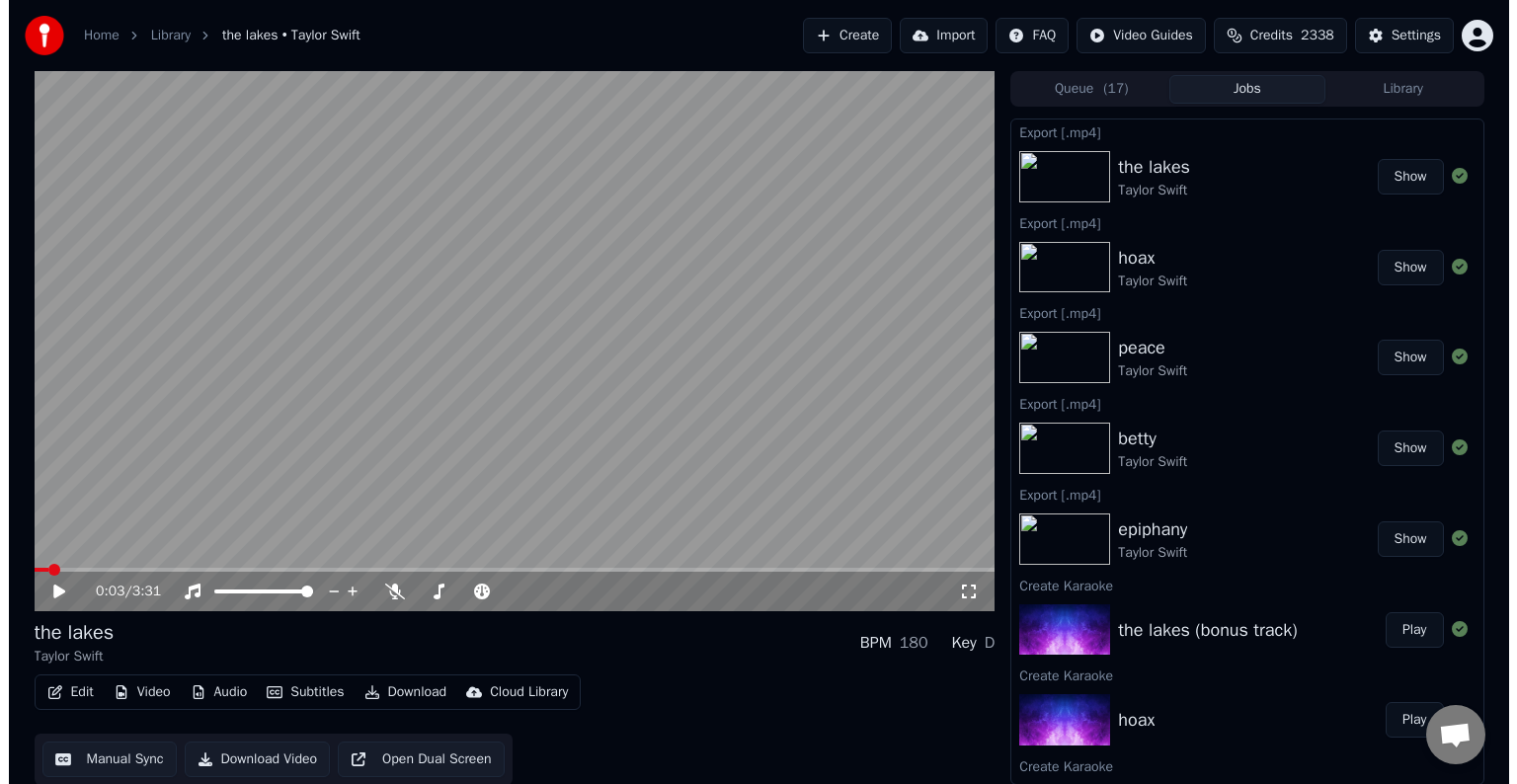 scroll, scrollTop: 0, scrollLeft: 0, axis: both 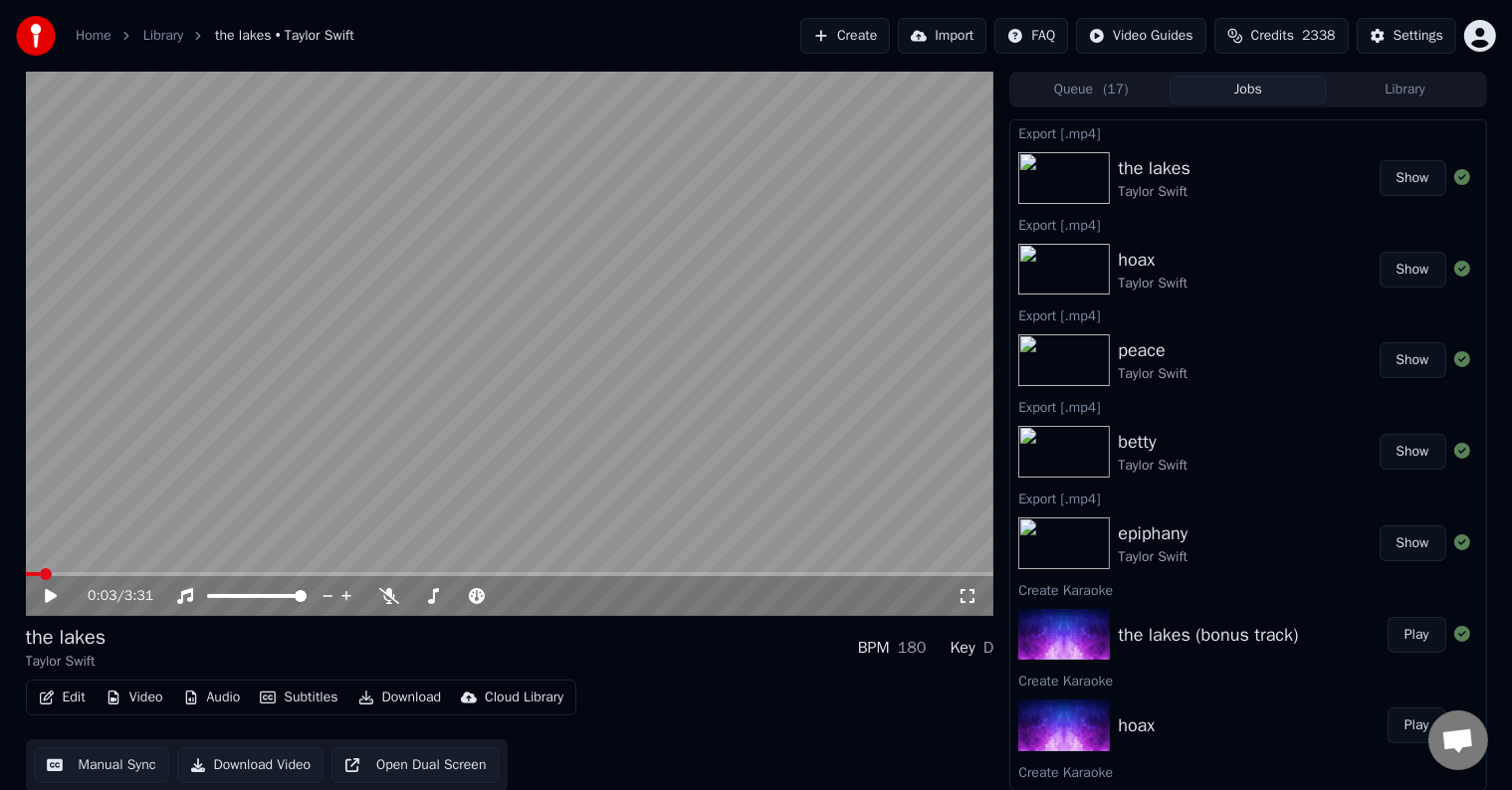 click on "Create" at bounding box center (845, 36) 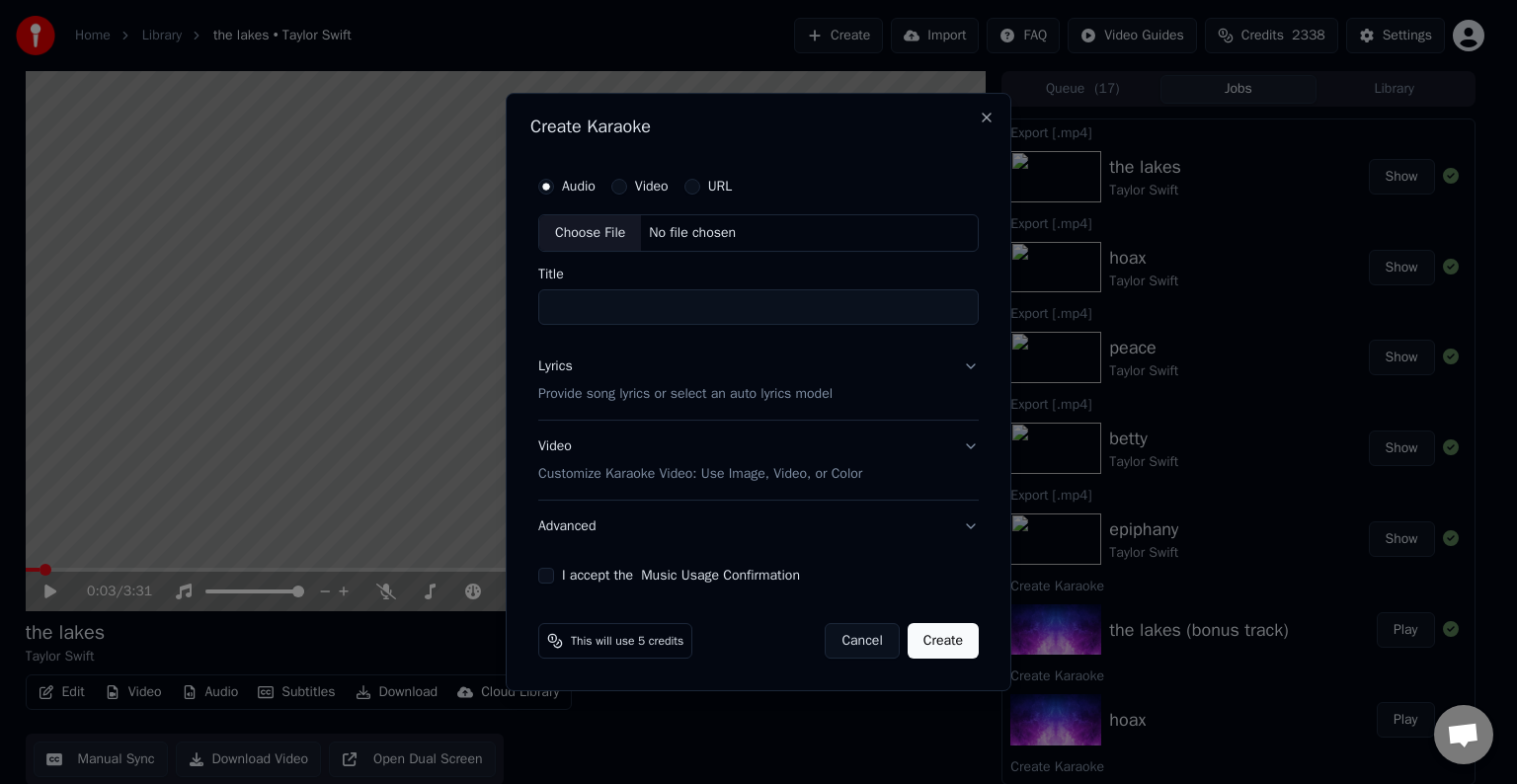 click on "Choose File" at bounding box center [590, 233] 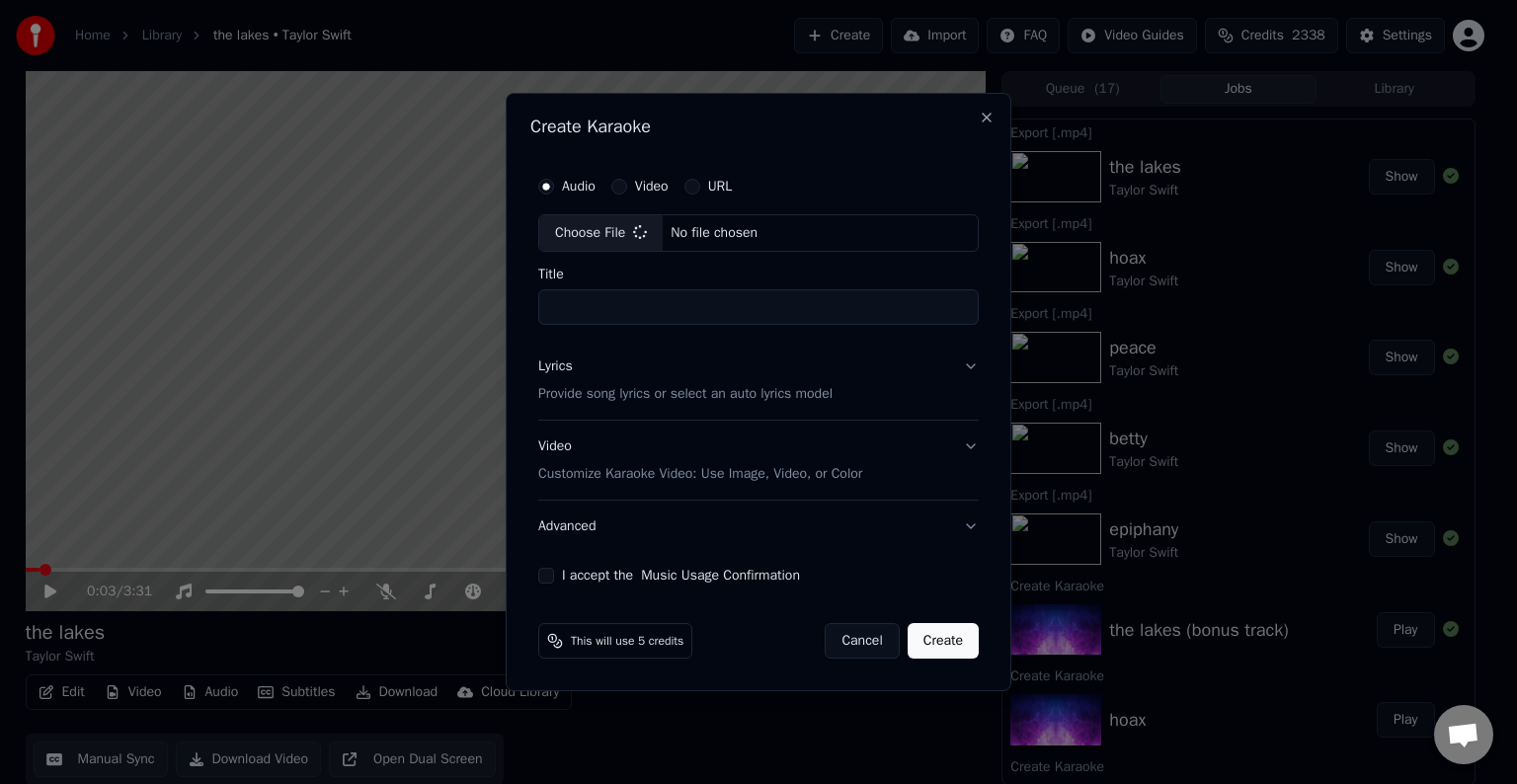 type on "**********" 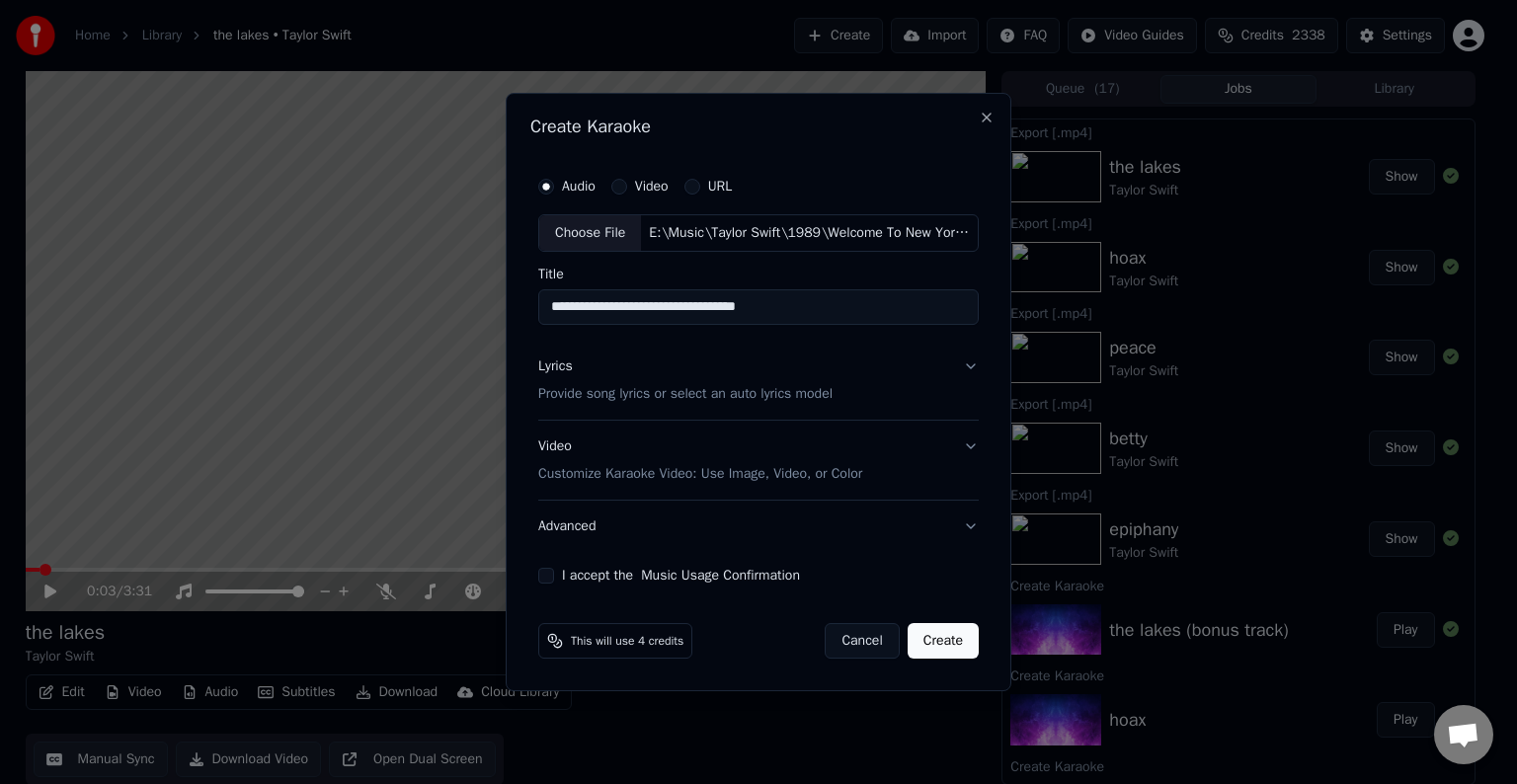 click on "Lyrics Provide song lyrics or select an auto lyrics model" at bounding box center [758, 380] 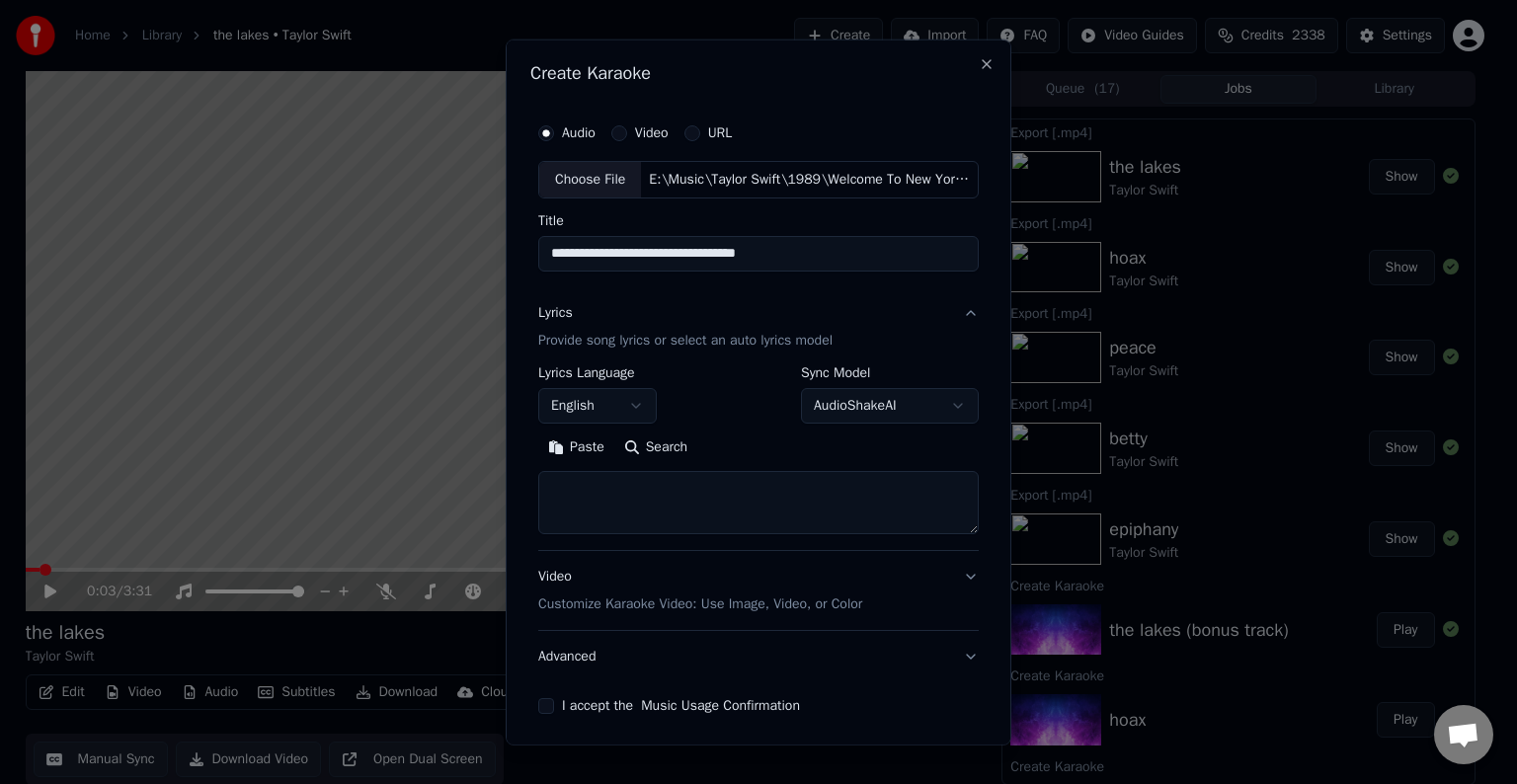 click at bounding box center [758, 503] 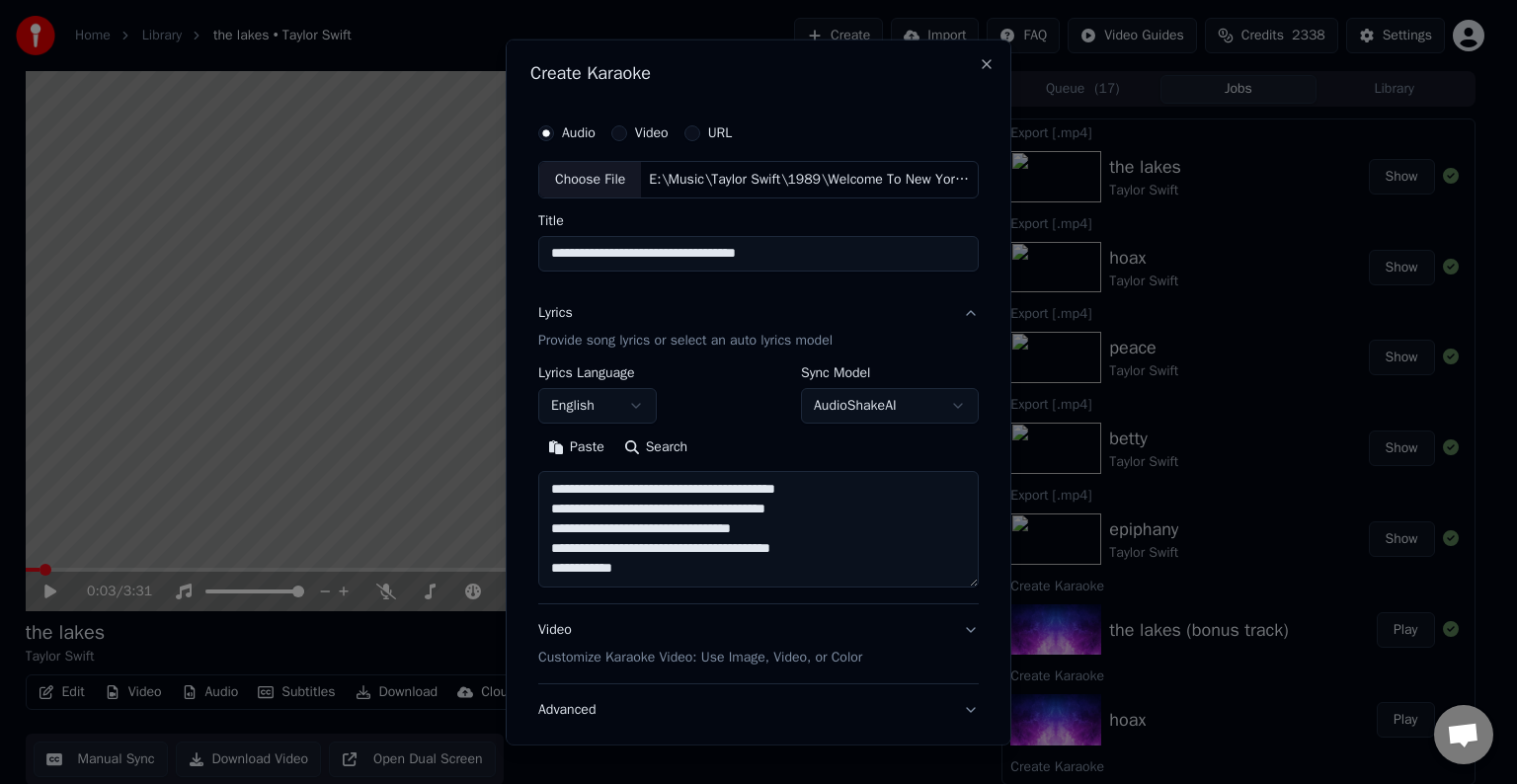 scroll, scrollTop: 63, scrollLeft: 0, axis: vertical 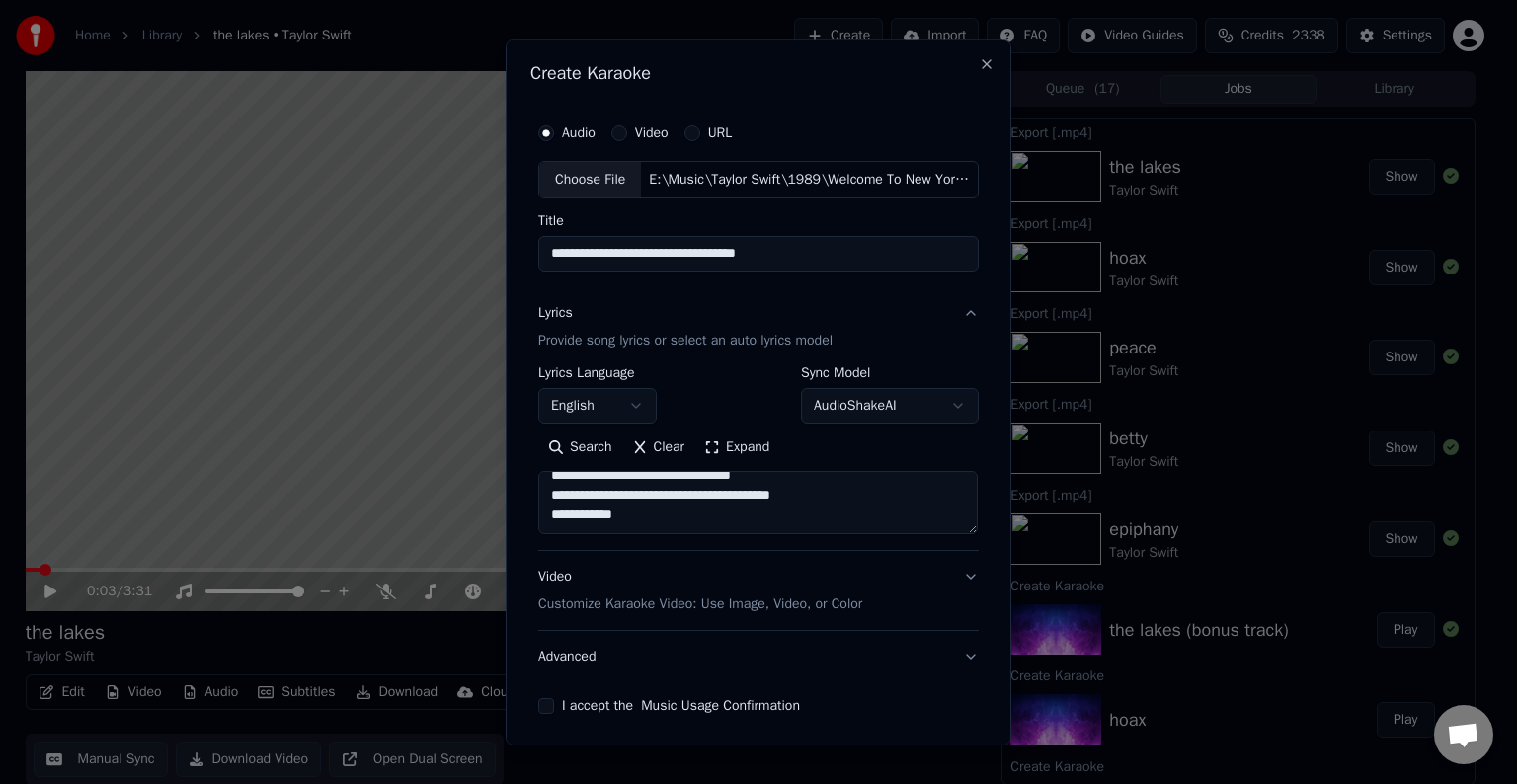 paste on "**********" 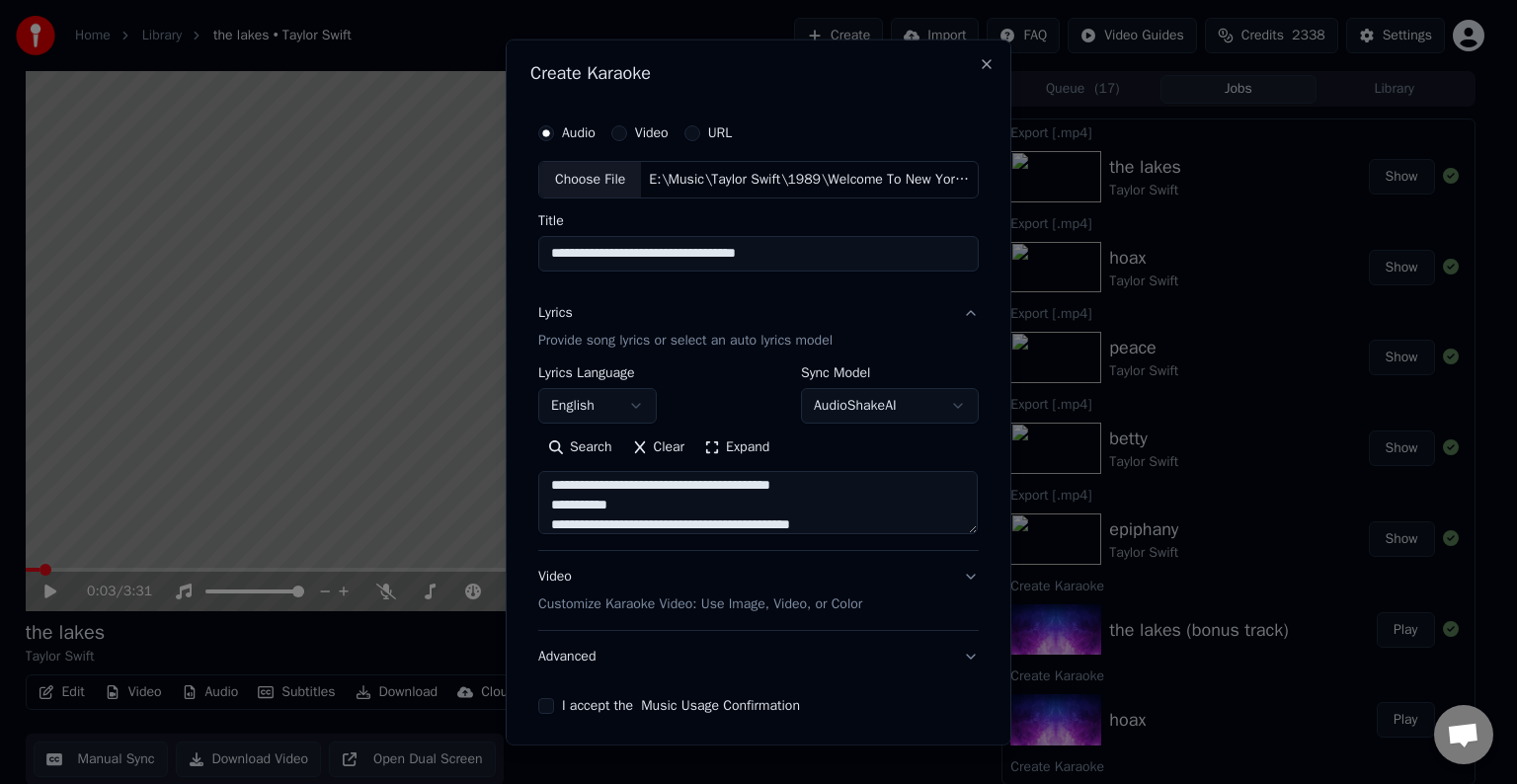 scroll, scrollTop: 241, scrollLeft: 0, axis: vertical 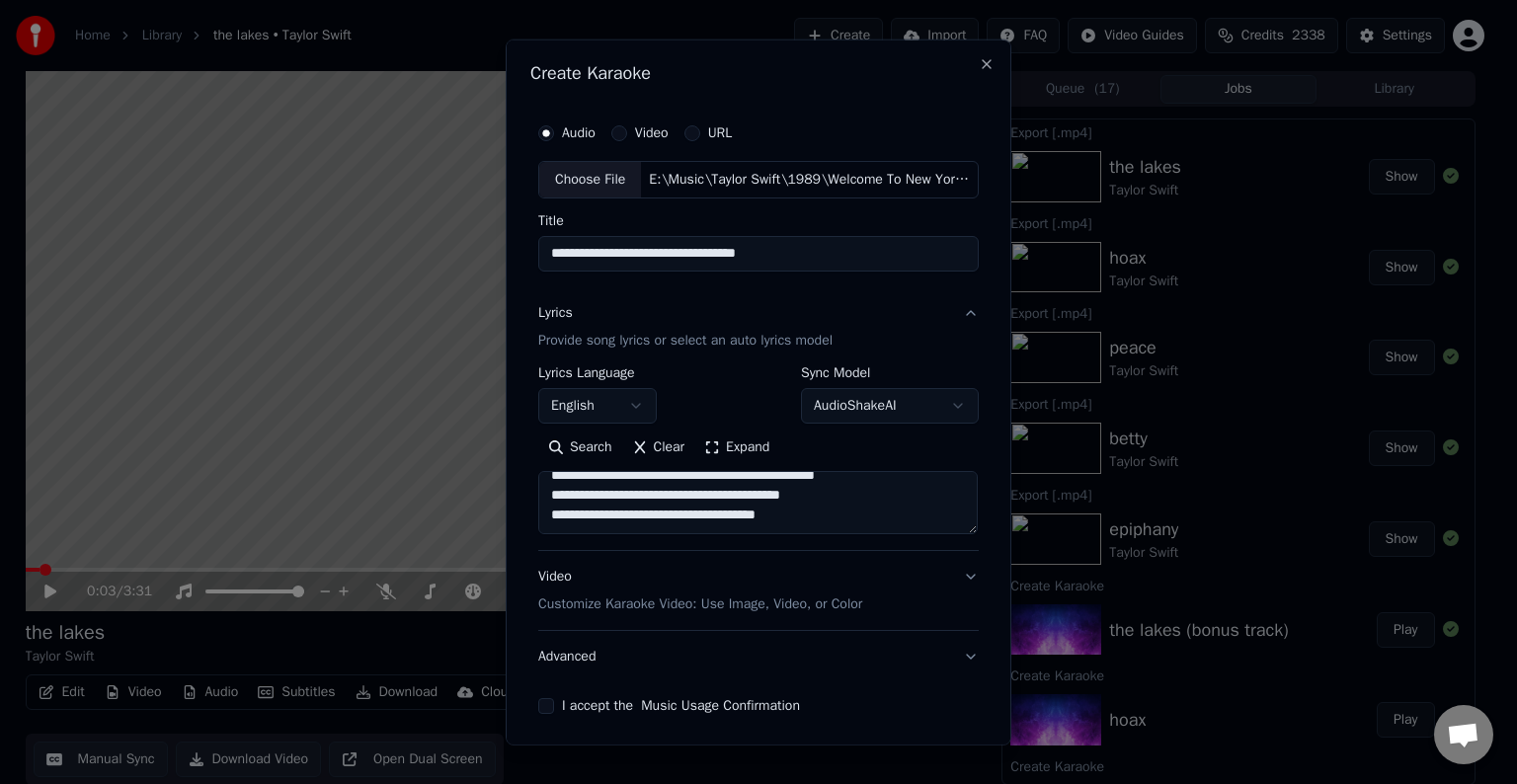 paste on "**********" 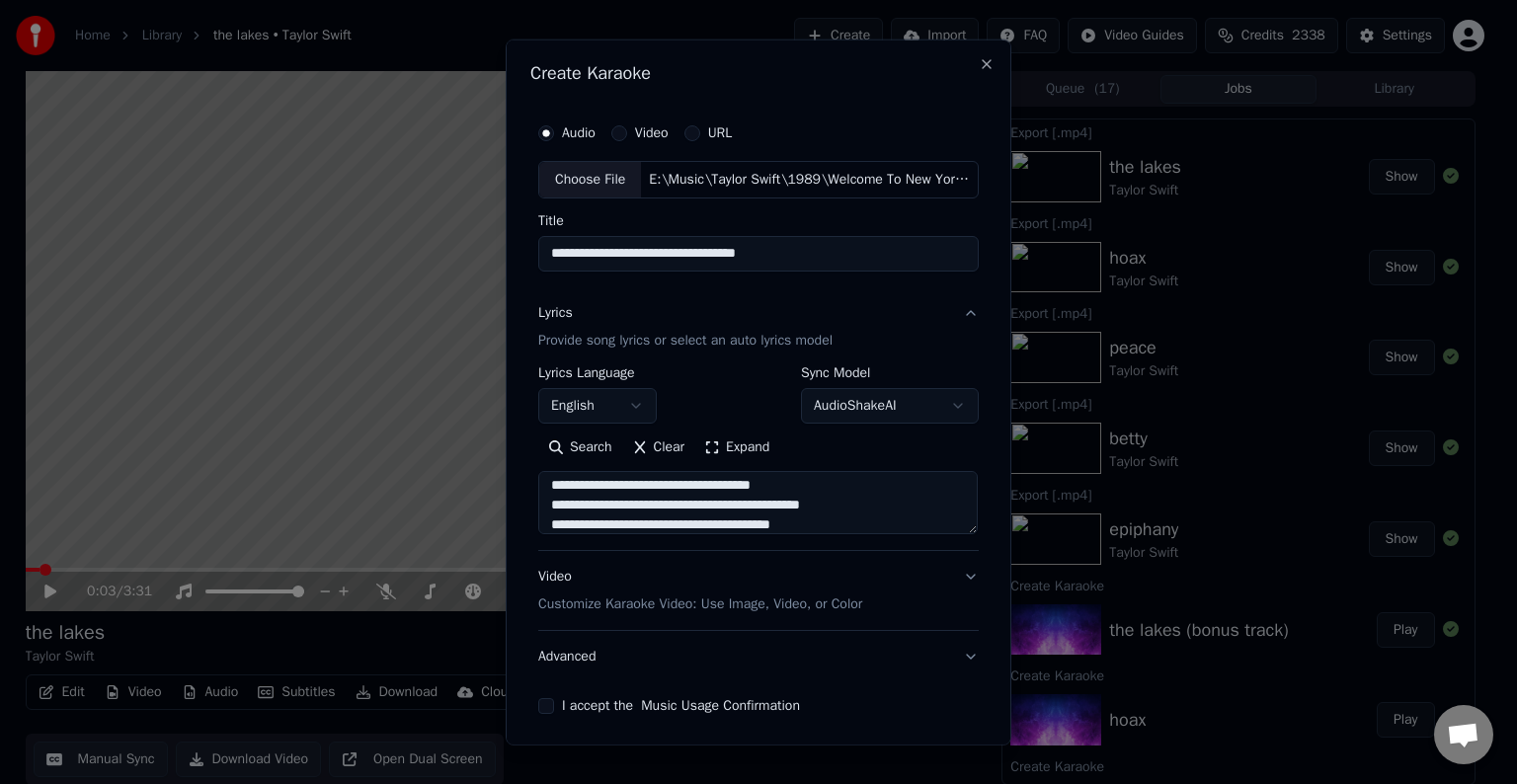 scroll, scrollTop: 340, scrollLeft: 0, axis: vertical 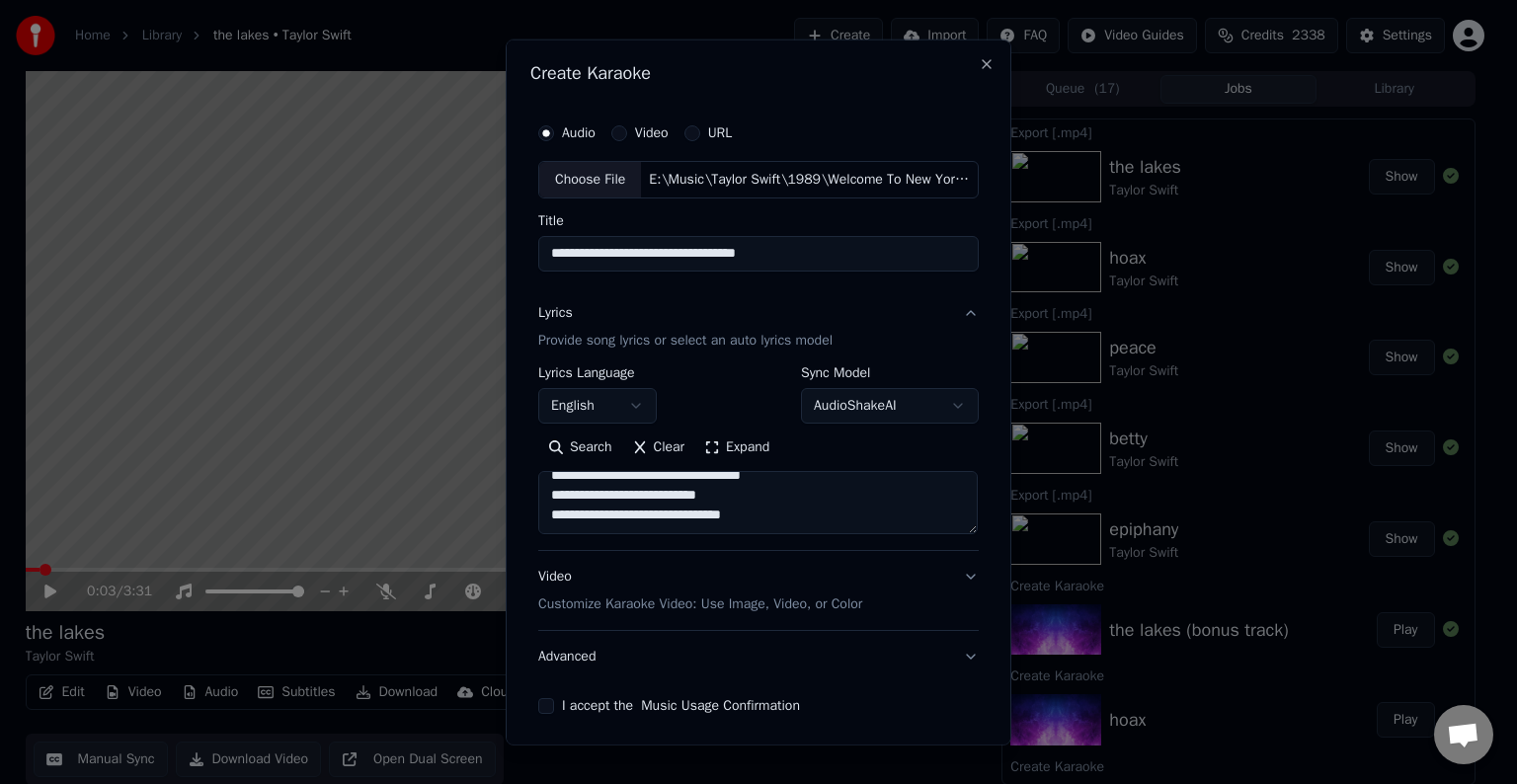 paste on "**********" 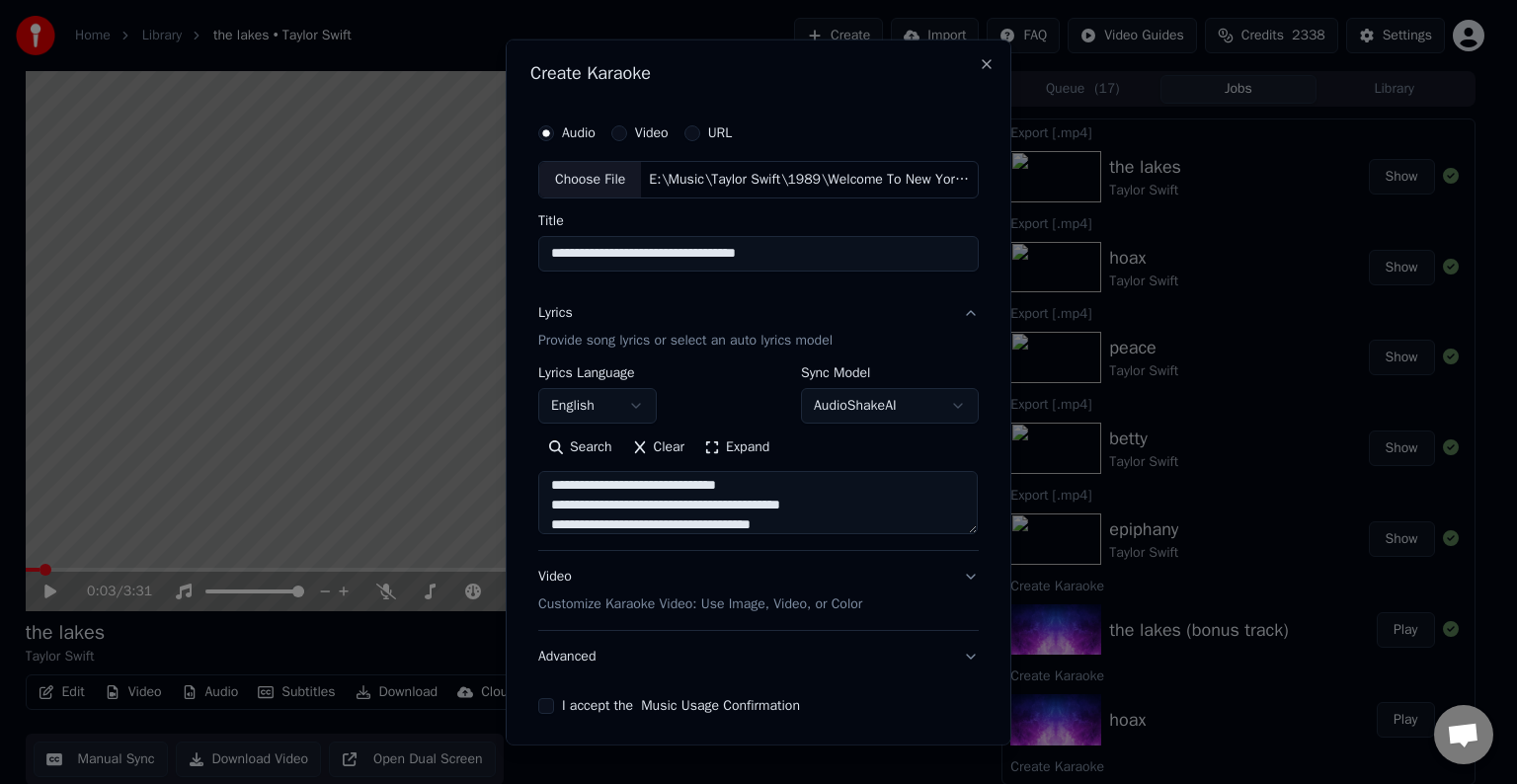 scroll, scrollTop: 498, scrollLeft: 0, axis: vertical 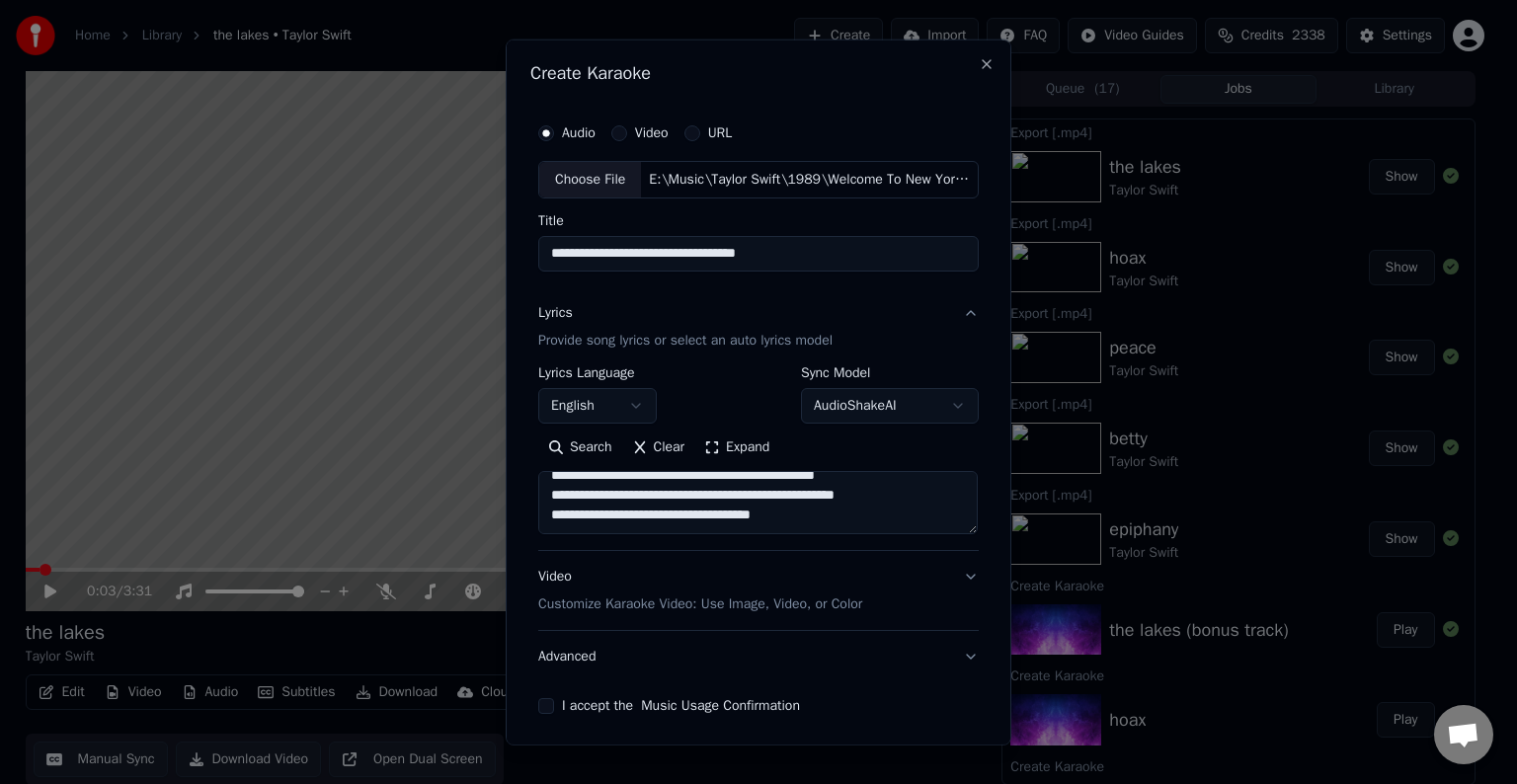 click at bounding box center [758, 503] 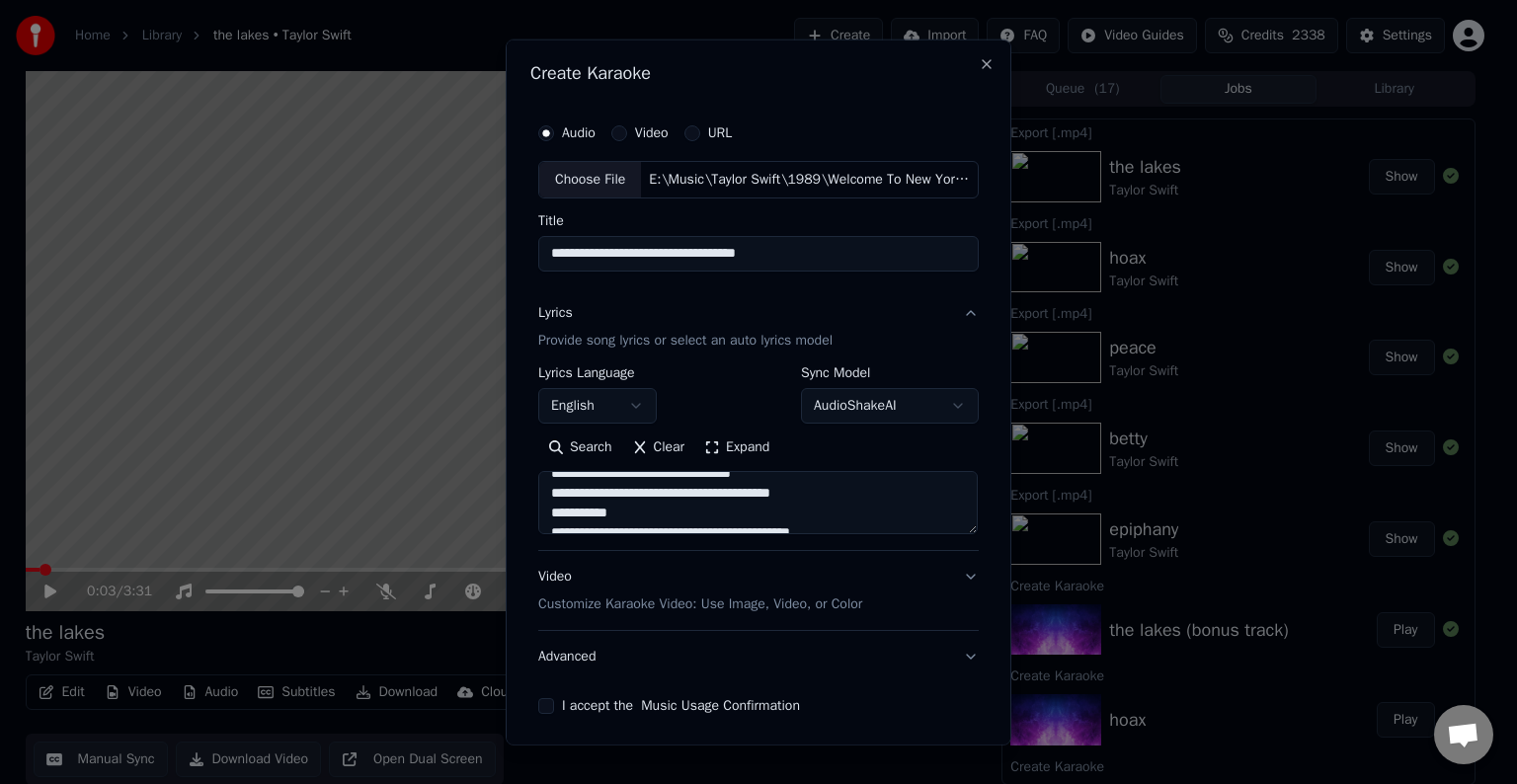 scroll, scrollTop: 507, scrollLeft: 0, axis: vertical 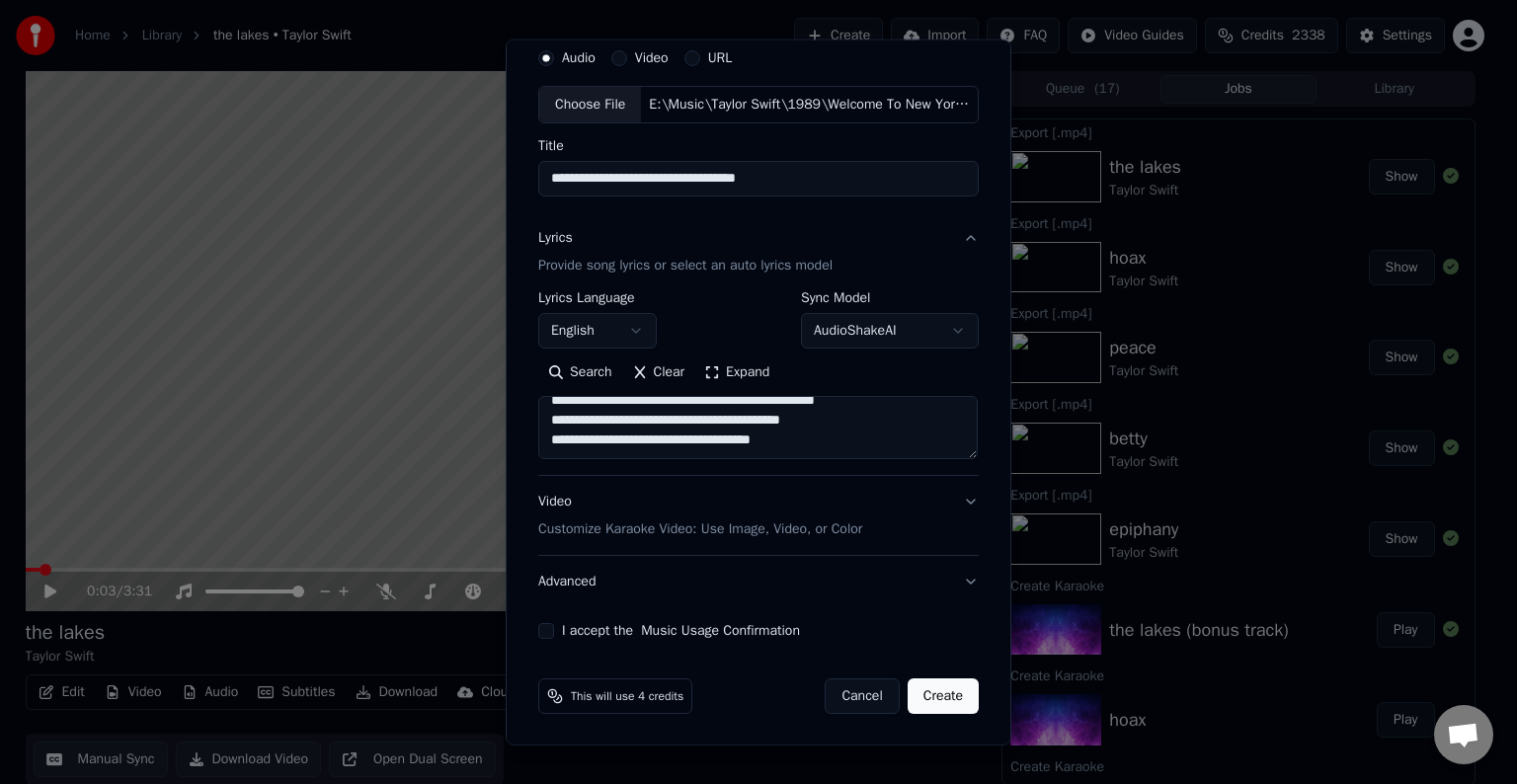 click at bounding box center (758, 428) 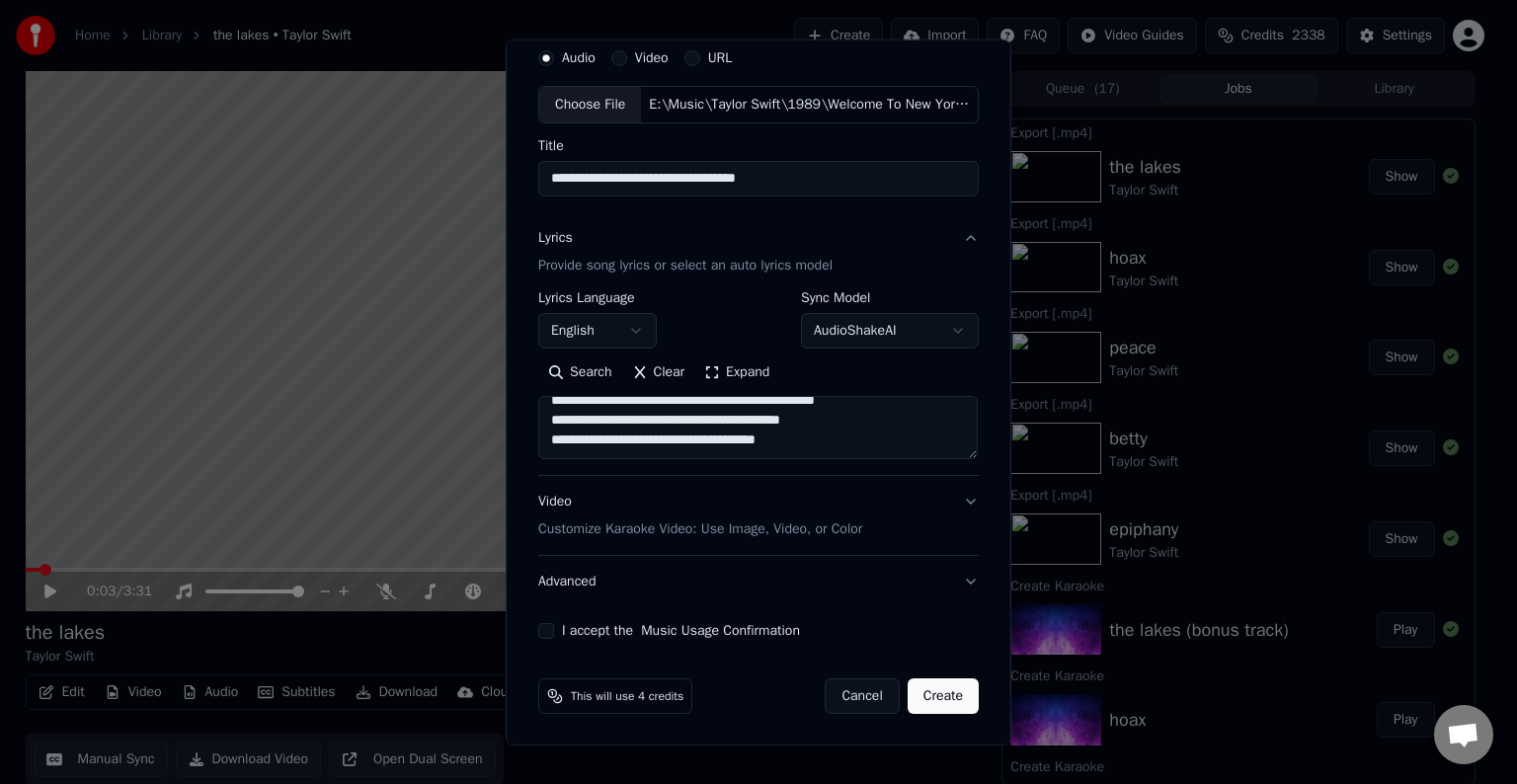 scroll, scrollTop: 517, scrollLeft: 0, axis: vertical 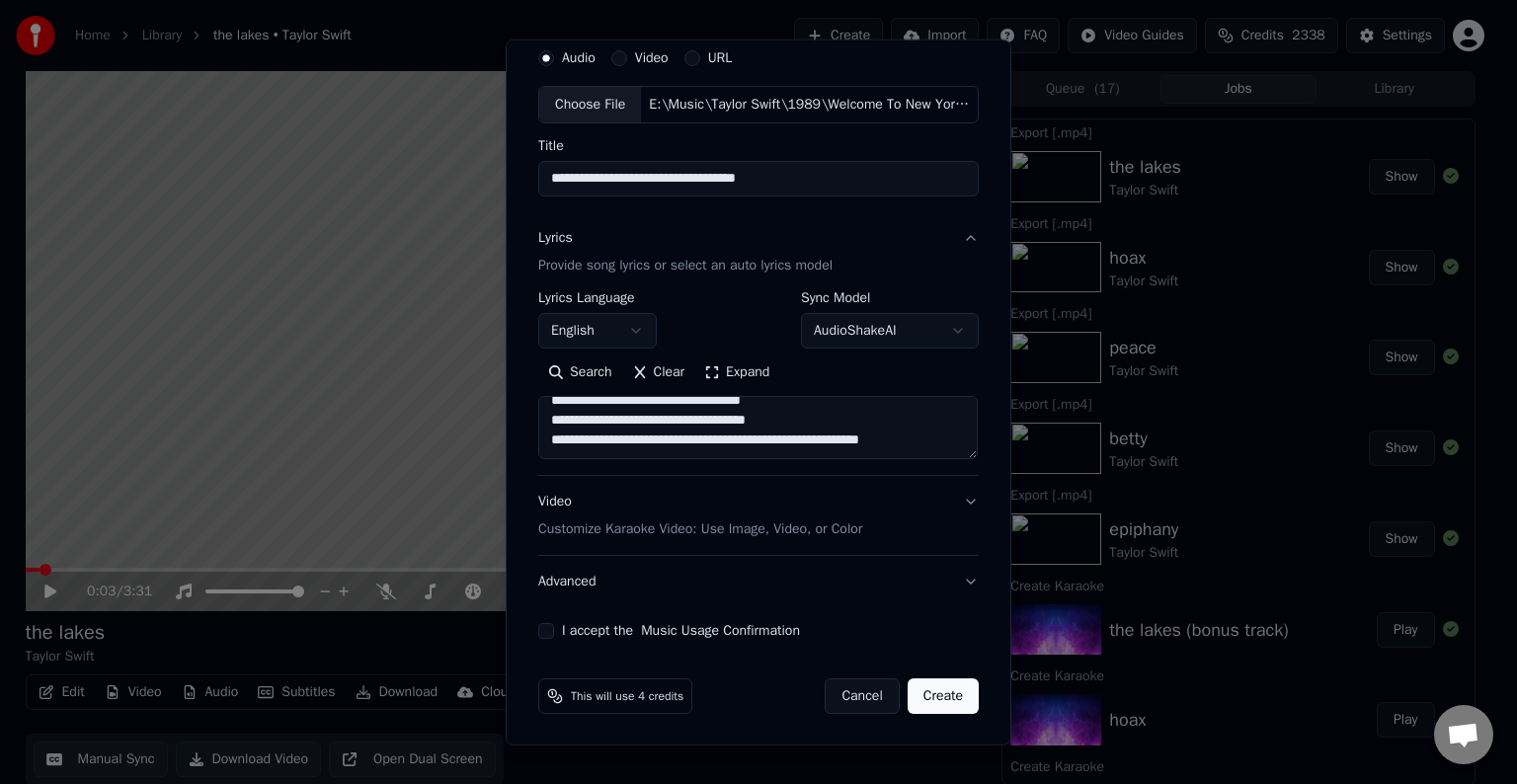 paste on "**********" 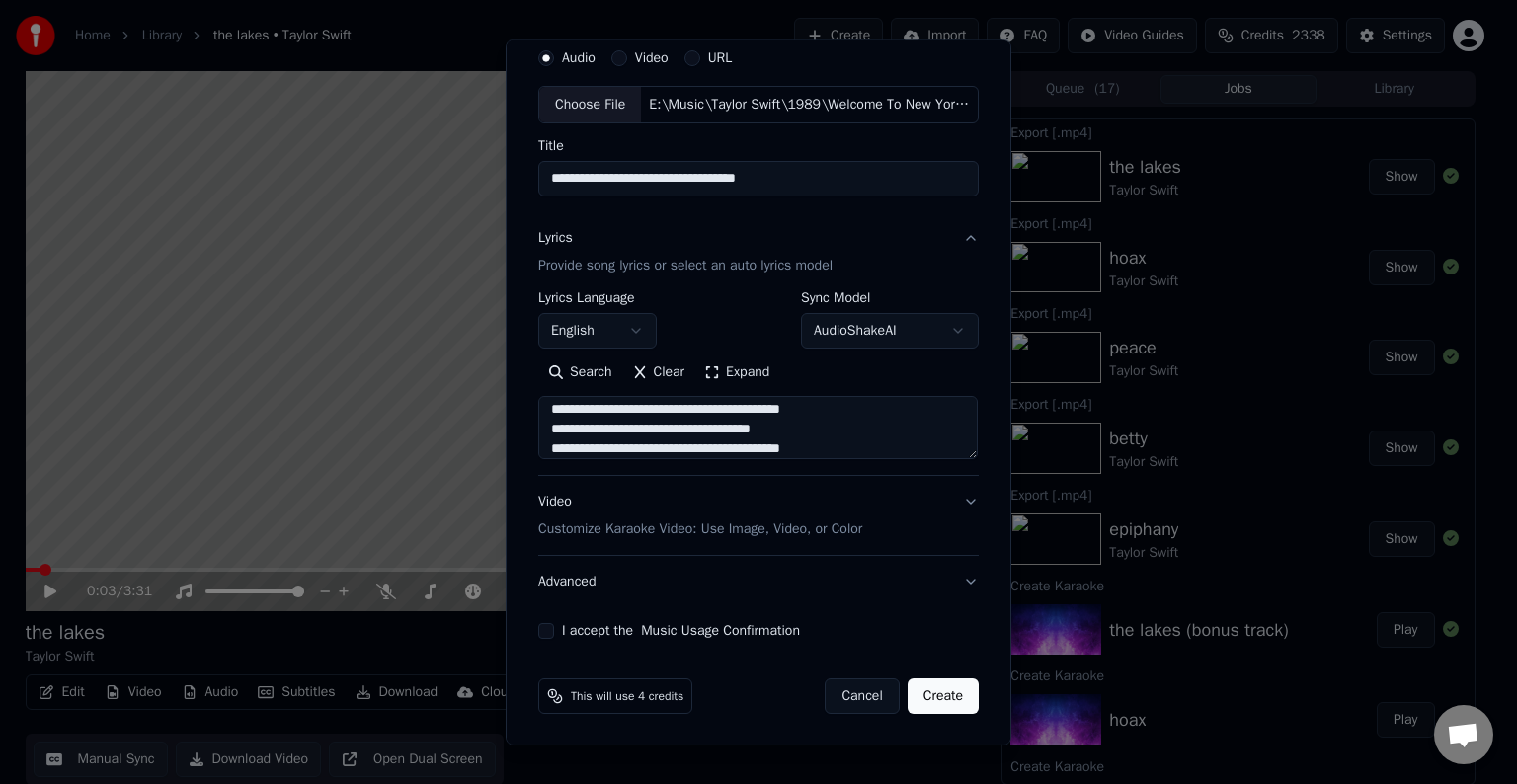 scroll, scrollTop: 794, scrollLeft: 0, axis: vertical 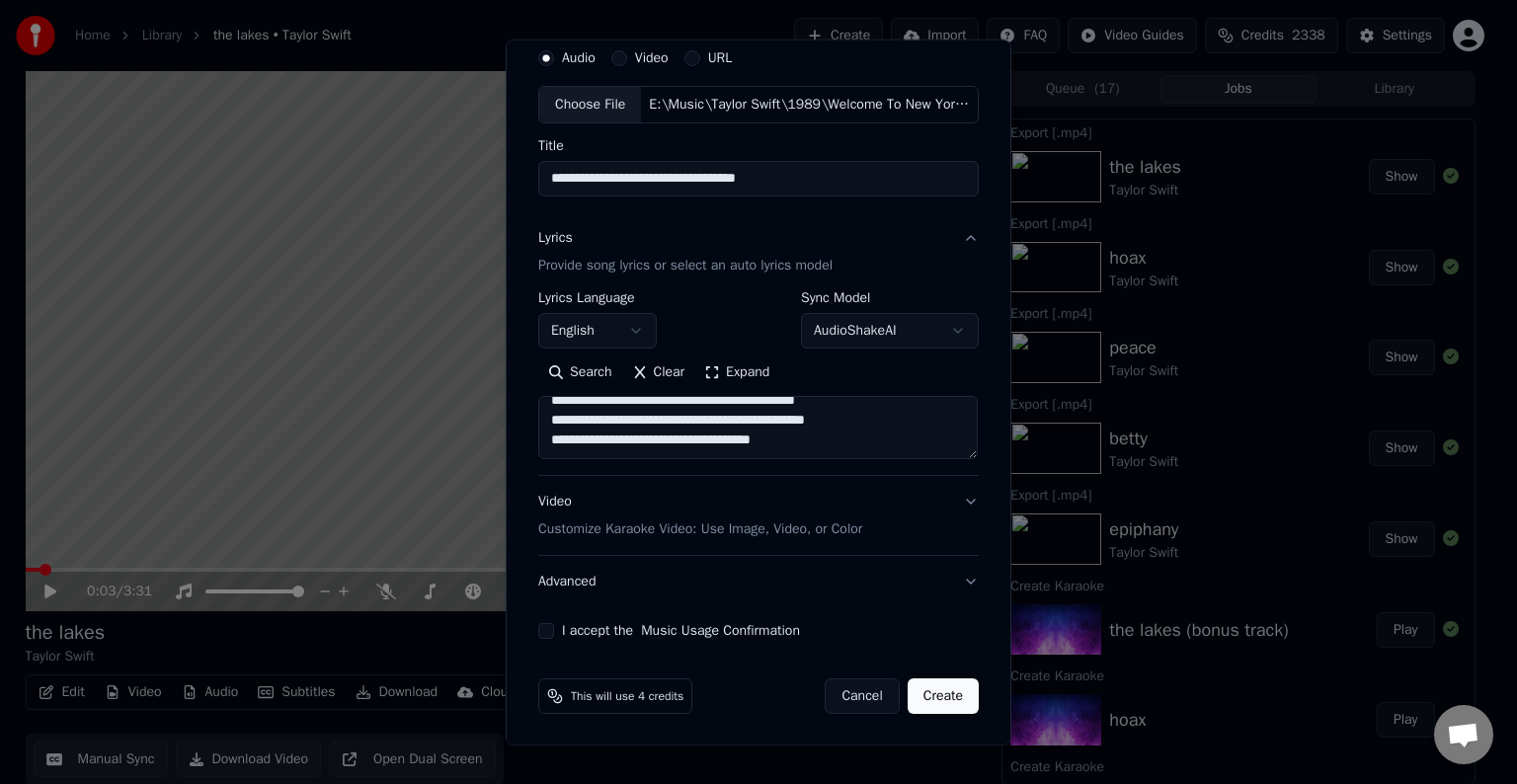 type on "**********" 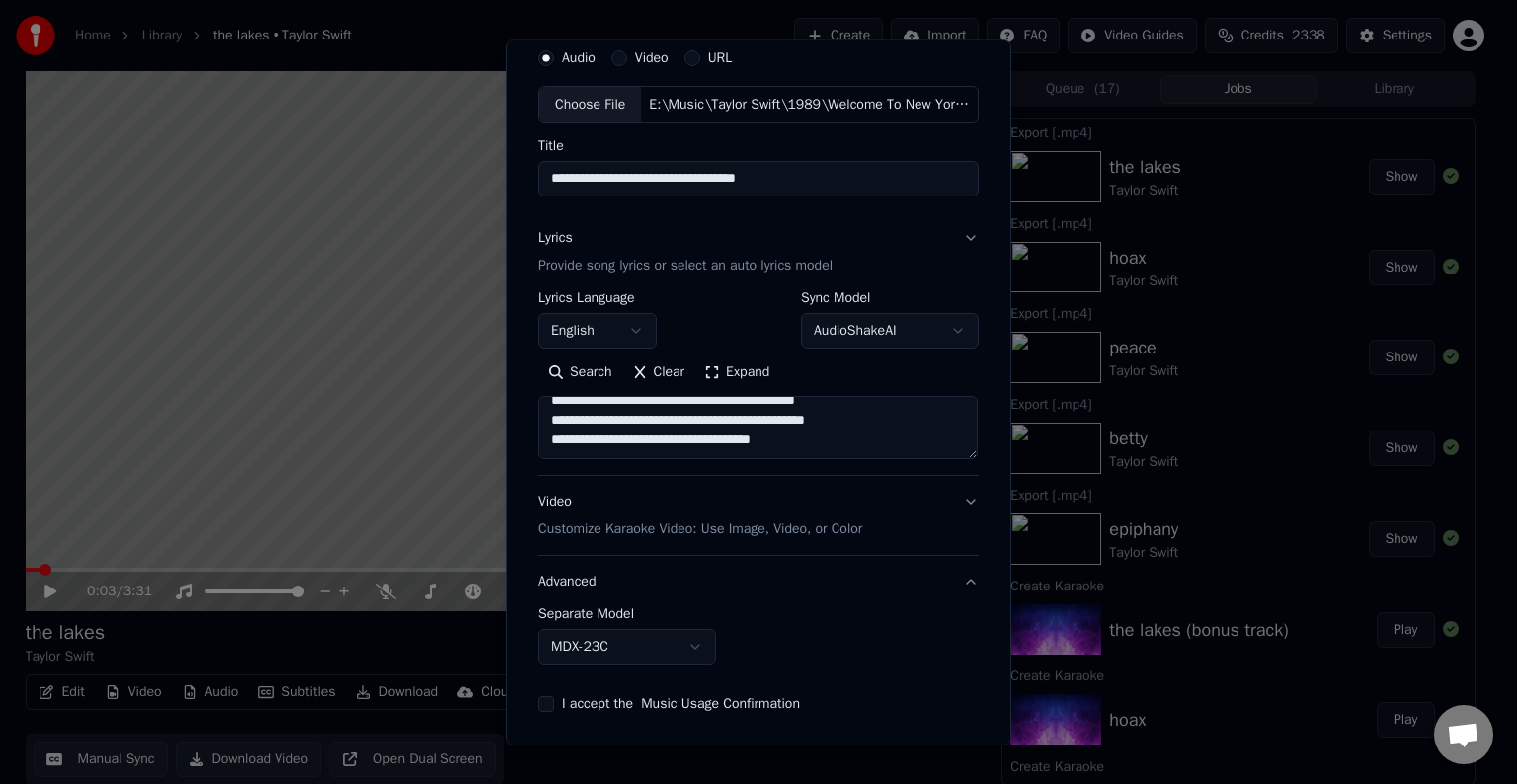 scroll, scrollTop: 0, scrollLeft: 0, axis: both 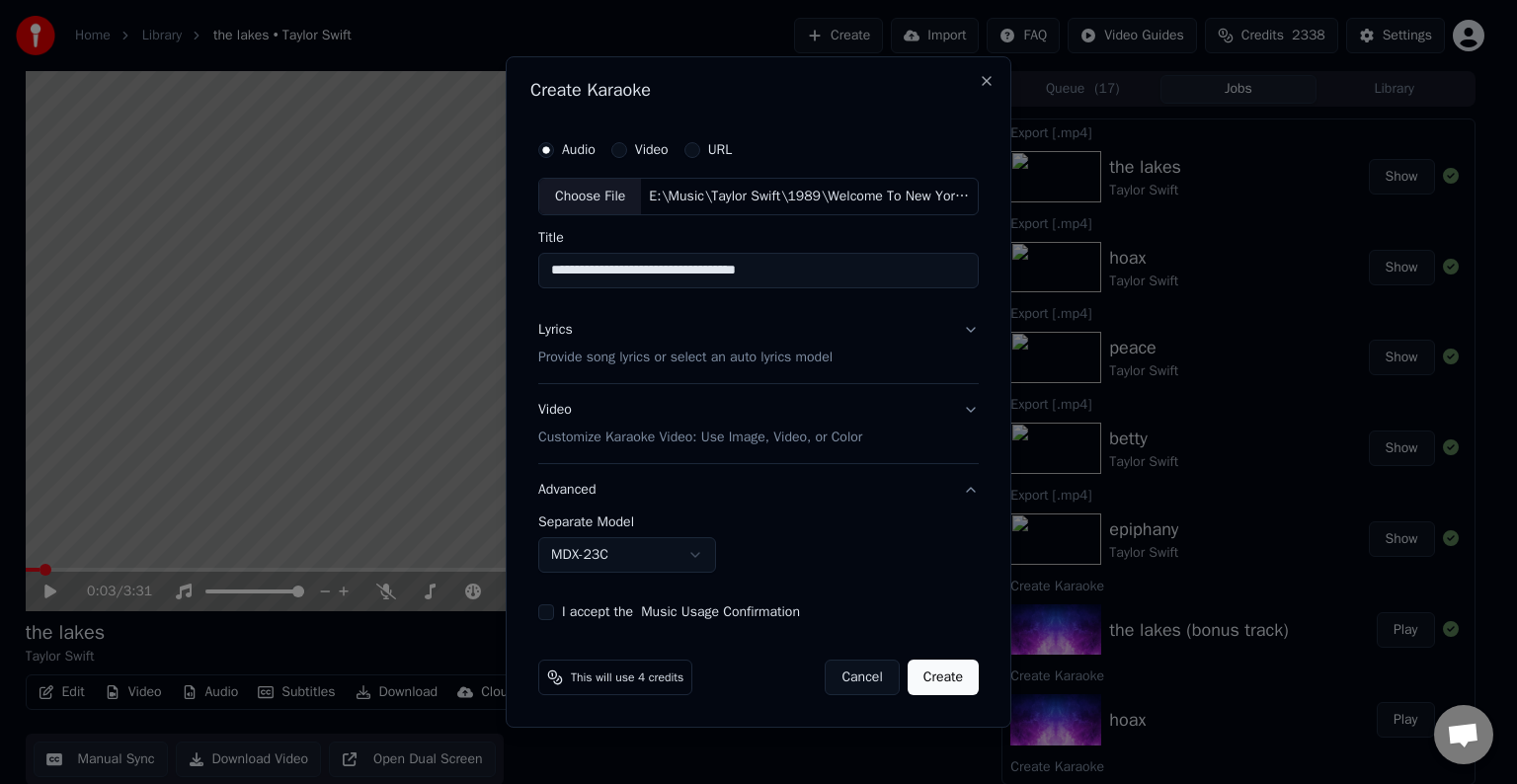 click on "**********" at bounding box center (758, 544) 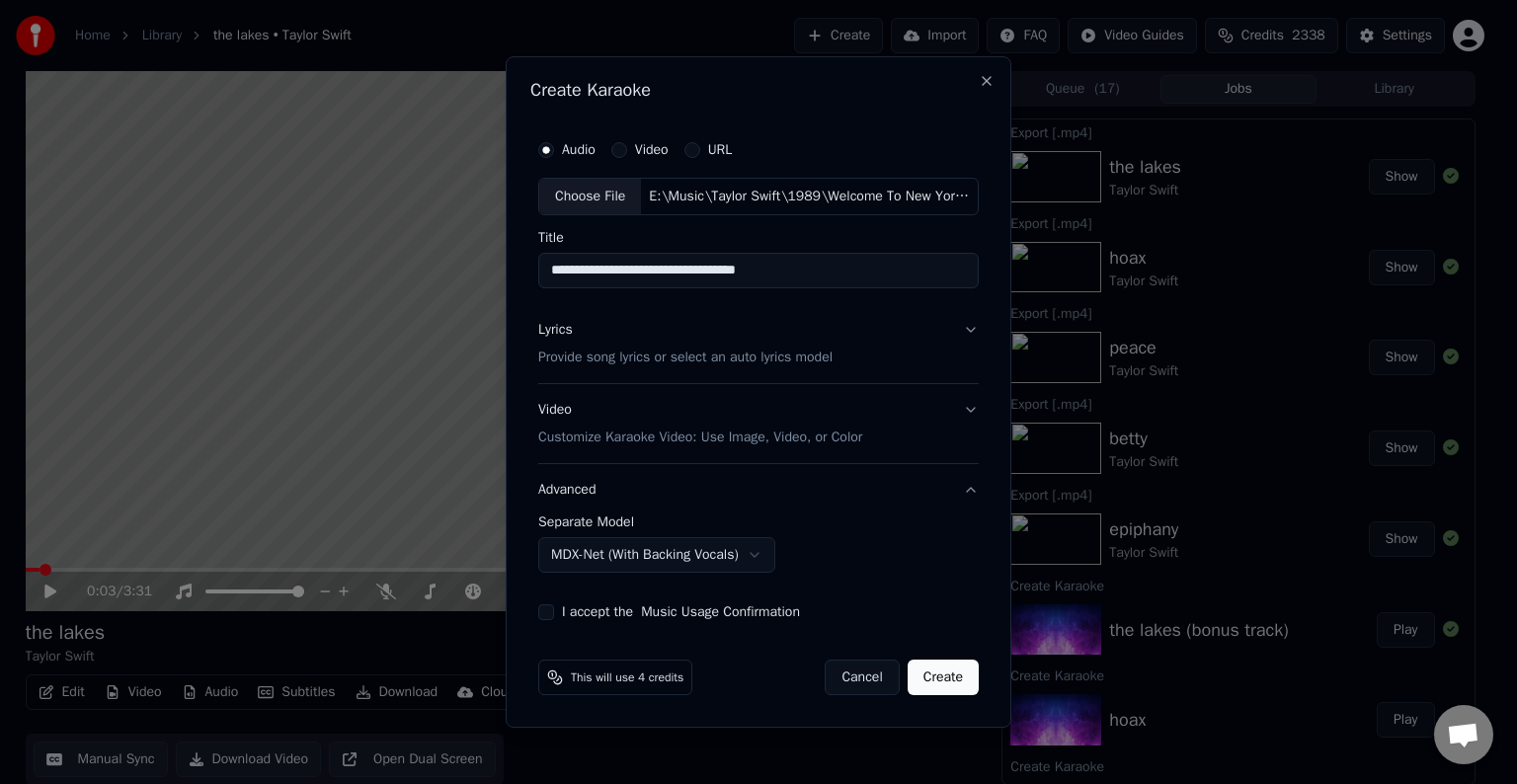 click on "I accept the   Music Usage Confirmation" at bounding box center [680, 612] 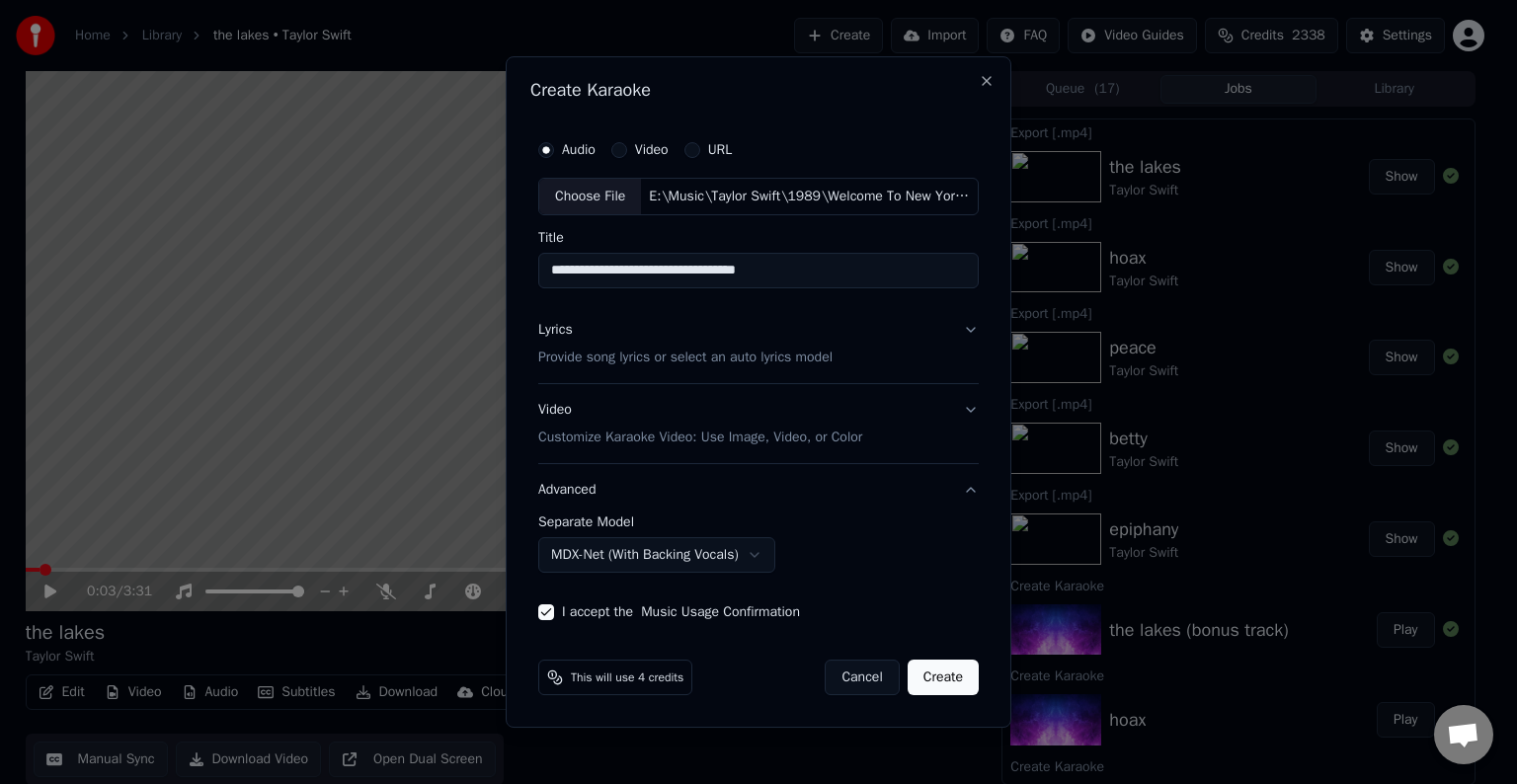 click on "Create" at bounding box center [943, 677] 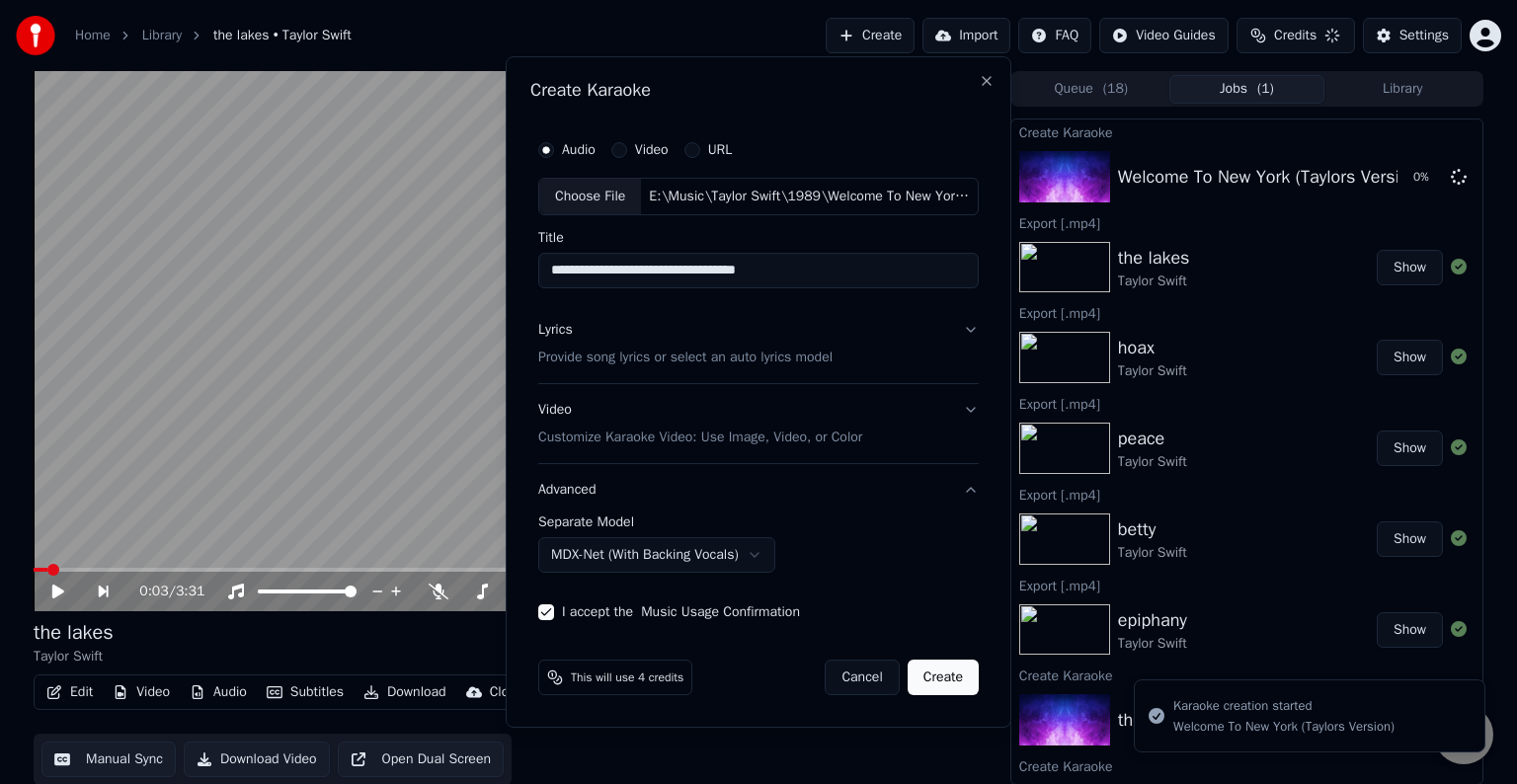 select on "******" 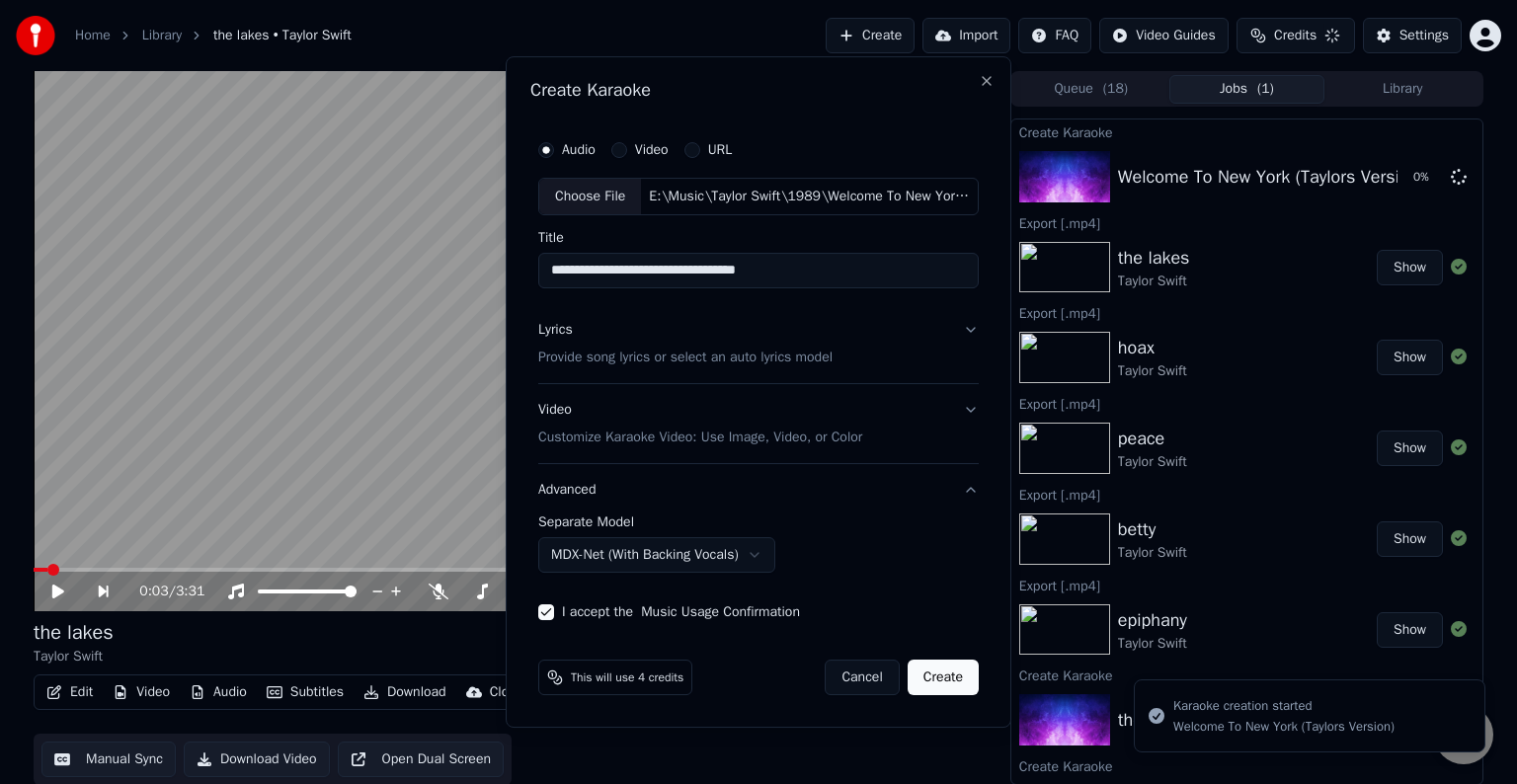 type 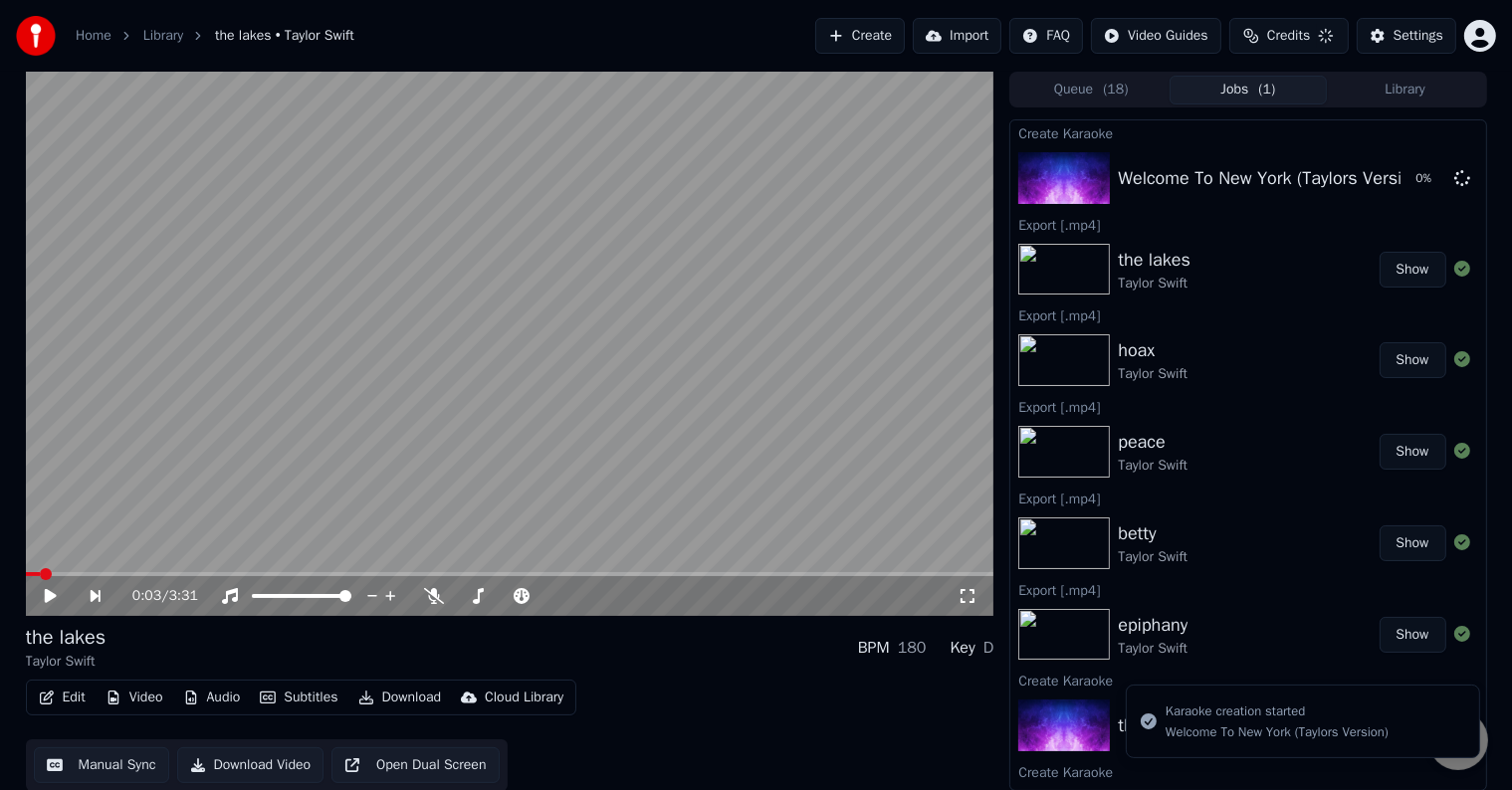 click on "Create" at bounding box center [860, 36] 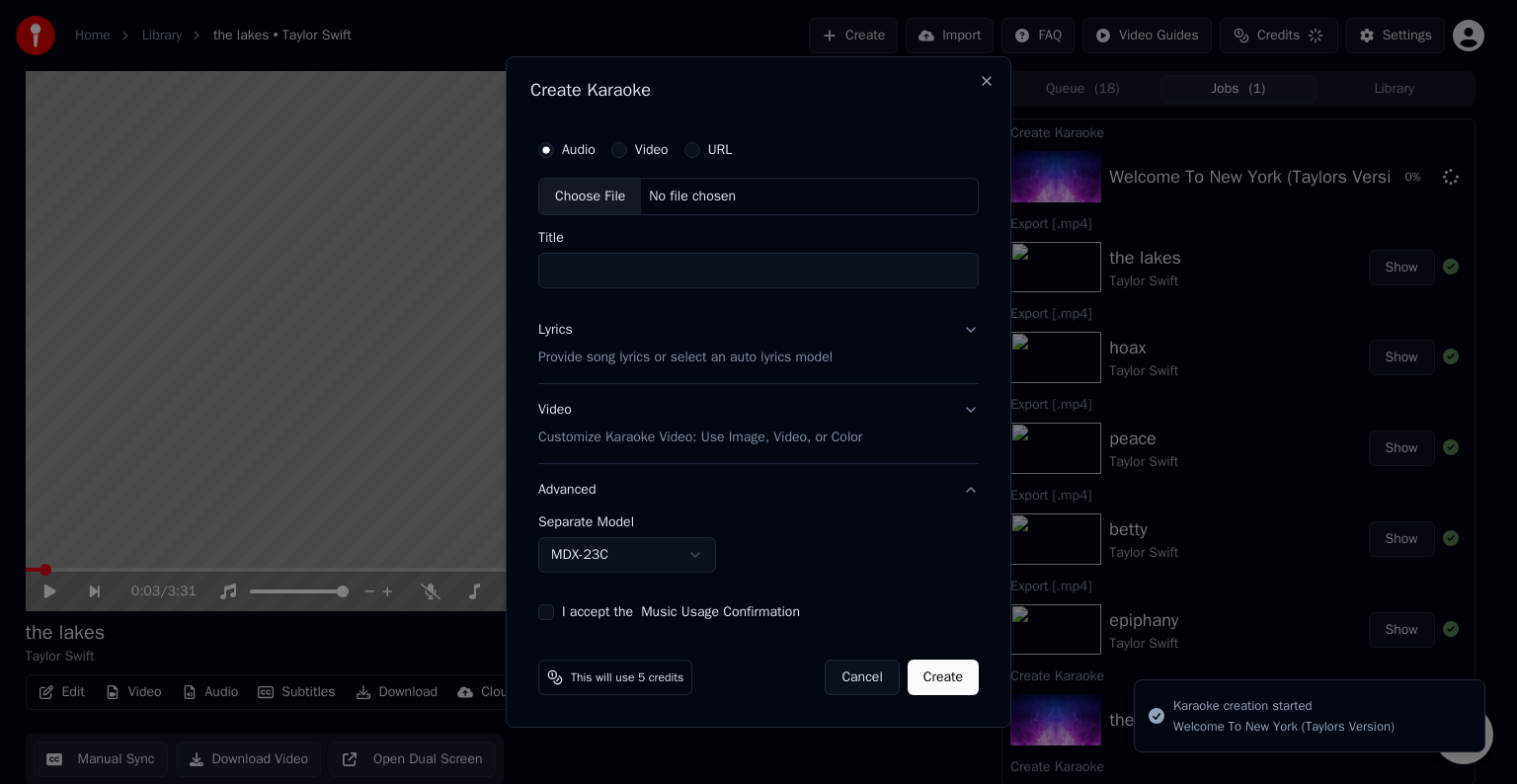 click on "Choose File" at bounding box center [590, 196] 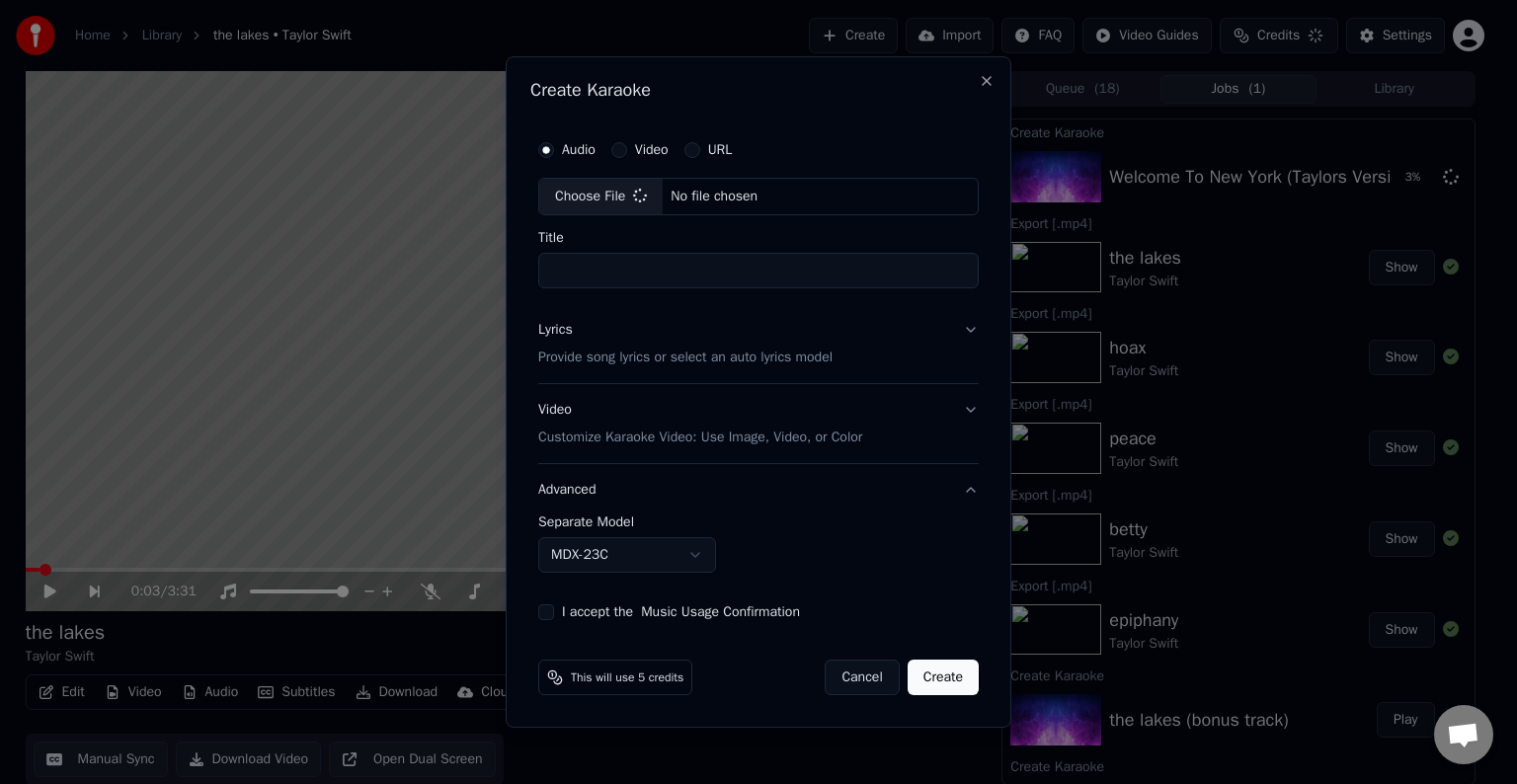 click on "Lyrics Provide song lyrics or select an auto lyrics model" at bounding box center (758, 344) 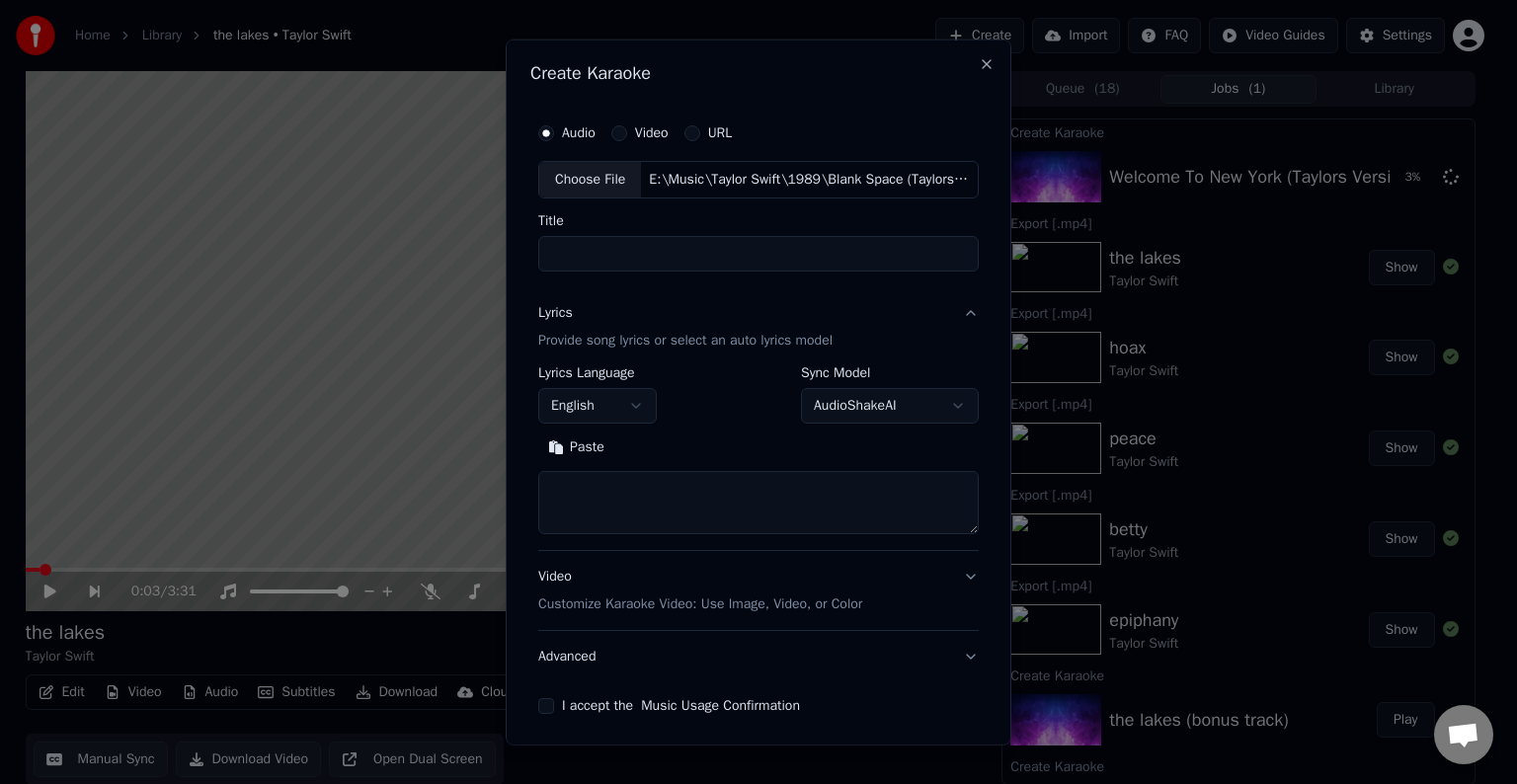 type on "**********" 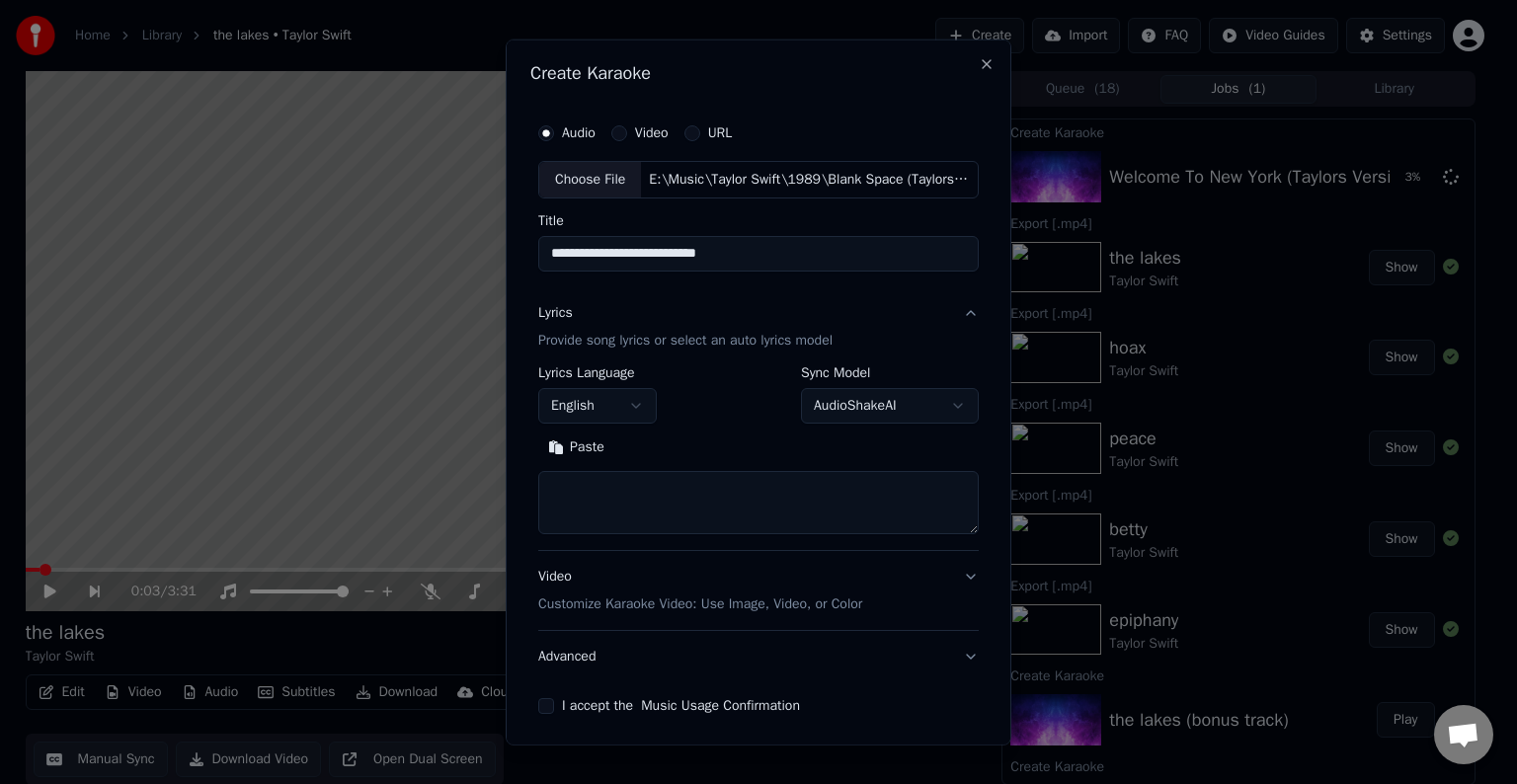 click at bounding box center (758, 503) 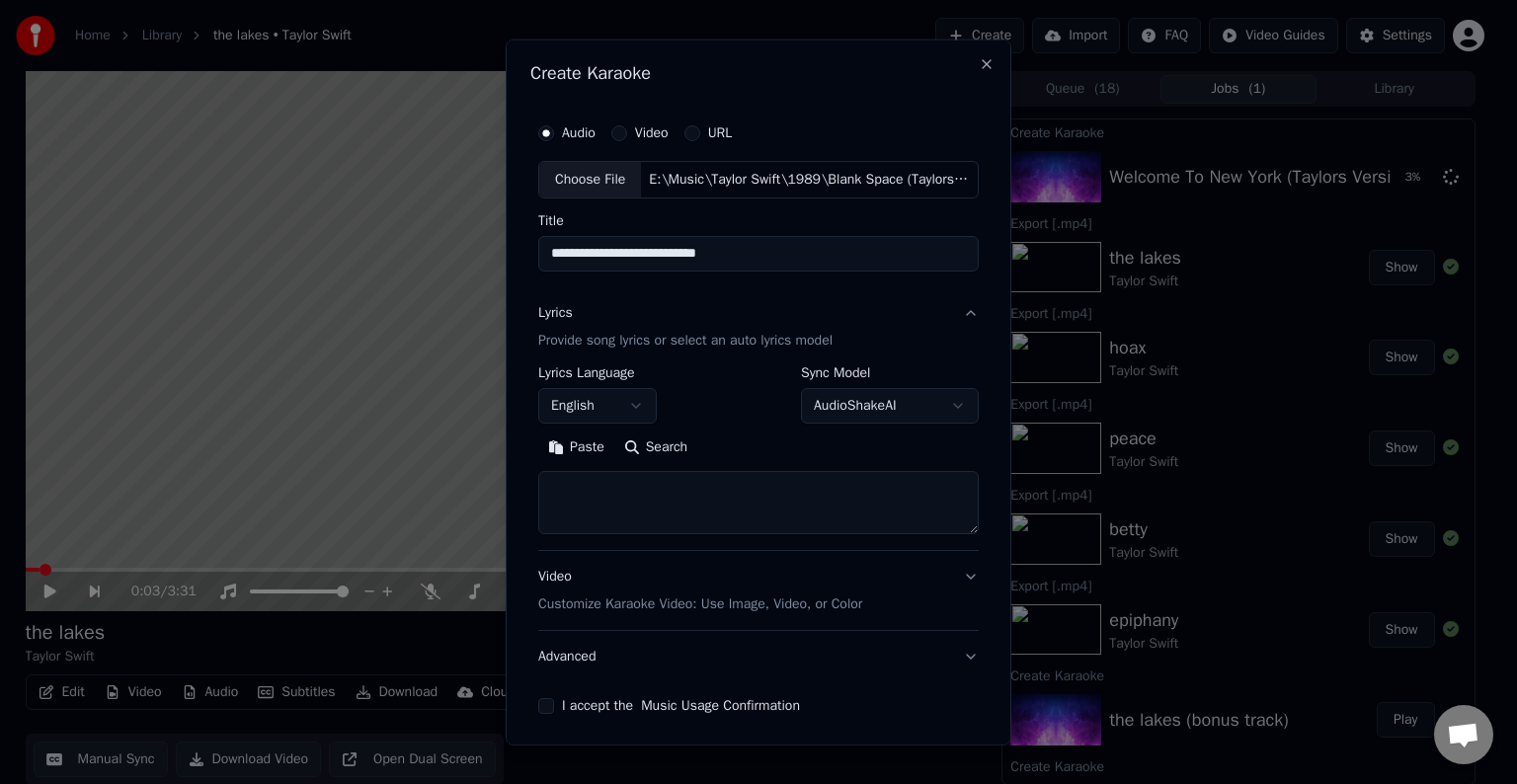 paste on "**********" 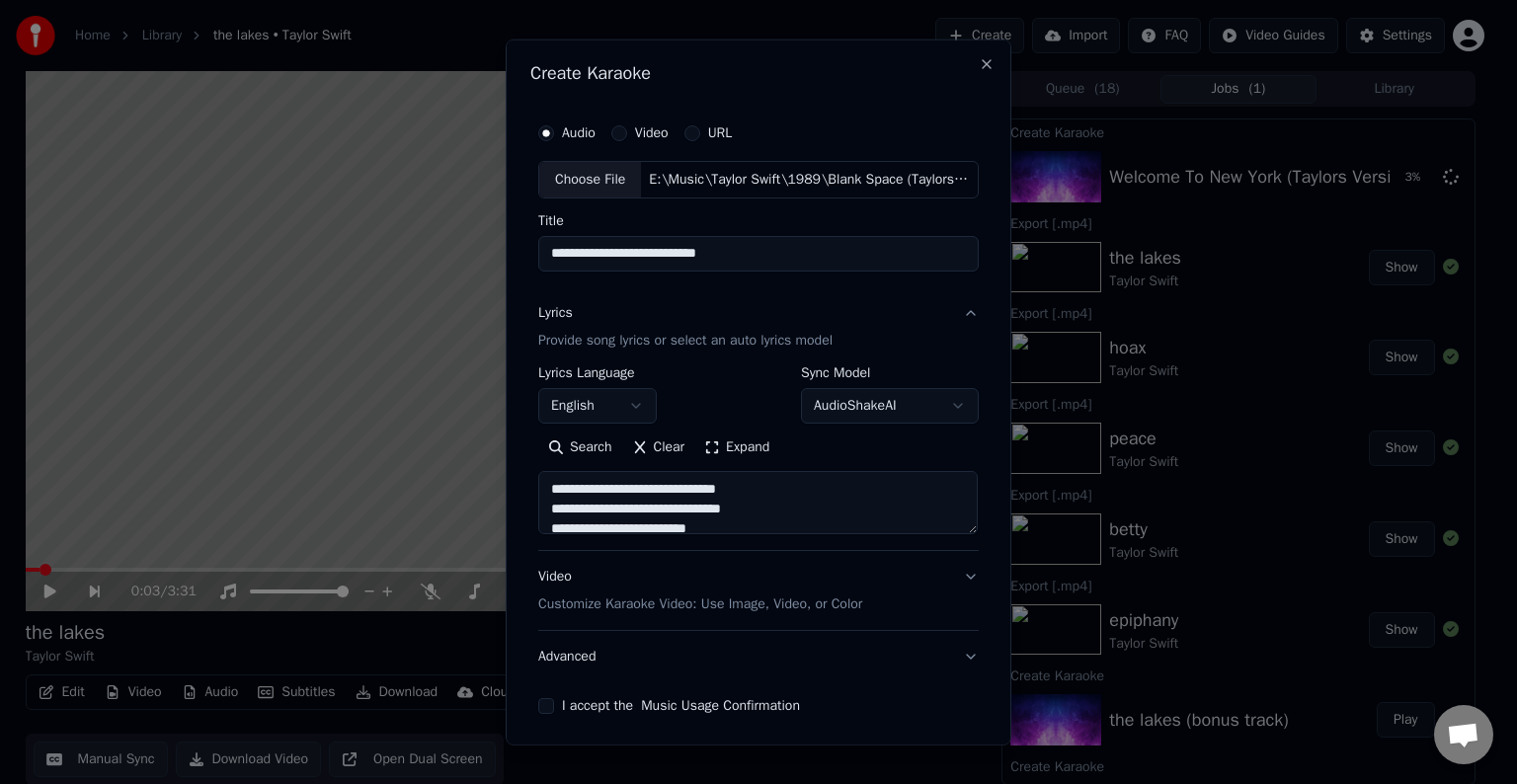 scroll, scrollTop: 261, scrollLeft: 0, axis: vertical 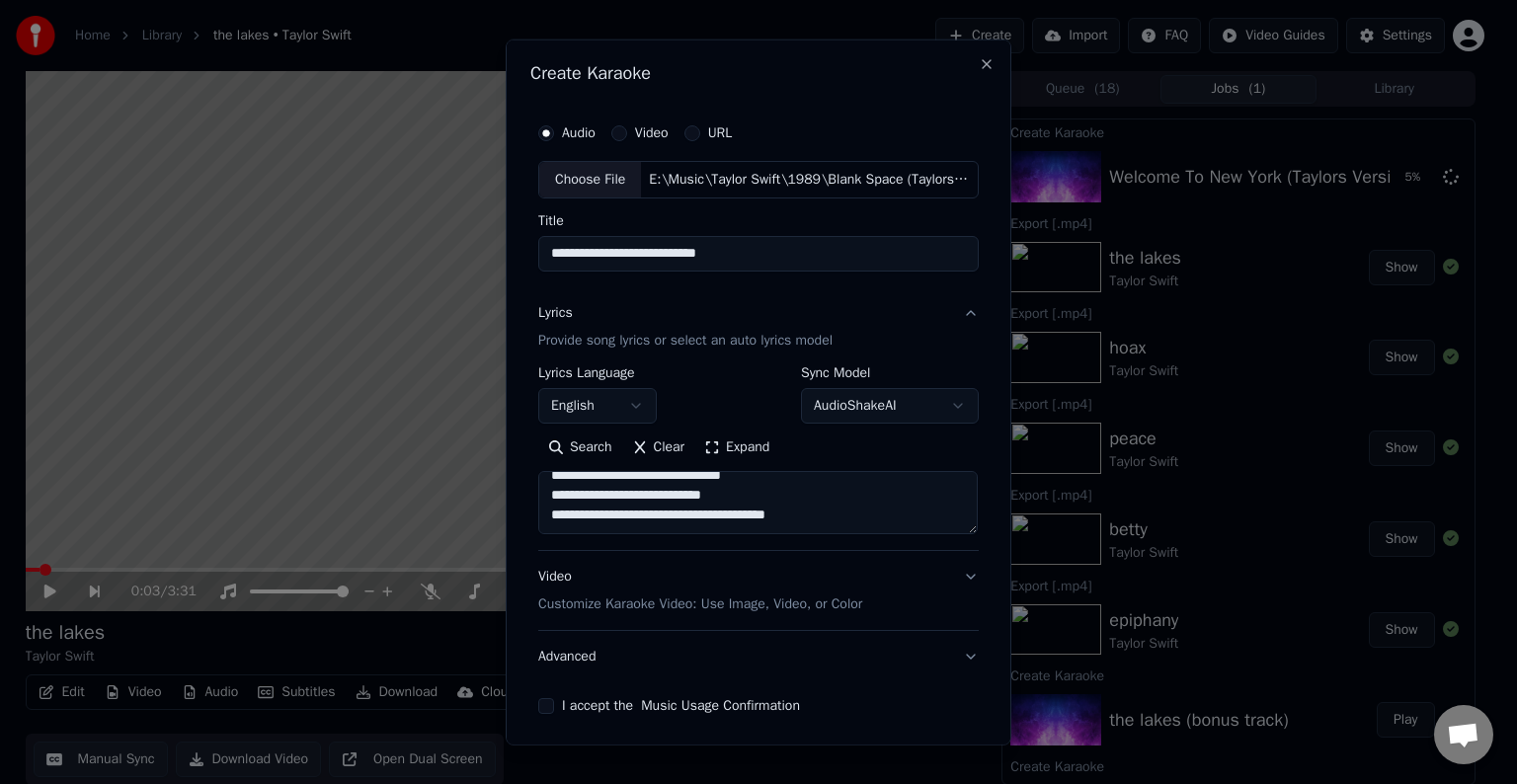 paste on "**********" 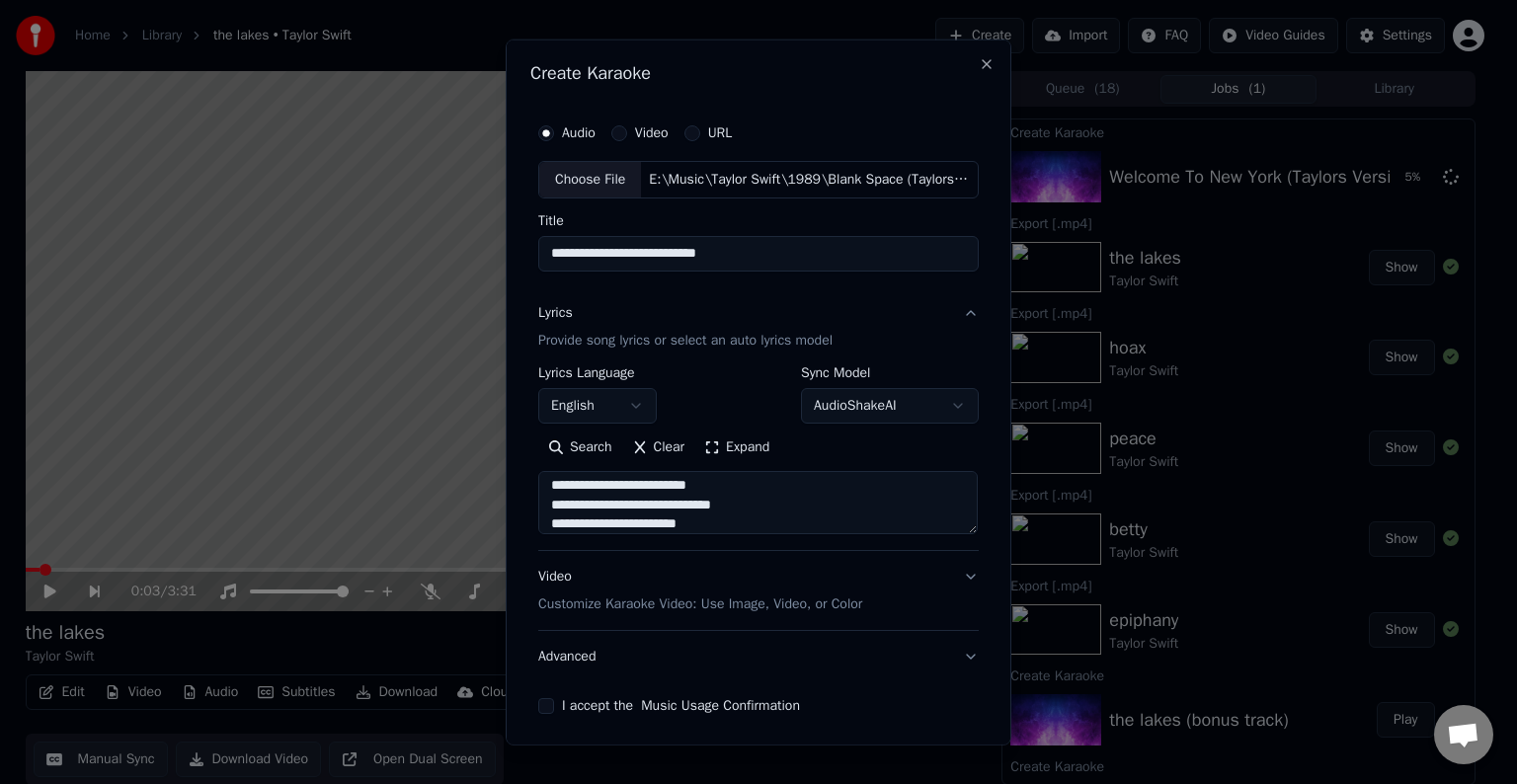 scroll, scrollTop: 577, scrollLeft: 0, axis: vertical 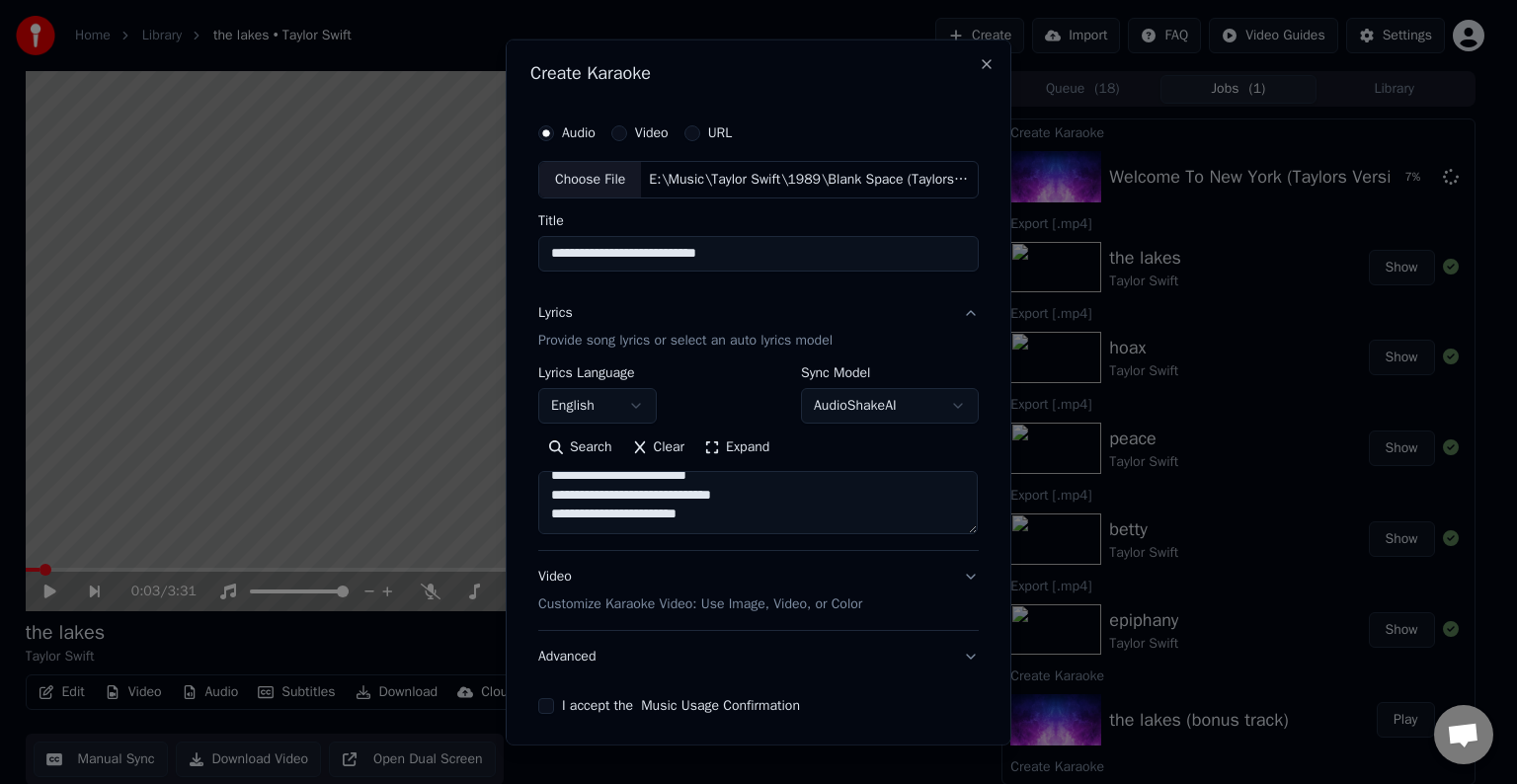paste on "**********" 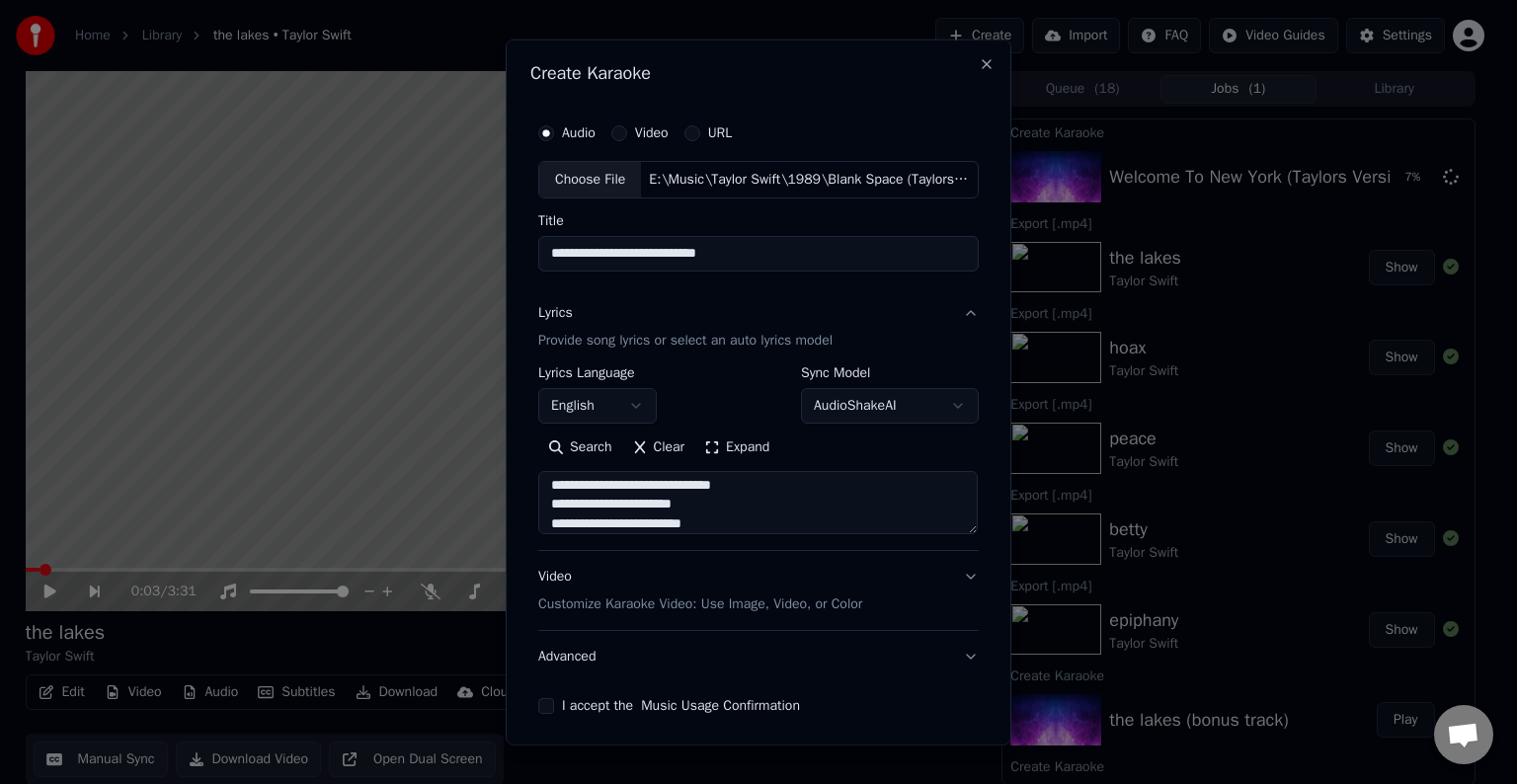 scroll, scrollTop: 873, scrollLeft: 0, axis: vertical 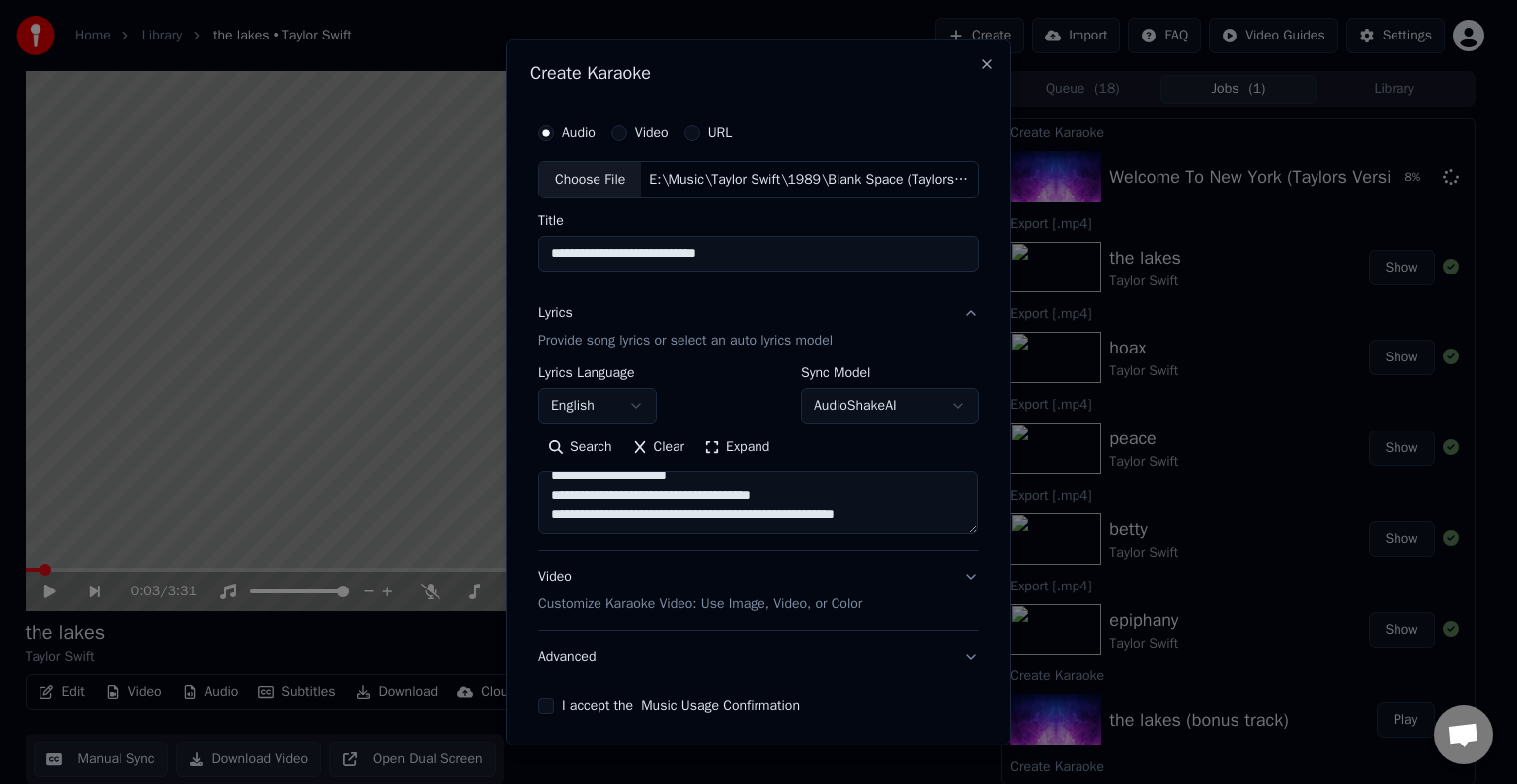 paste on "**********" 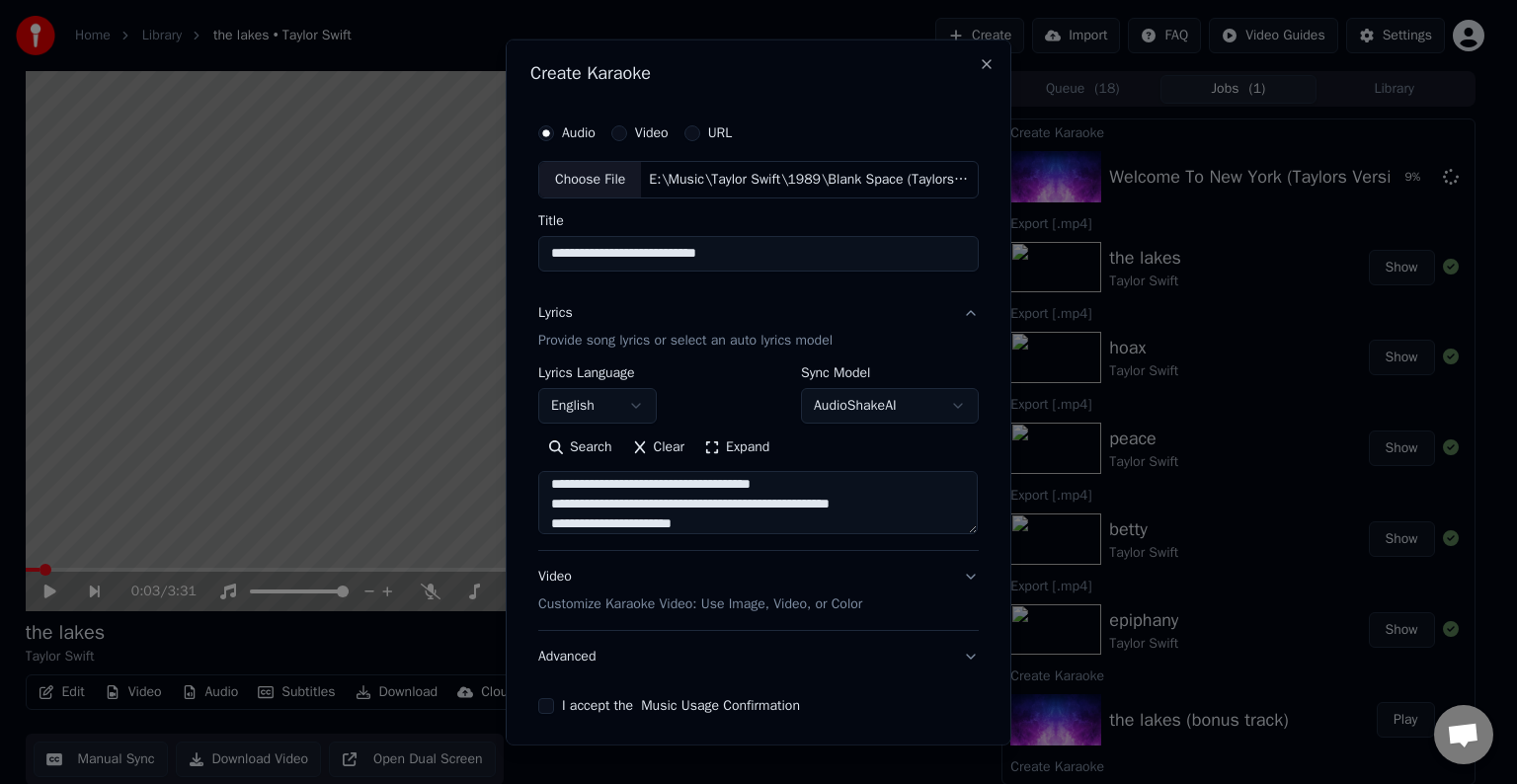 scroll, scrollTop: 1169, scrollLeft: 0, axis: vertical 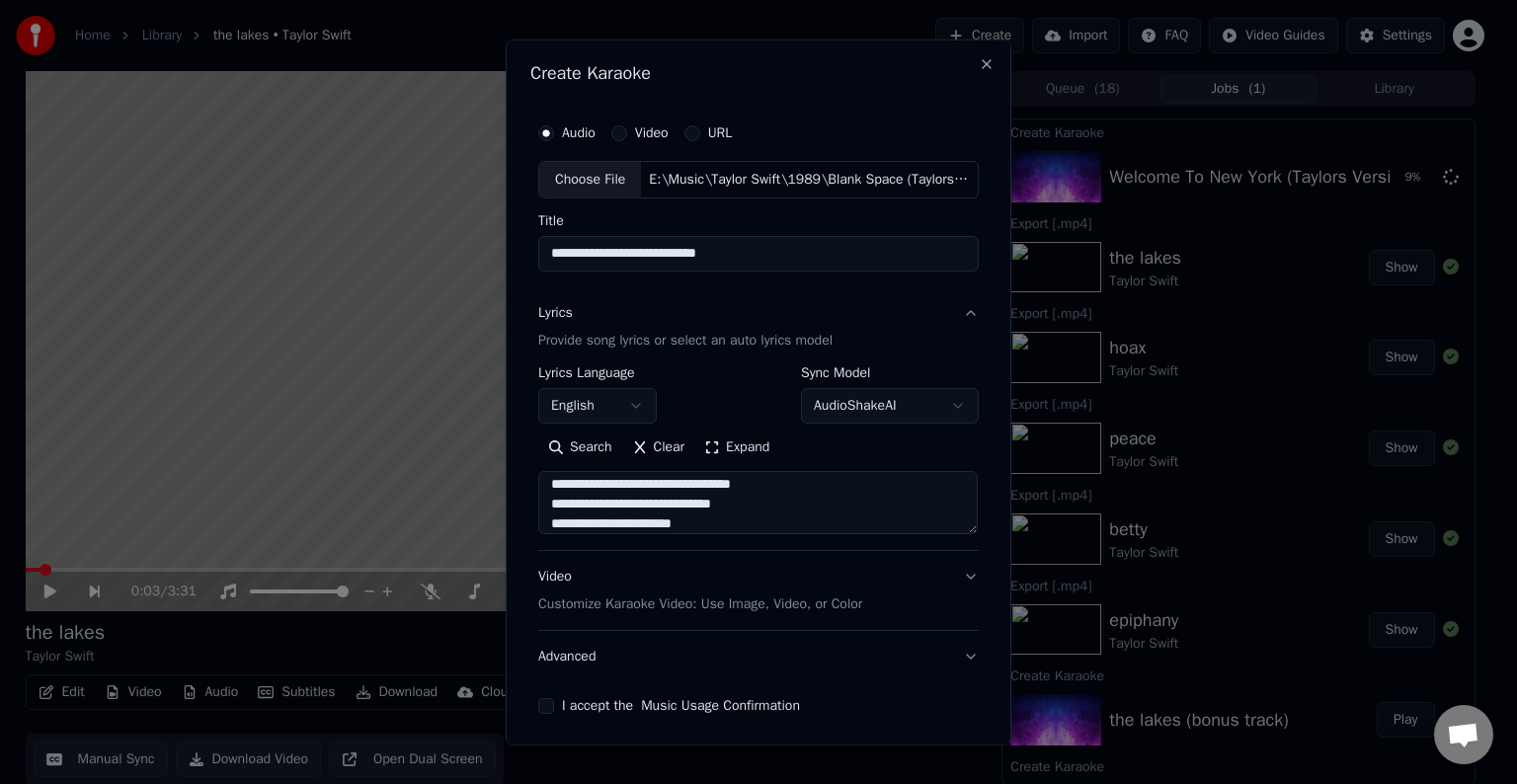click at bounding box center [758, 503] 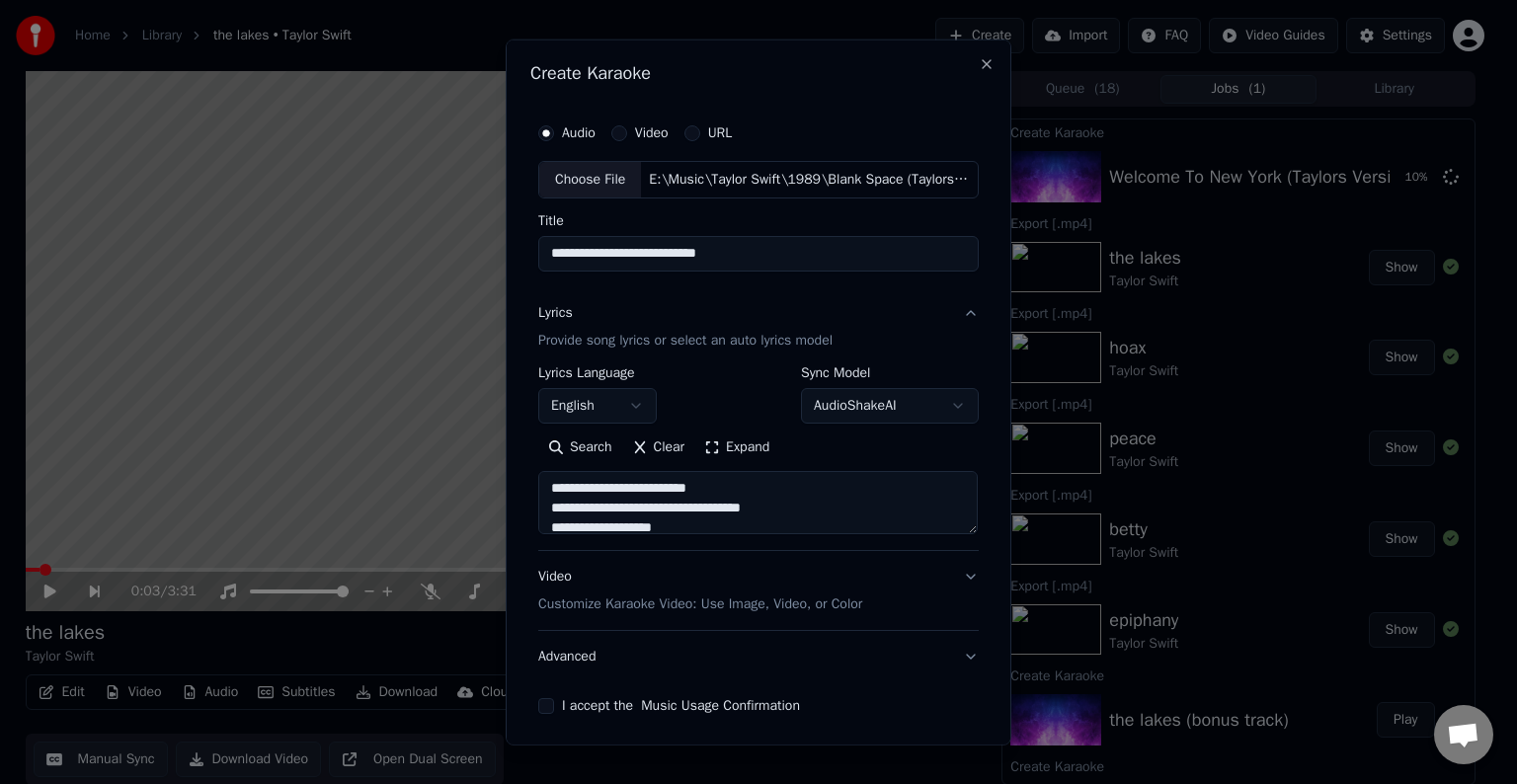 scroll, scrollTop: 1082, scrollLeft: 0, axis: vertical 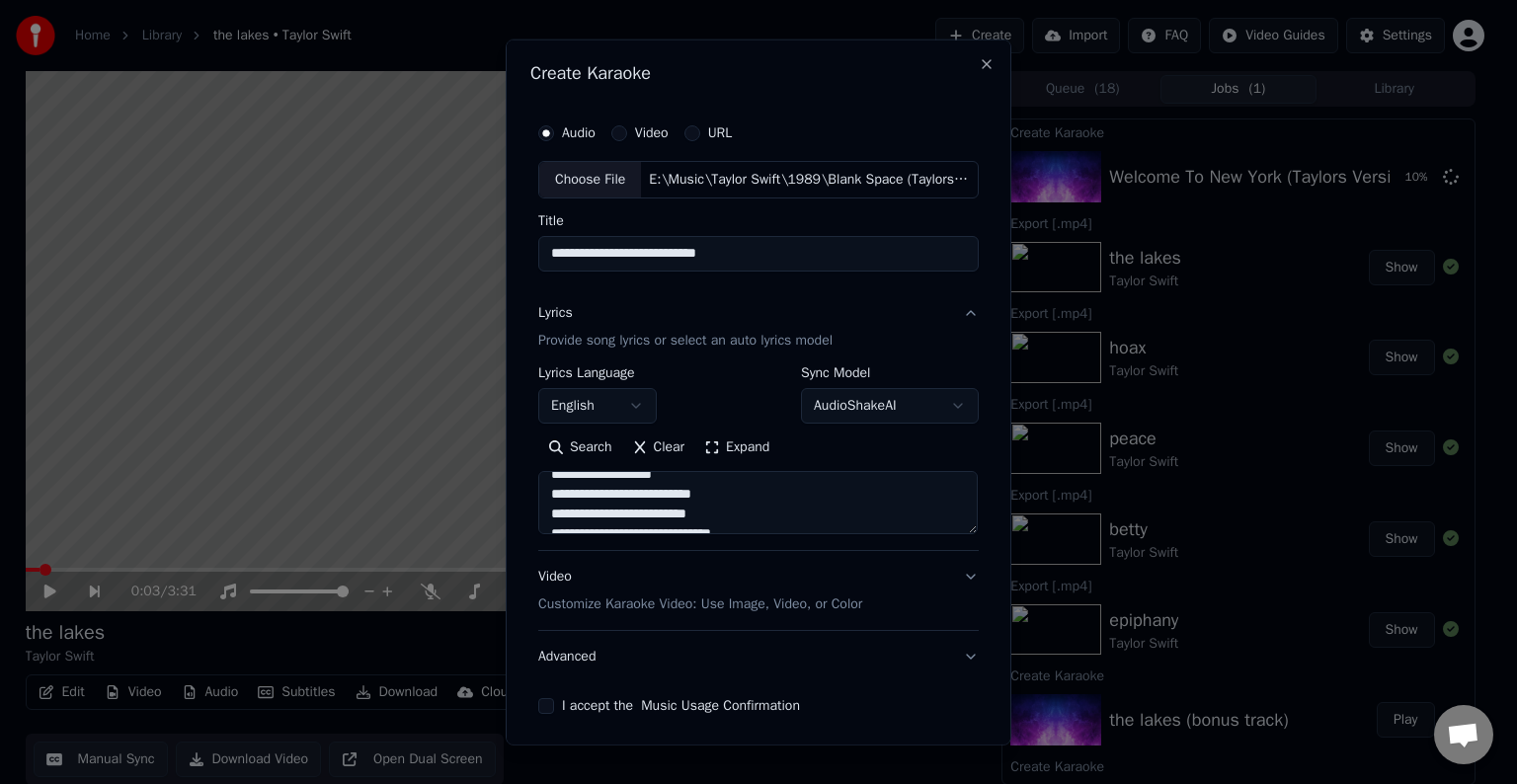 drag, startPoint x: 741, startPoint y: 510, endPoint x: 700, endPoint y: 497, distance: 43.011626 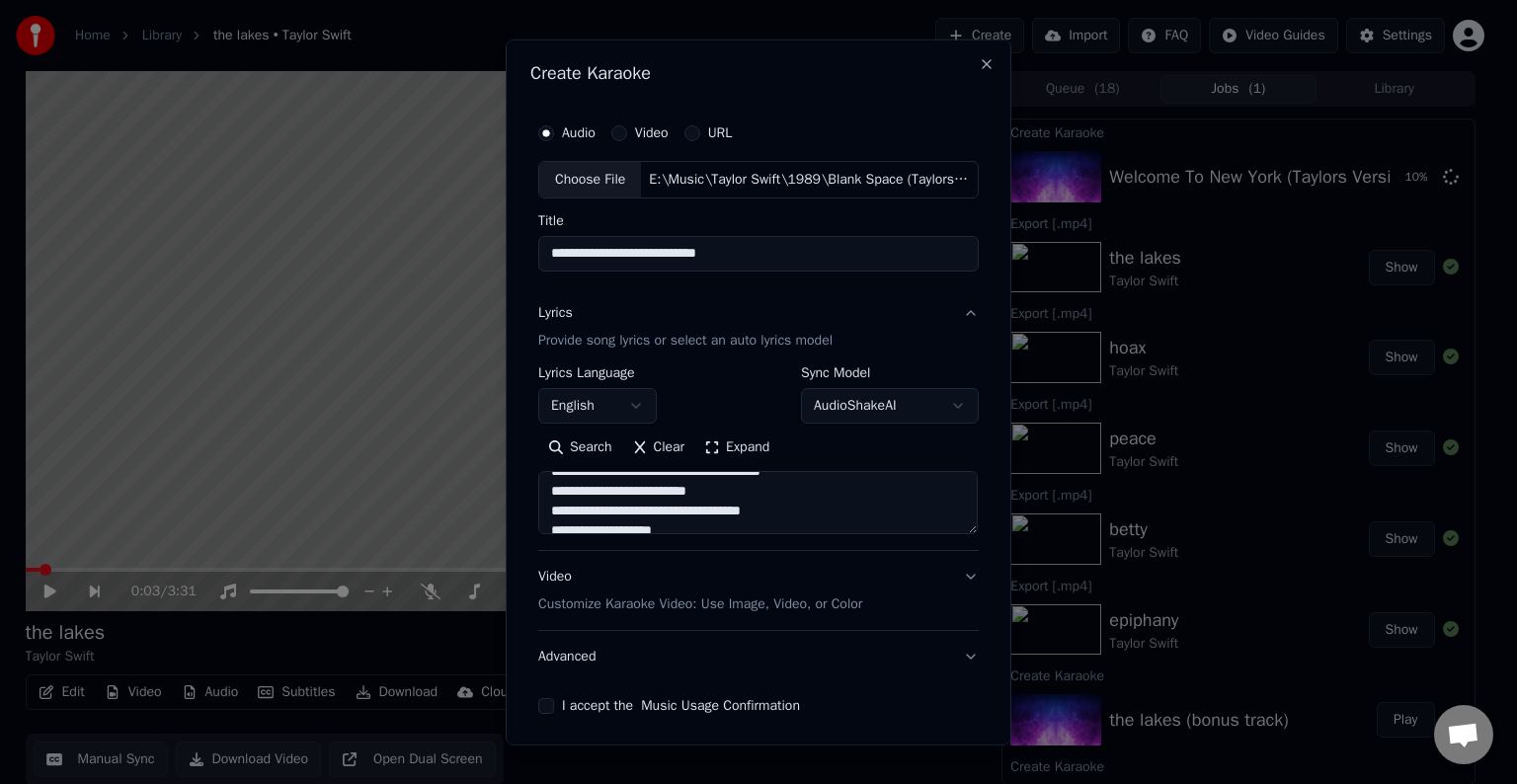 click at bounding box center (758, 503) 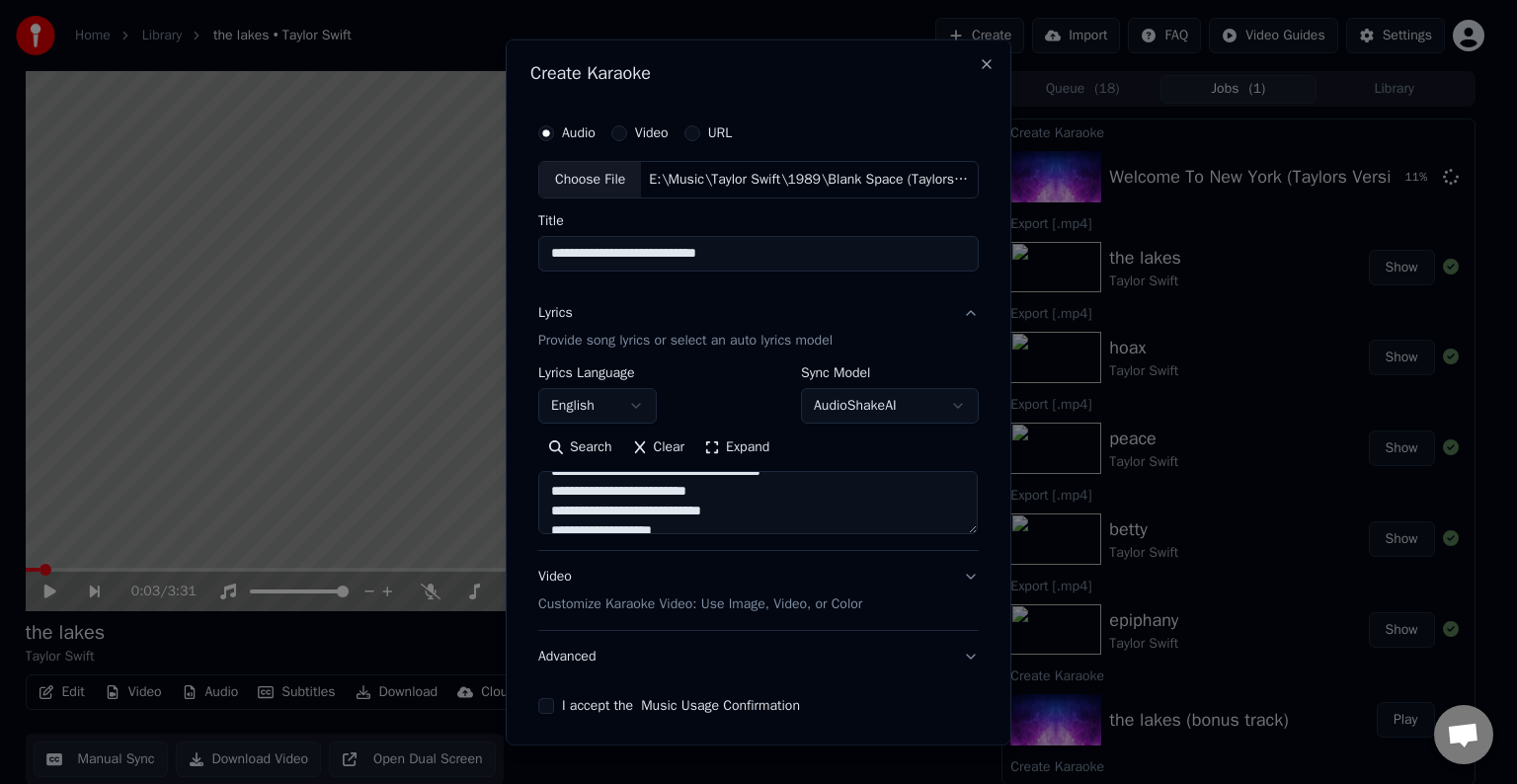 scroll, scrollTop: 1070, scrollLeft: 0, axis: vertical 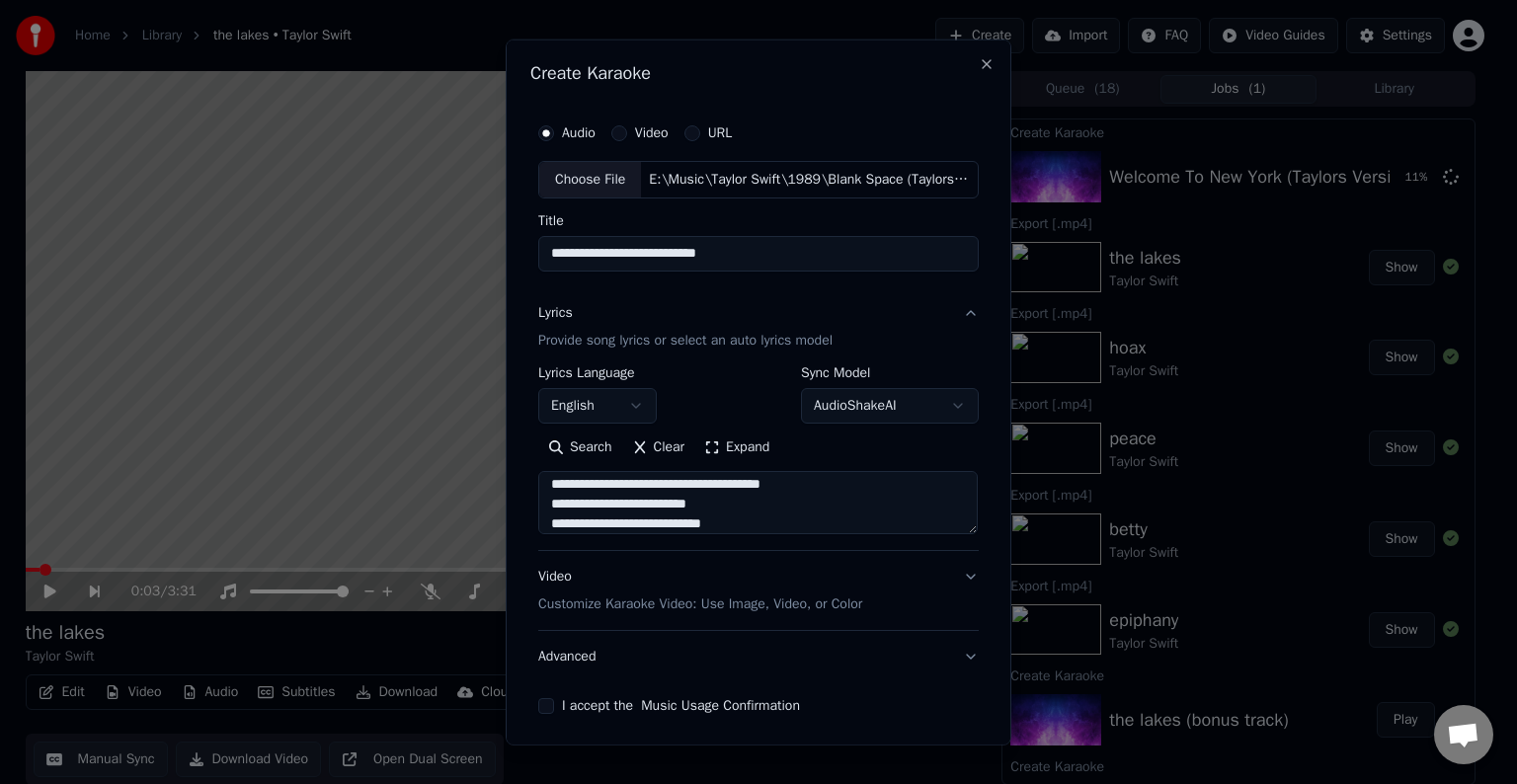 click at bounding box center (758, 503) 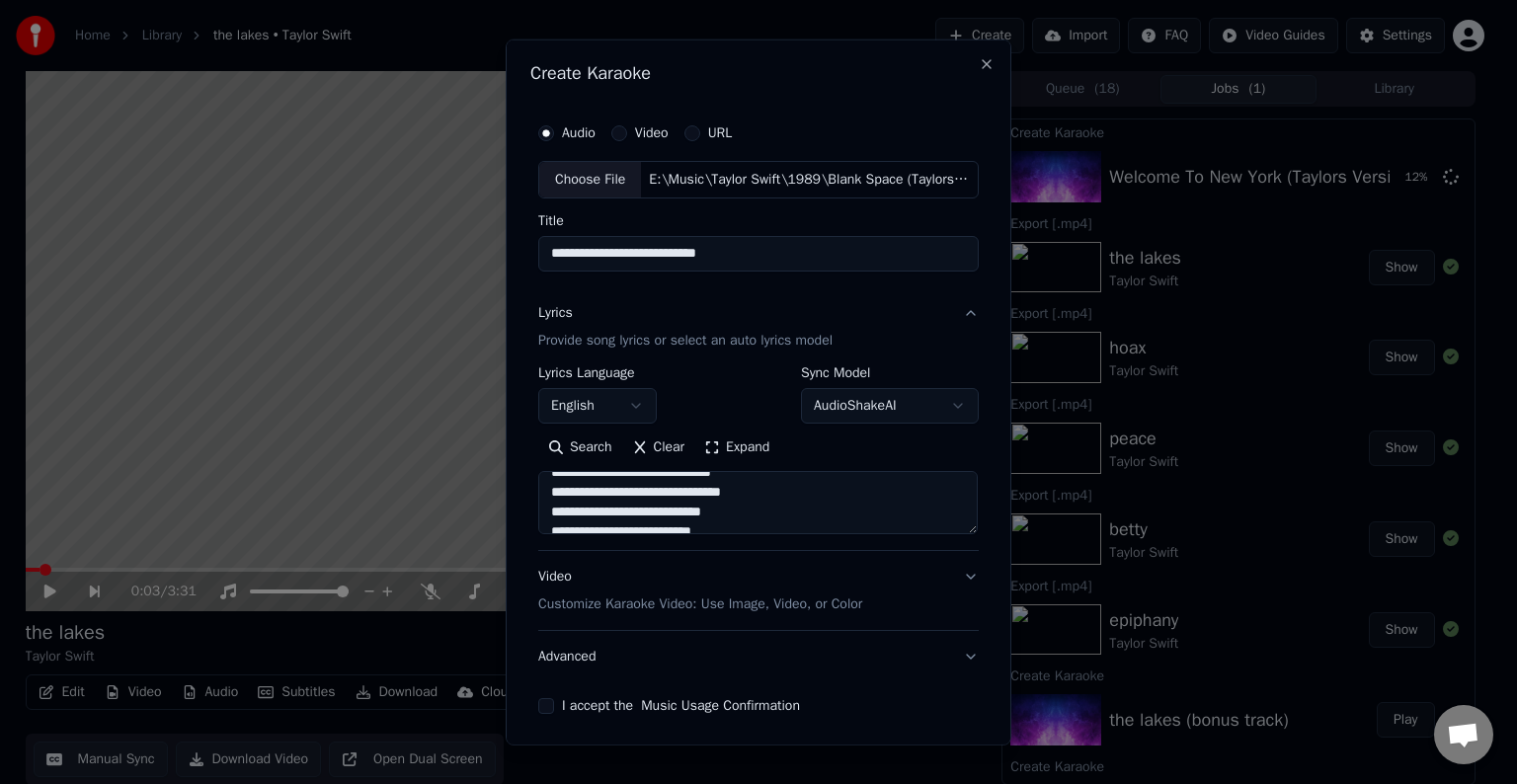 scroll, scrollTop: 1177, scrollLeft: 0, axis: vertical 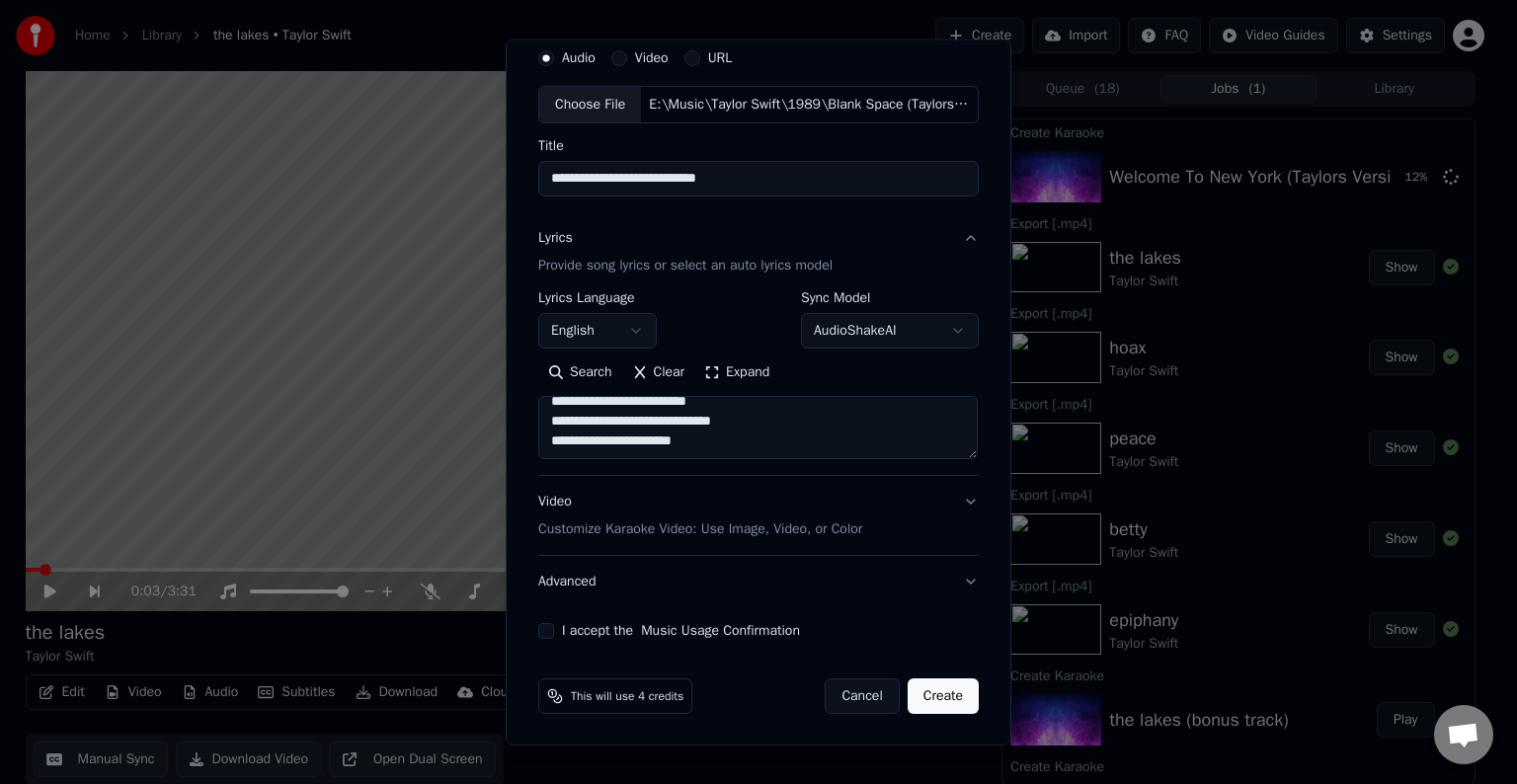 click at bounding box center [758, 428] 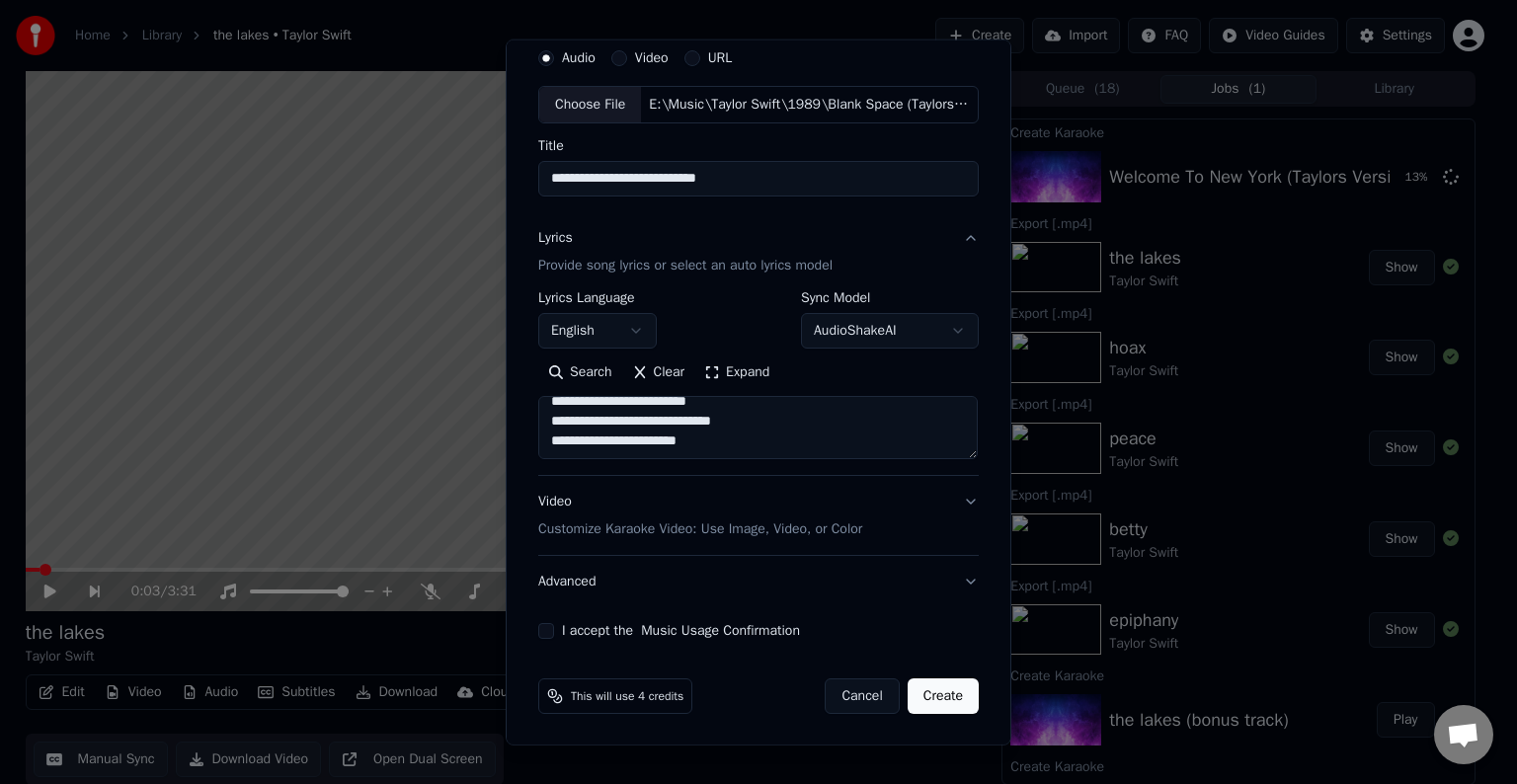 scroll, scrollTop: 1189, scrollLeft: 0, axis: vertical 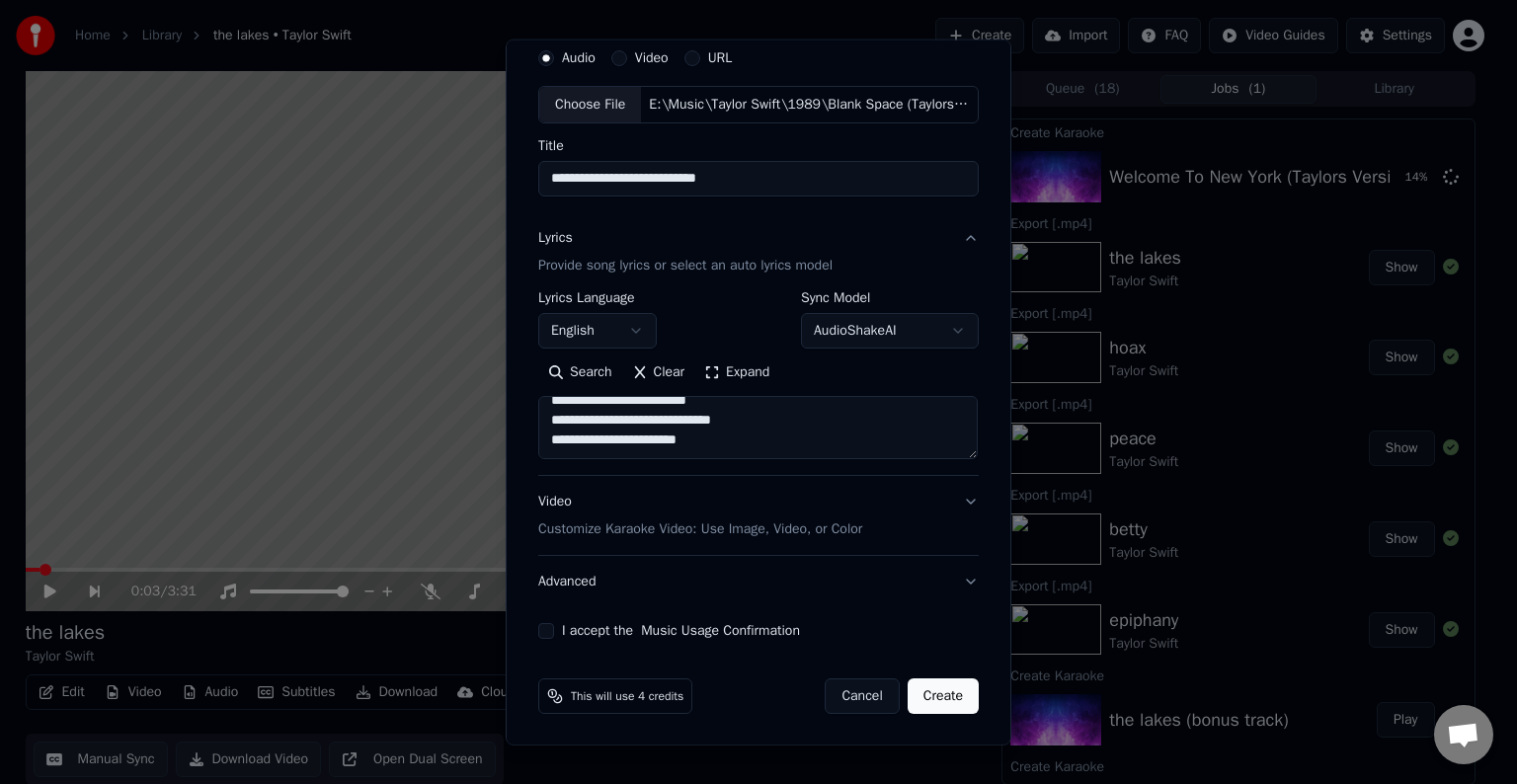 paste on "**********" 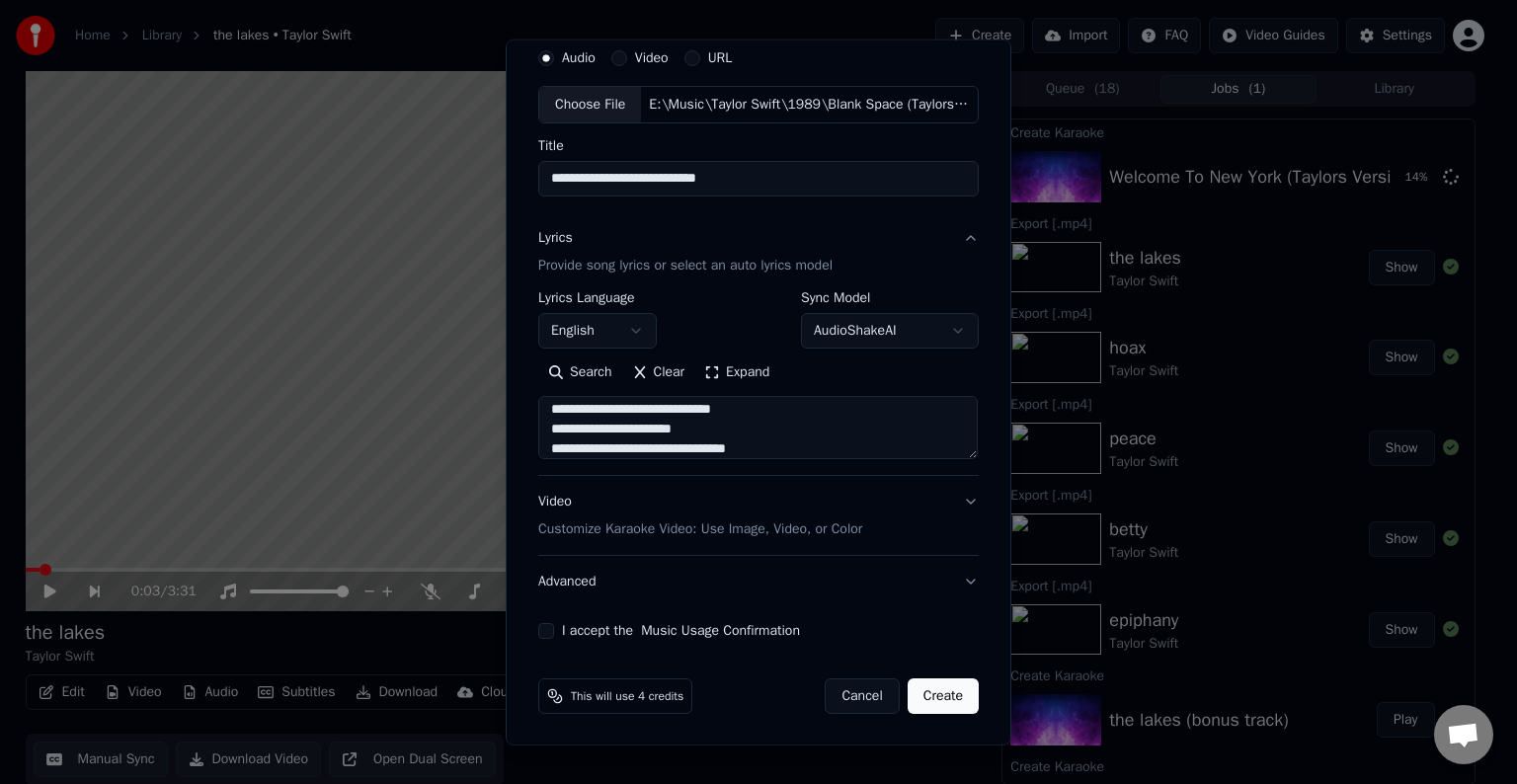 scroll, scrollTop: 1268, scrollLeft: 0, axis: vertical 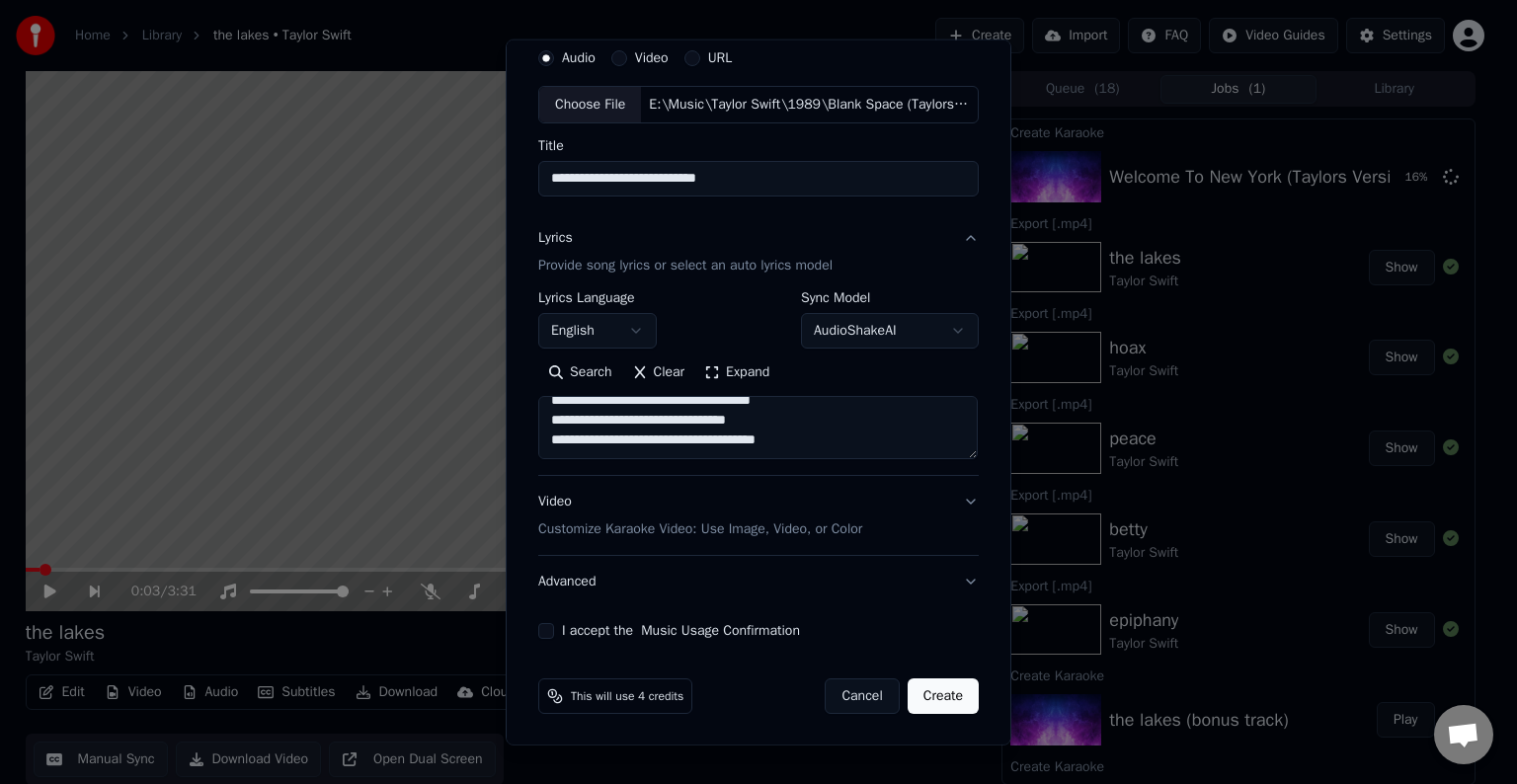 paste on "**********" 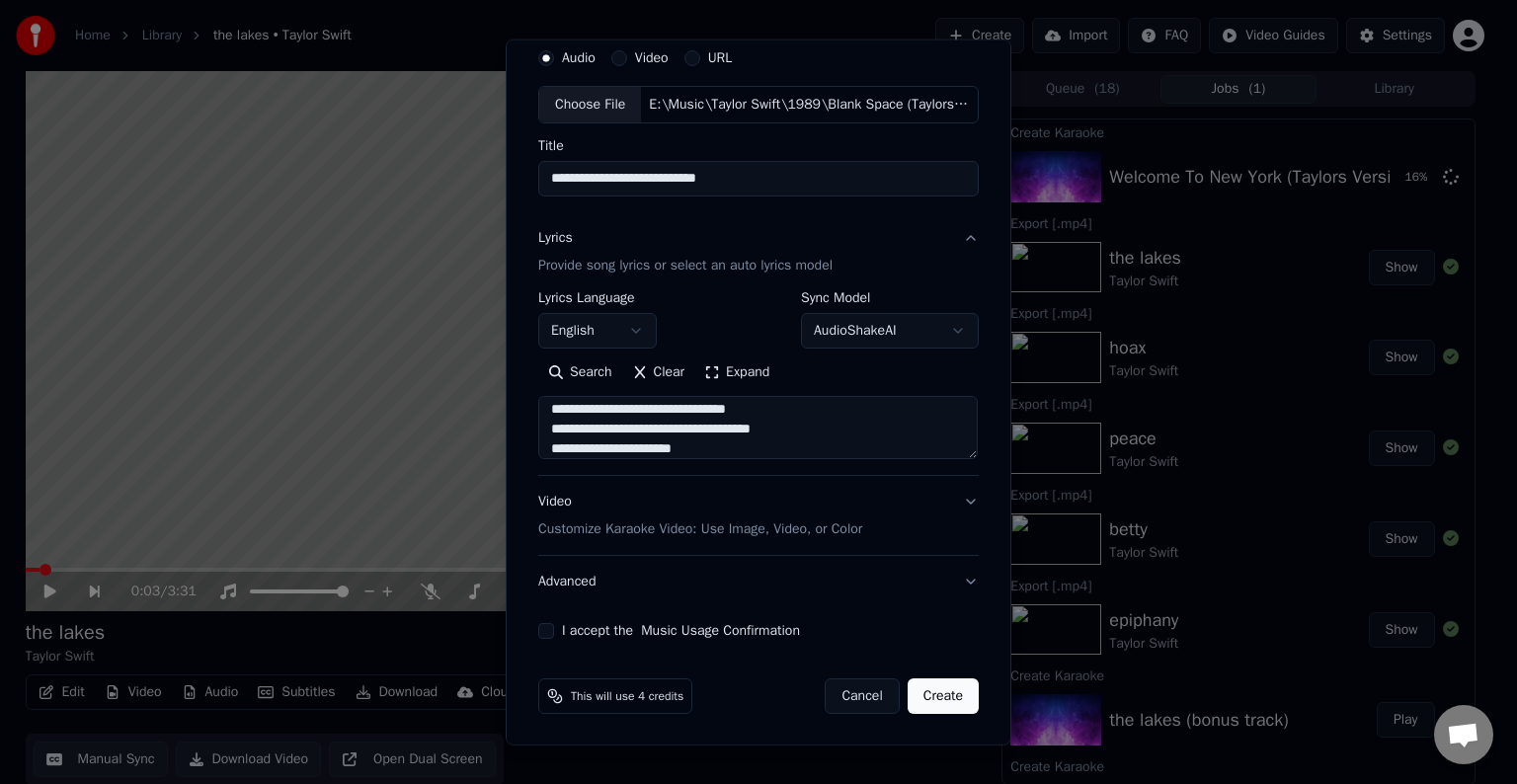 scroll, scrollTop: 1563, scrollLeft: 0, axis: vertical 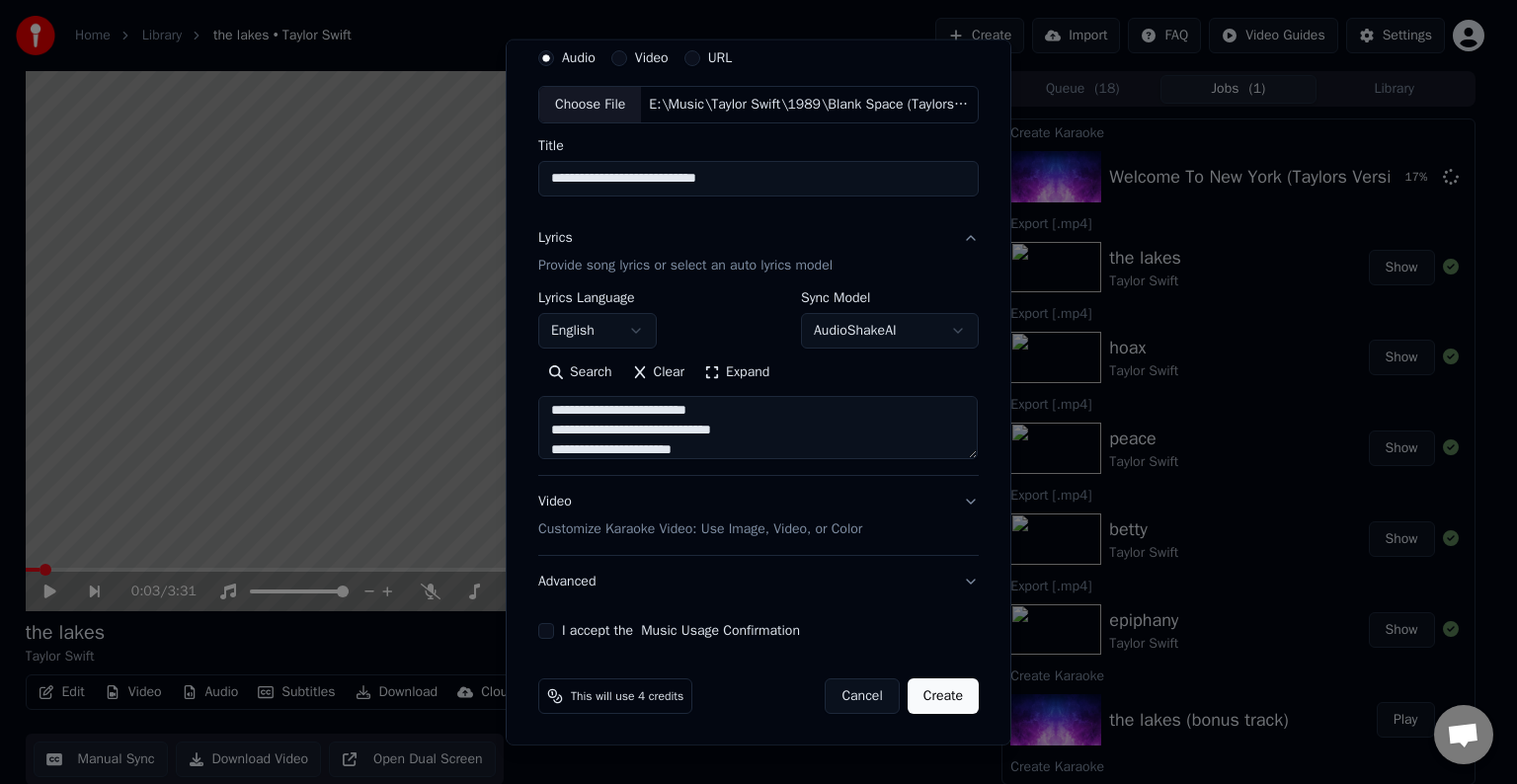 type on "**********" 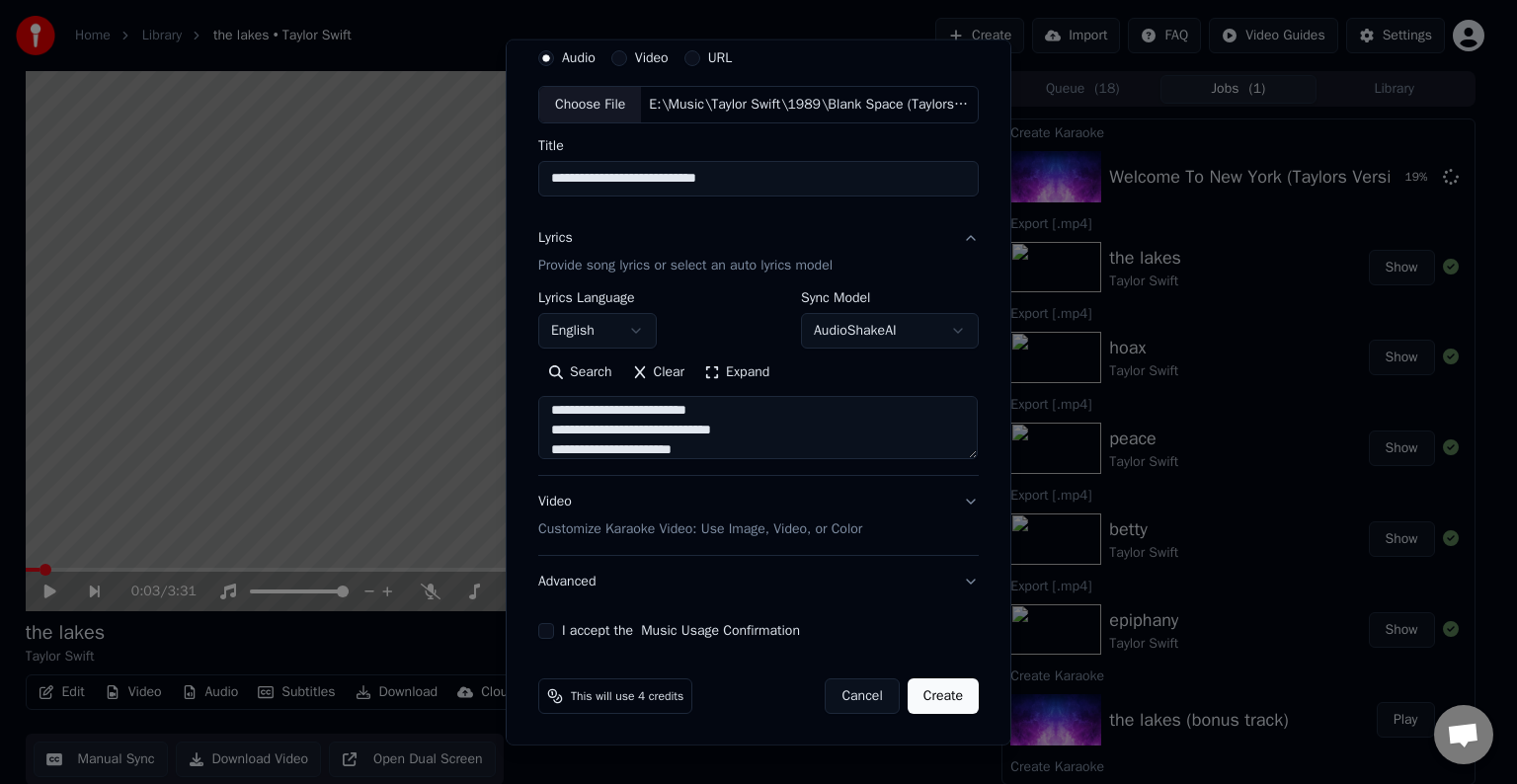 click on "Advanced" at bounding box center (758, 582) 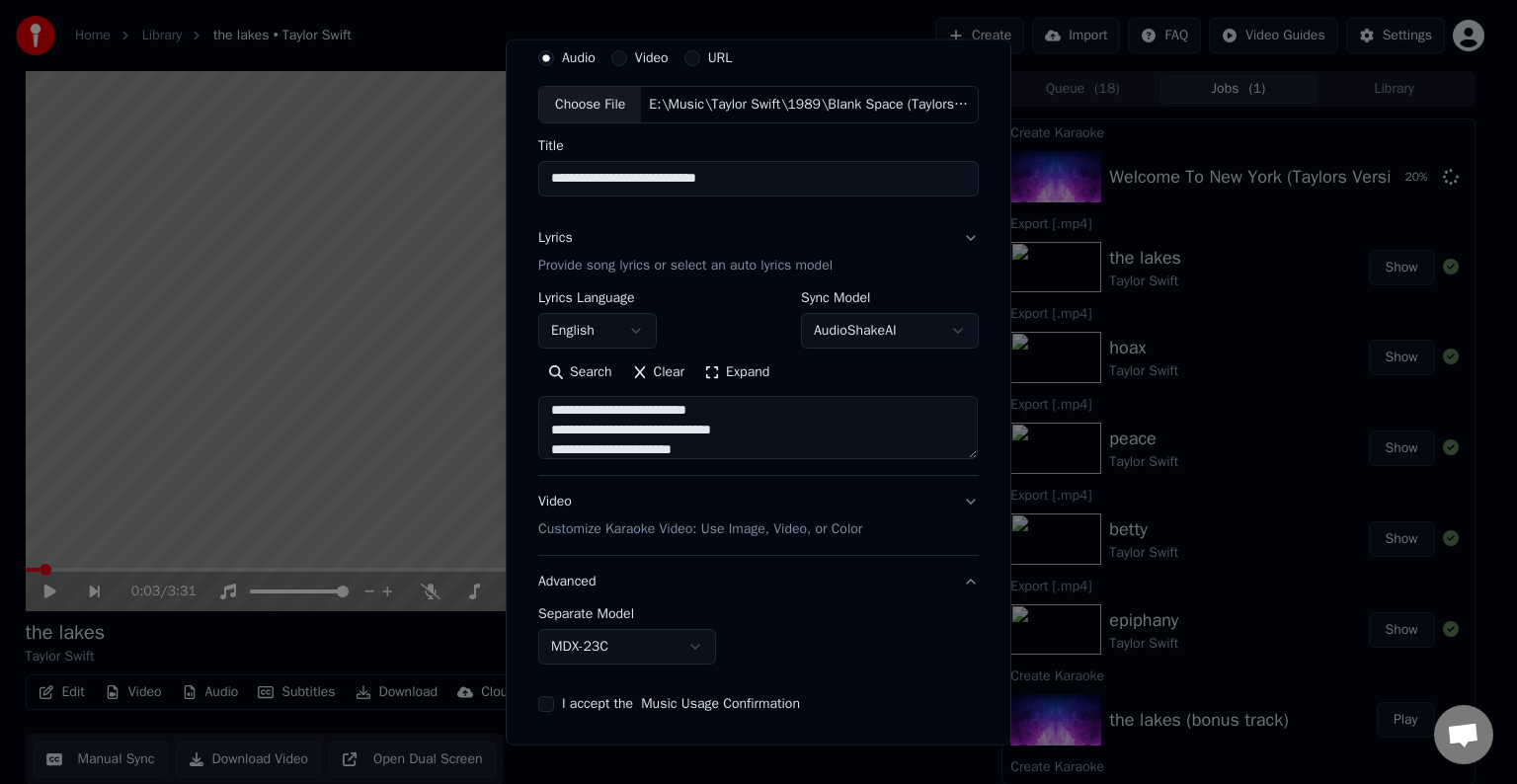 scroll, scrollTop: 0, scrollLeft: 0, axis: both 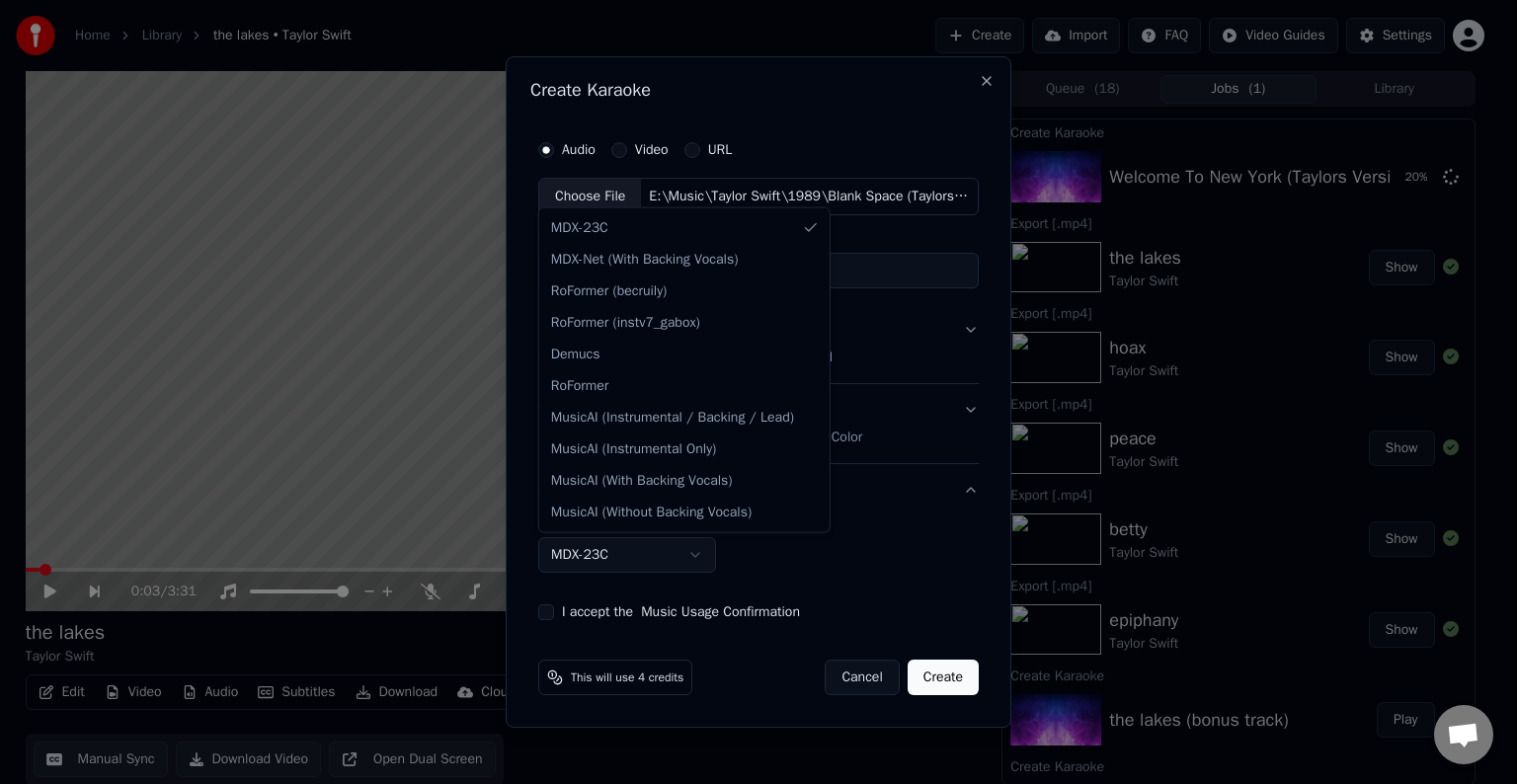 click on "Home Library the lakes • Taylor Swift Create Import FAQ Video Guides Settings 0:03  /  3:31 the lakes Taylor Swift BPM 180 Key D Edit Video Audio Subtitles Download Cloud Library Manual Sync Download Video Open Dual Screen Queue ( 18 ) Jobs ( 1 ) Library Create Karaoke Welcome To New York (Taylors Version) 20 % Export [.mp4] the lakes Taylor Swift Show Export [.mp4] hoax Taylor Swift Show Export [.mp4] peace Taylor Swift Show Export [.mp4] betty Taylor Swift Show Export [.mp4] epiphany Taylor Swift Show Create Karaoke the lakes (bonus track) Play Create Karaoke hoax Play Create Karaoke peace Play Create Karaoke betty Play Create Karaoke epiphany Play Export [.mp4] mad woman Taylor Swift Show Export [.mp4] invisible strings Taylor Swift Show Export [.mp4] illicit affairs Taylor Swift Show Export [.mp4] this is me trying Taylor Swift Show Create Karaoke mad woman Play Create Karaoke invisible string Play Create Karaoke illicit affairs Play Create Karaoke this is me trying Play Export [.mp4] august Show seven" at bounding box center [750, 392] 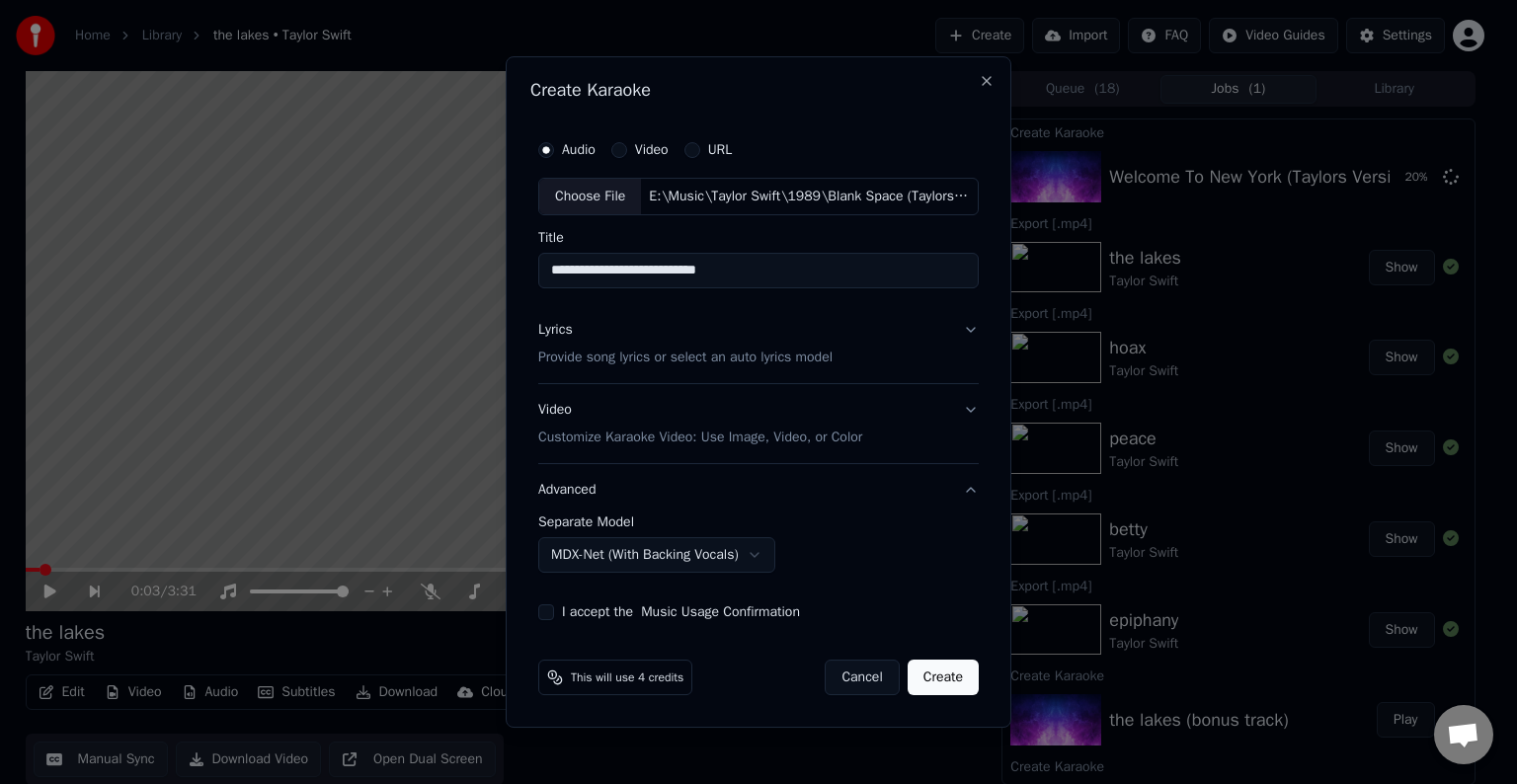 click on "I accept the   Music Usage Confirmation" at bounding box center (546, 612) 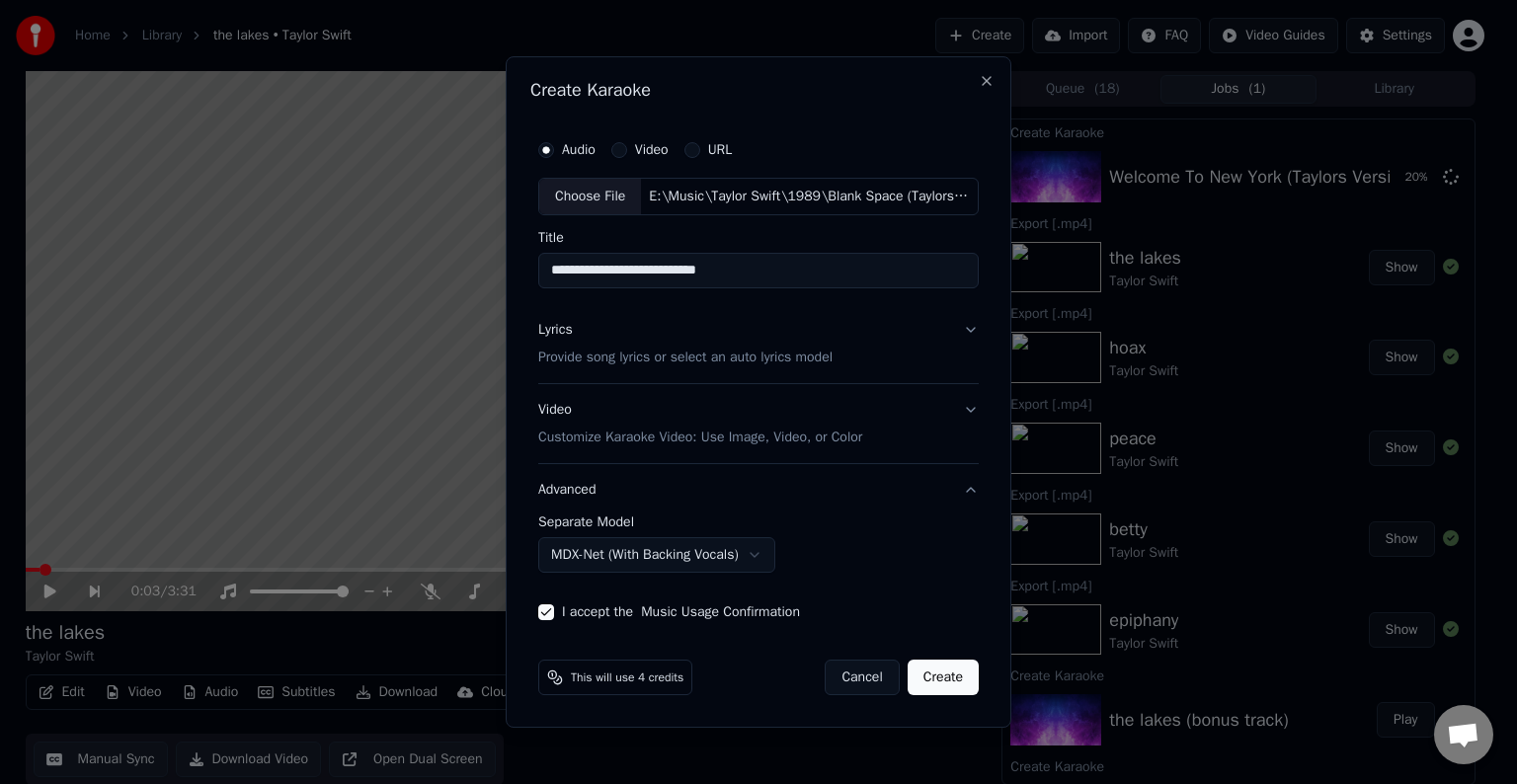 click on "Video Customize Karaoke Video: Use Image, Video, or Color" at bounding box center [758, 424] 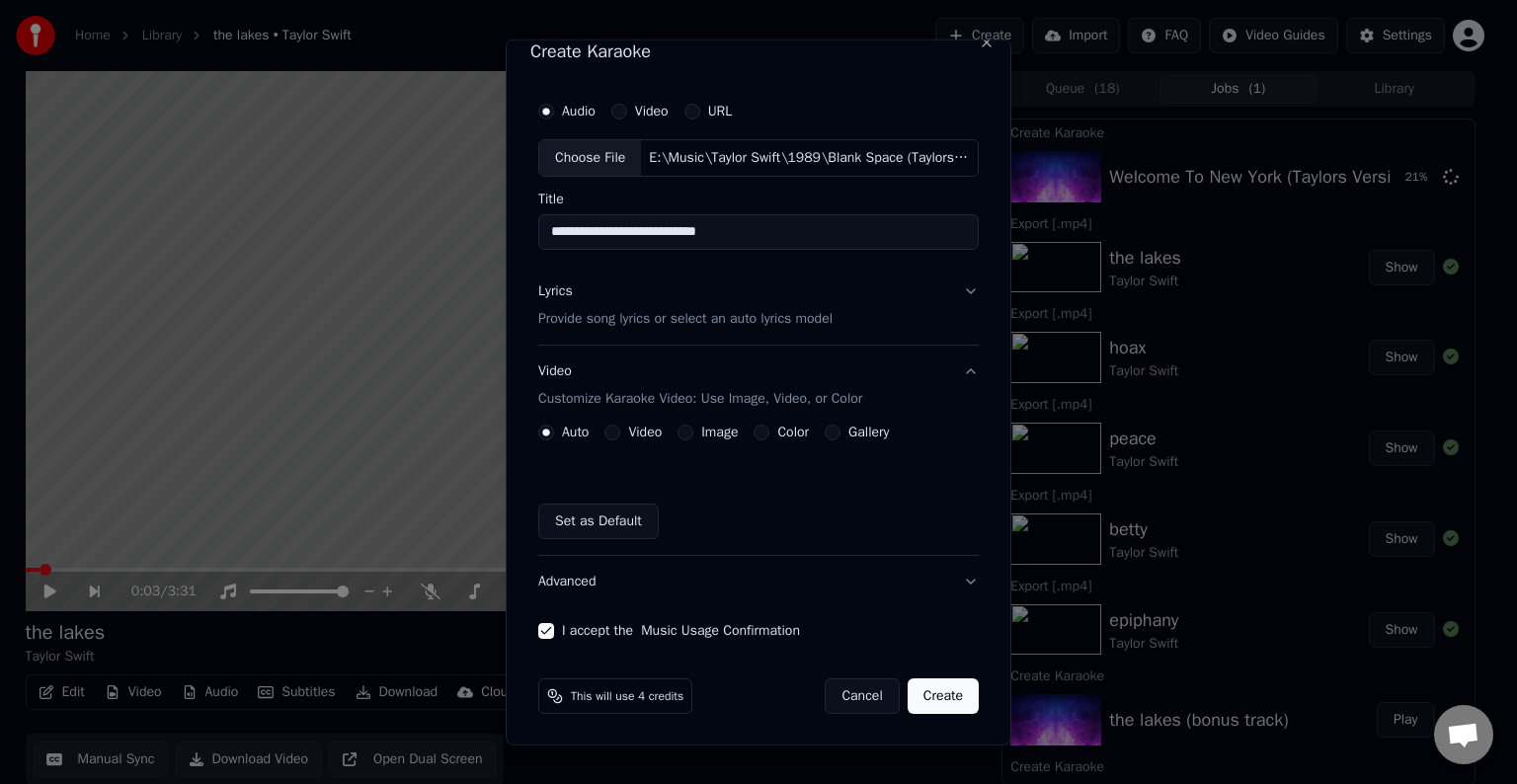 scroll, scrollTop: 0, scrollLeft: 0, axis: both 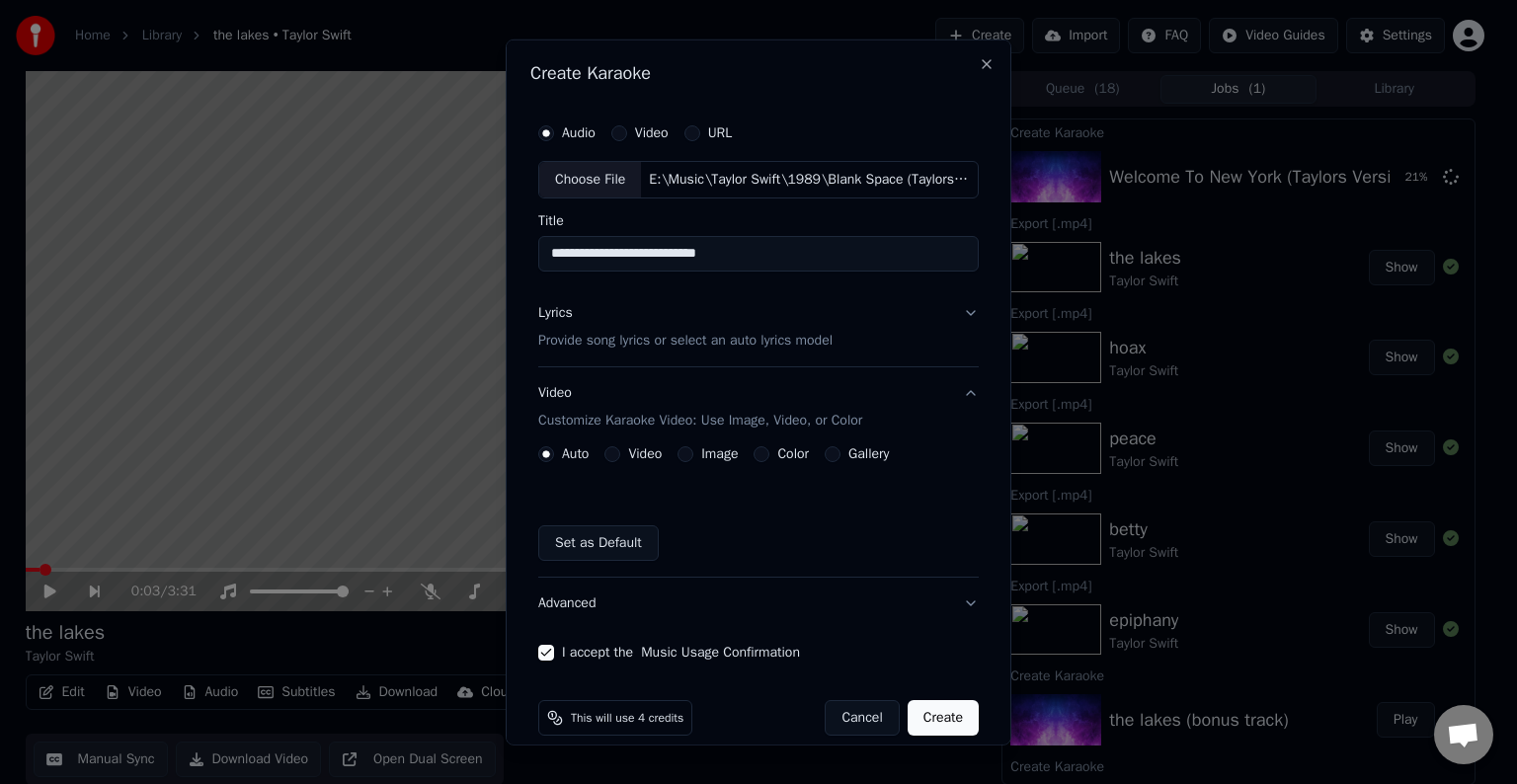 click on "**********" at bounding box center [758, 387] 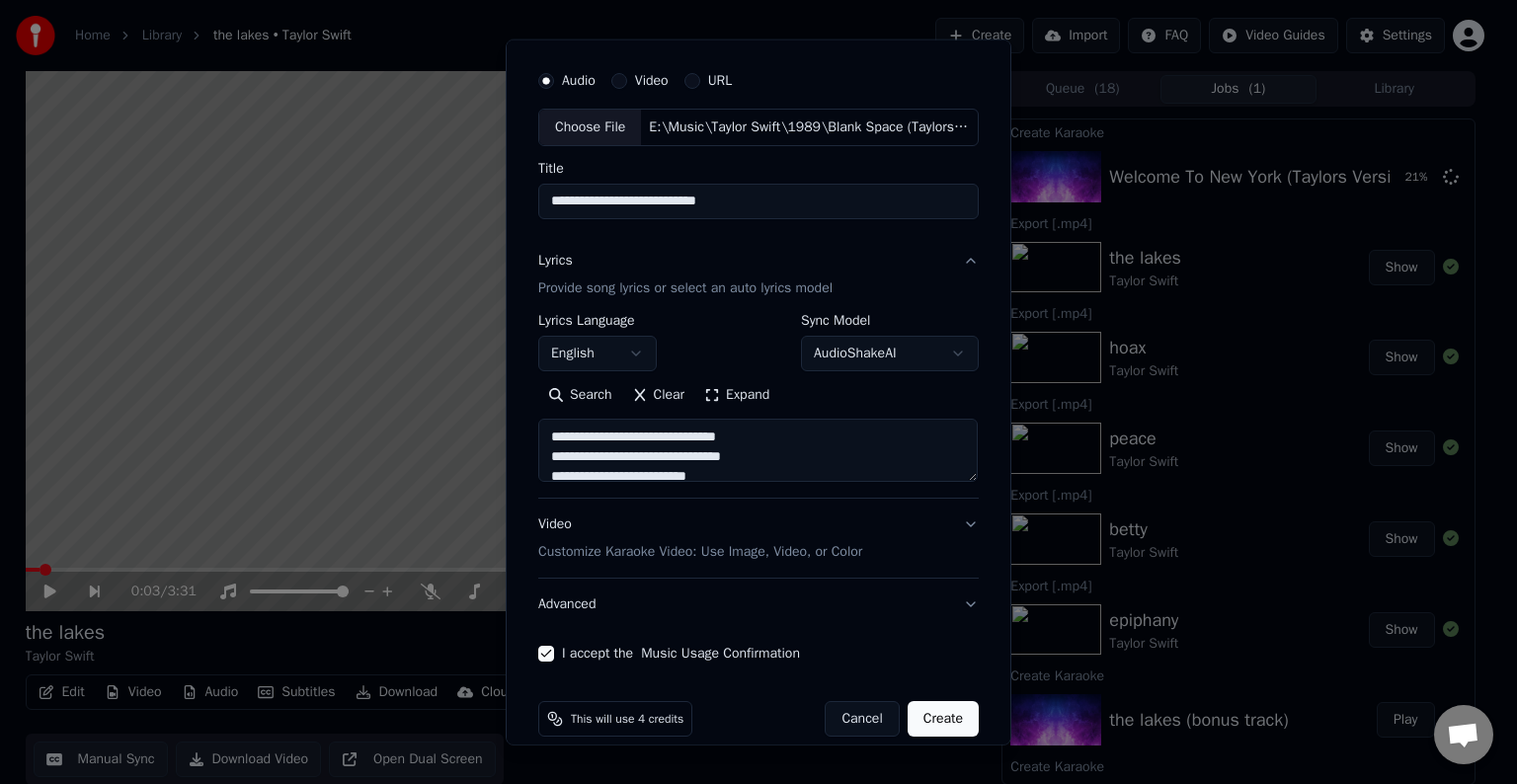 scroll, scrollTop: 75, scrollLeft: 0, axis: vertical 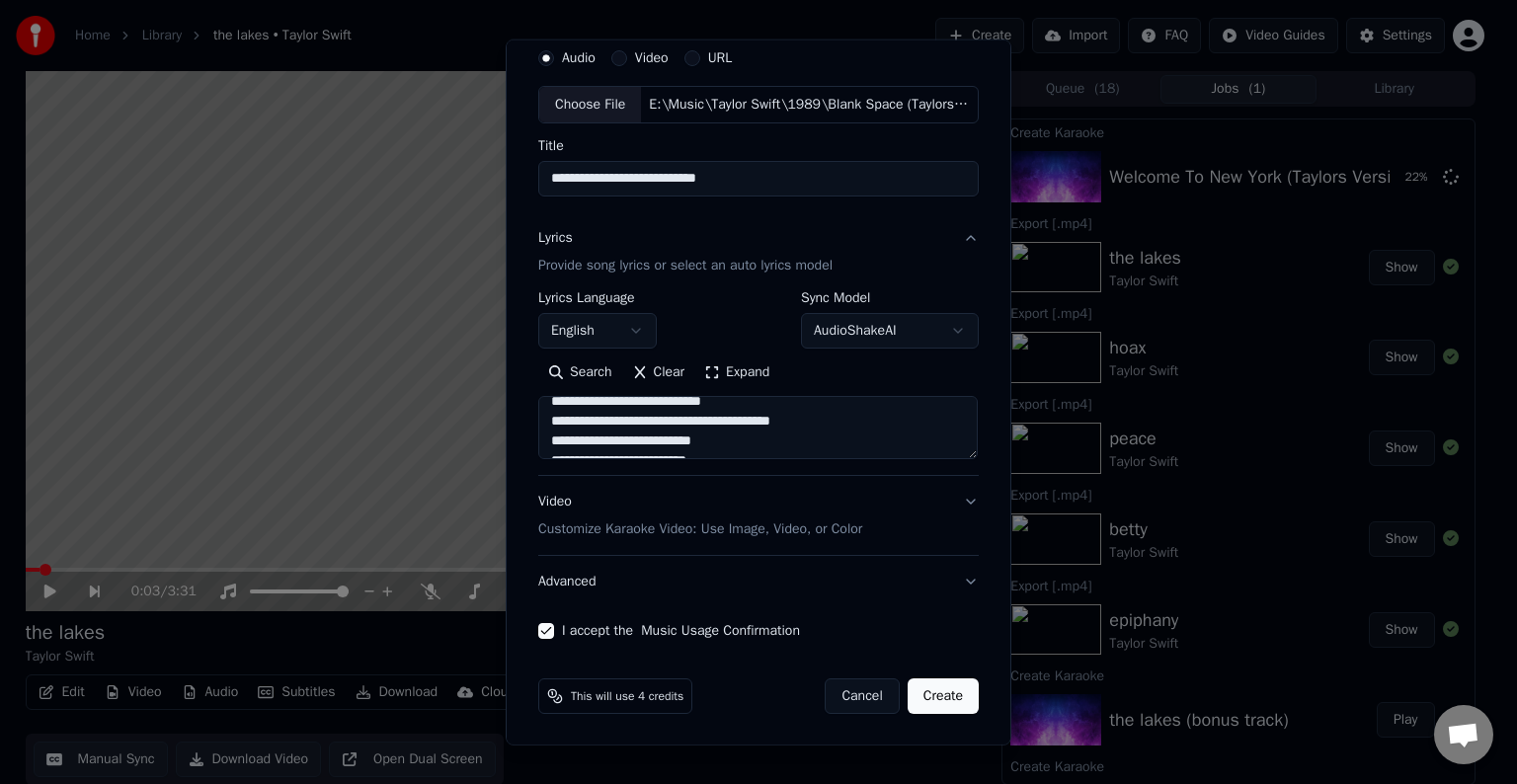 drag, startPoint x: 801, startPoint y: 422, endPoint x: 678, endPoint y: 424, distance: 123.016 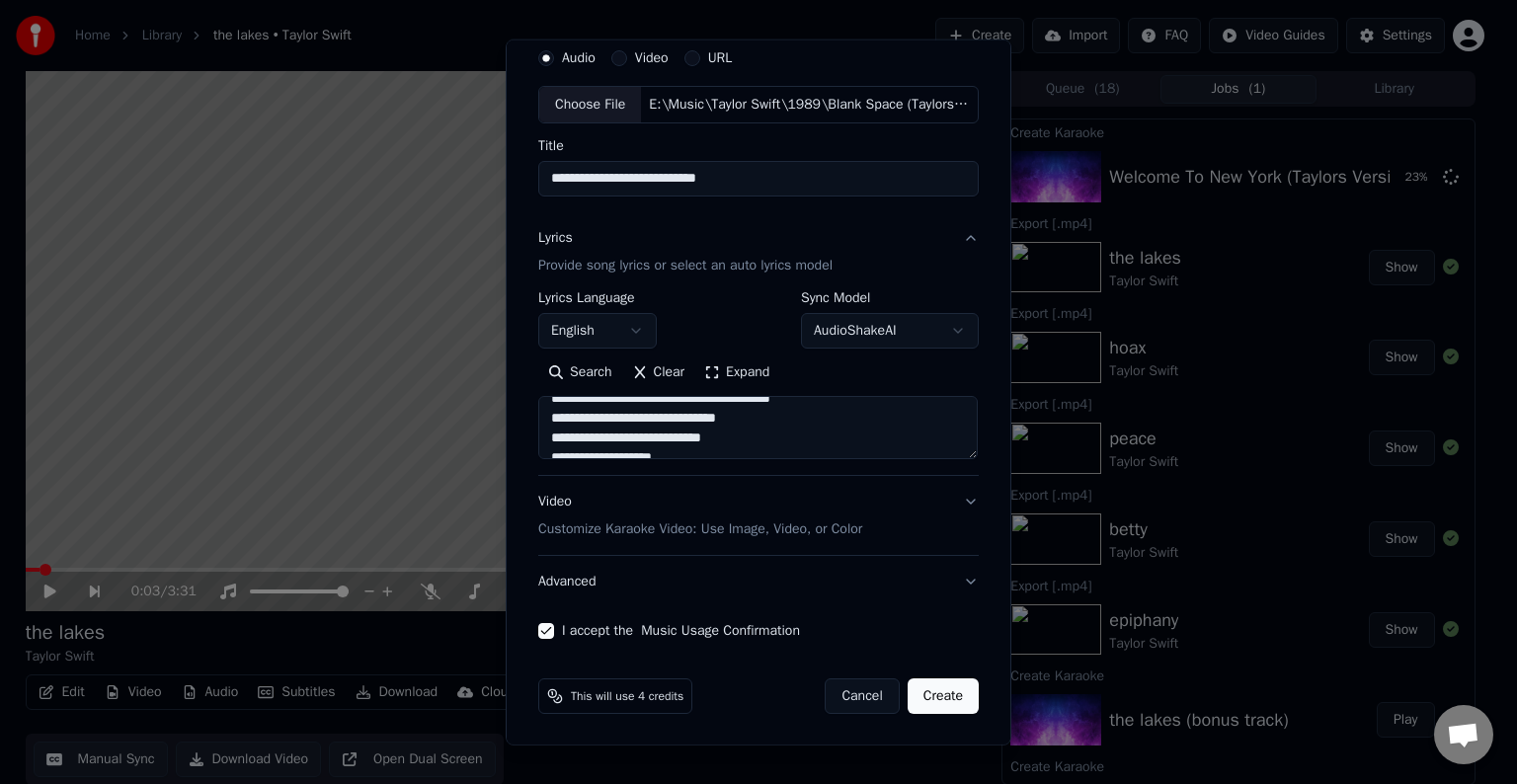 scroll, scrollTop: 1470, scrollLeft: 0, axis: vertical 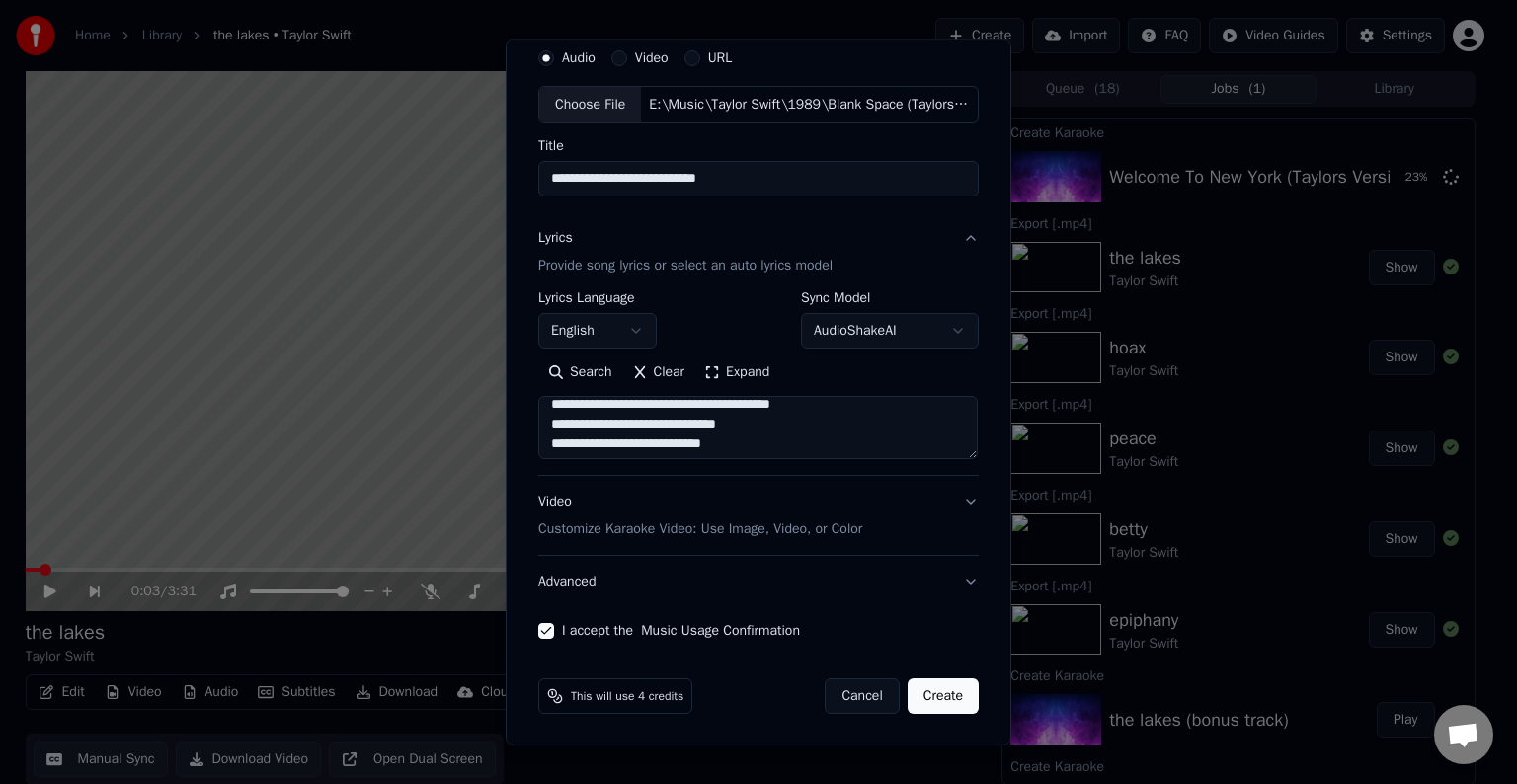 click at bounding box center [758, 428] 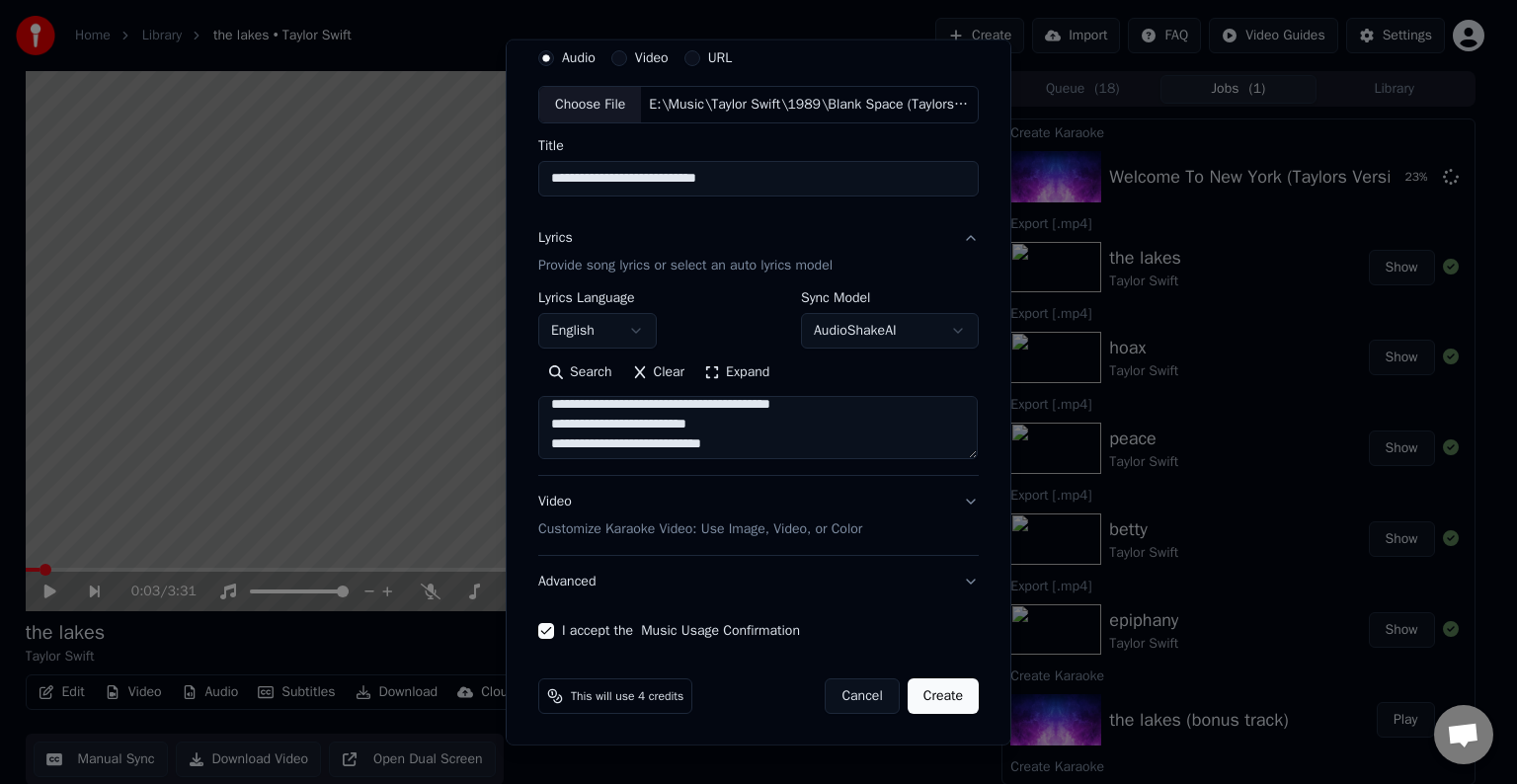 scroll, scrollTop: 1437, scrollLeft: 0, axis: vertical 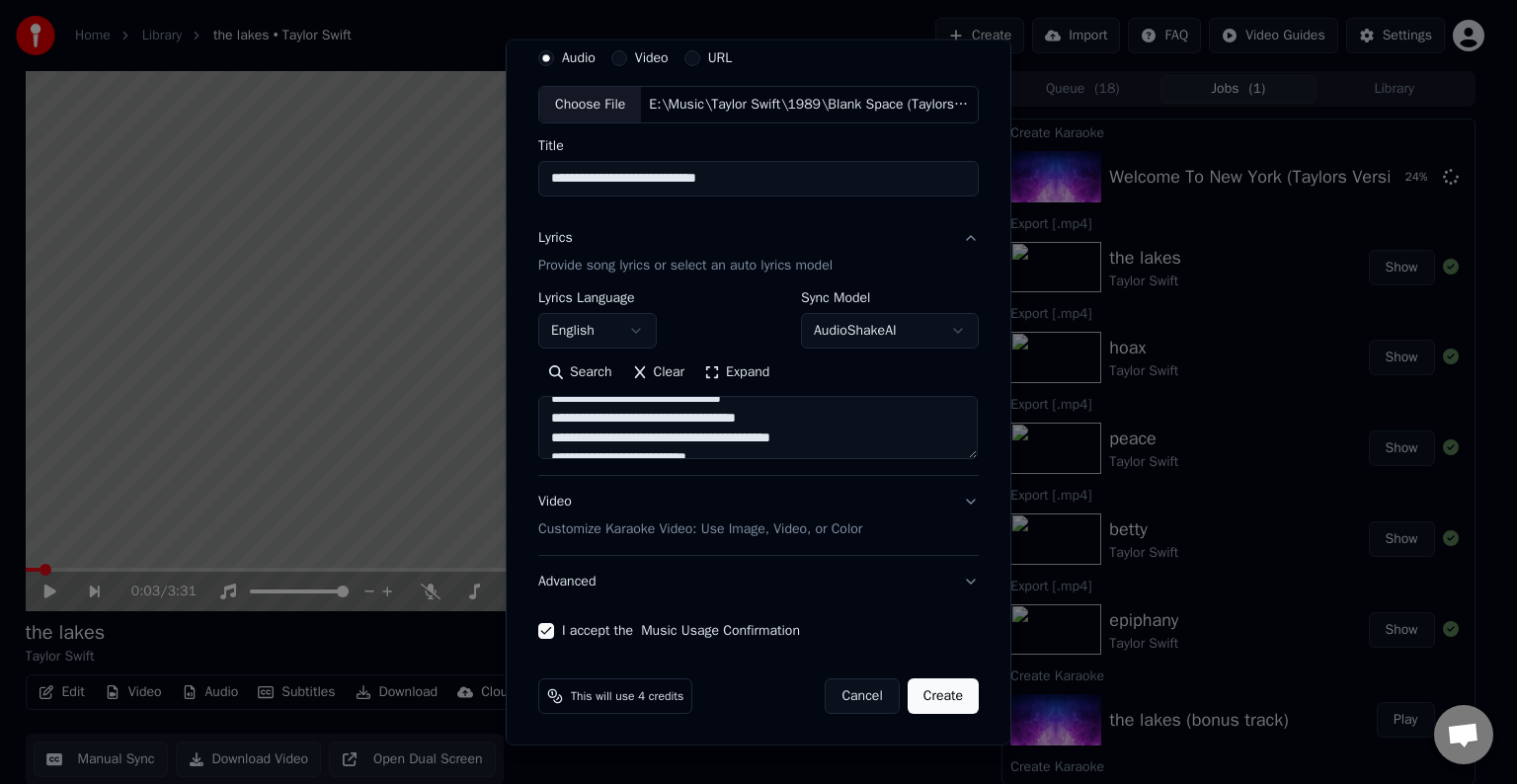 drag, startPoint x: 830, startPoint y: 435, endPoint x: 790, endPoint y: 437, distance: 40.04997 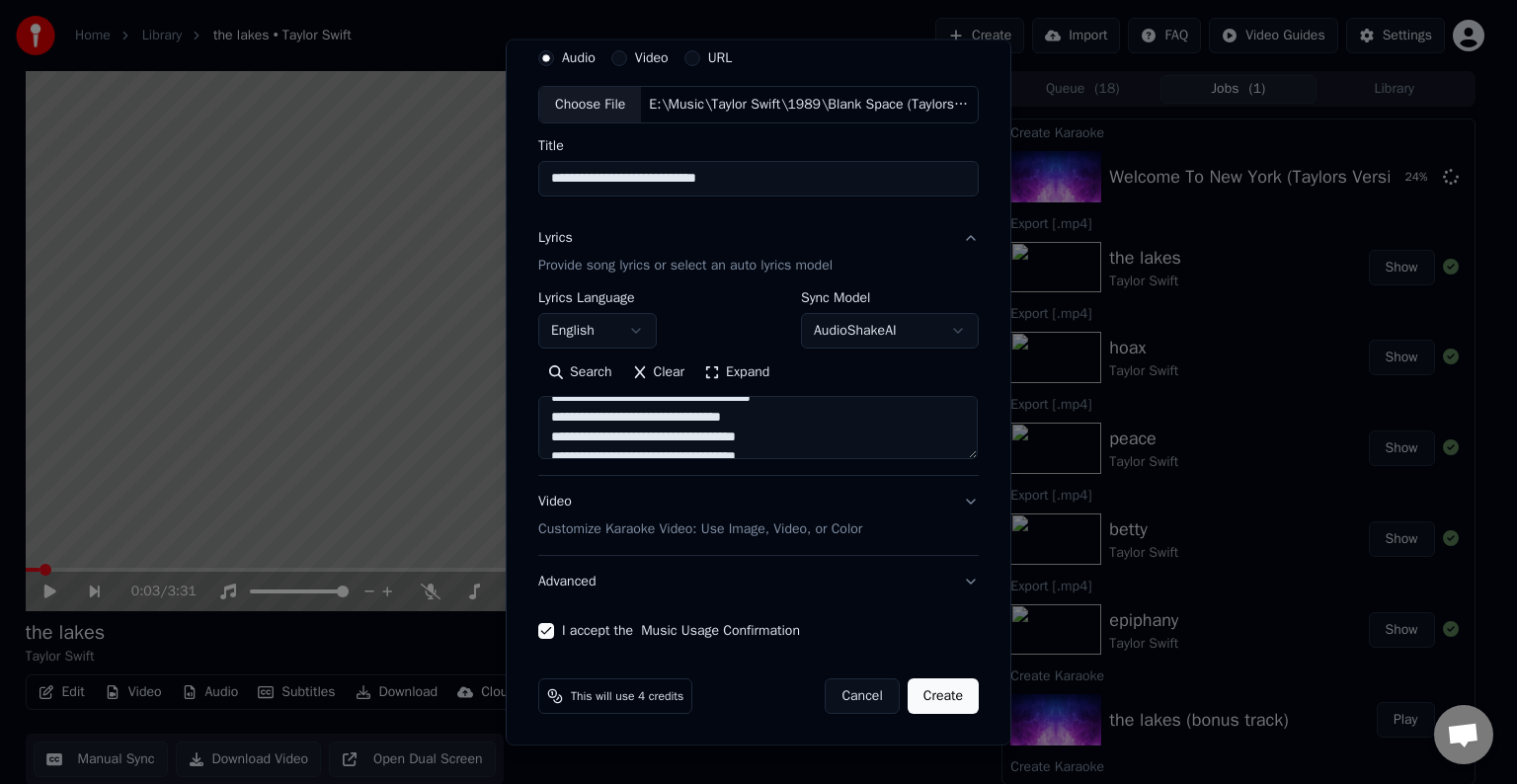 scroll, scrollTop: 1417, scrollLeft: 0, axis: vertical 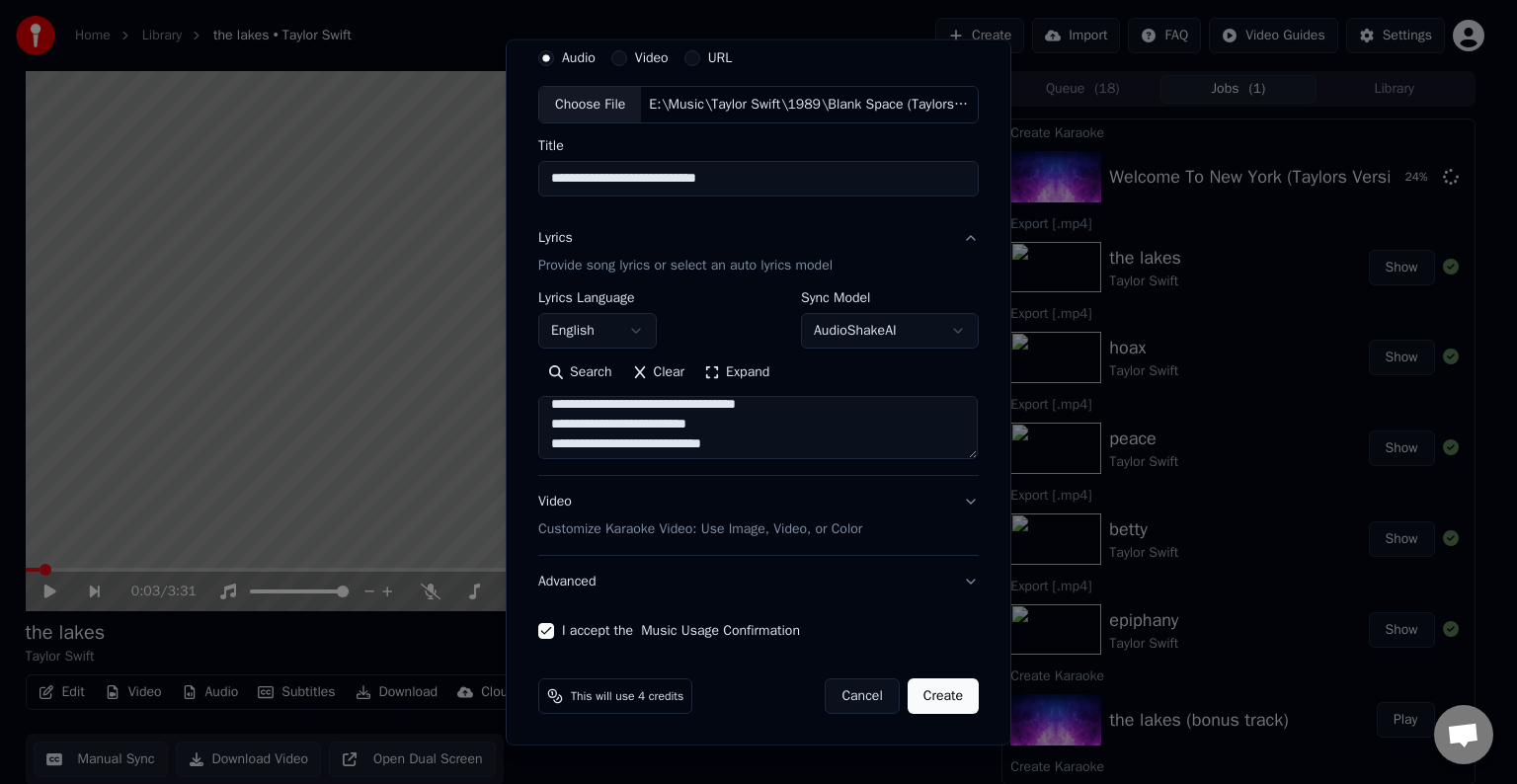 drag, startPoint x: 796, startPoint y: 438, endPoint x: 691, endPoint y: 423, distance: 106.066017 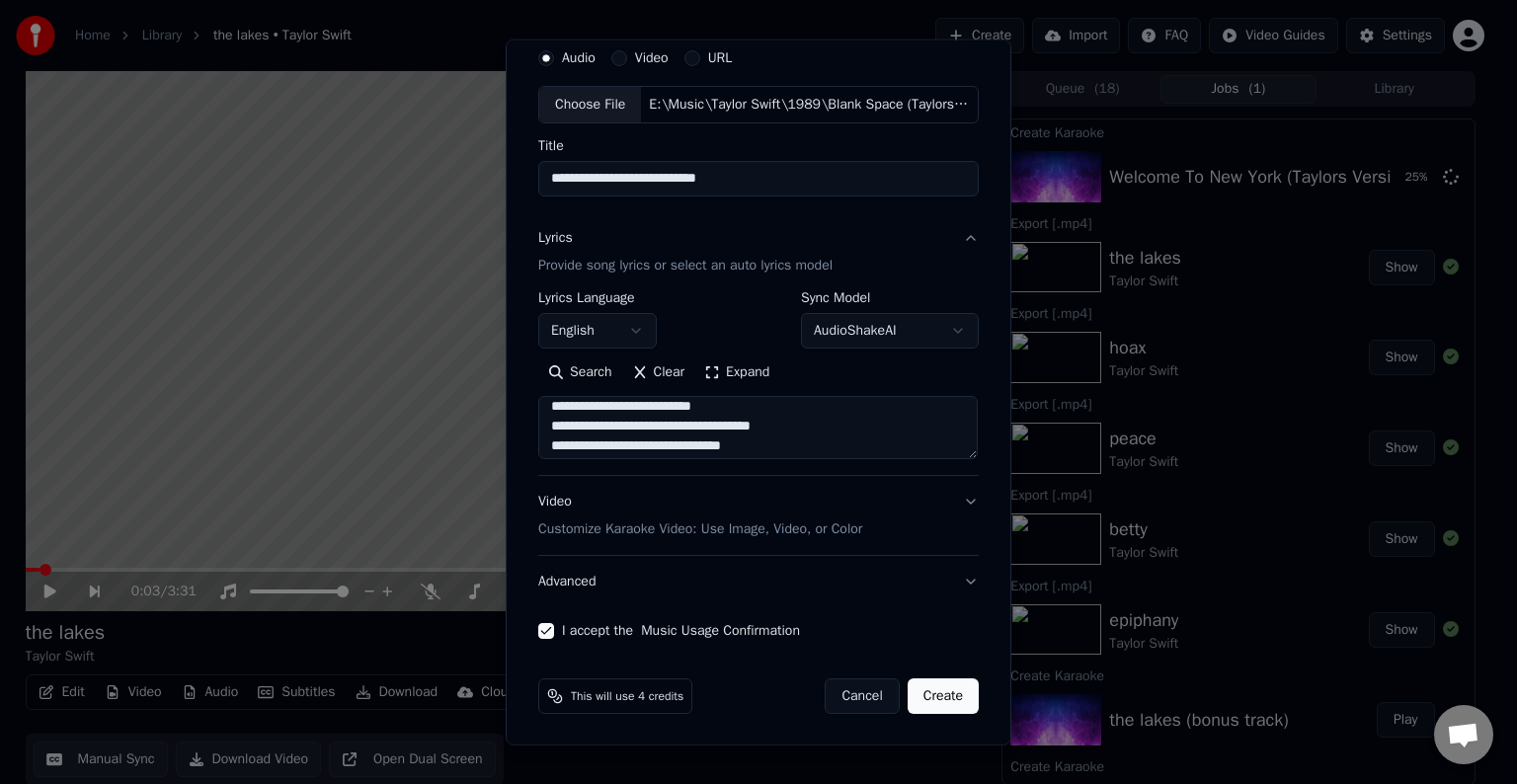 scroll, scrollTop: 1418, scrollLeft: 0, axis: vertical 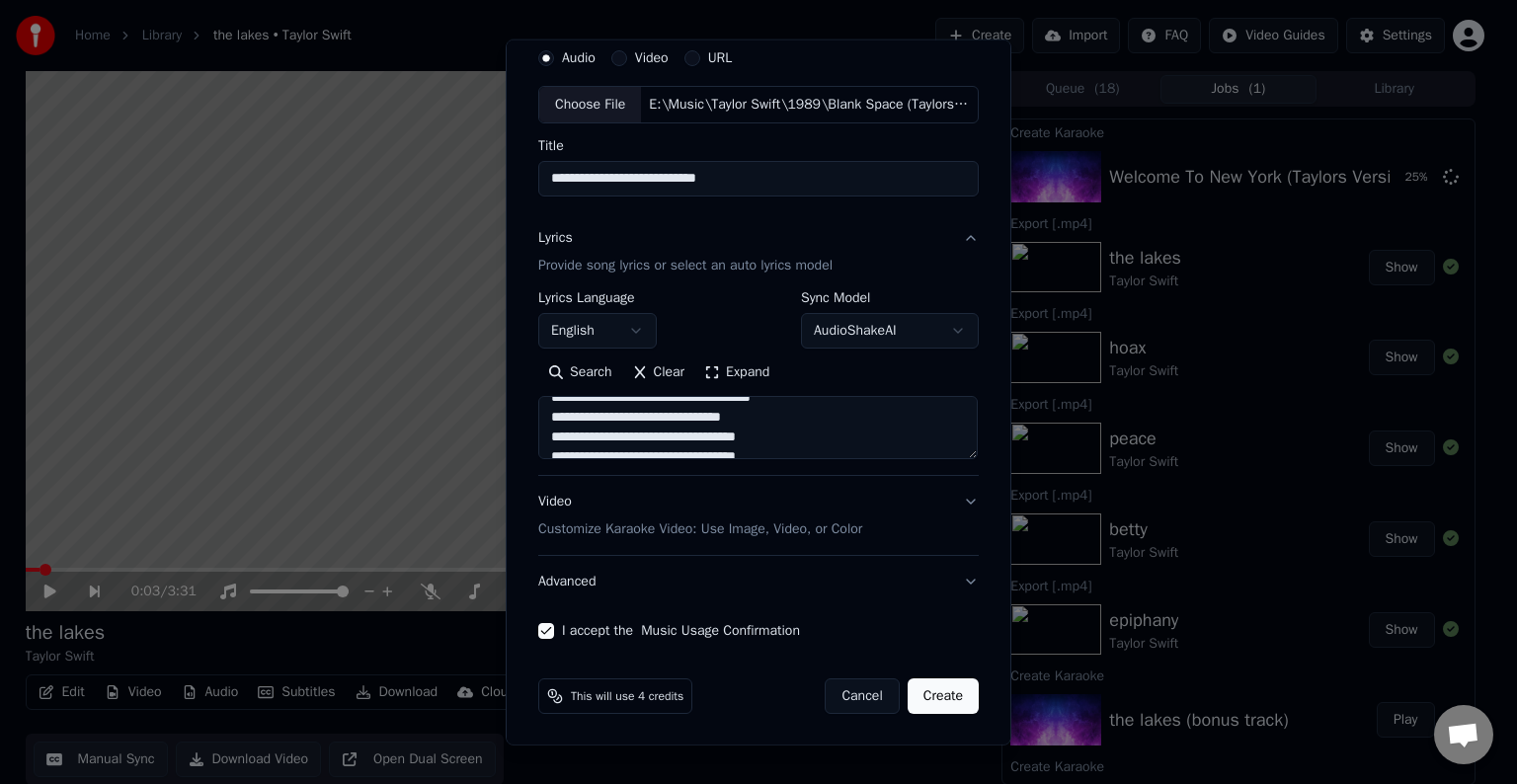 click at bounding box center [758, 428] 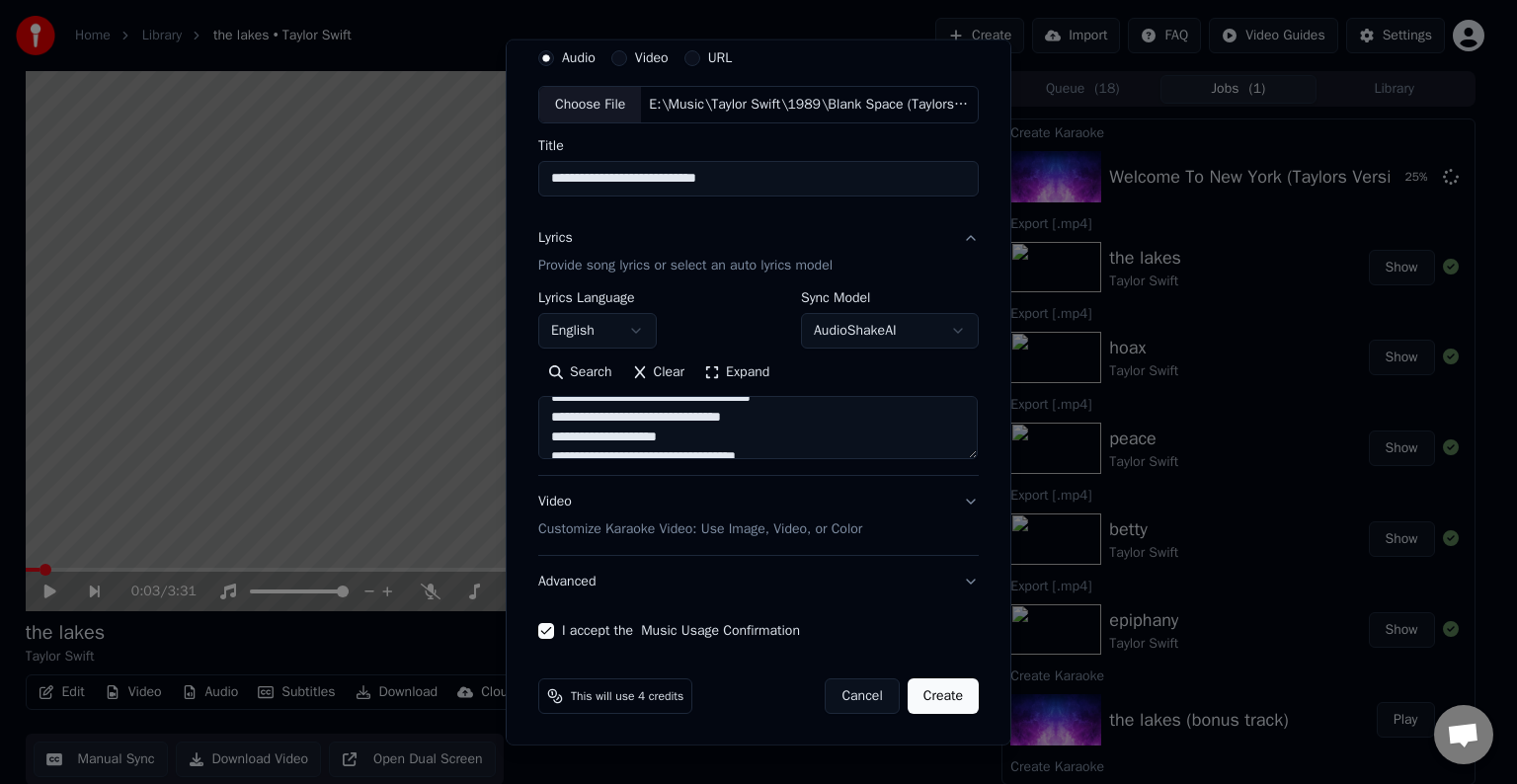 scroll, scrollTop: 1398, scrollLeft: 0, axis: vertical 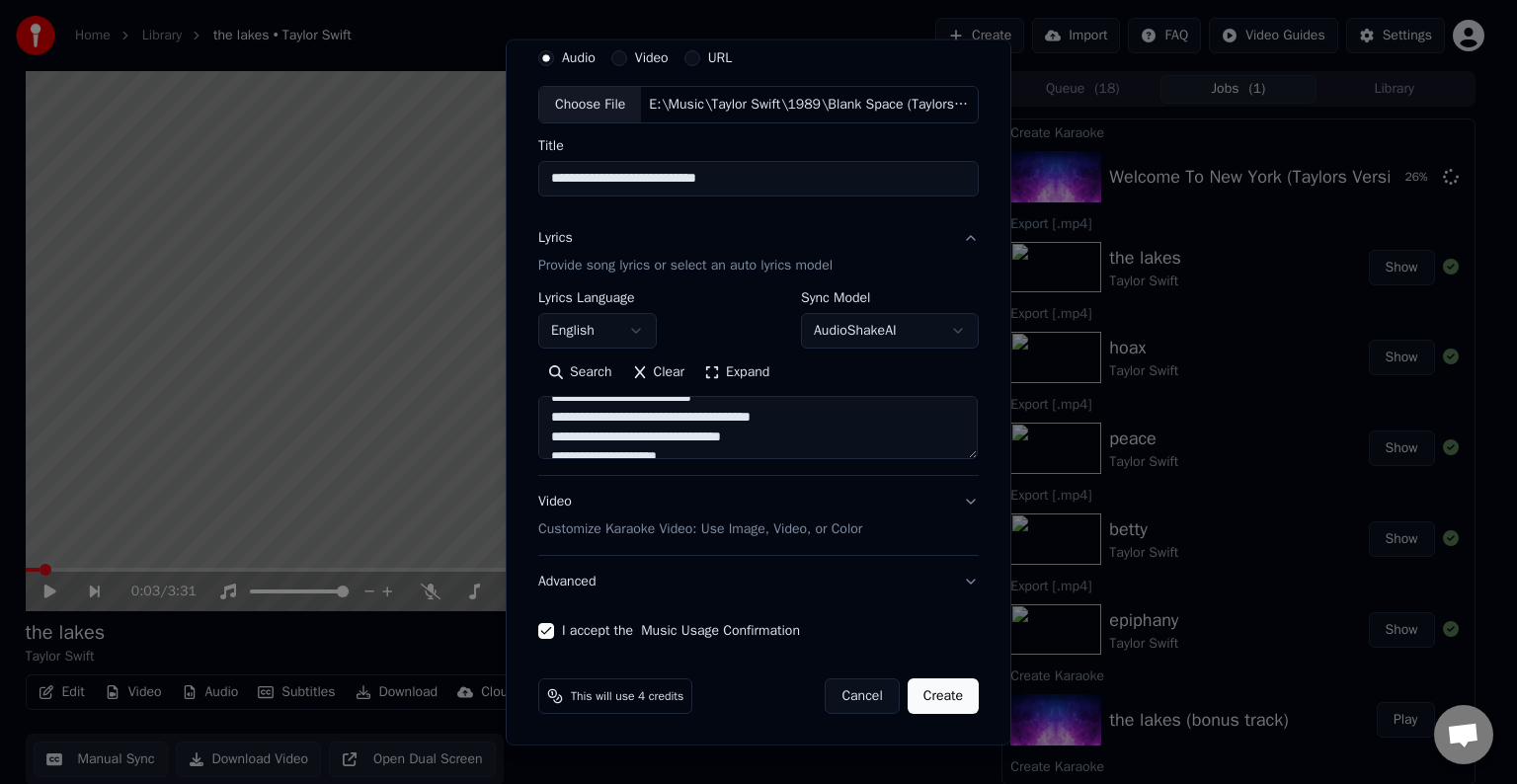 drag, startPoint x: 770, startPoint y: 419, endPoint x: 702, endPoint y: 419, distance: 68 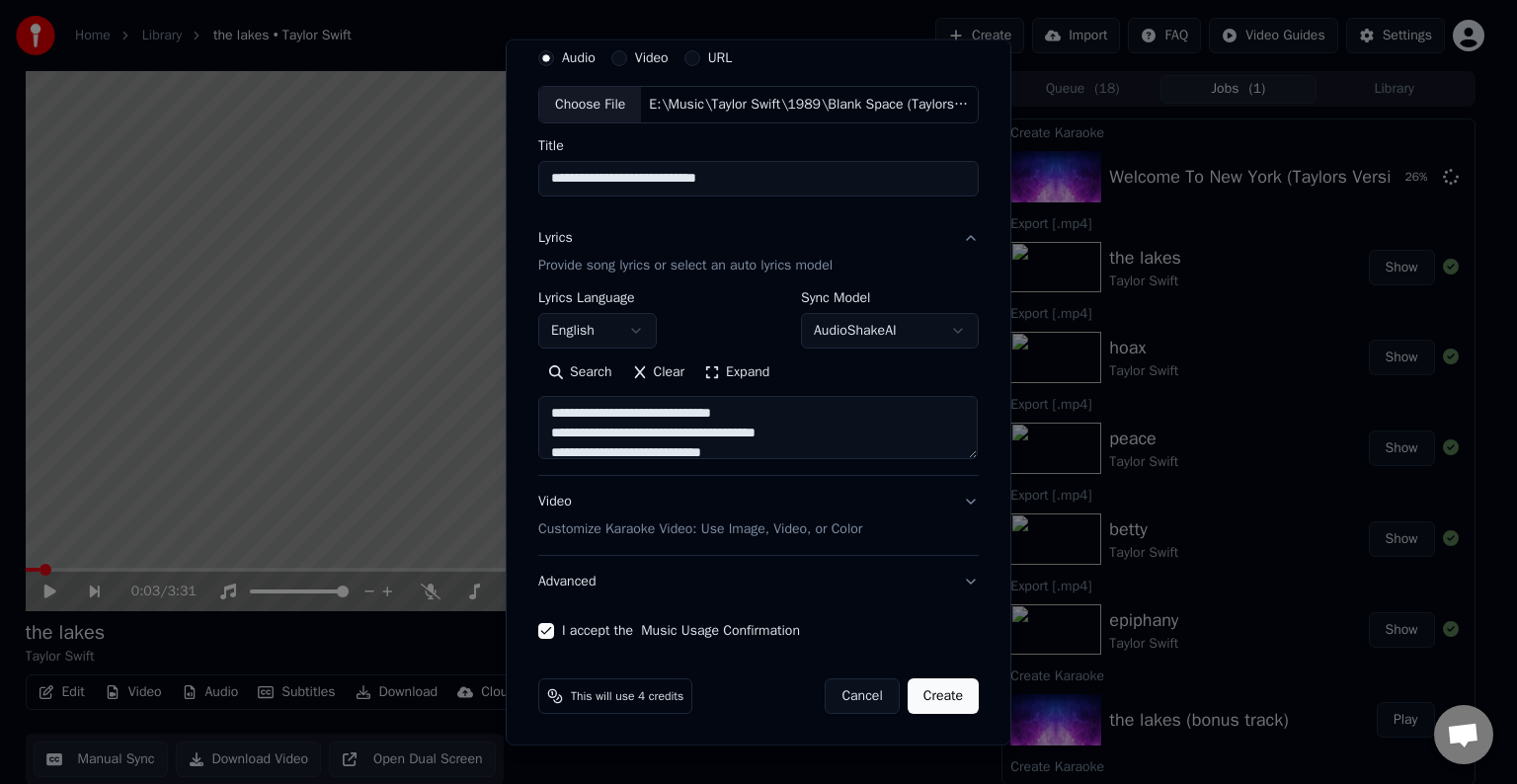 scroll, scrollTop: 1324, scrollLeft: 0, axis: vertical 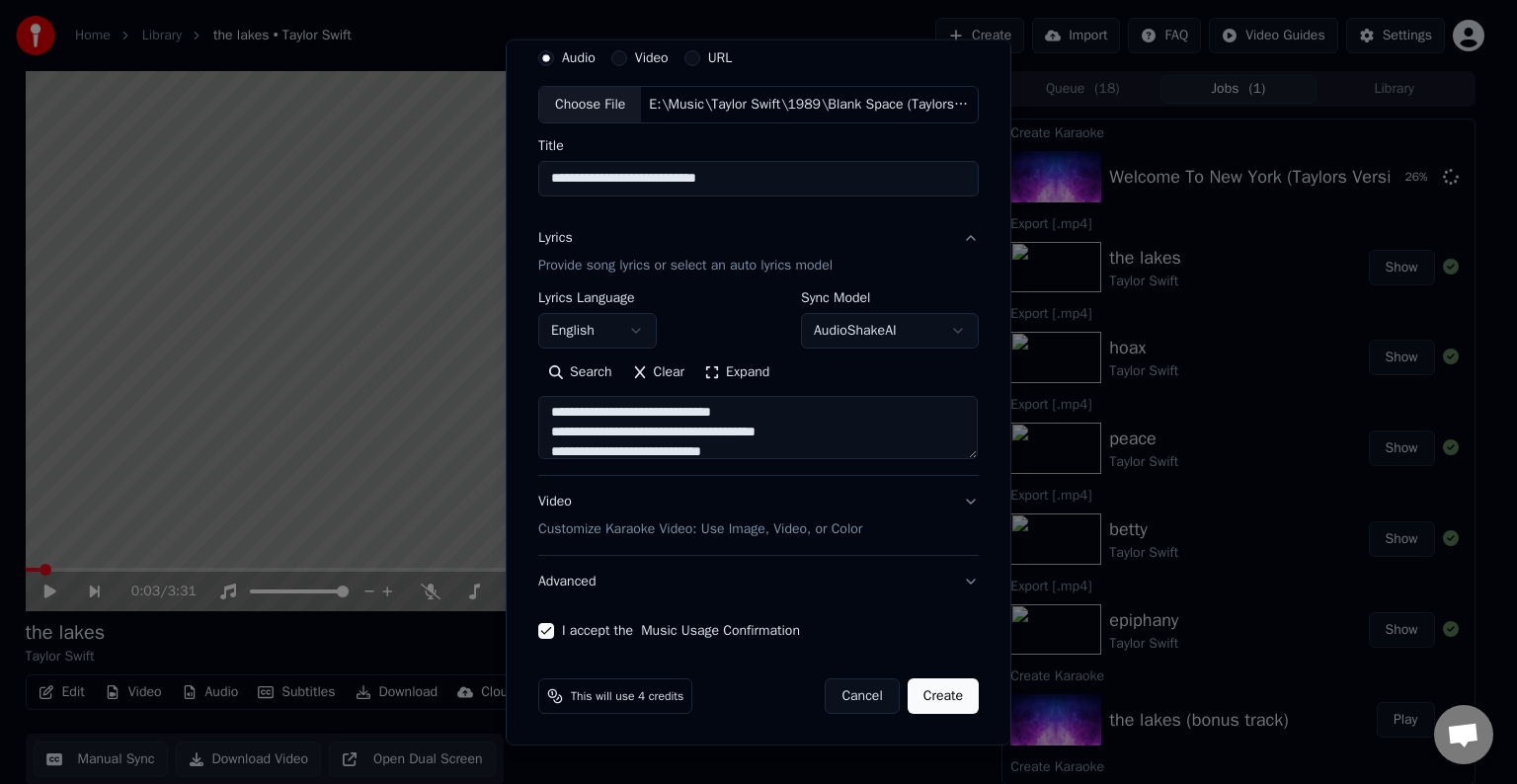 click at bounding box center [758, 428] 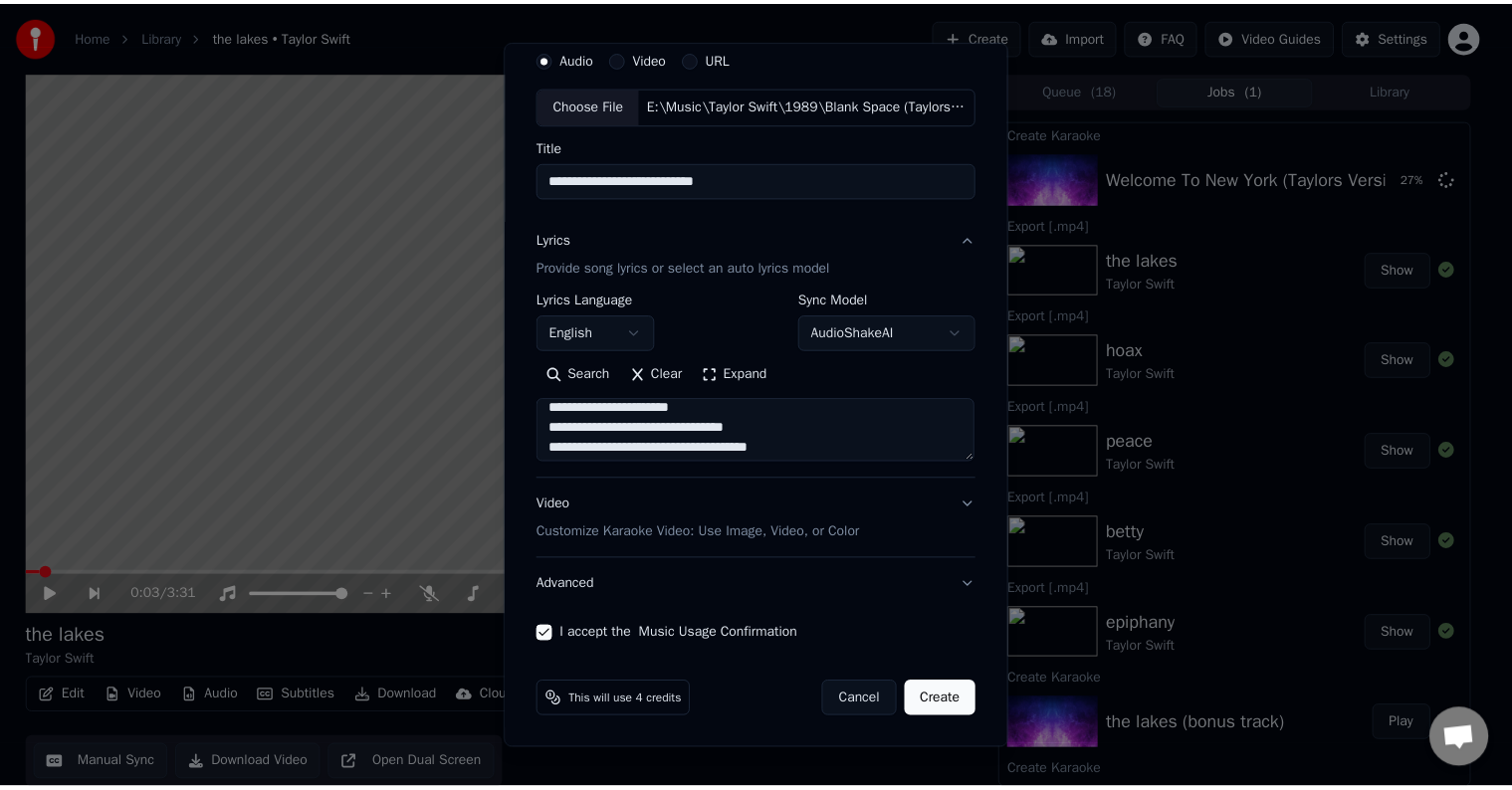 scroll, scrollTop: 1584, scrollLeft: 0, axis: vertical 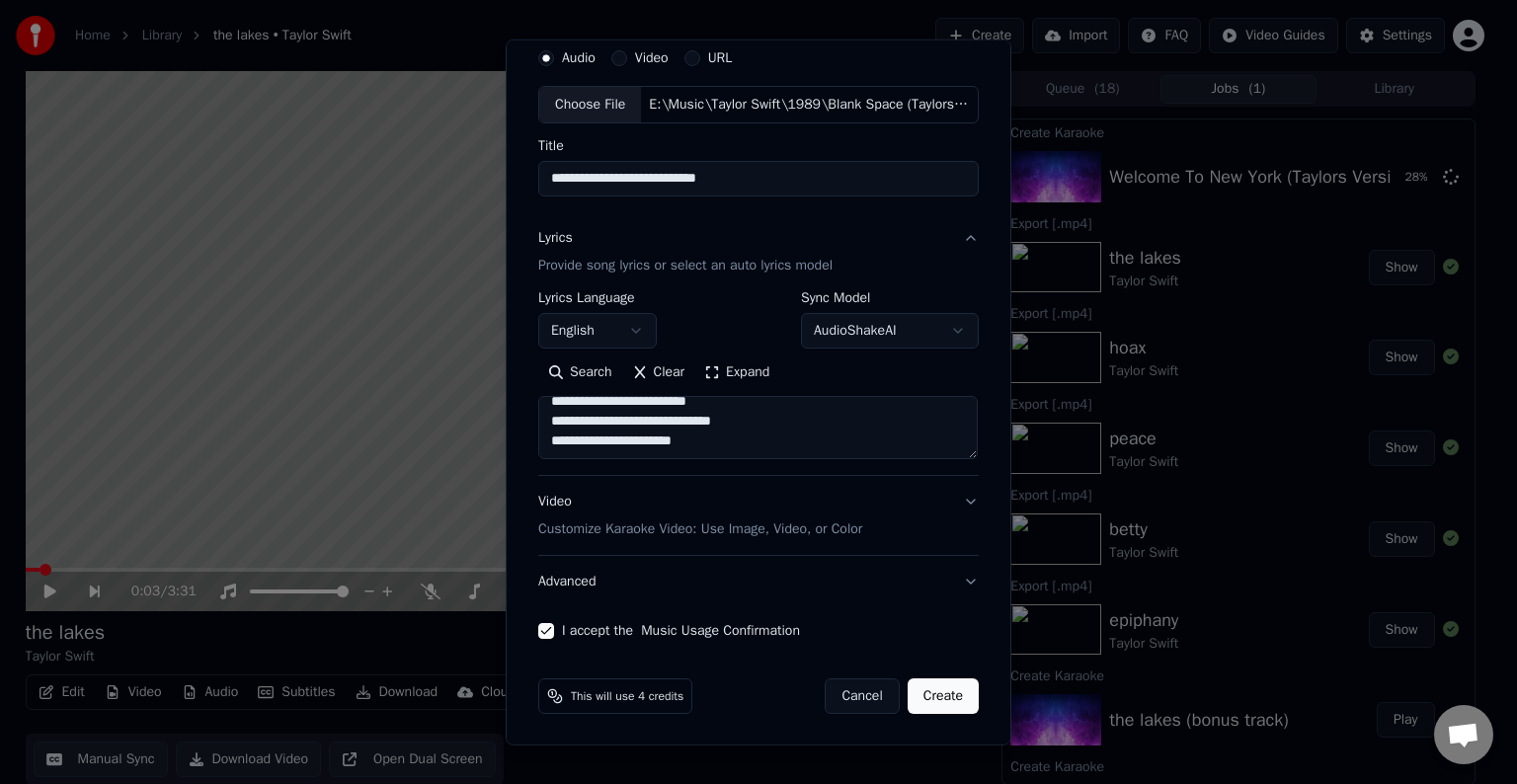type on "**********" 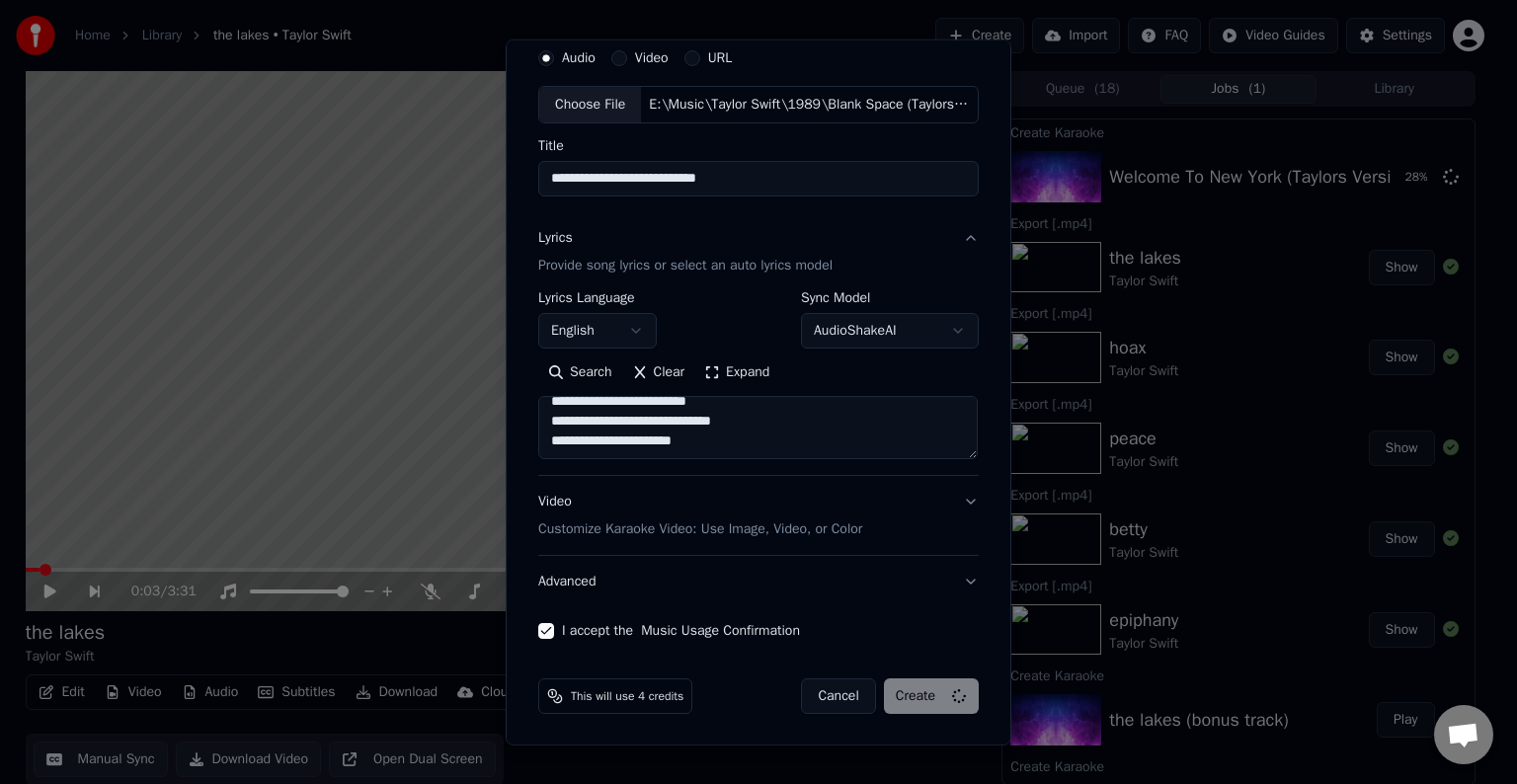type 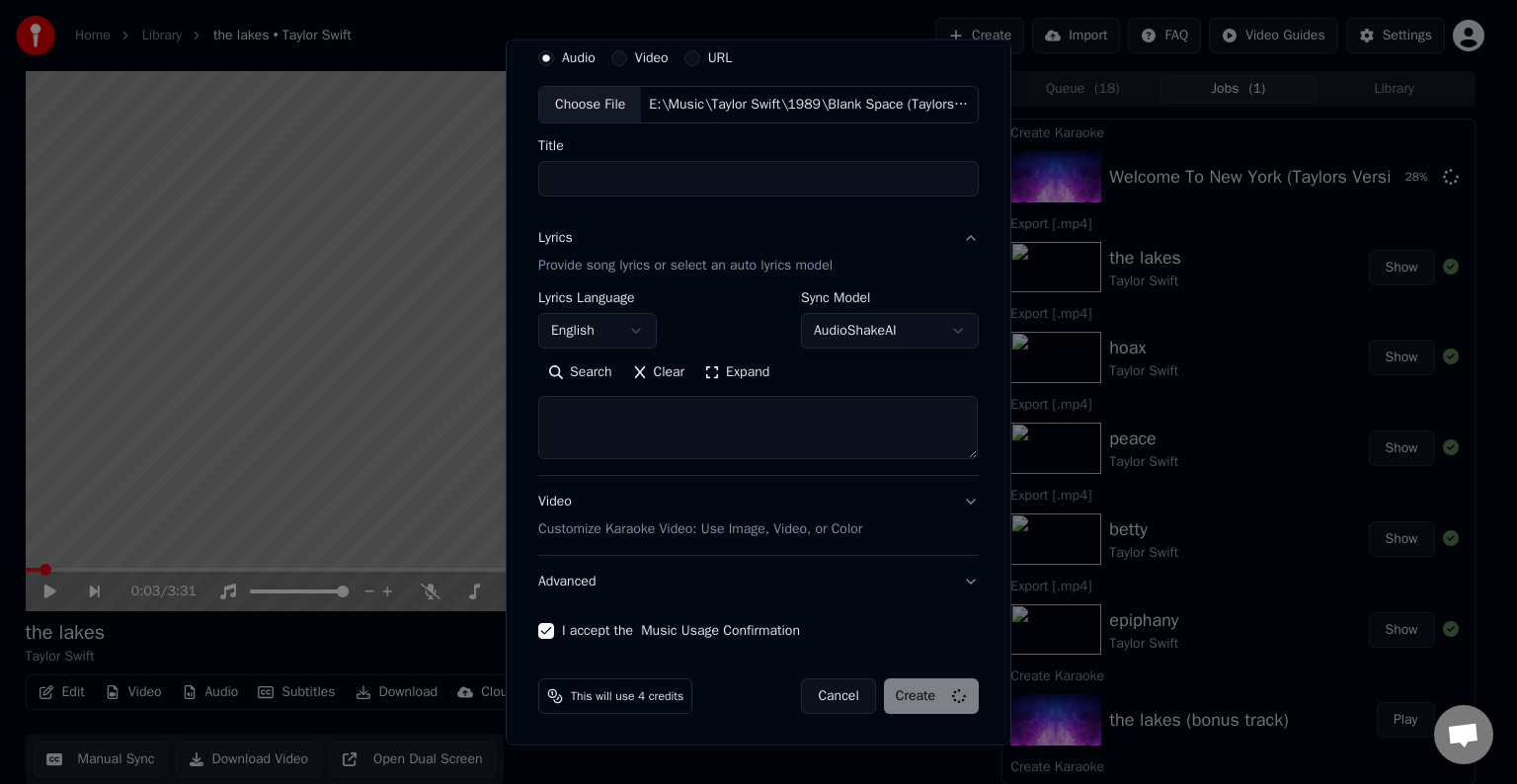 select 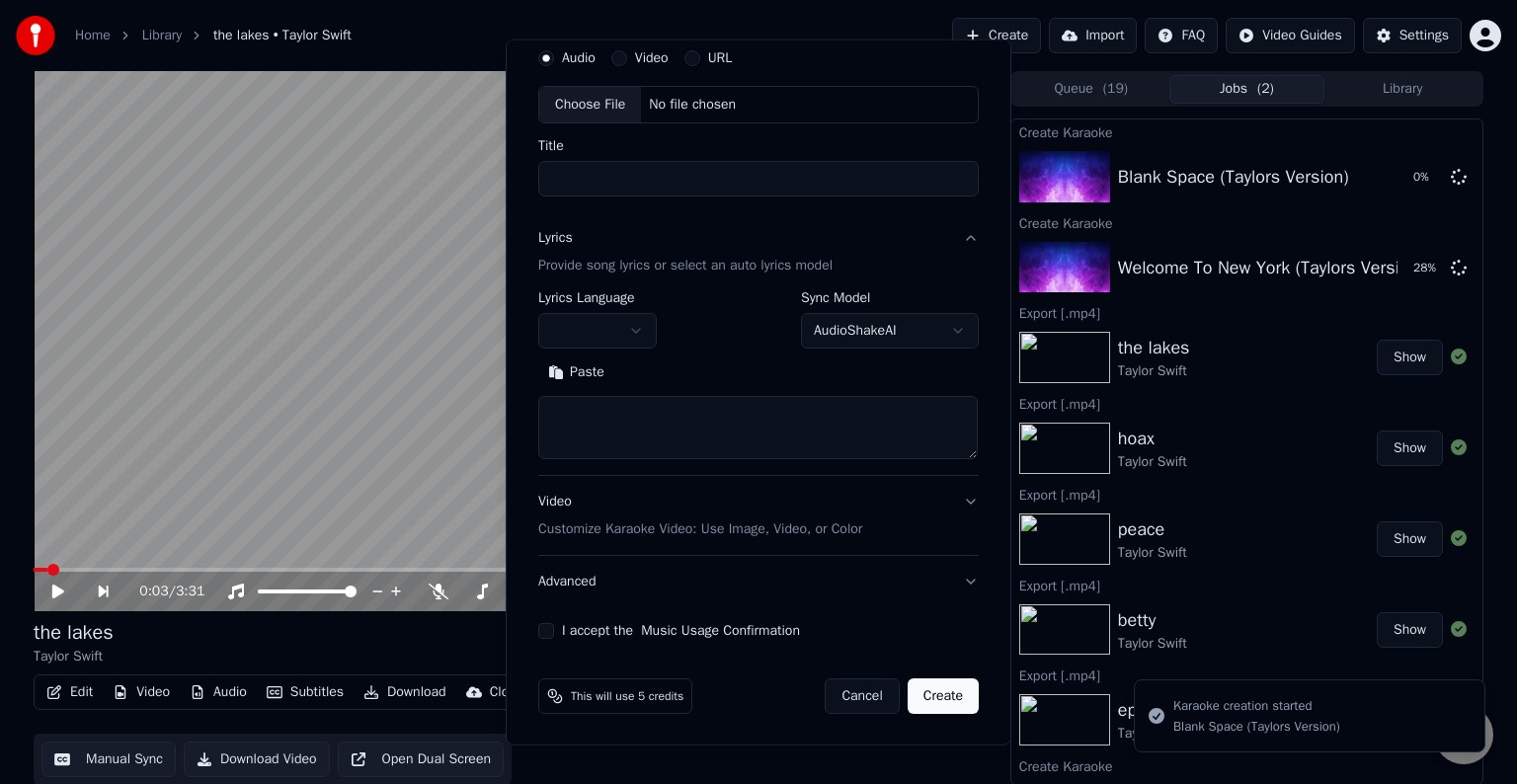 scroll, scrollTop: 0, scrollLeft: 0, axis: both 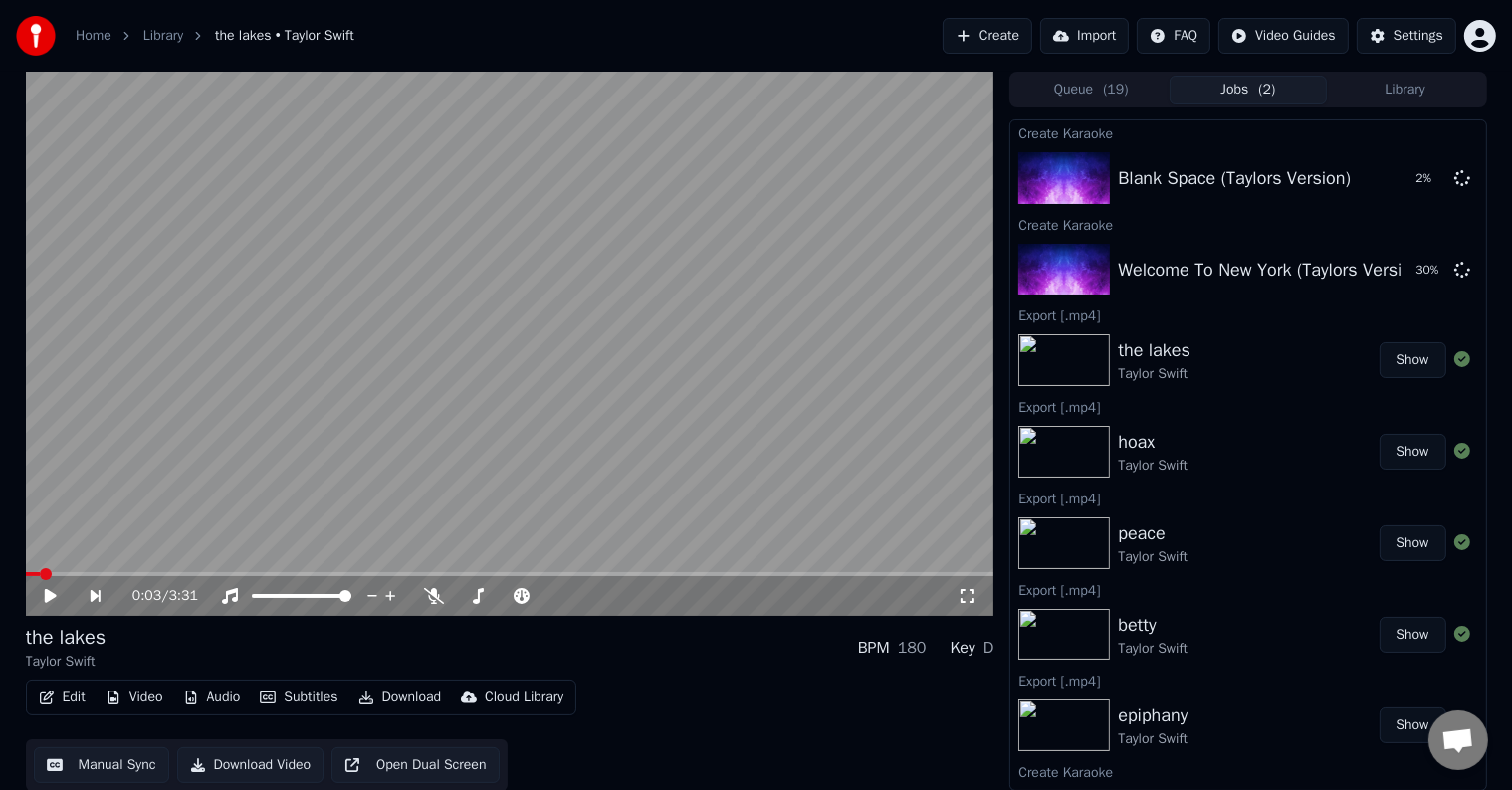 click on "Create" at bounding box center [987, 36] 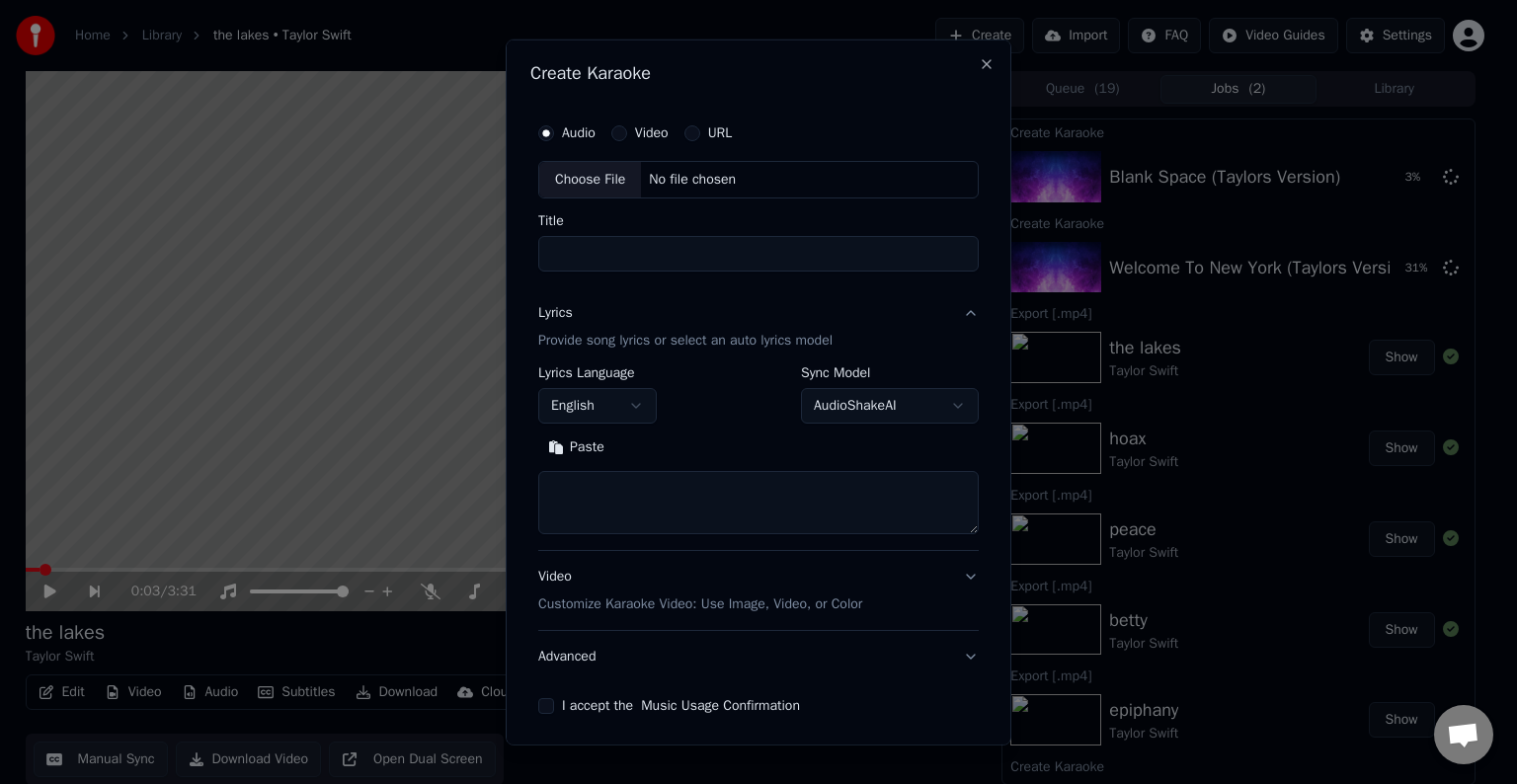 click on "Choose File" at bounding box center (590, 180) 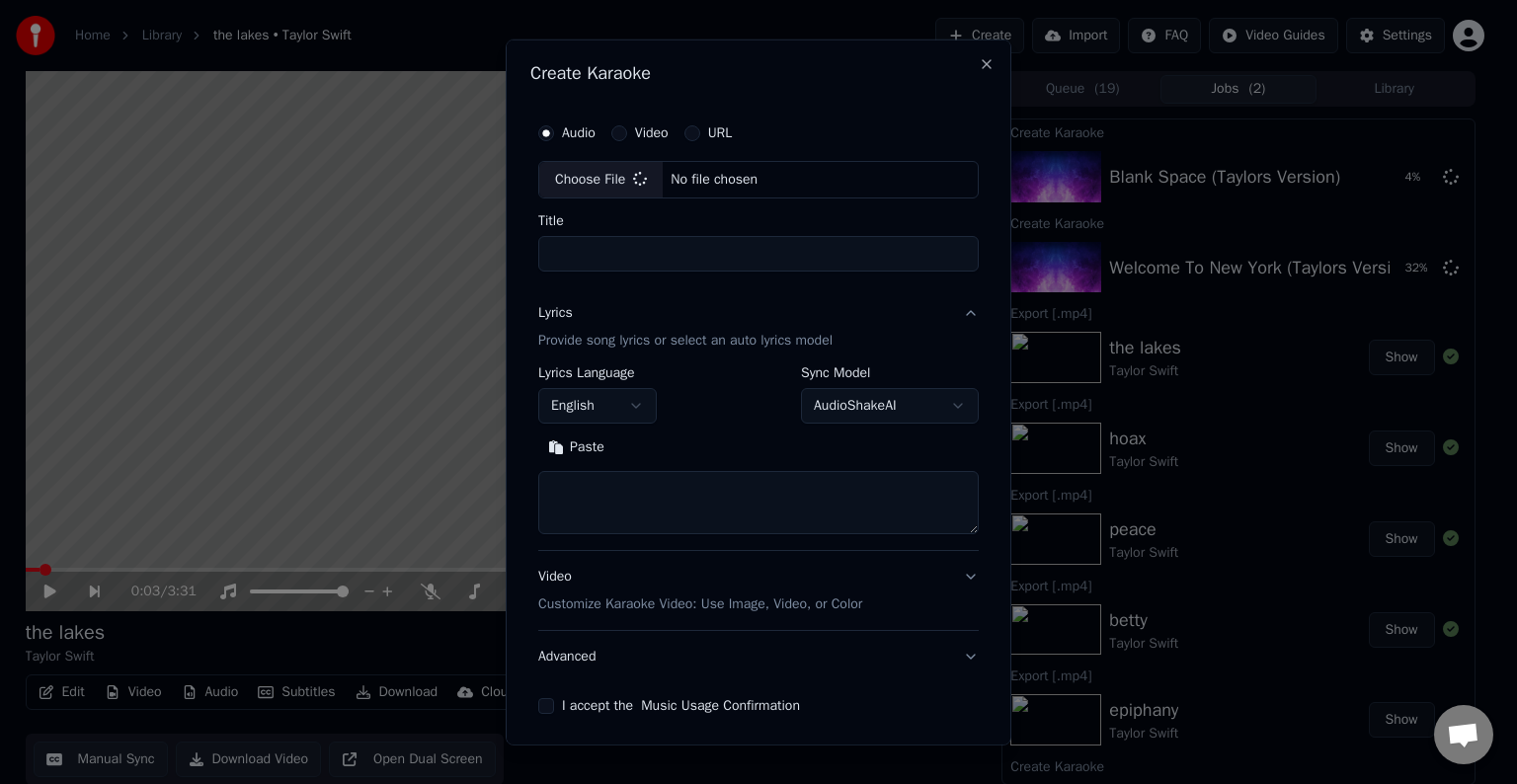 click at bounding box center [758, 503] 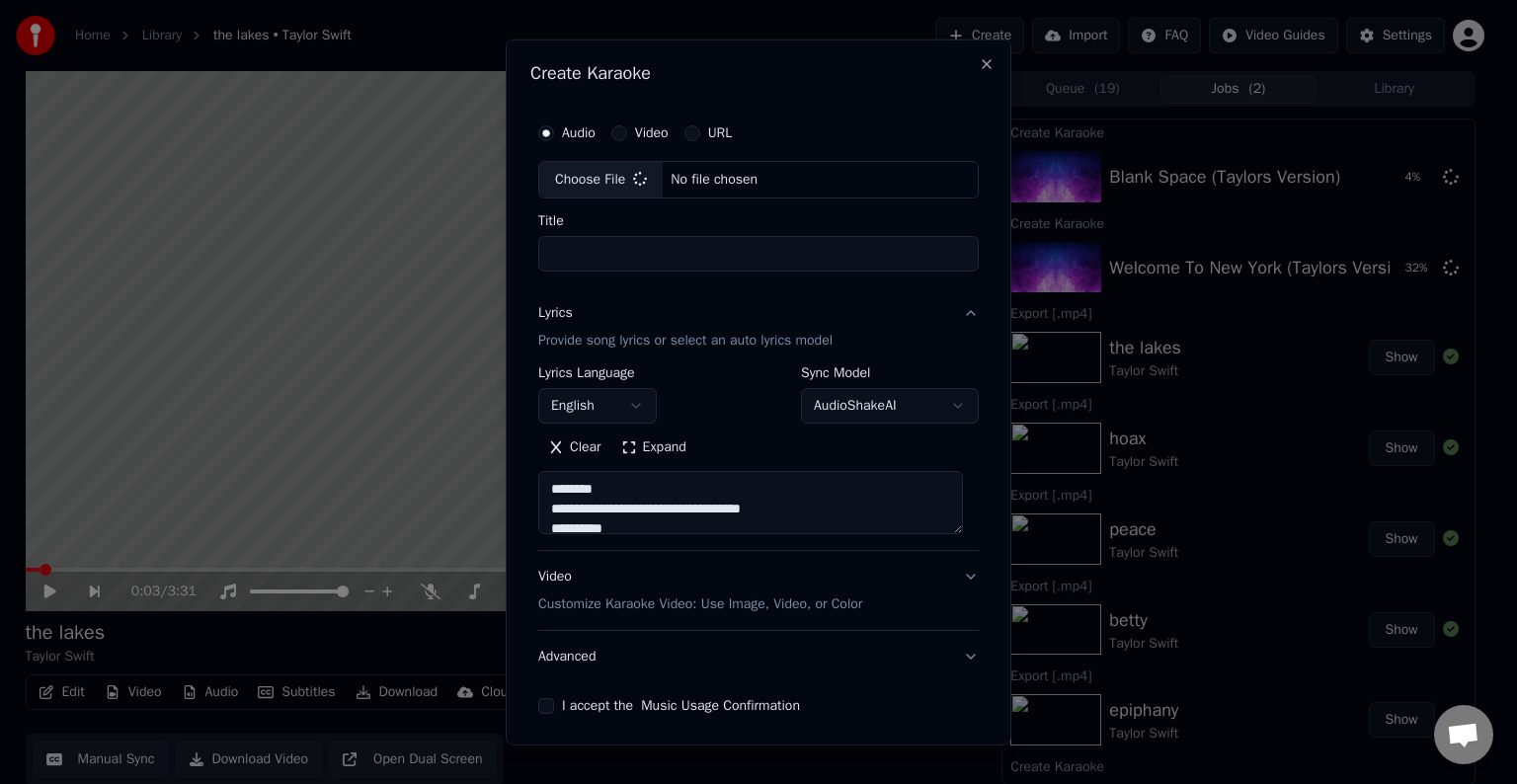 scroll, scrollTop: 103, scrollLeft: 0, axis: vertical 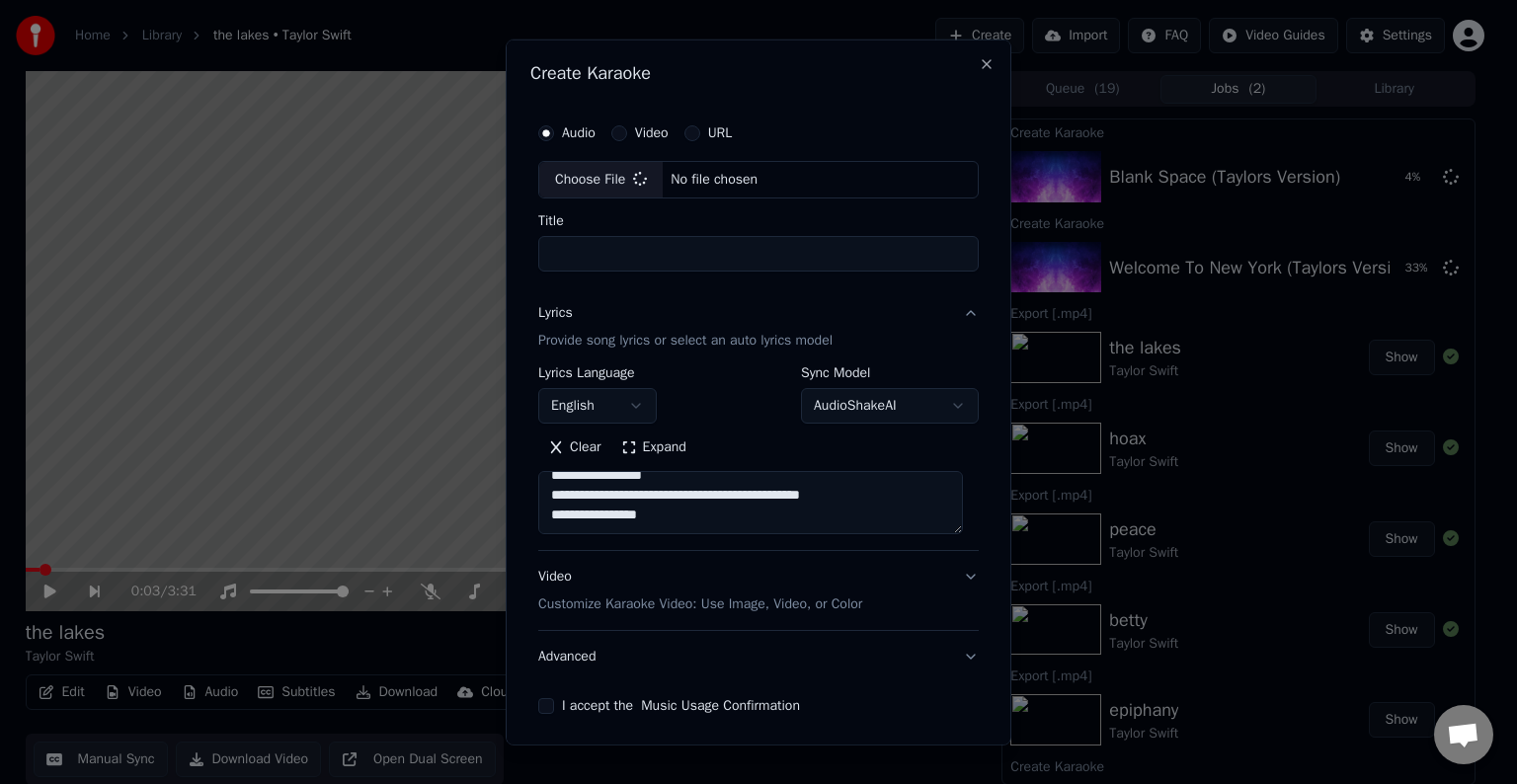type on "**********" 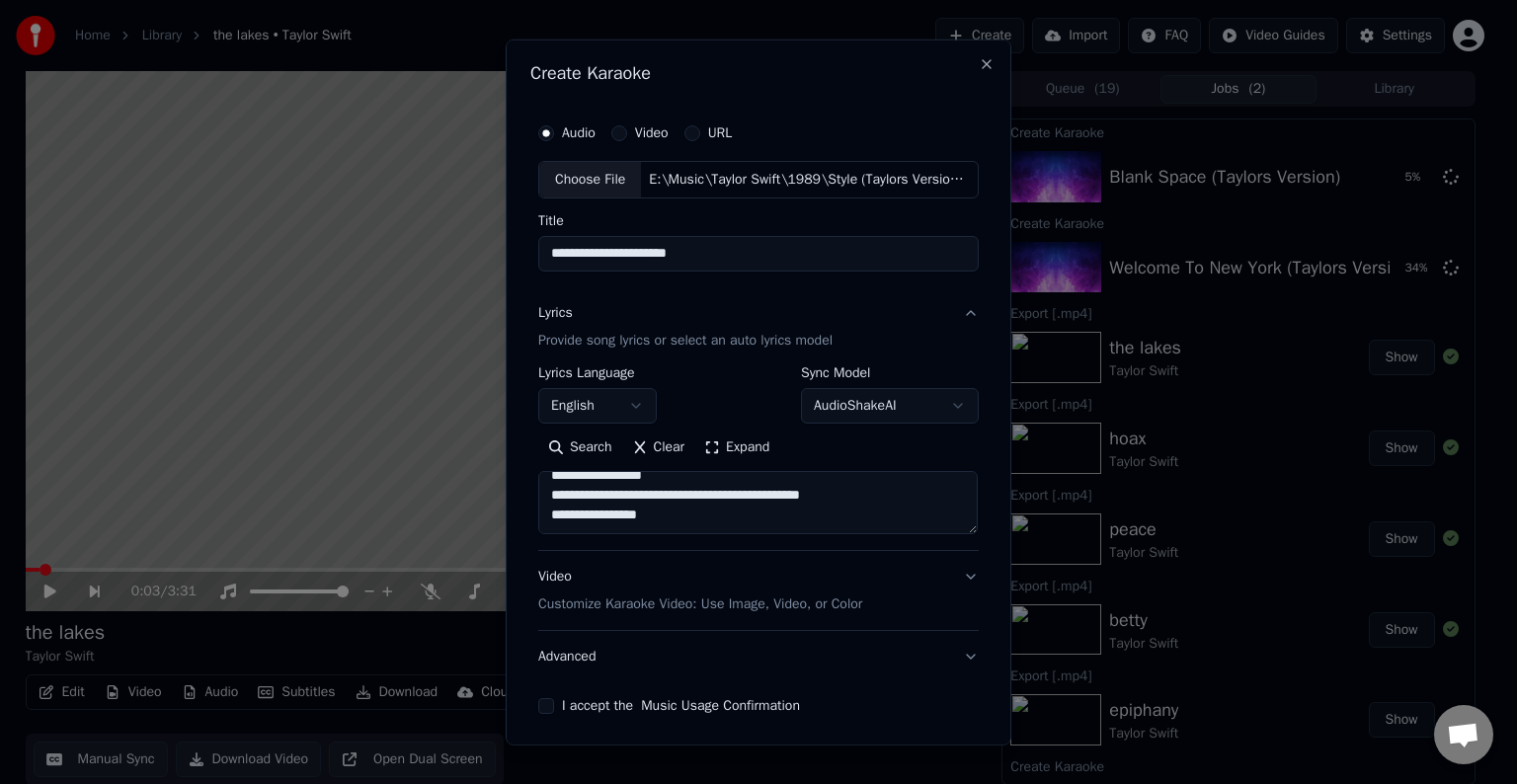 paste on "**********" 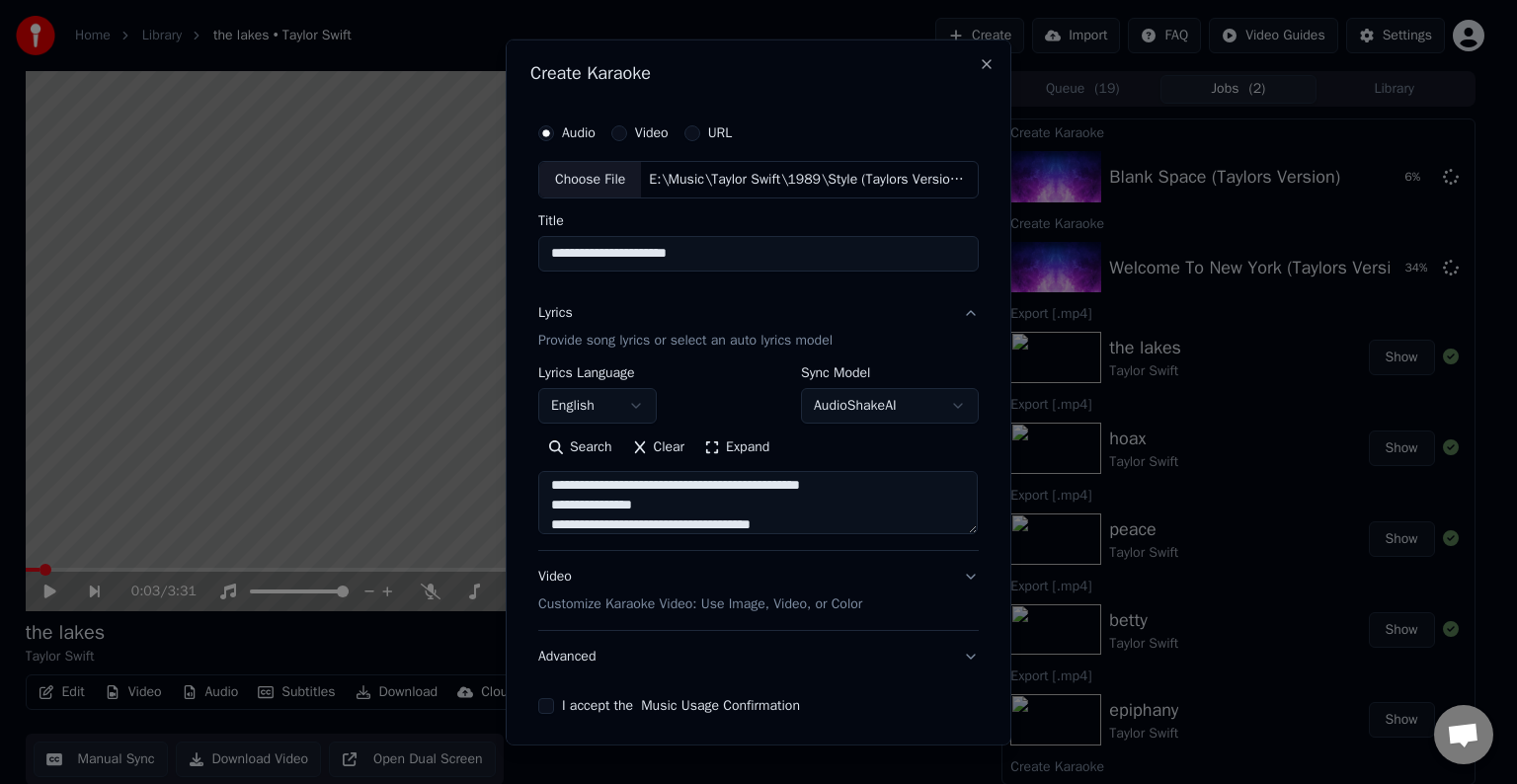 scroll, scrollTop: 162, scrollLeft: 0, axis: vertical 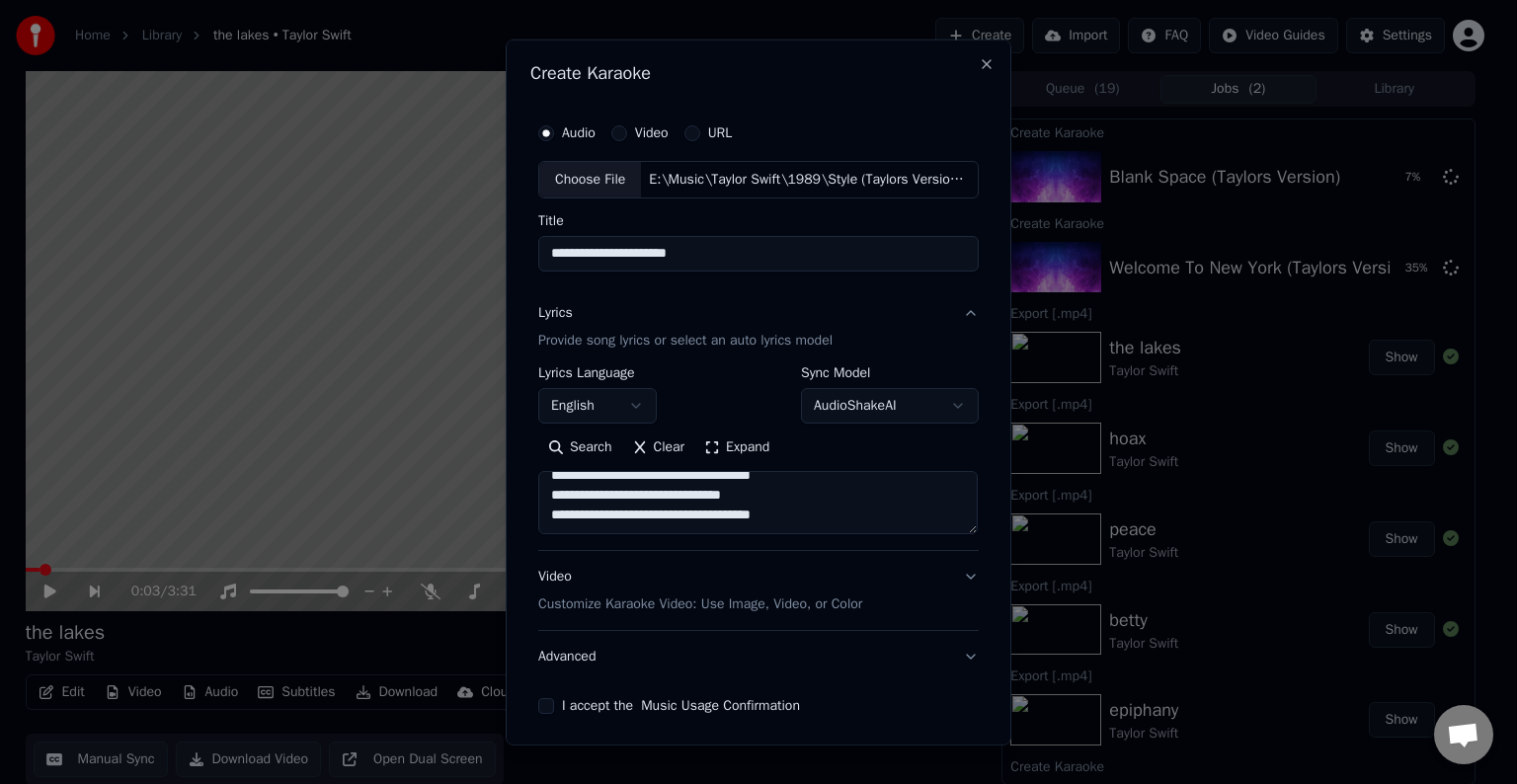 paste on "**********" 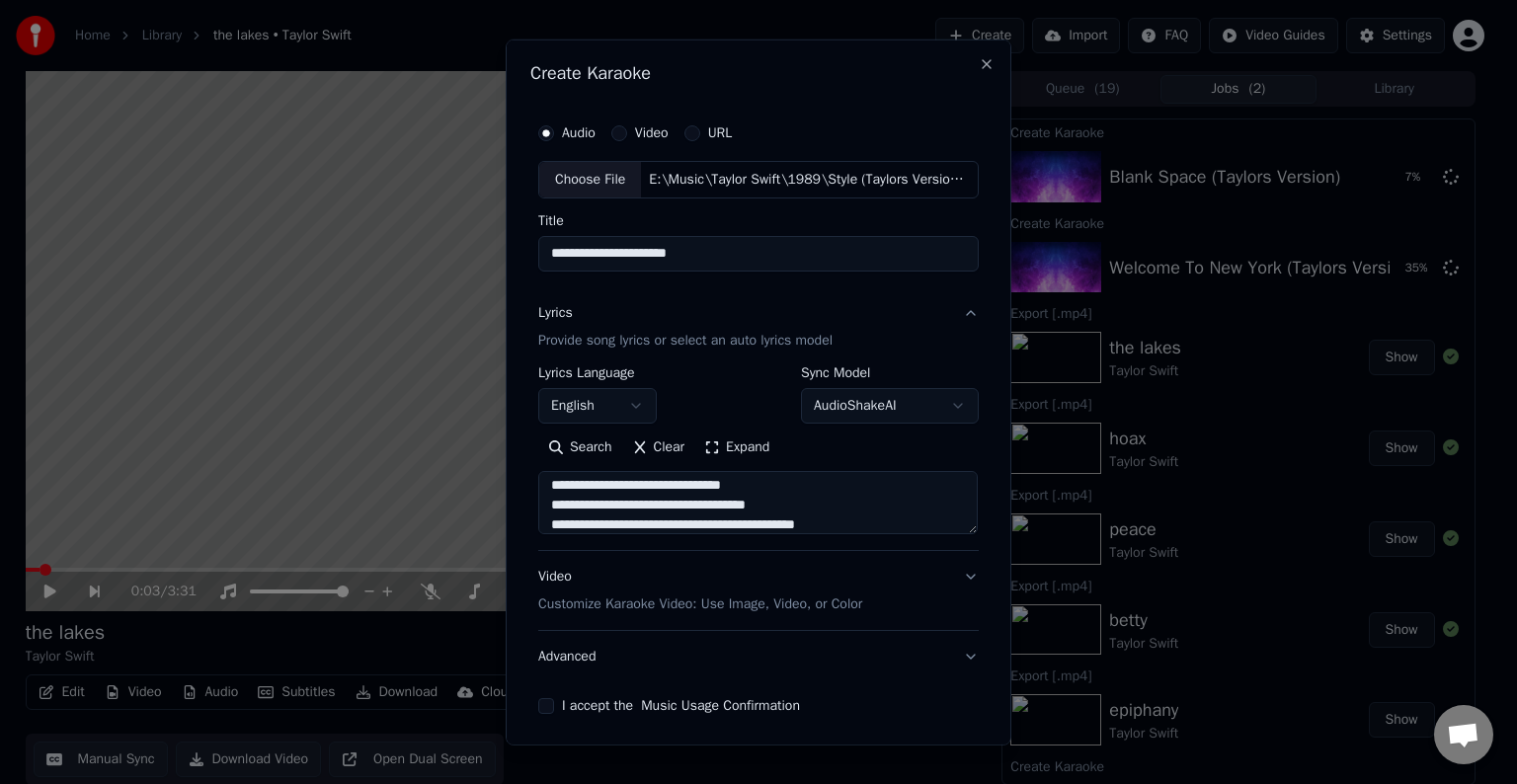 scroll, scrollTop: 320, scrollLeft: 0, axis: vertical 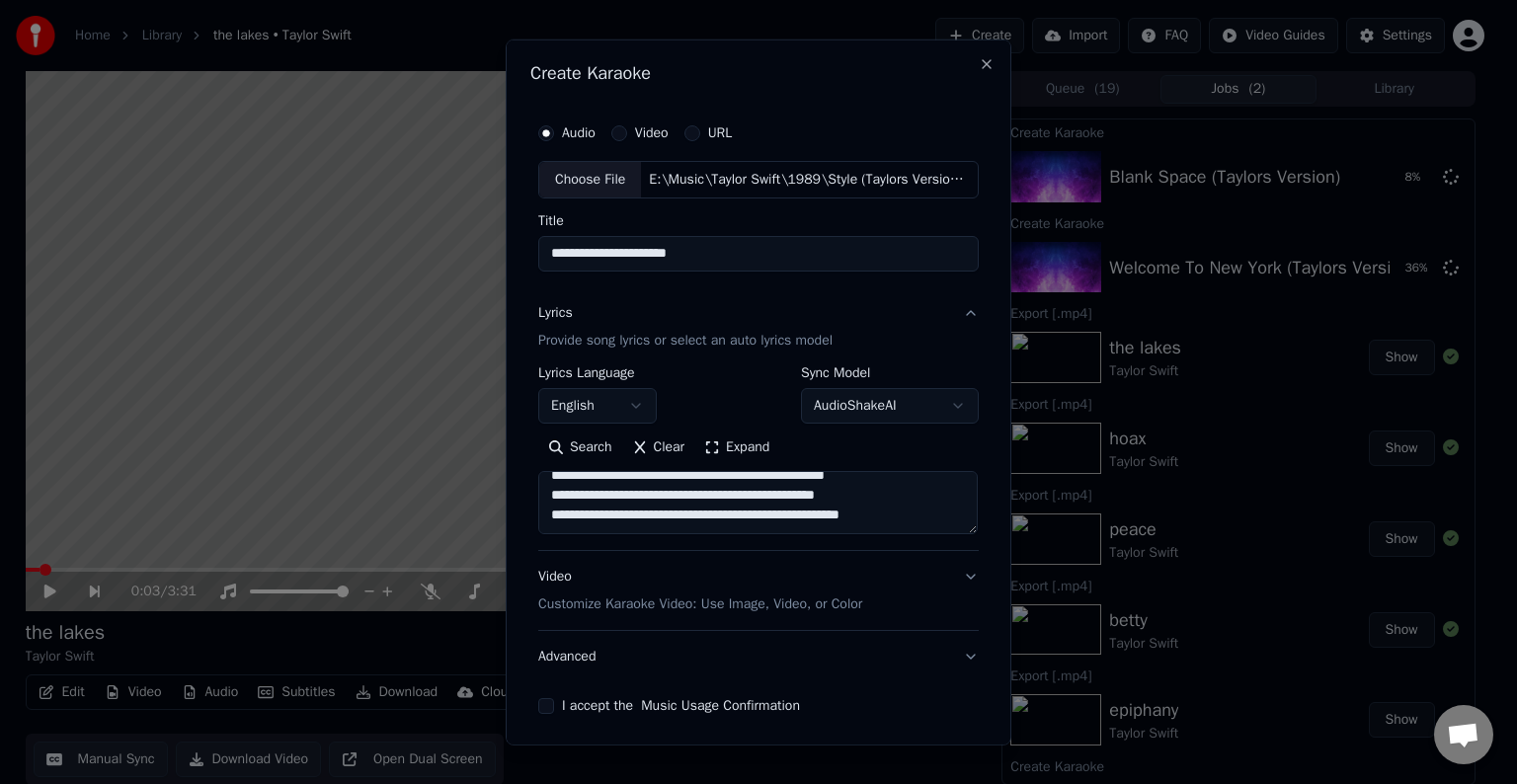 paste on "**********" 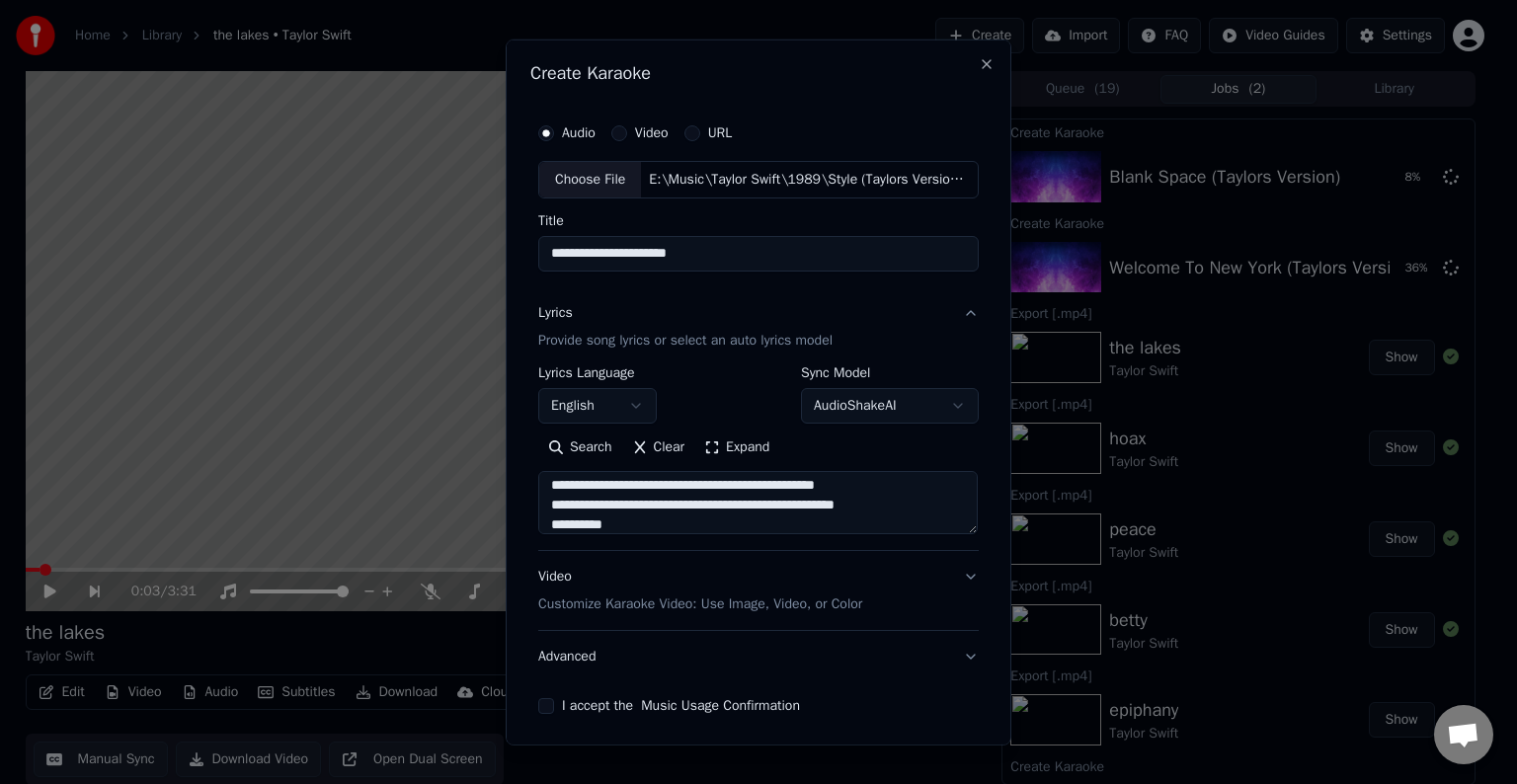 scroll, scrollTop: 438, scrollLeft: 0, axis: vertical 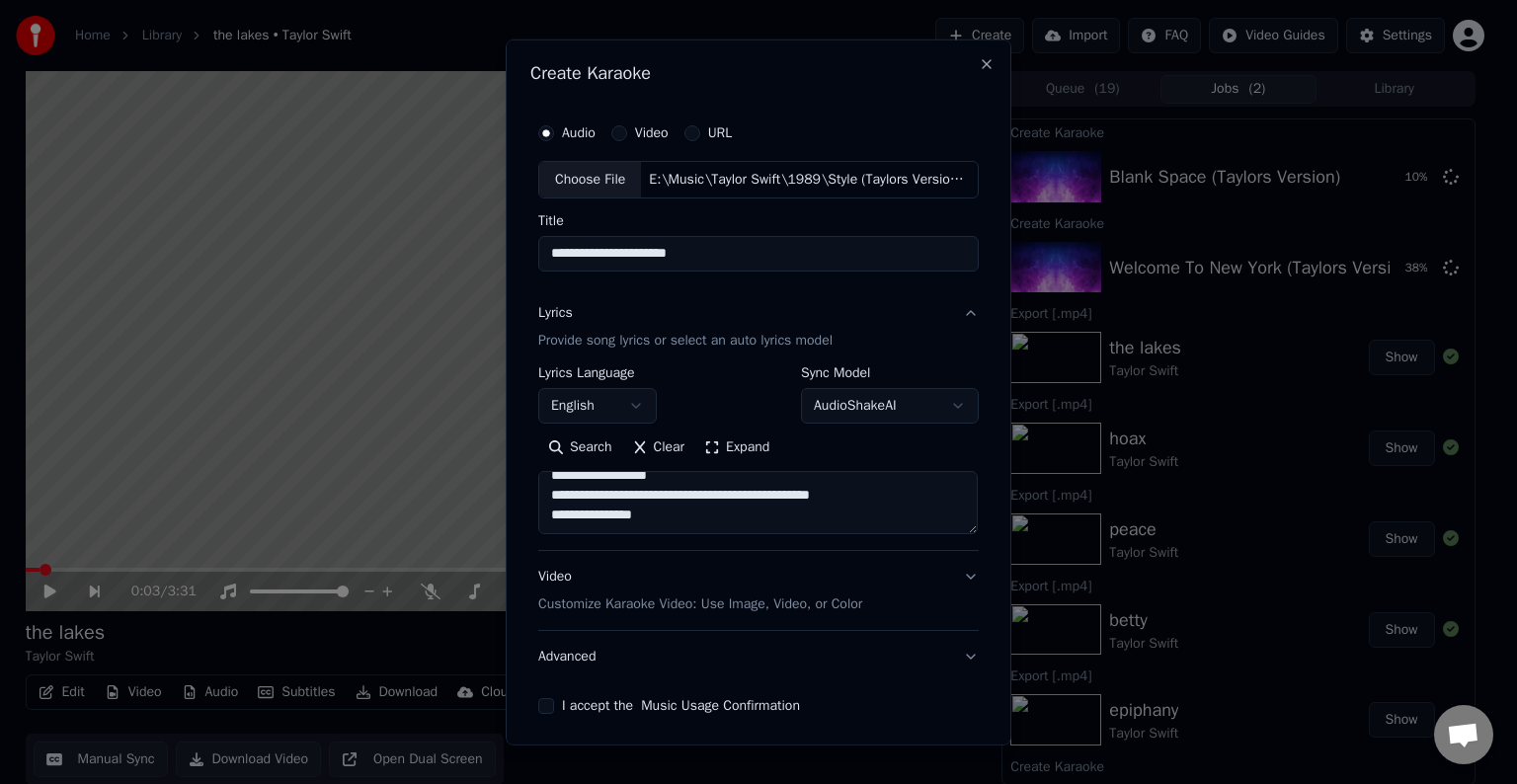paste on "**********" 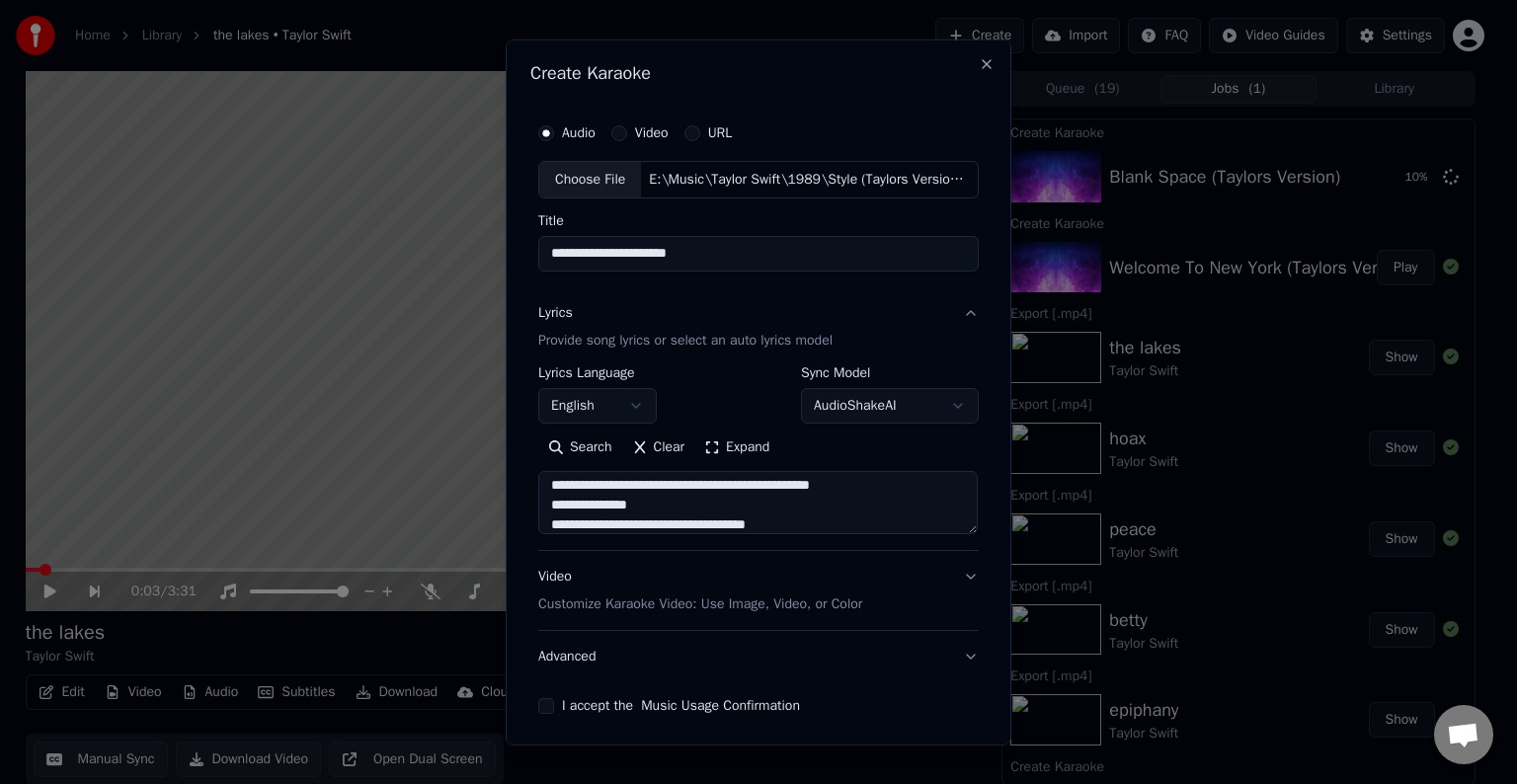 scroll, scrollTop: 517, scrollLeft: 0, axis: vertical 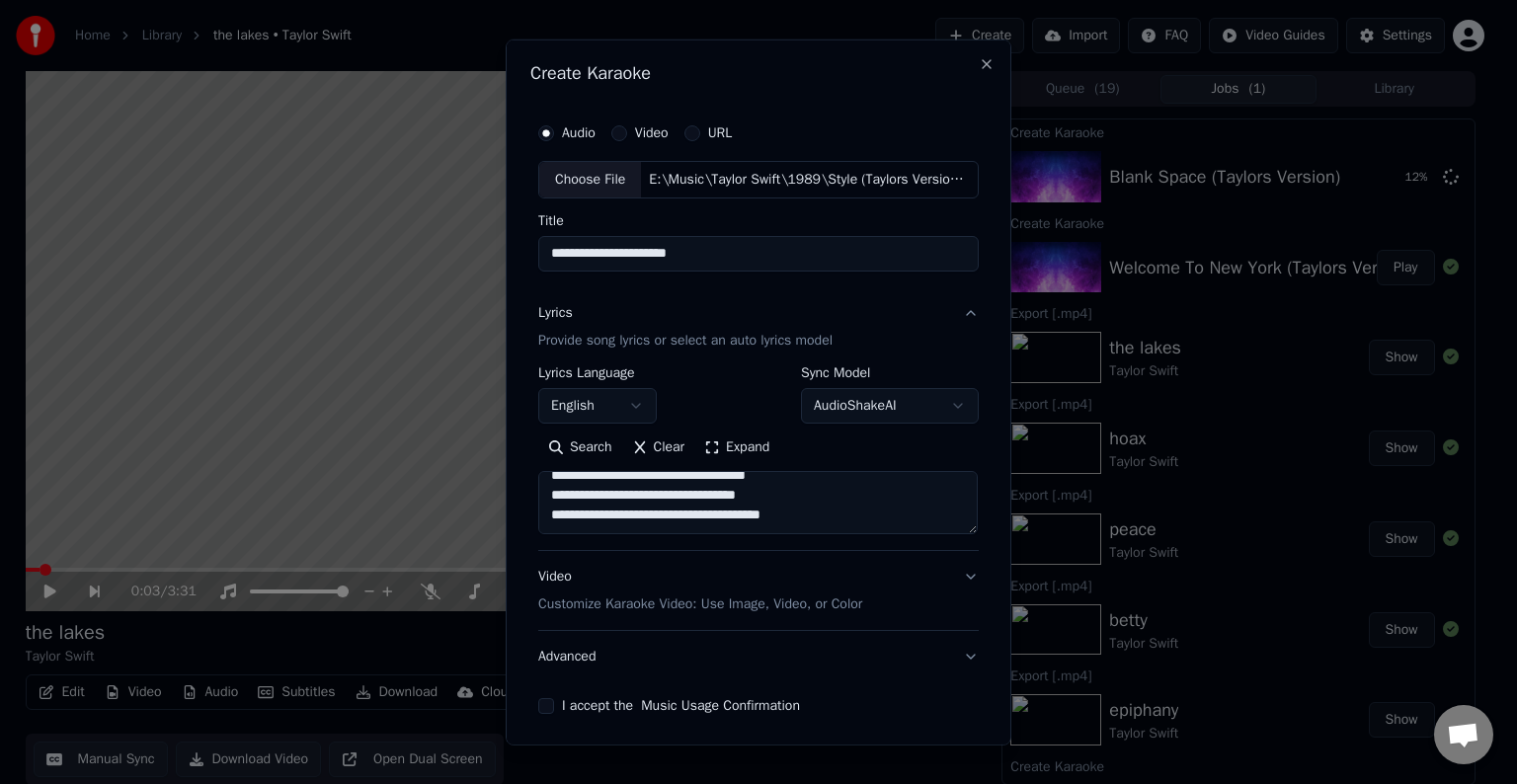 paste on "**********" 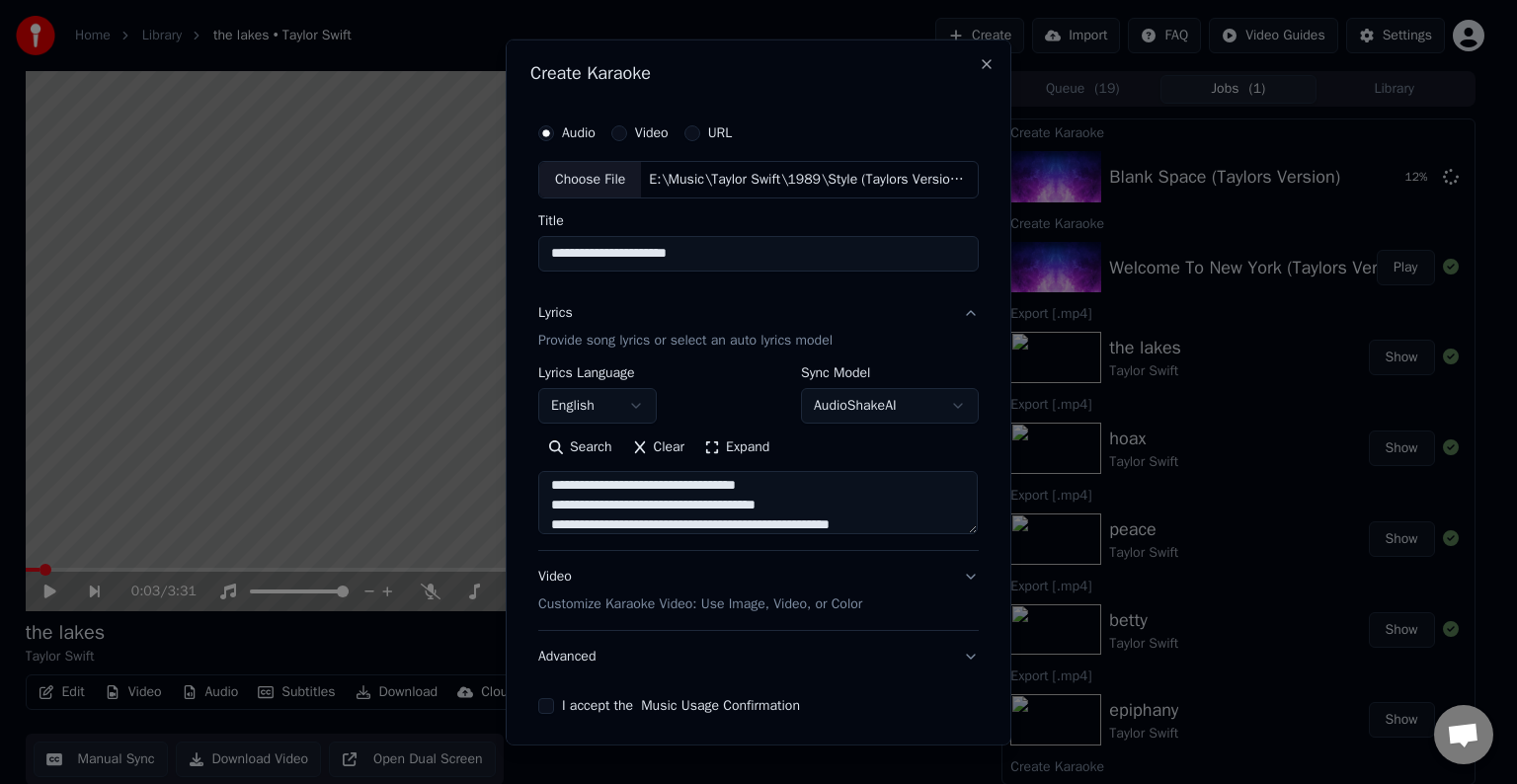 scroll, scrollTop: 715, scrollLeft: 0, axis: vertical 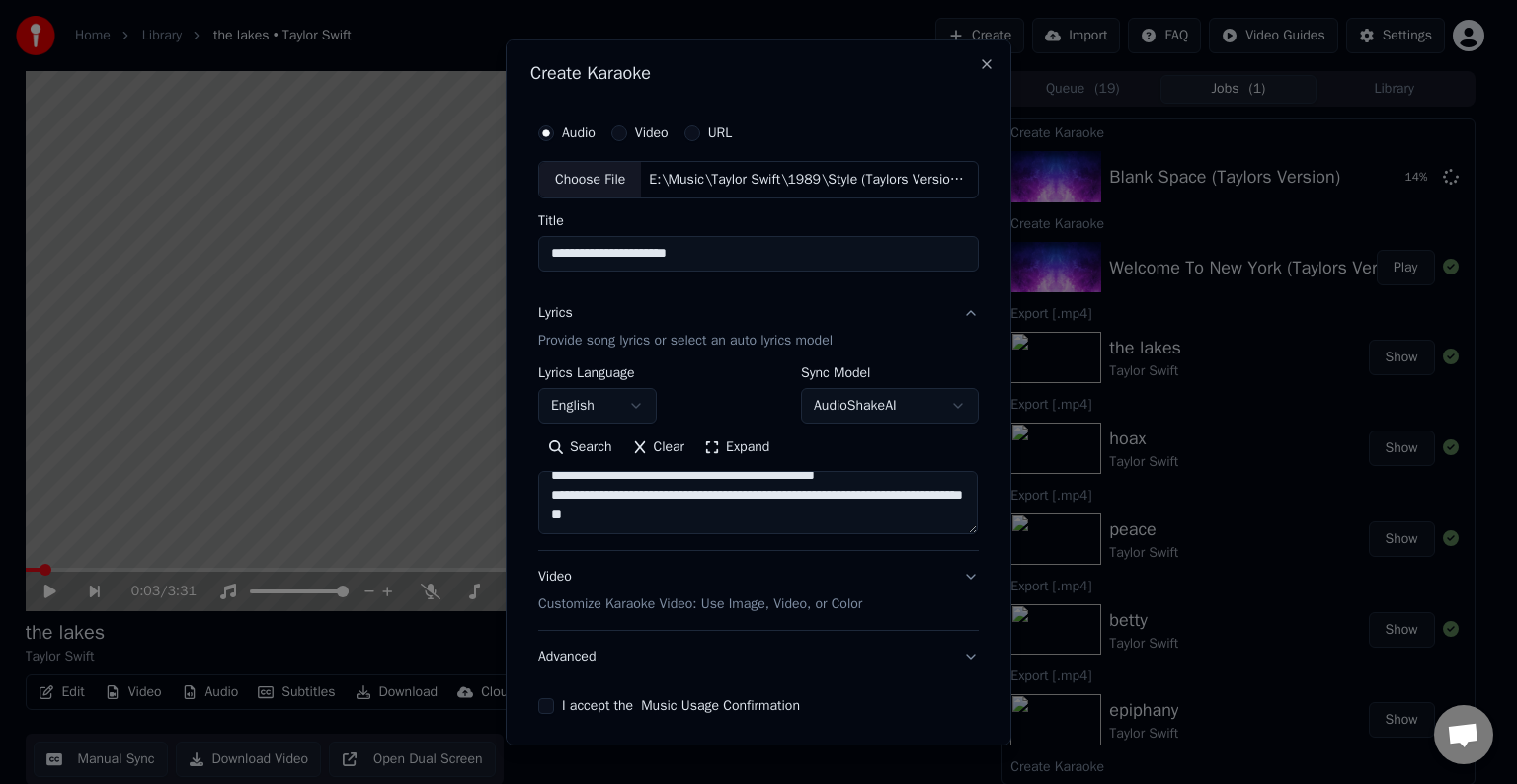 paste on "**********" 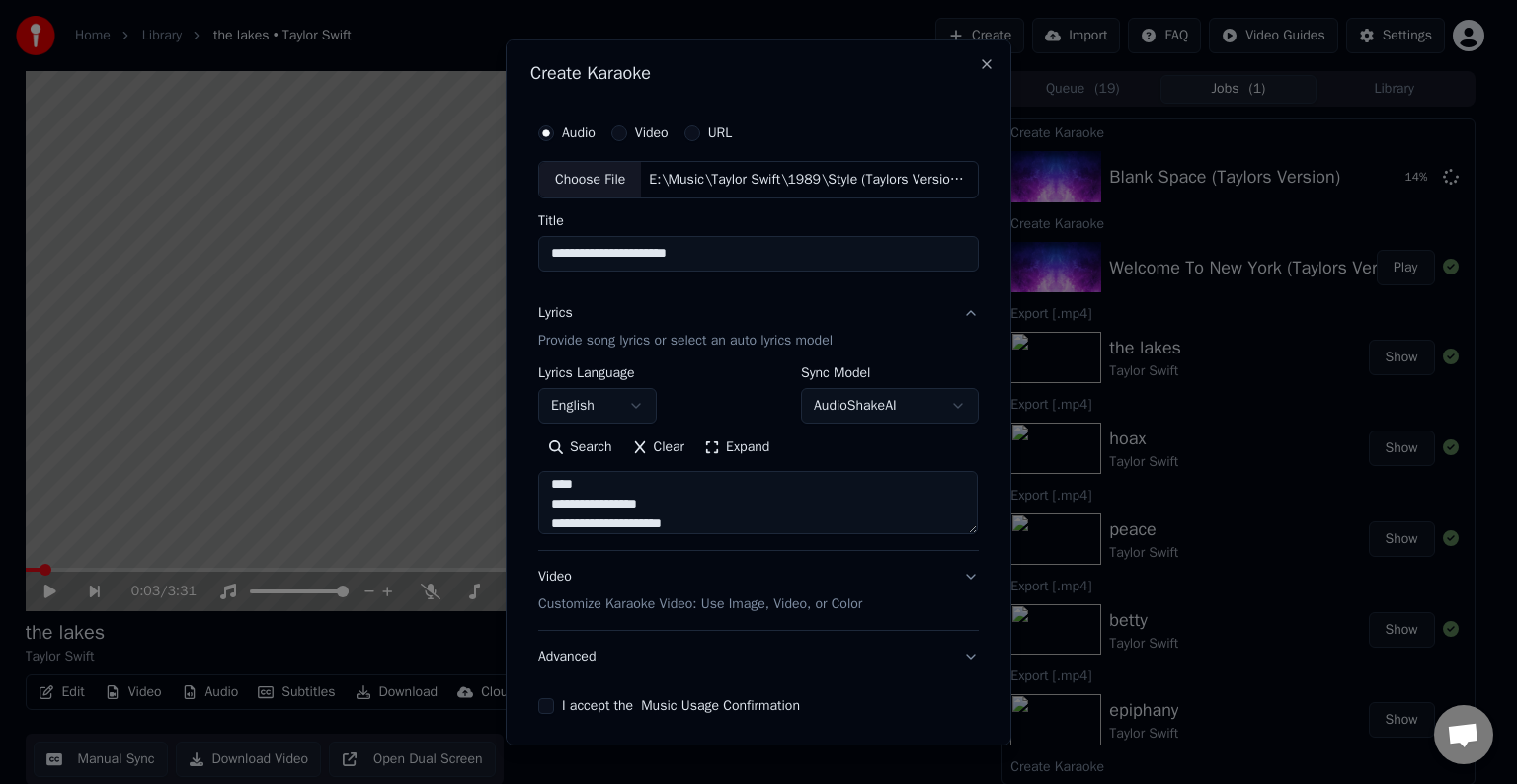 scroll, scrollTop: 794, scrollLeft: 0, axis: vertical 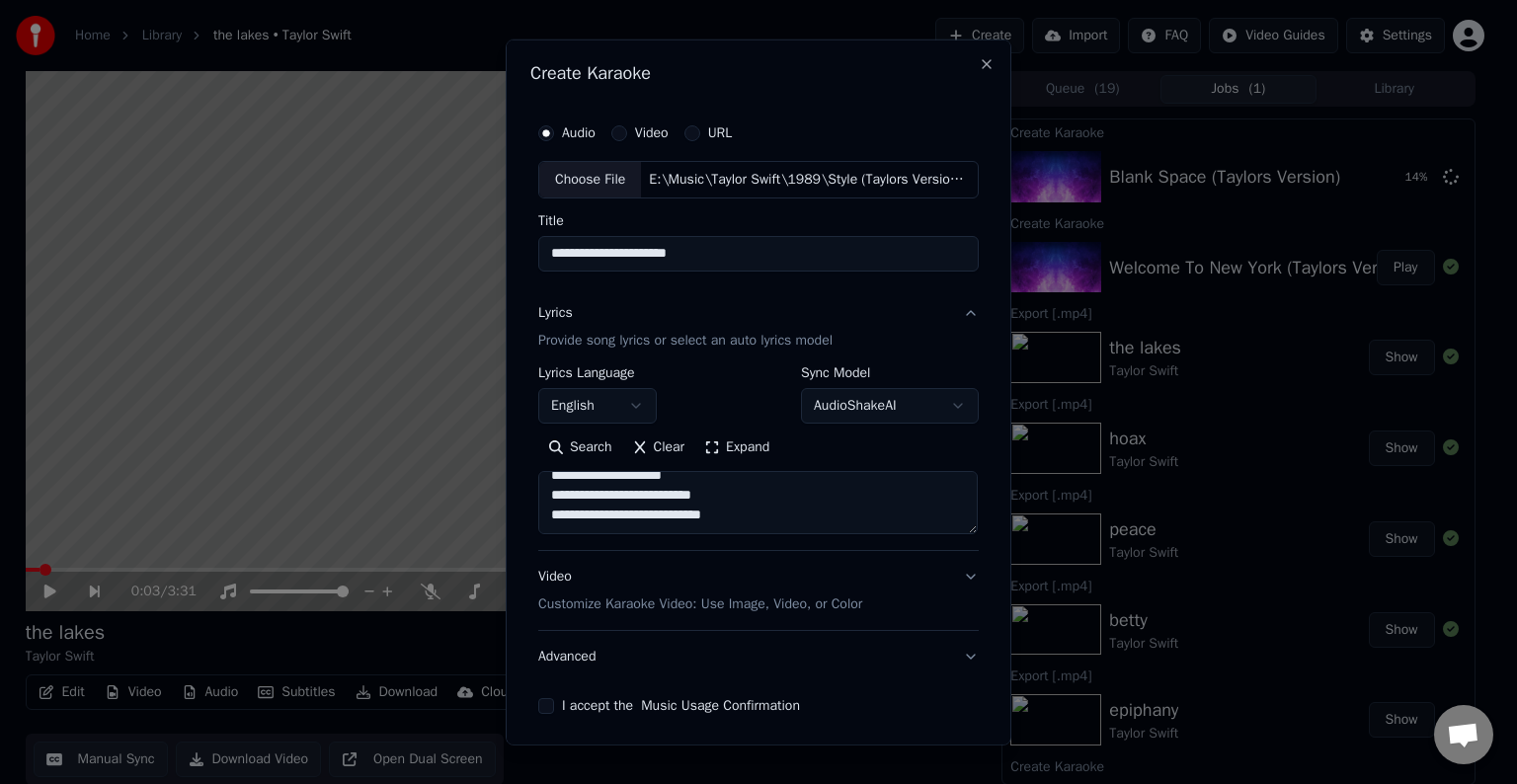 click at bounding box center [758, 503] 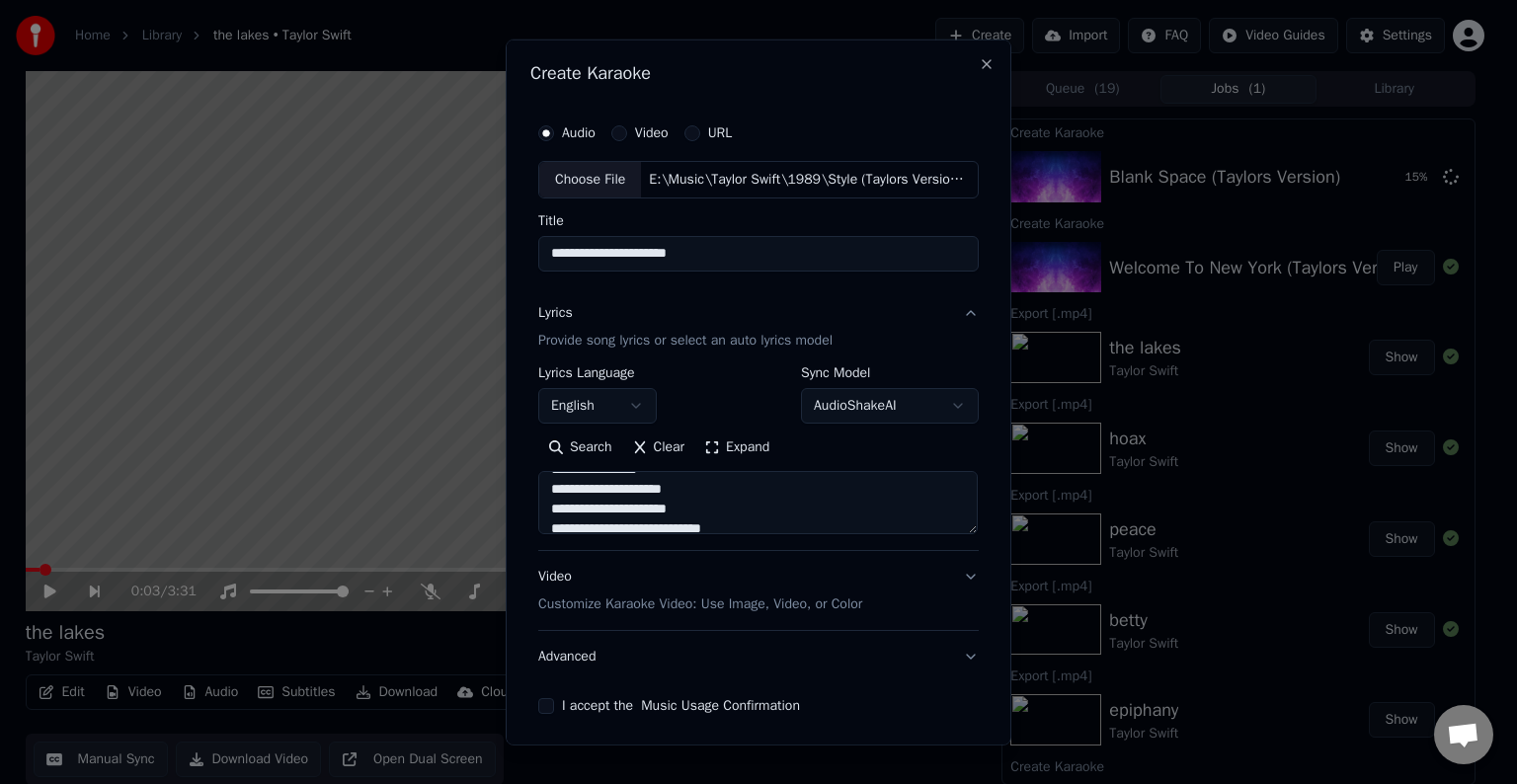 scroll, scrollTop: 742, scrollLeft: 0, axis: vertical 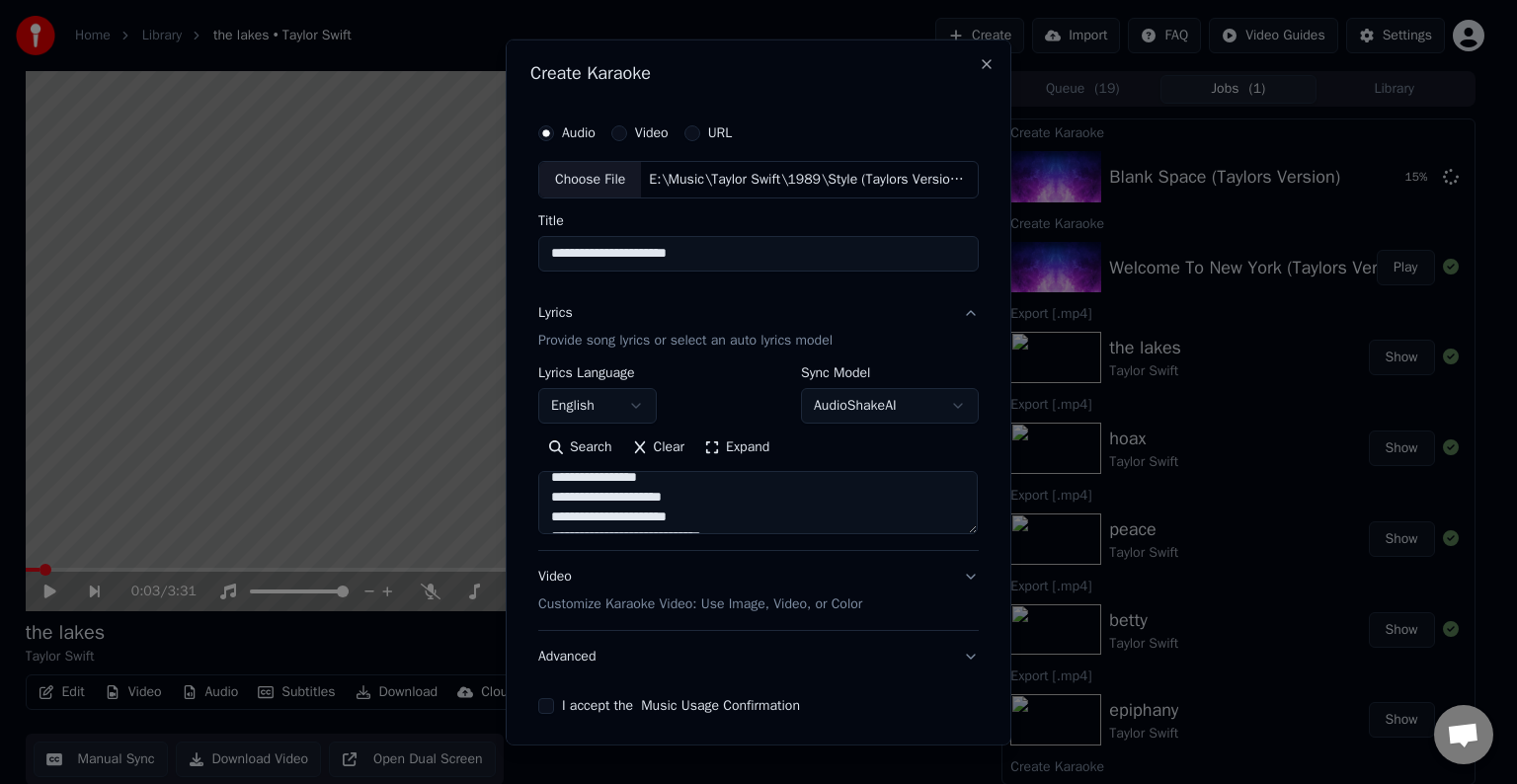 click at bounding box center (758, 503) 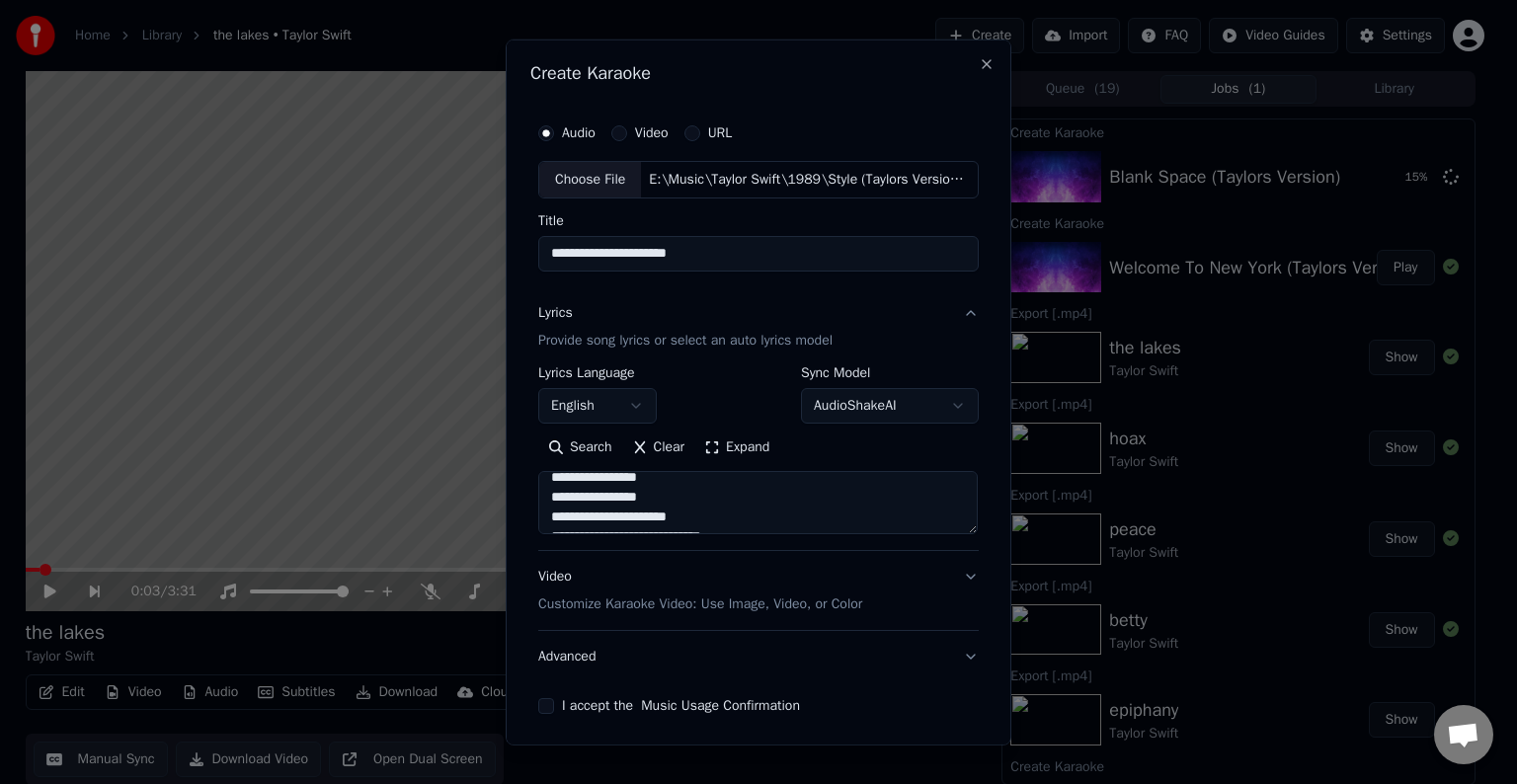 click at bounding box center [758, 503] 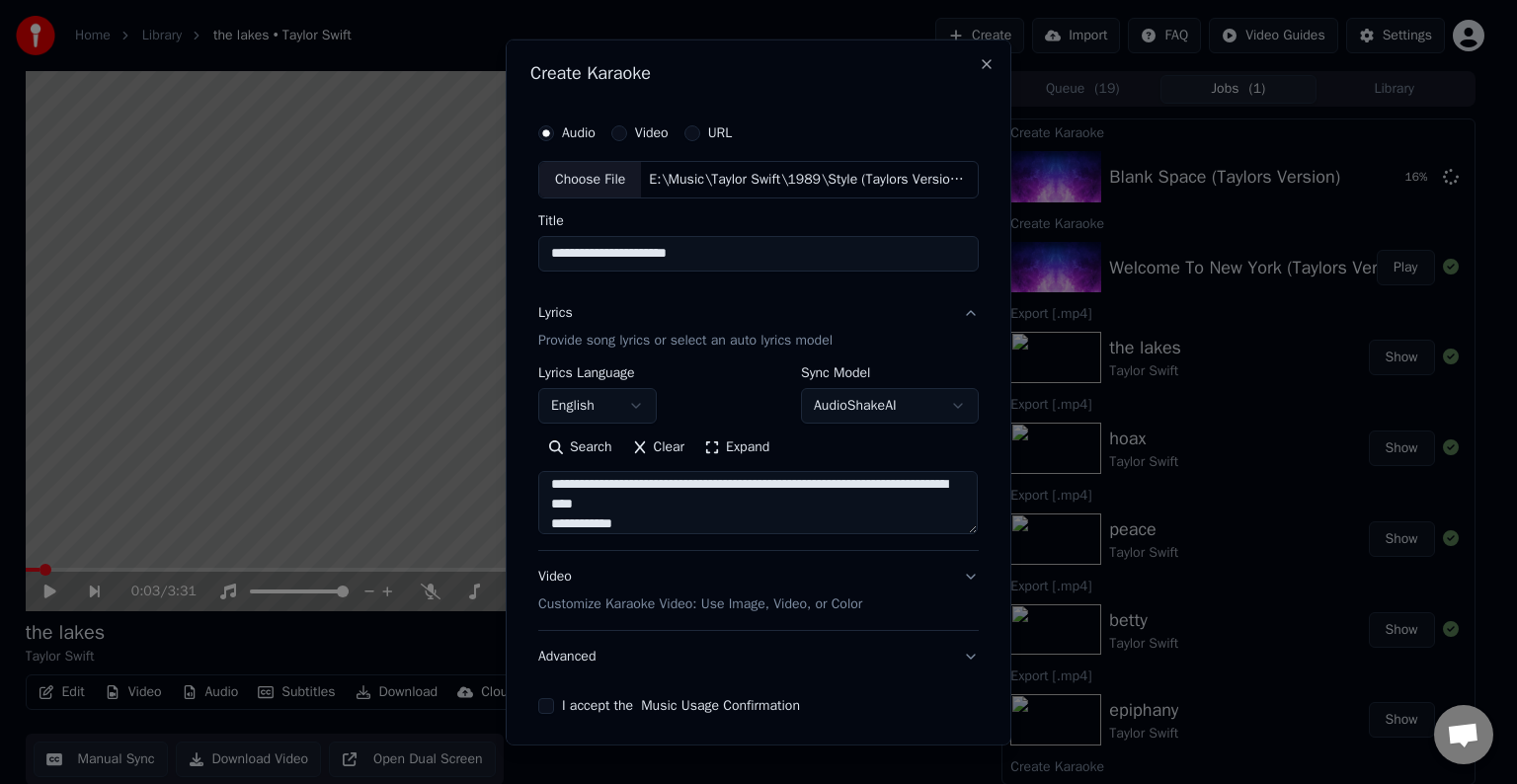 scroll, scrollTop: 695, scrollLeft: 0, axis: vertical 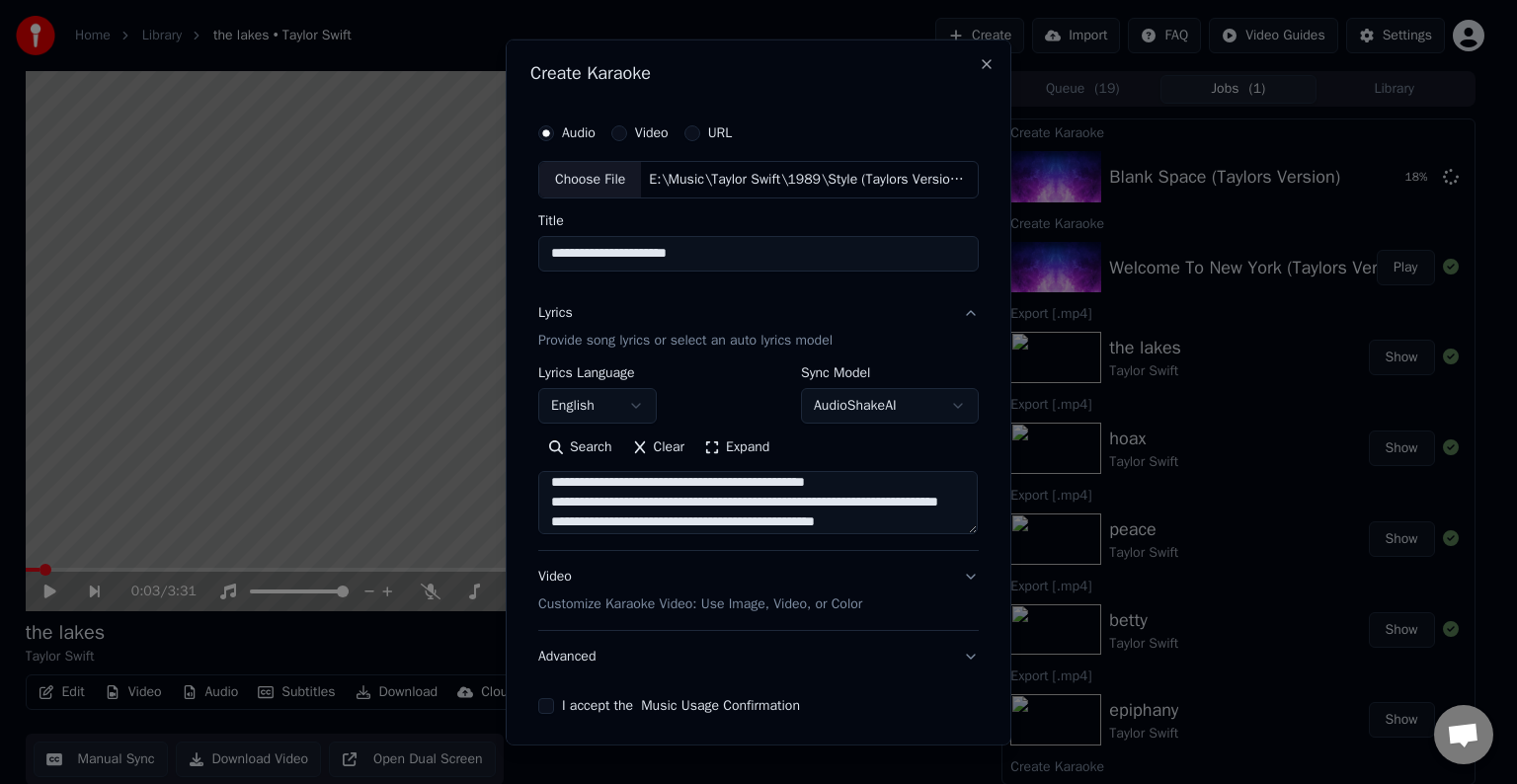drag, startPoint x: 845, startPoint y: 518, endPoint x: 851, endPoint y: 502, distance: 17.088007 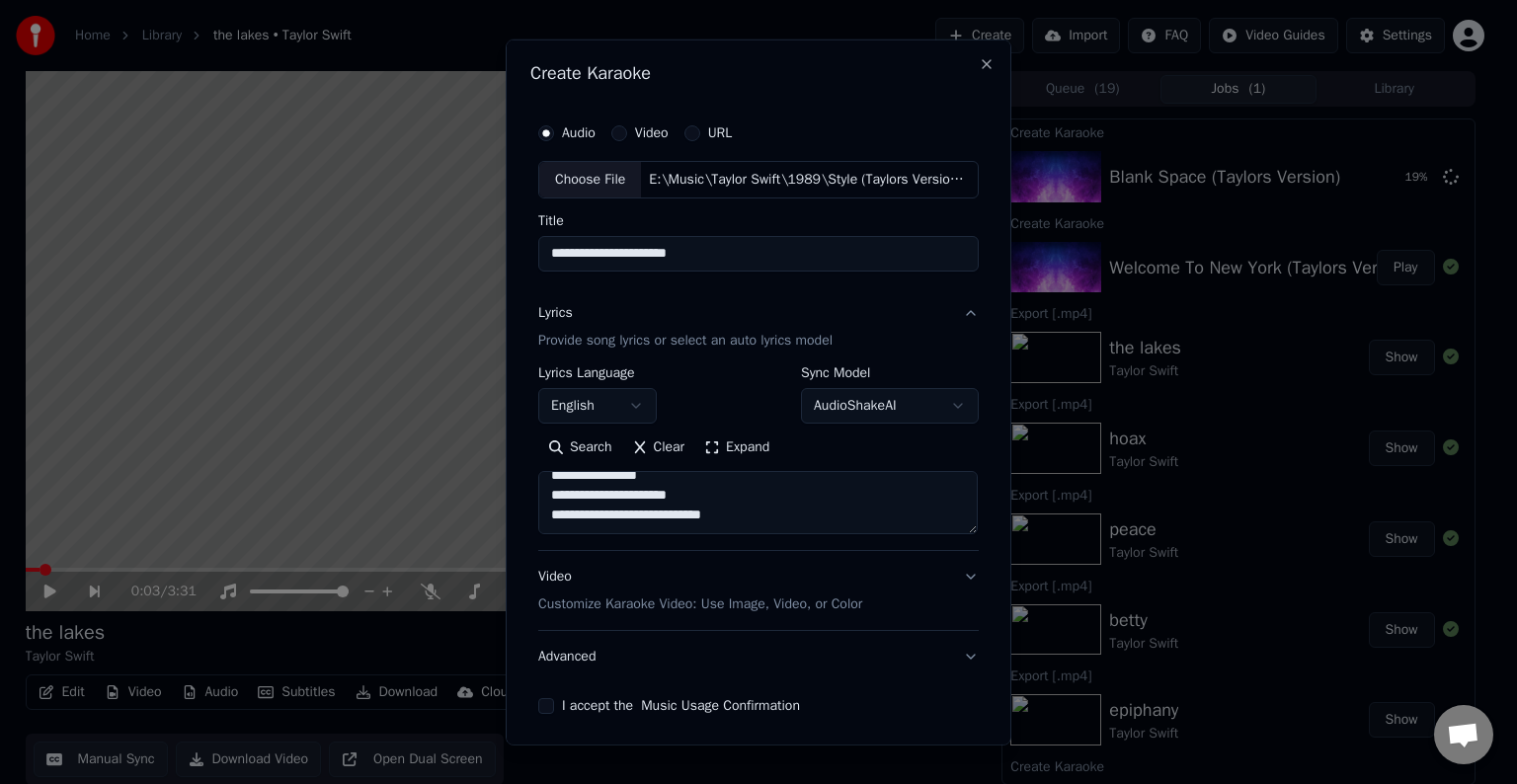 scroll, scrollTop: 762, scrollLeft: 0, axis: vertical 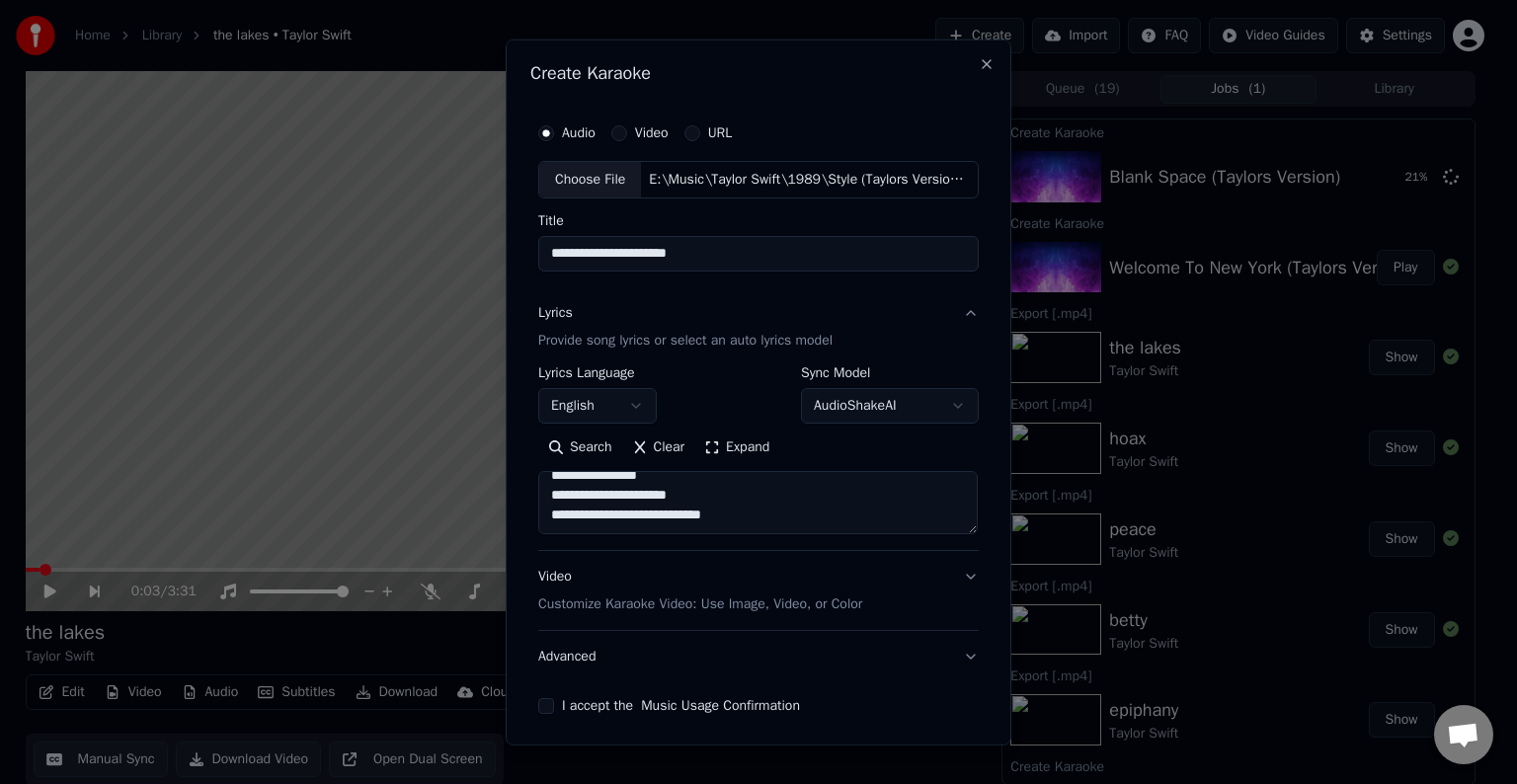 paste on "**********" 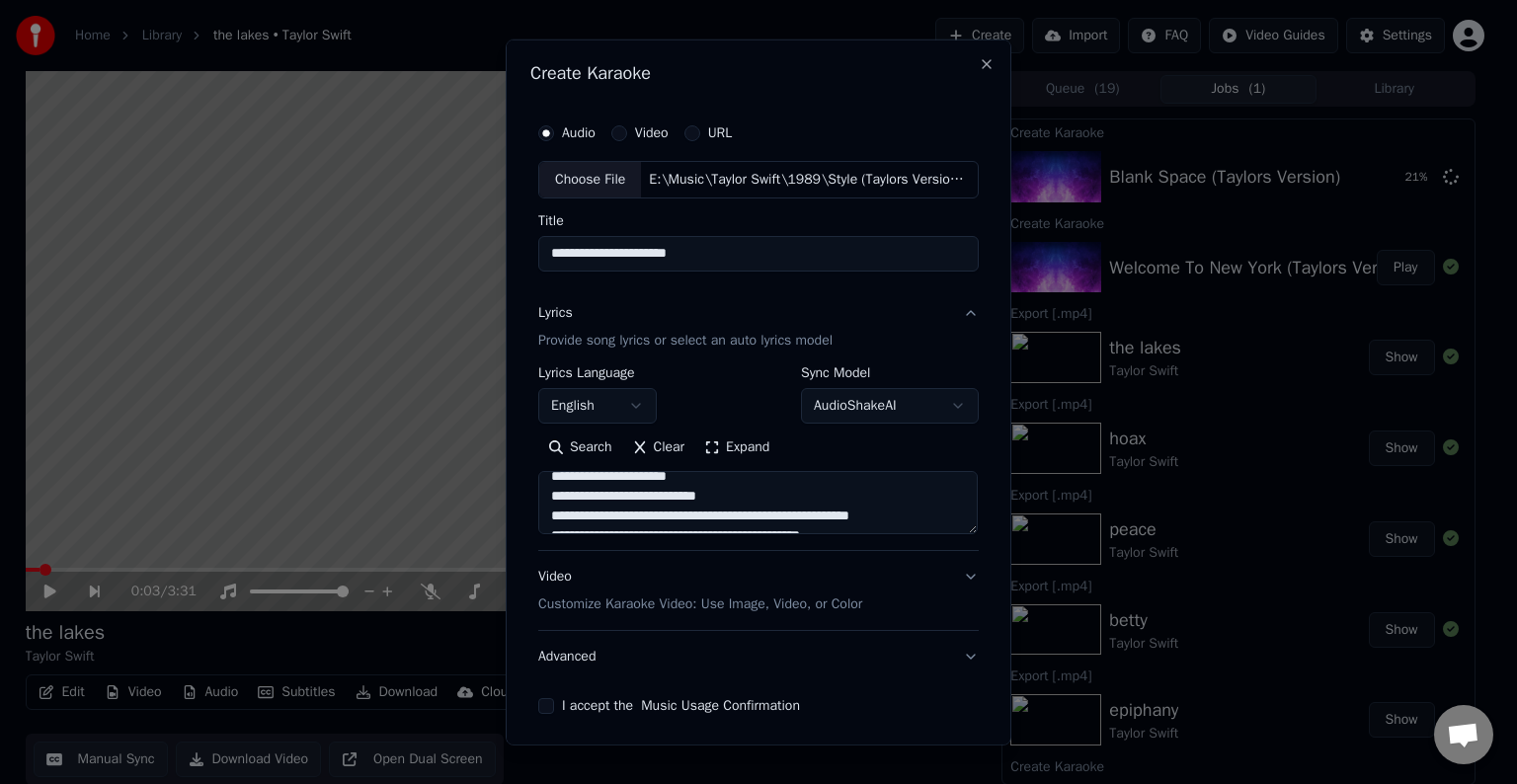 scroll, scrollTop: 833, scrollLeft: 0, axis: vertical 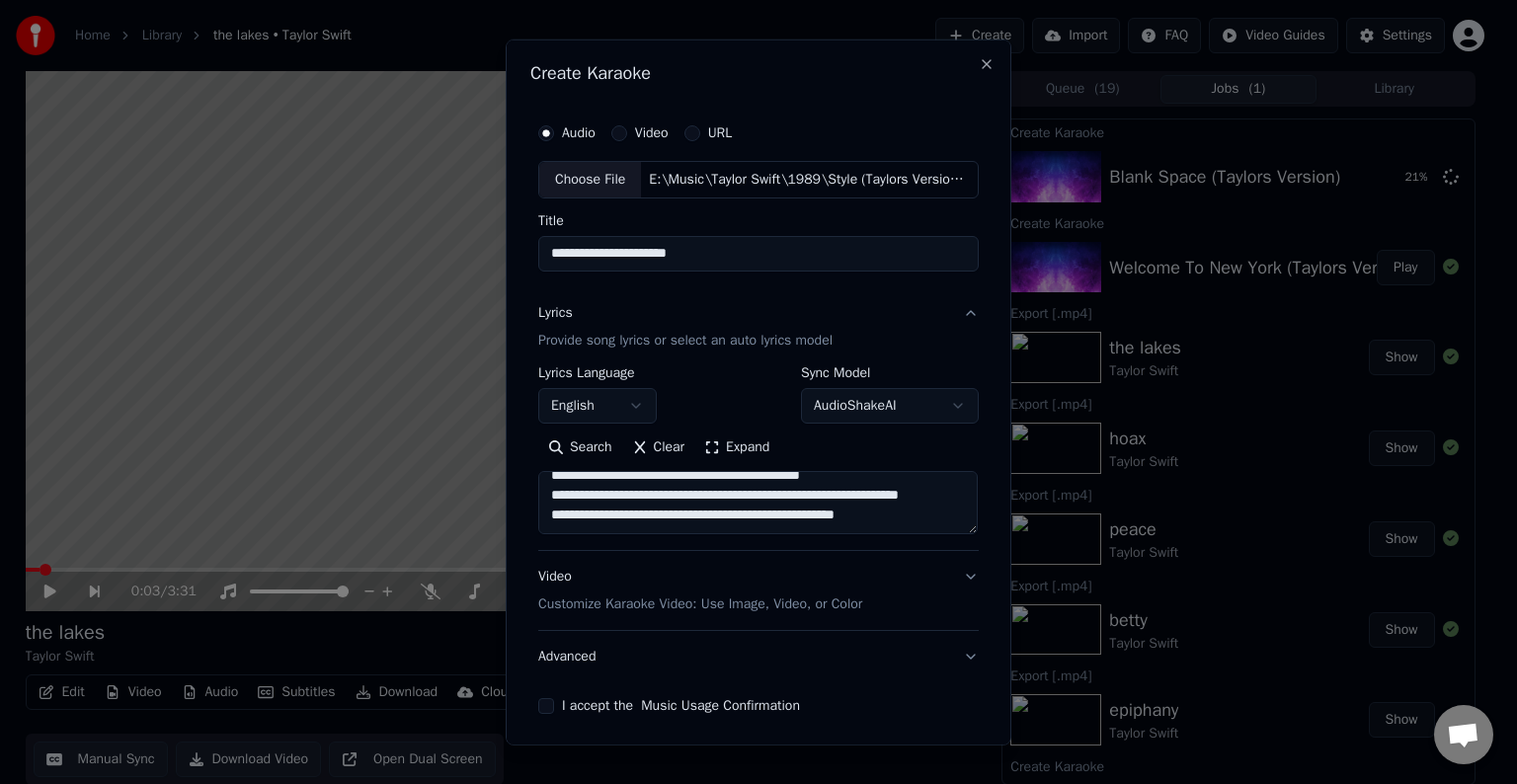 click at bounding box center (758, 503) 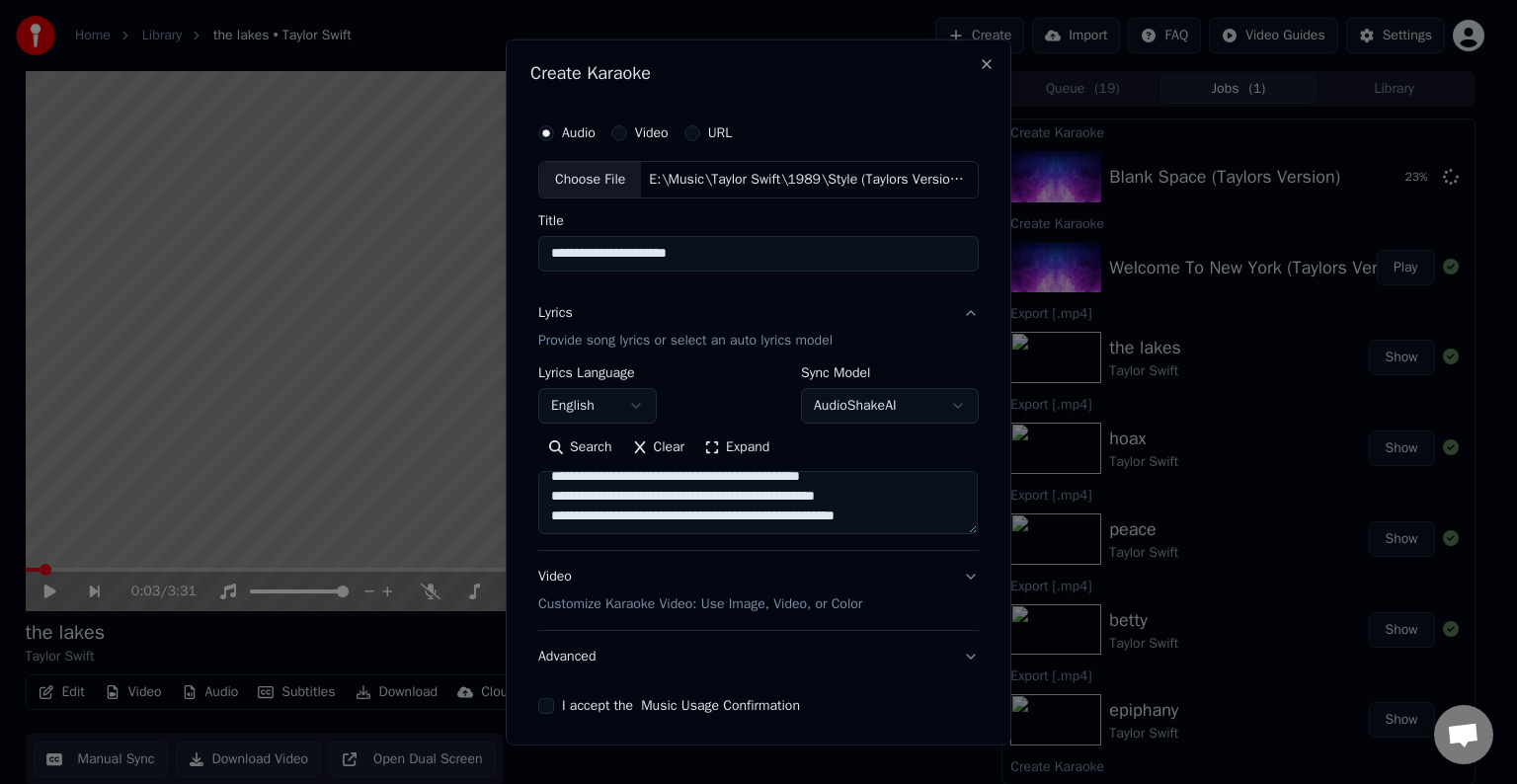 scroll, scrollTop: 822, scrollLeft: 0, axis: vertical 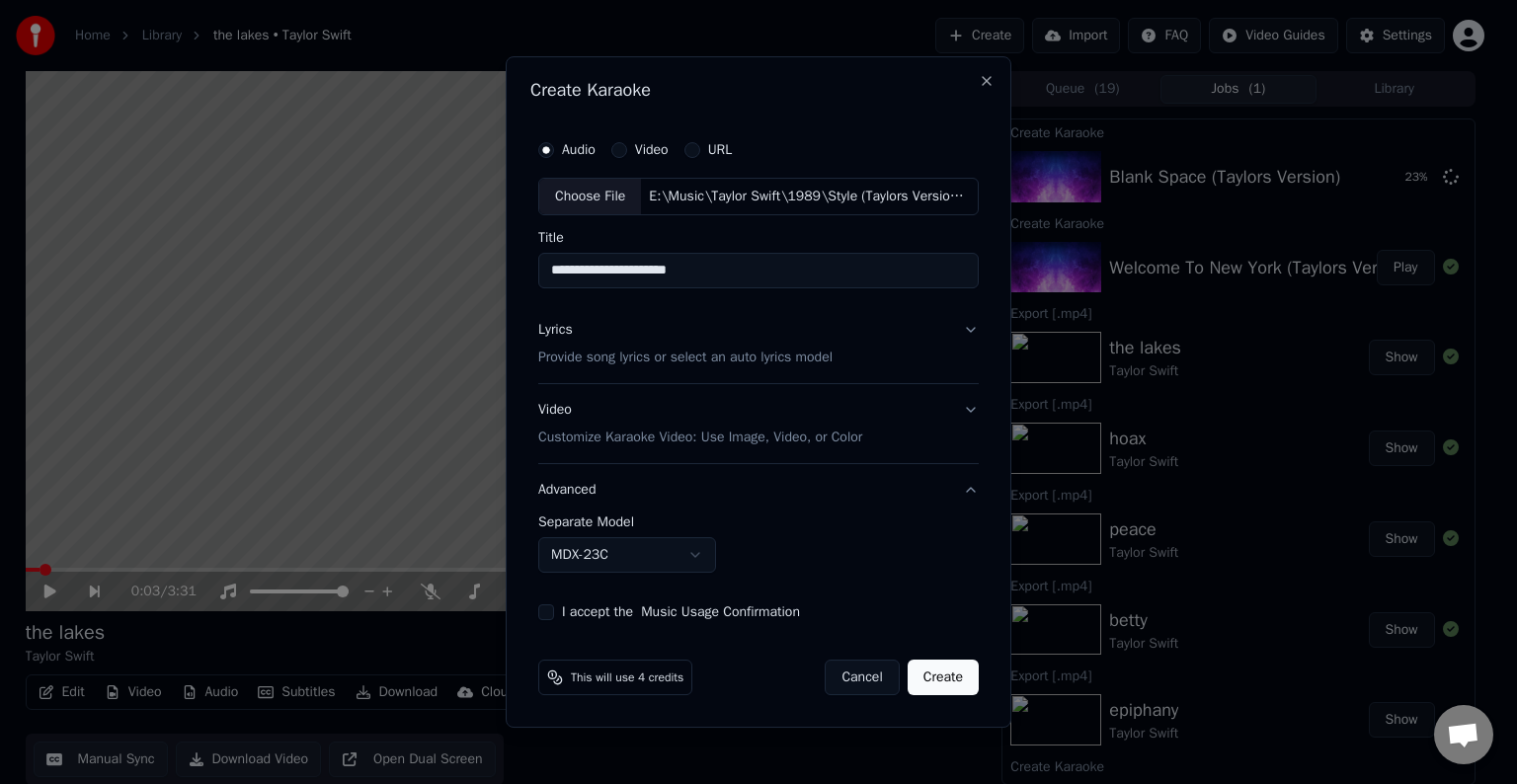 click on "Home Library the lakes • Taylor Swift Create Import FAQ Video Guides Settings 0:03  /  3:31 the lakes Taylor Swift BPM 180 Key D Edit Video Audio Subtitles Download Cloud Library Manual Sync Download Video Open Dual Screen Queue ( 19 ) Jobs ( 1 ) Library Create Karaoke Blank Space (Taylors Version) 23 % Create Karaoke Welcome To New York (Taylors Version) Play Export [.mp4] the lakes Taylor Swift Show Export [.mp4] hoax Taylor Swift Show Export [.mp4] peace Taylor Swift Show Export [.mp4] betty Taylor Swift Show Export [.mp4] epiphany Taylor Swift Show Create Karaoke the lakes (bonus track) Play Create Karaoke hoax Play Create Karaoke peace Play Create Karaoke betty Play Create Karaoke epiphany Play Export [.mp4] mad woman Taylor Swift Show Export [.mp4] invisible strings Taylor Swift Show Export [.mp4] illicit affairs Taylor Swift Show Export [.mp4] this is me trying Taylor Swift Show Create Karaoke mad woman Play Create Karaoke invisible string Play Create Karaoke illicit affairs Play Create Karaoke Play" at bounding box center (750, 392) 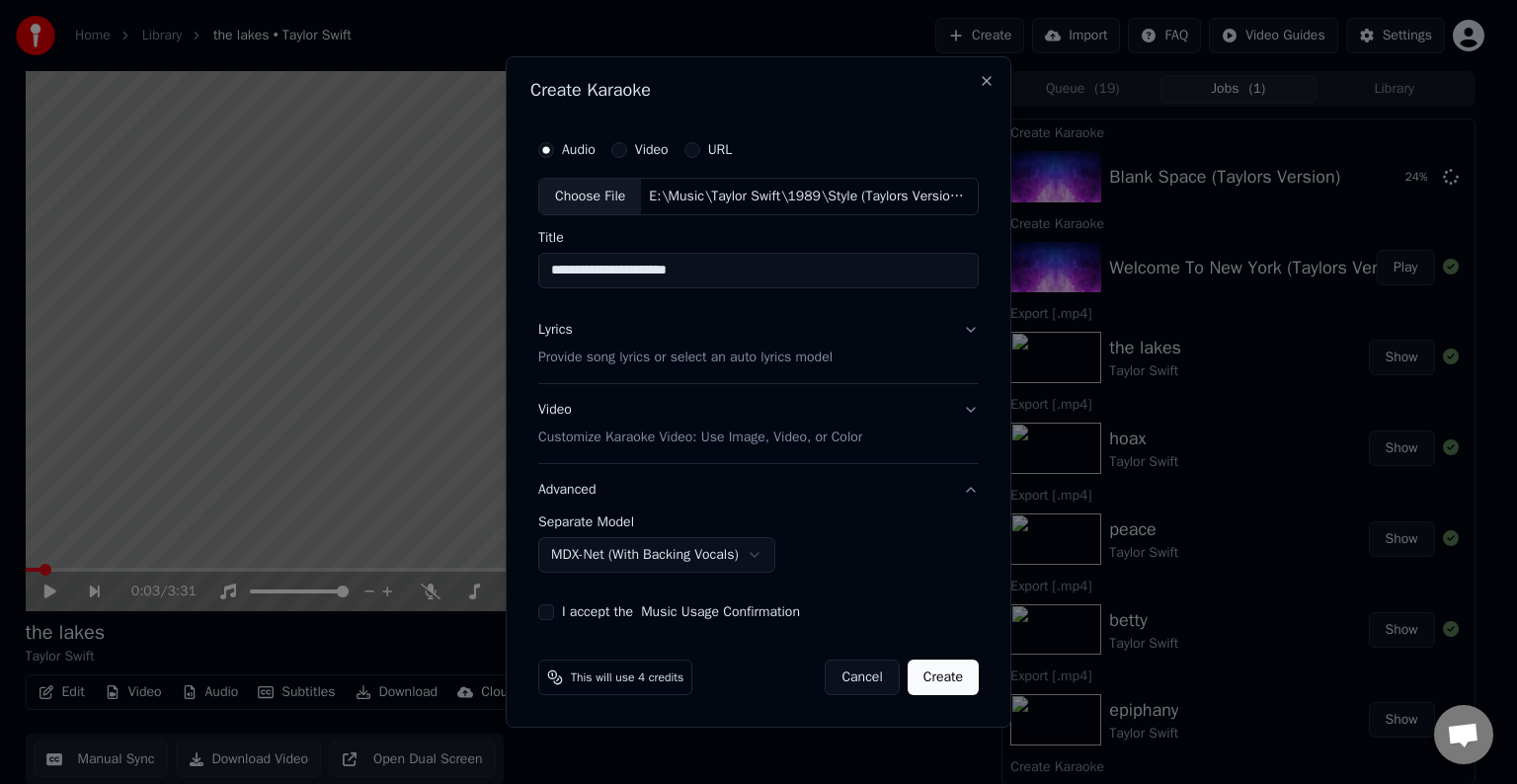 click on "I accept the   Music Usage Confirmation" at bounding box center (546, 612) 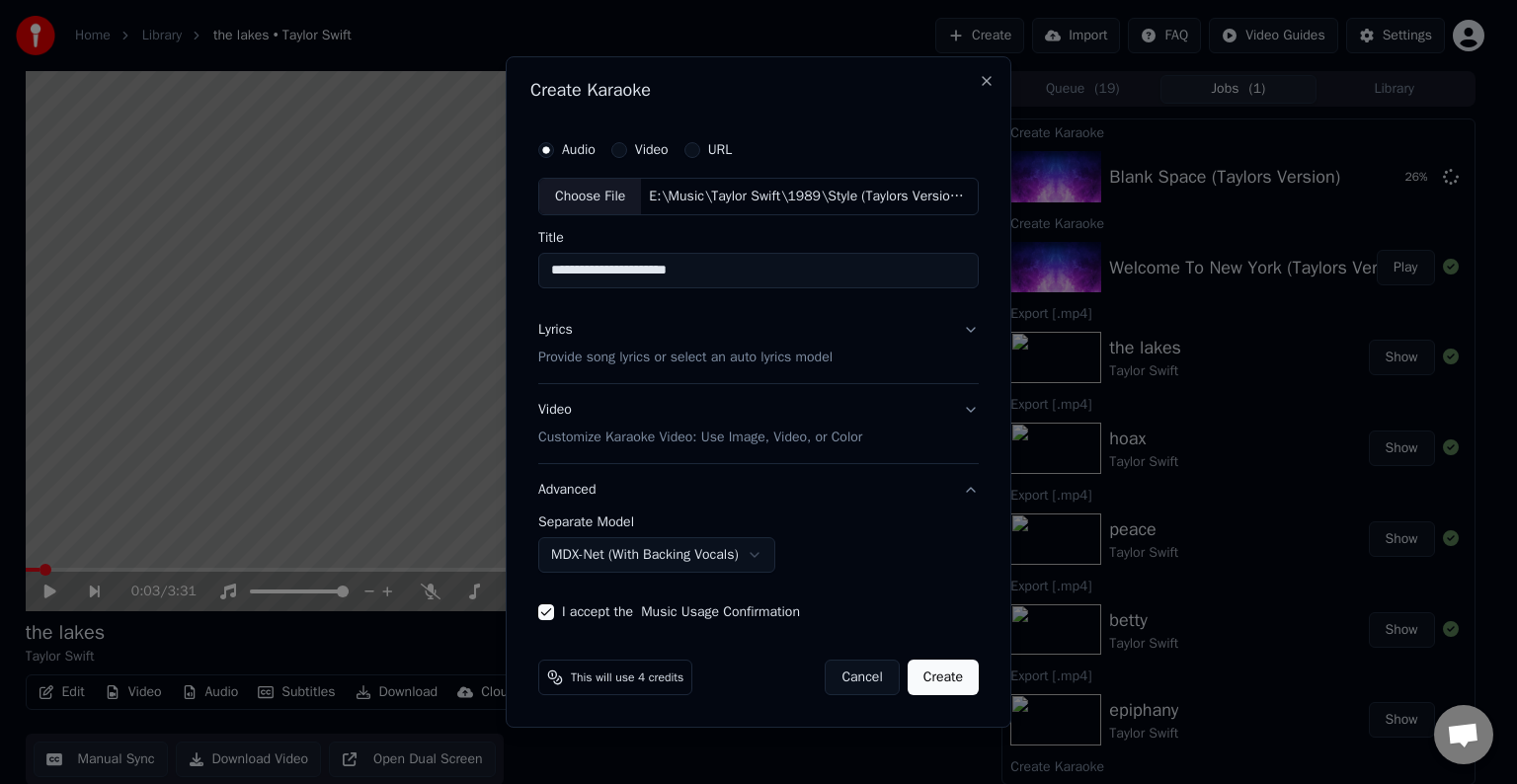 click on "Create" at bounding box center [943, 677] 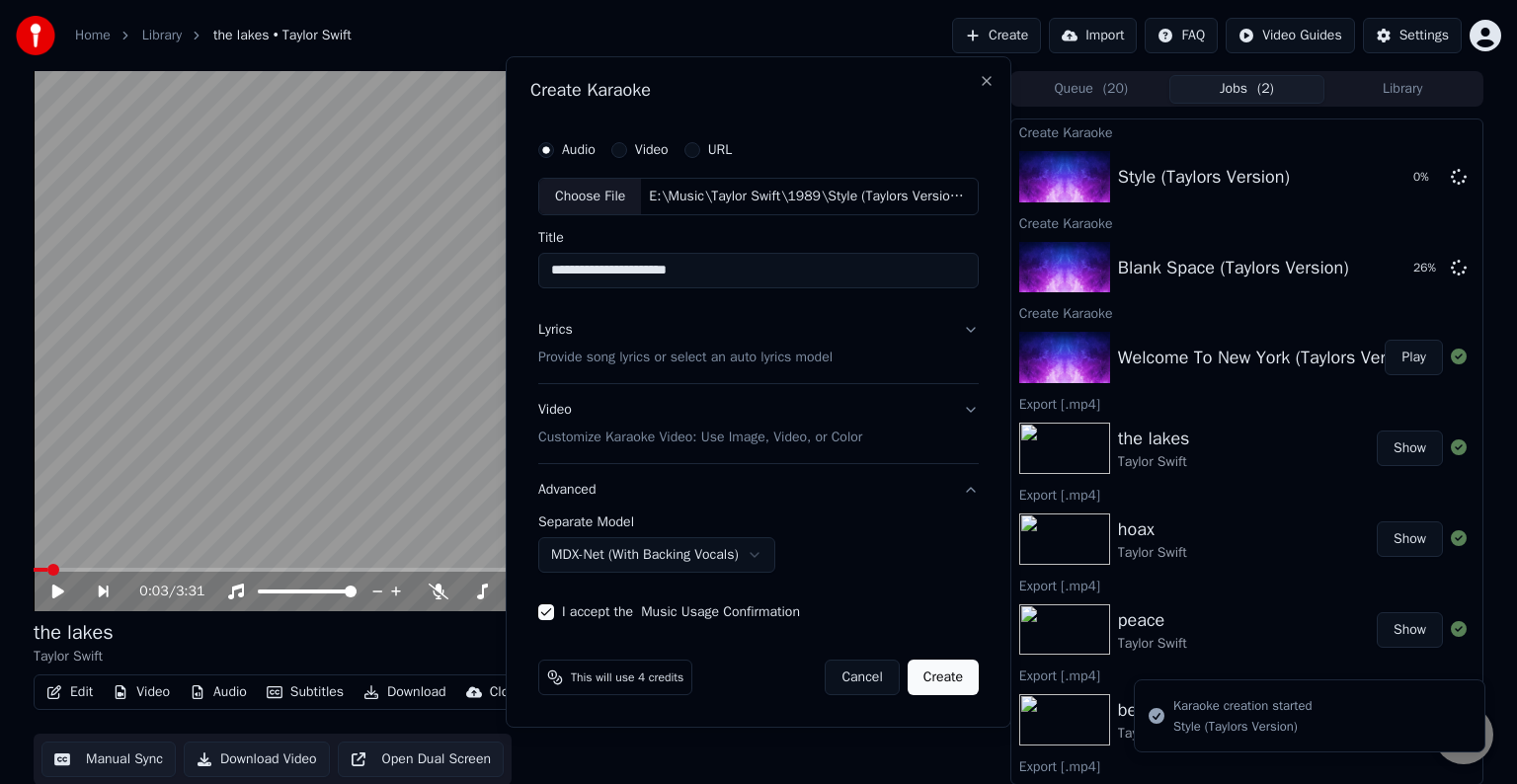 select on "******" 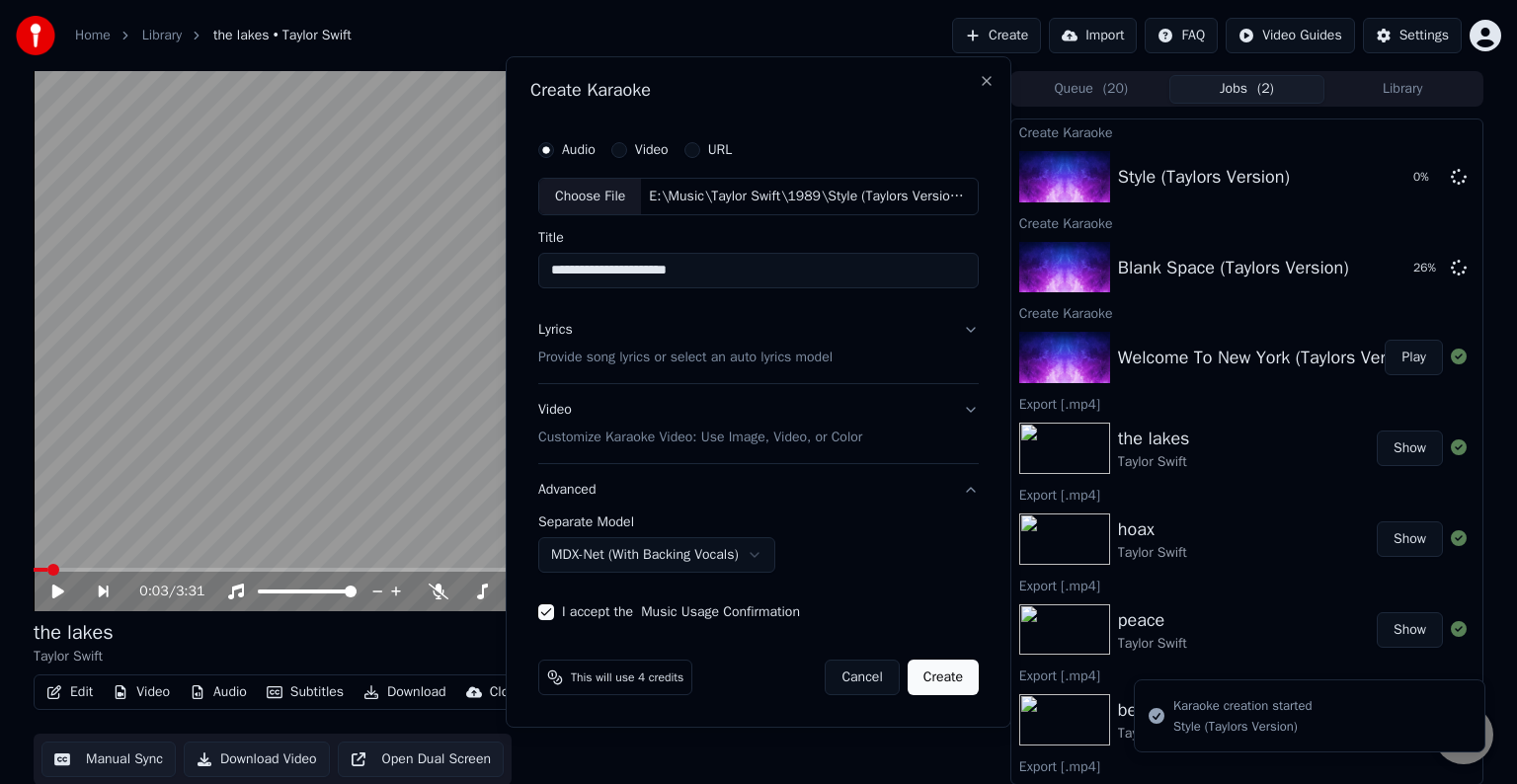 type 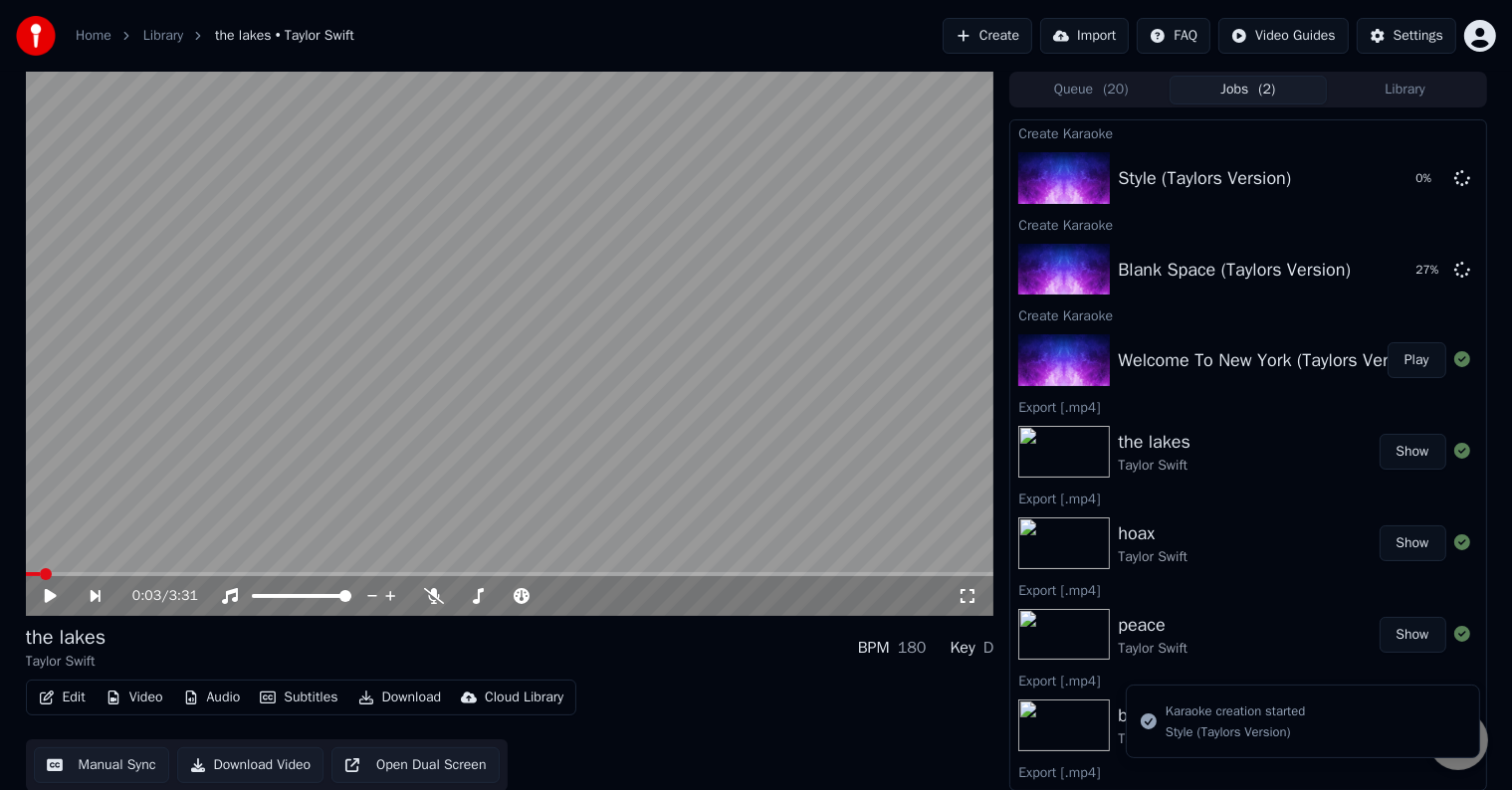 click on "Play" at bounding box center [1416, 360] 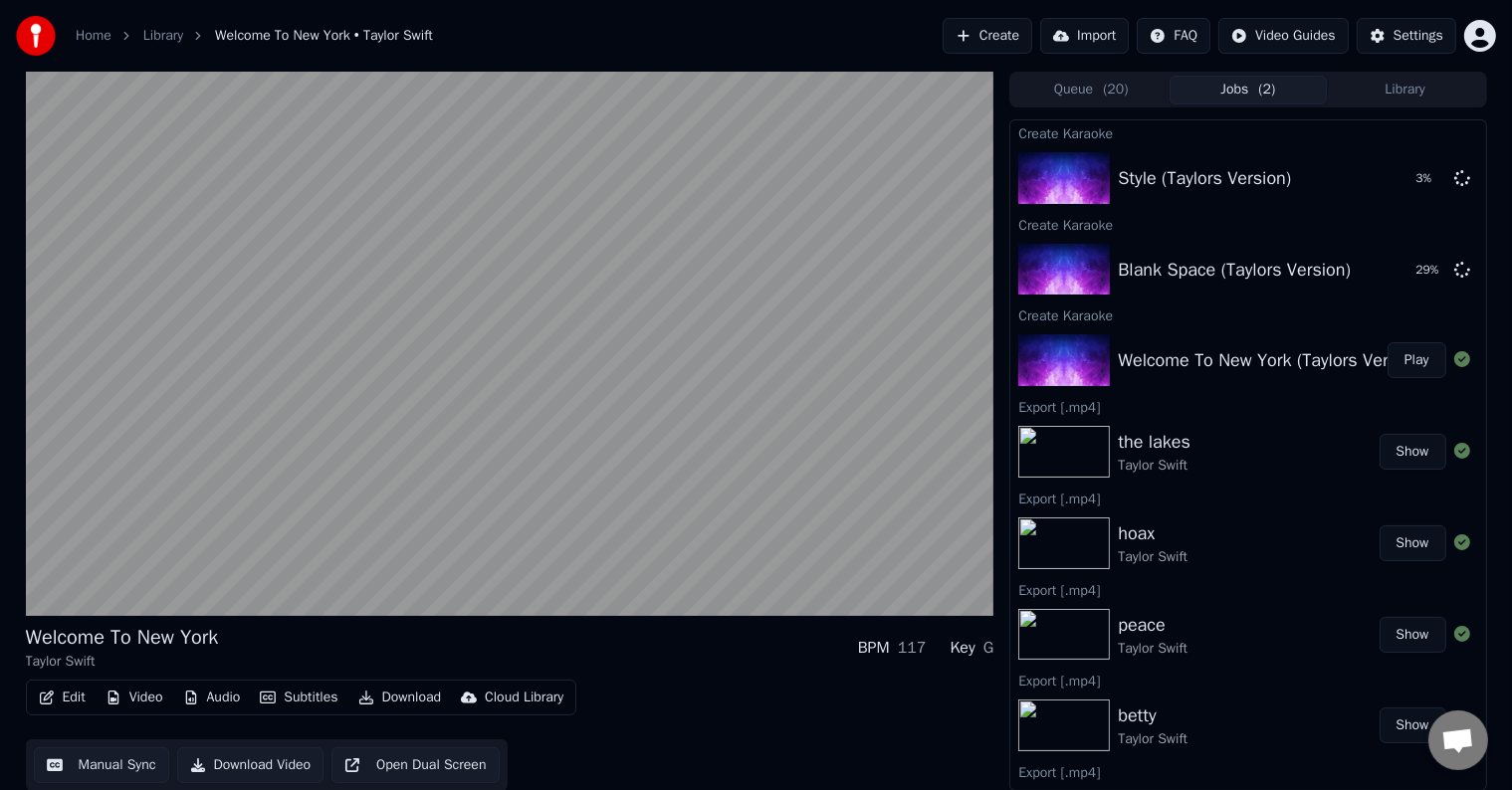 click on "Edit" at bounding box center (62, 697) 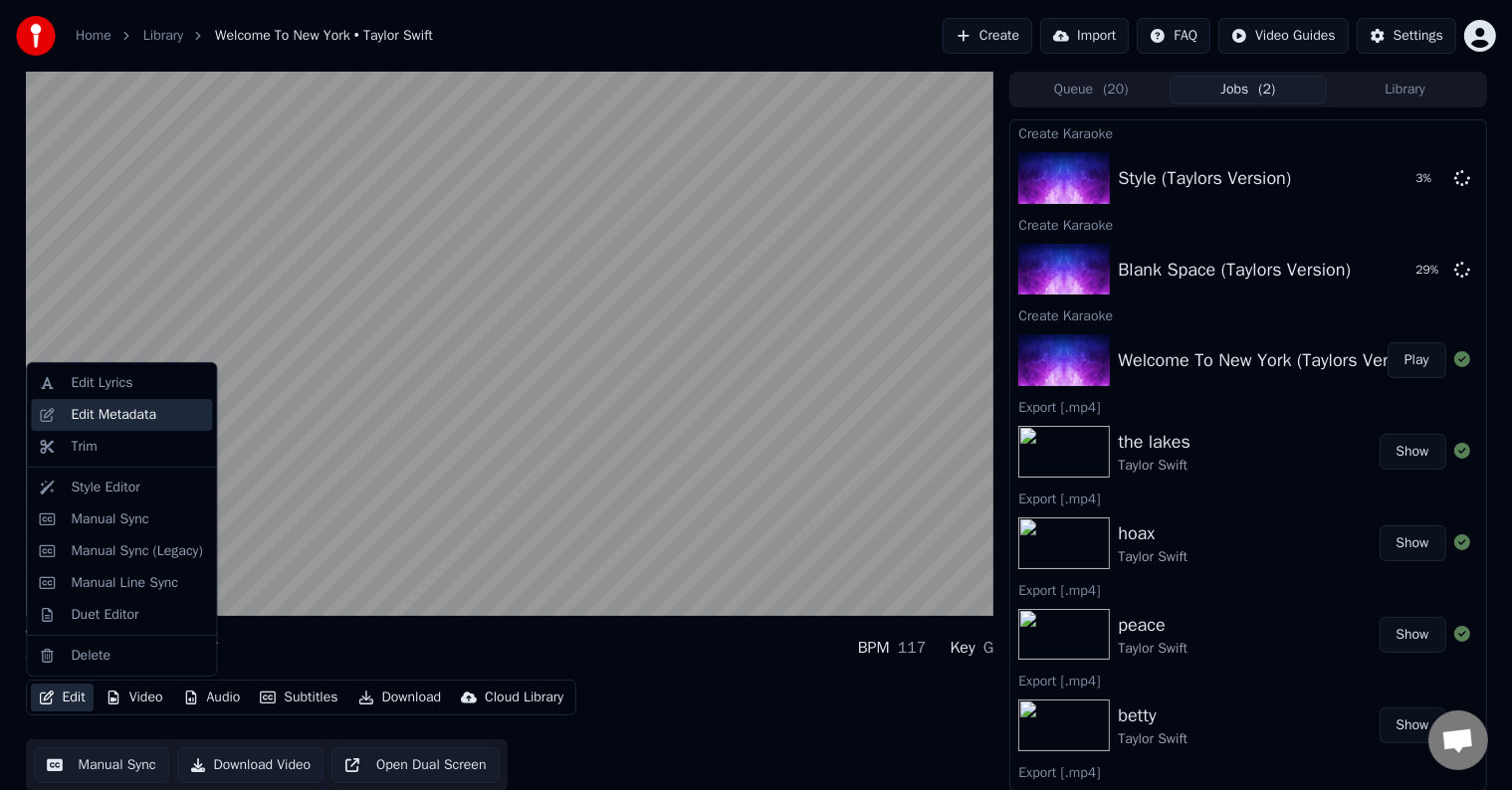 click on "Edit Metadata" at bounding box center [113, 415] 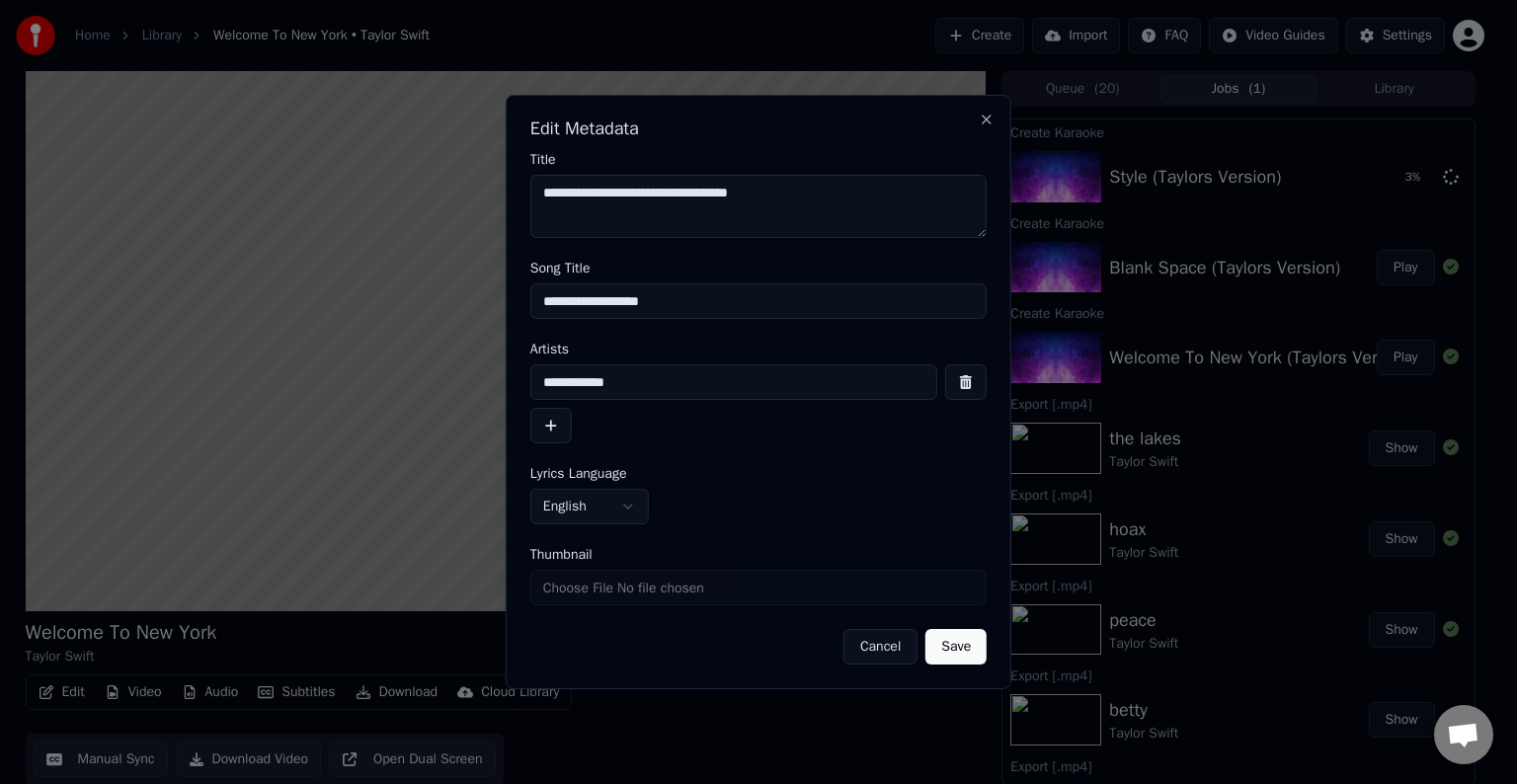 click on "**********" at bounding box center (758, 301) 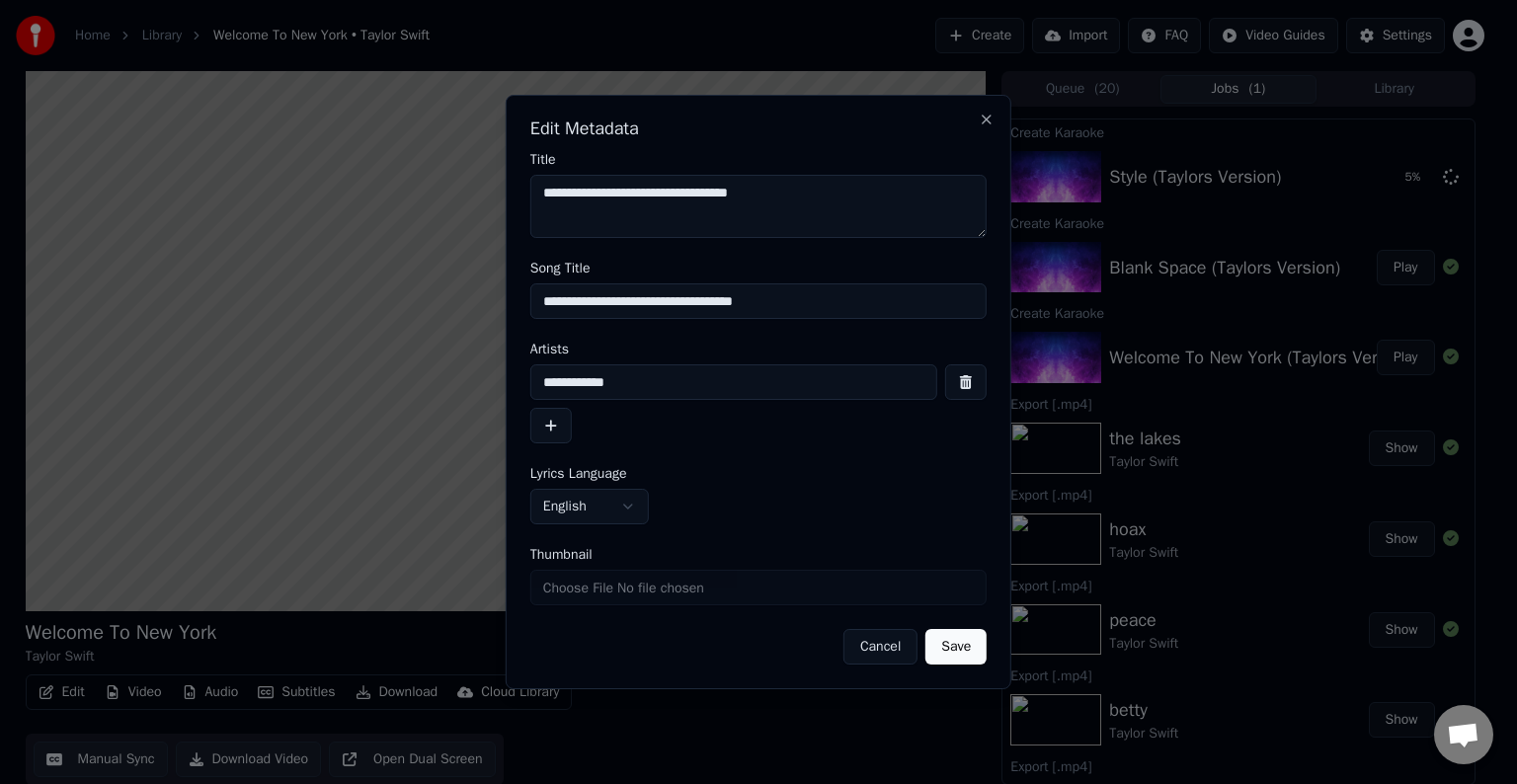 type on "**********" 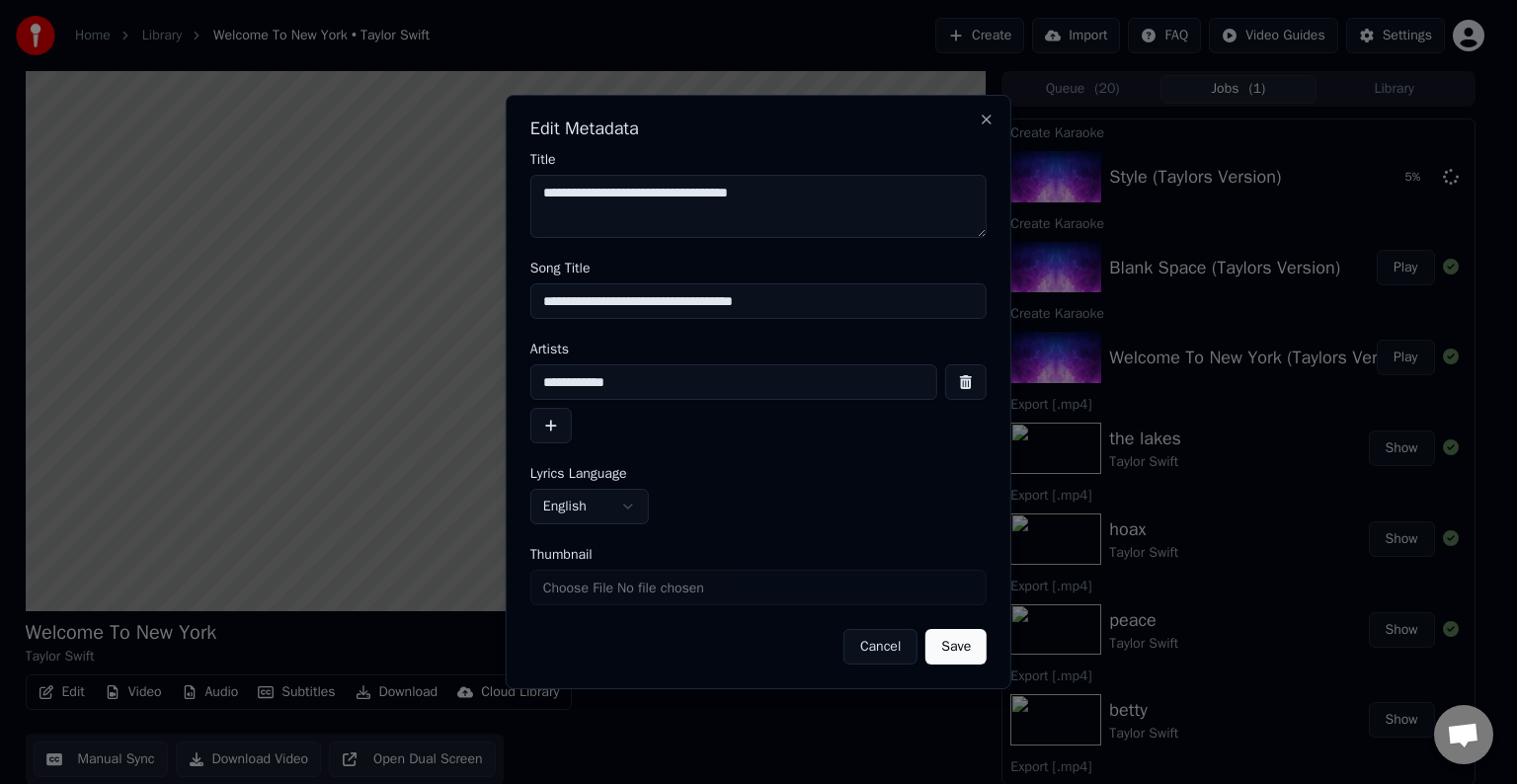 click on "Save" at bounding box center (956, 647) 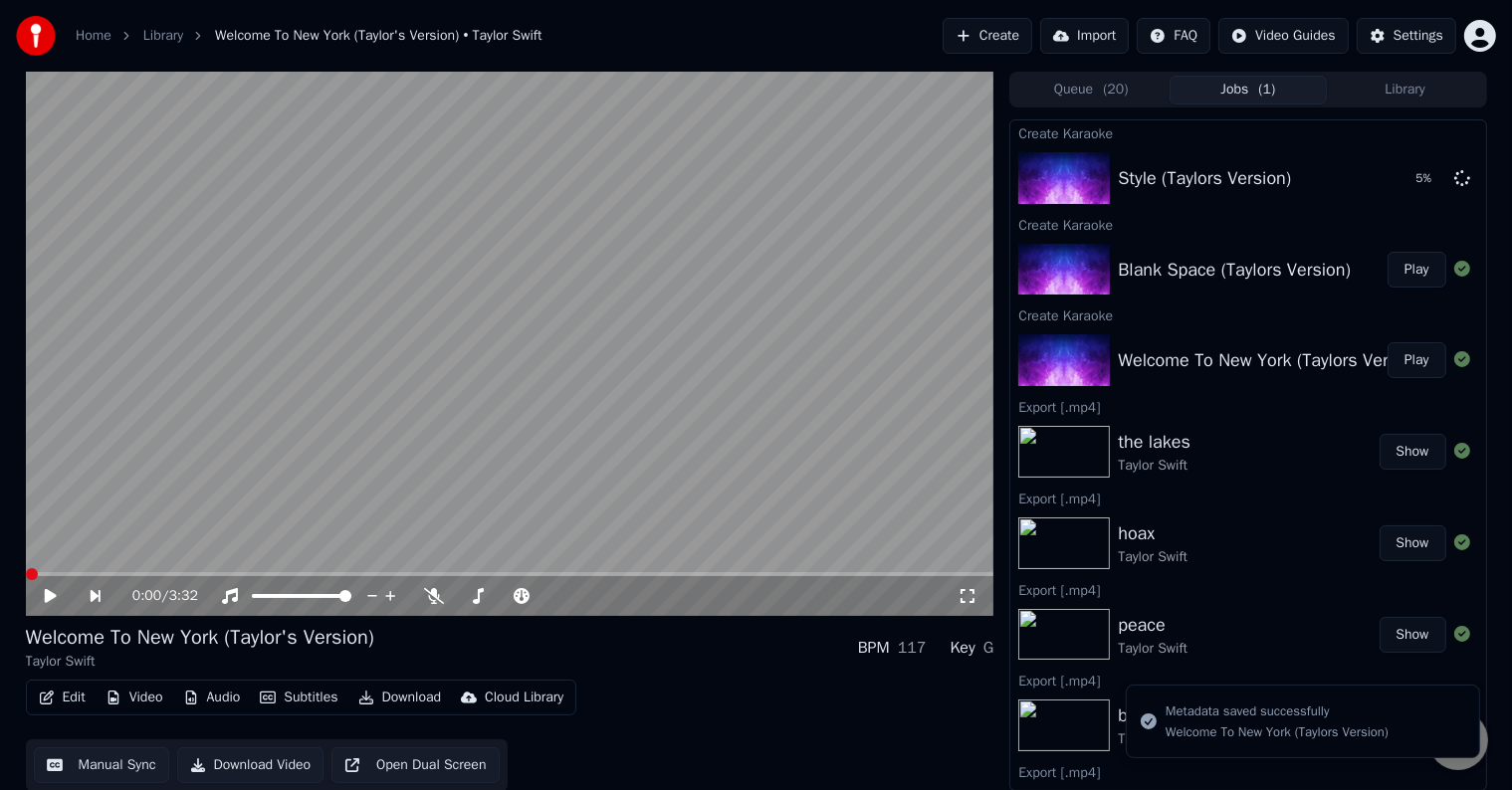 click on "Edit" at bounding box center (62, 697) 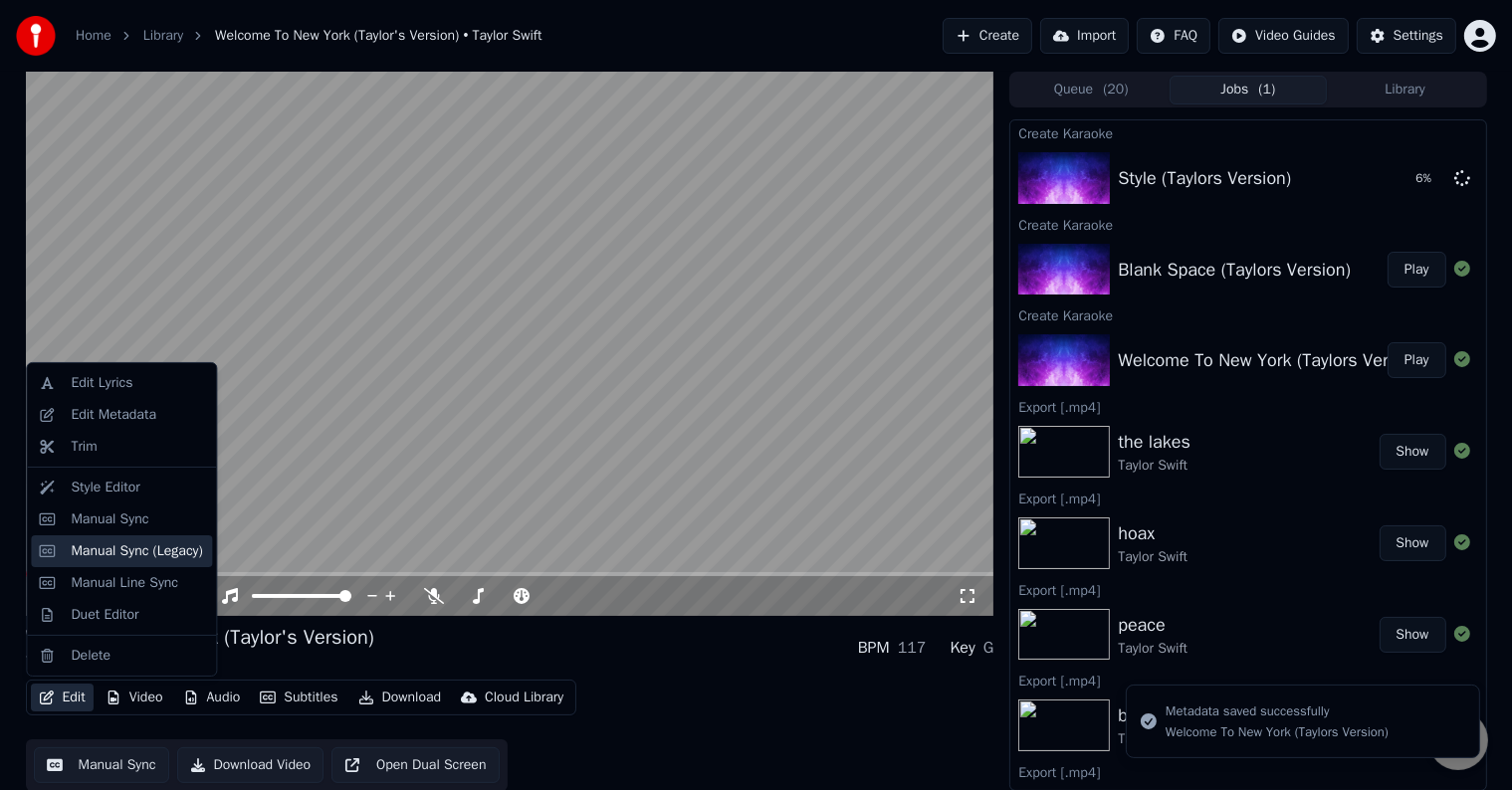click on "Manual Sync (Legacy)" at bounding box center [136, 551] 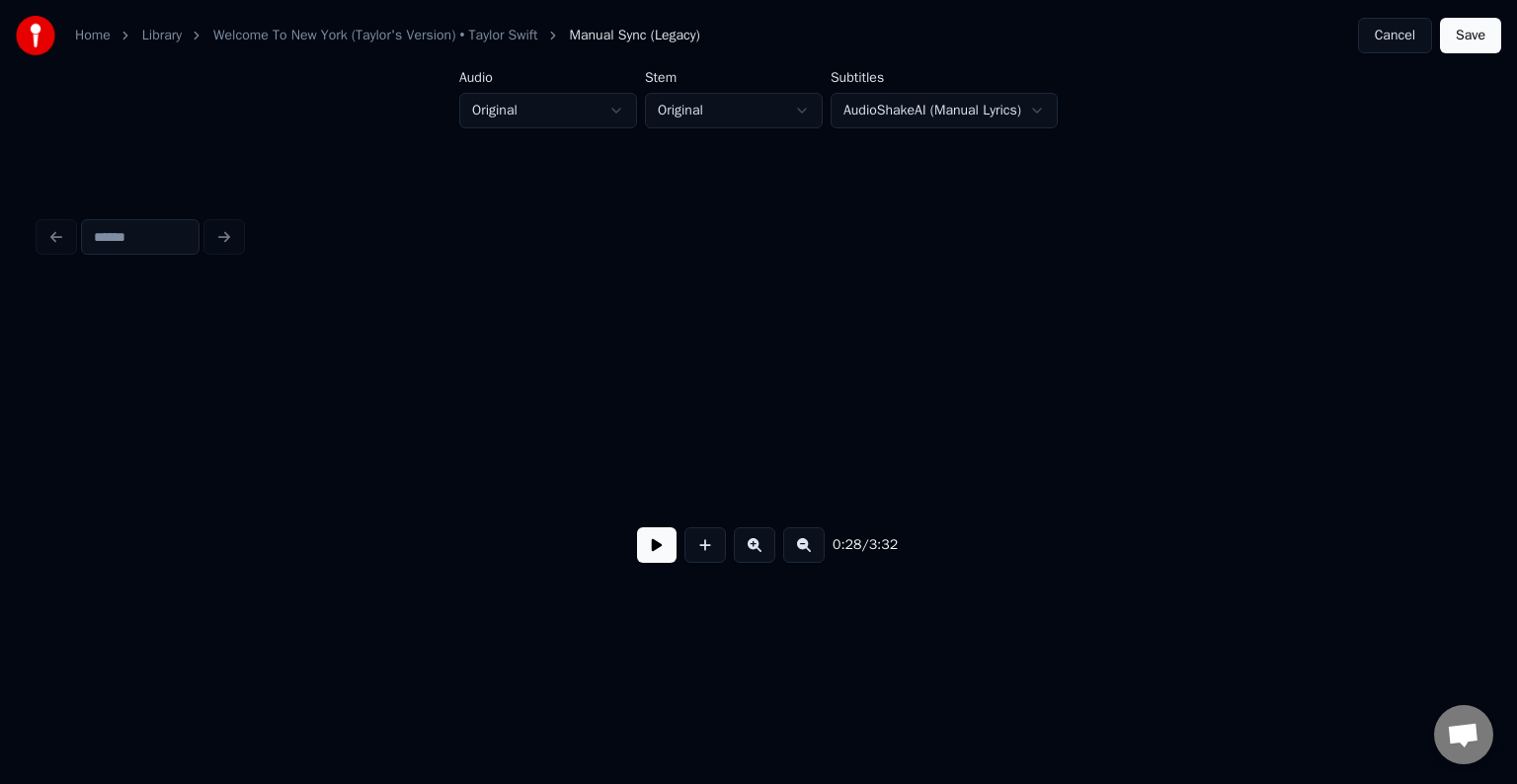 scroll, scrollTop: 0, scrollLeft: 4175, axis: horizontal 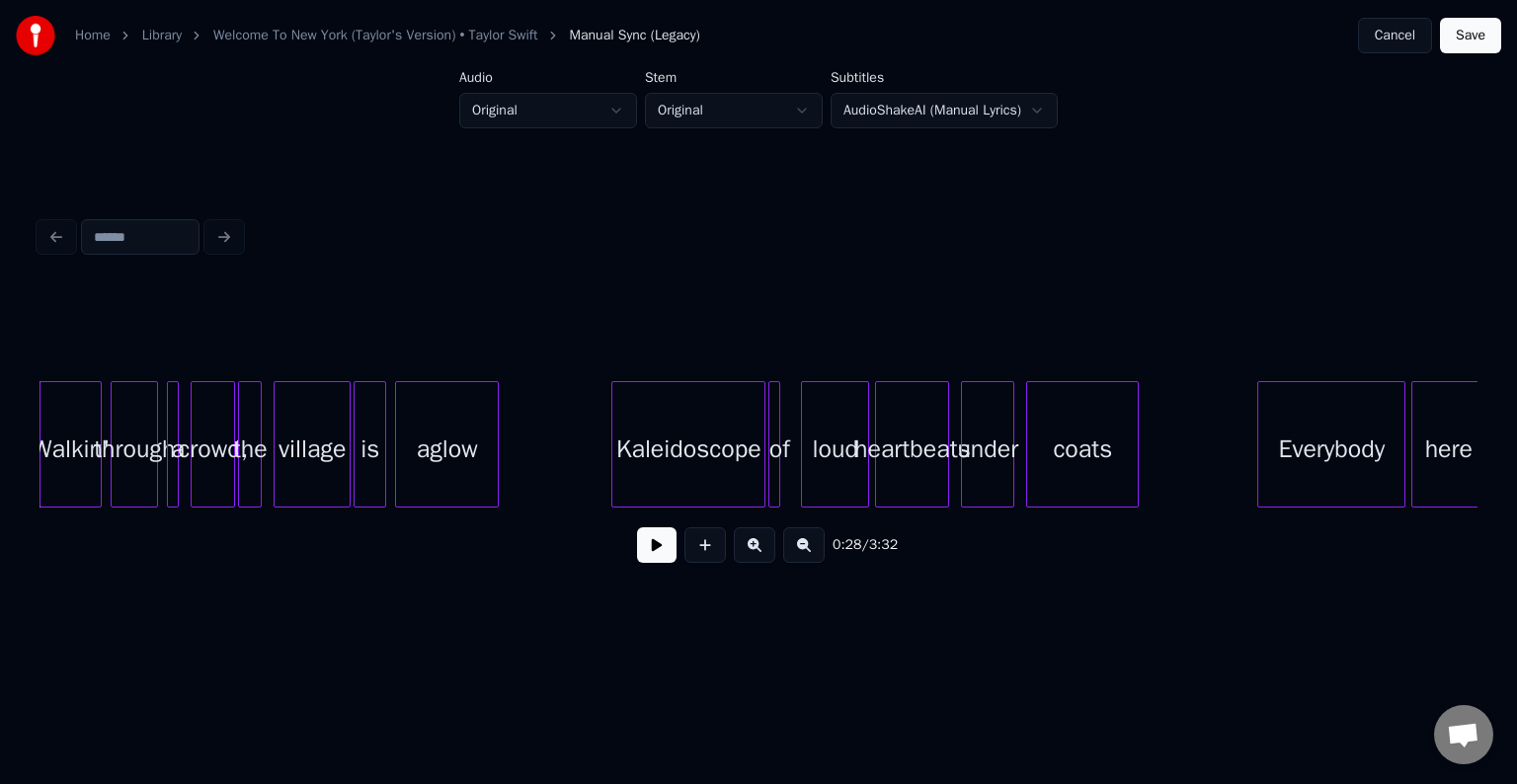 click at bounding box center [657, 545] 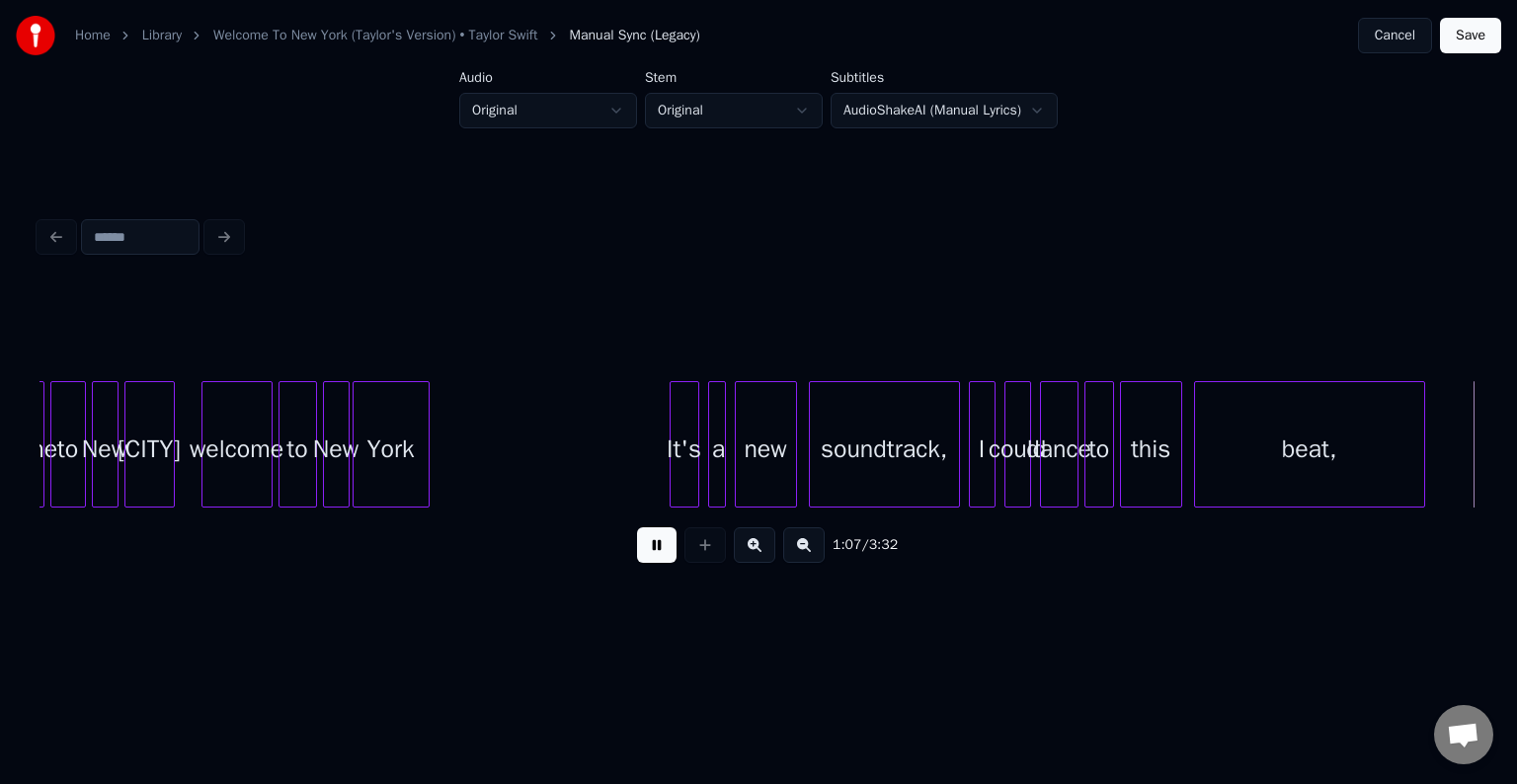 scroll, scrollTop: 0, scrollLeft: 9933, axis: horizontal 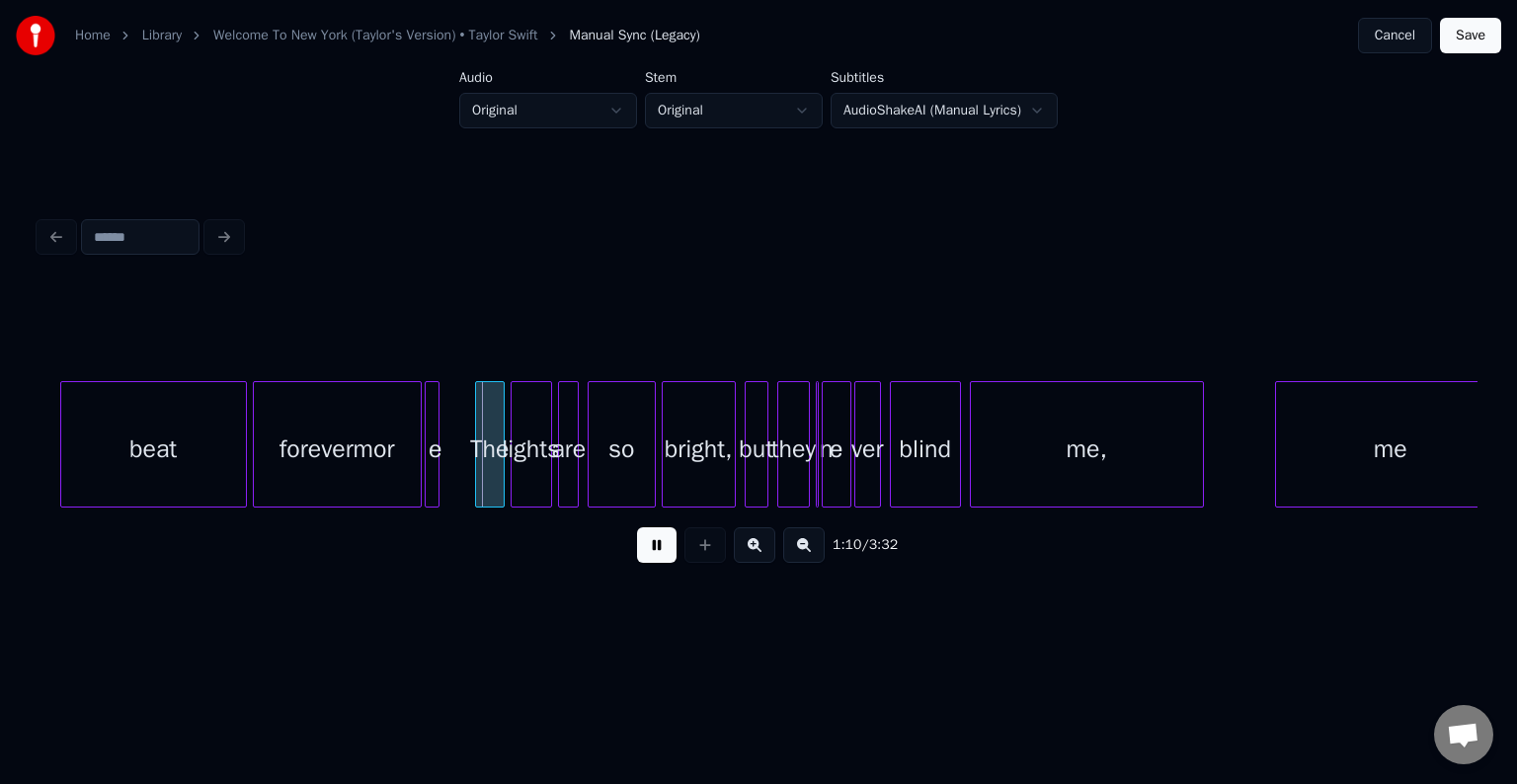 click at bounding box center (657, 545) 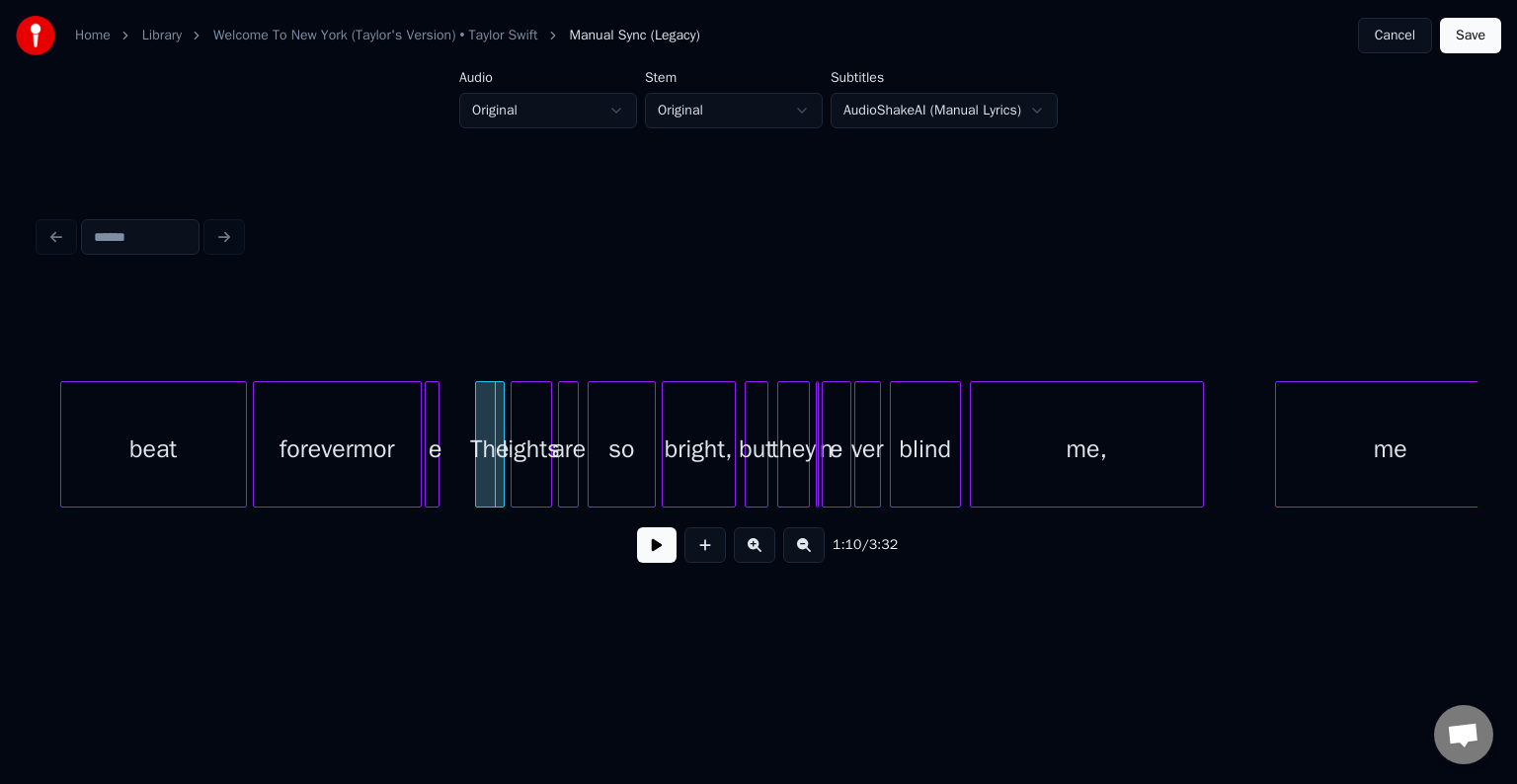 click at bounding box center [436, 444] 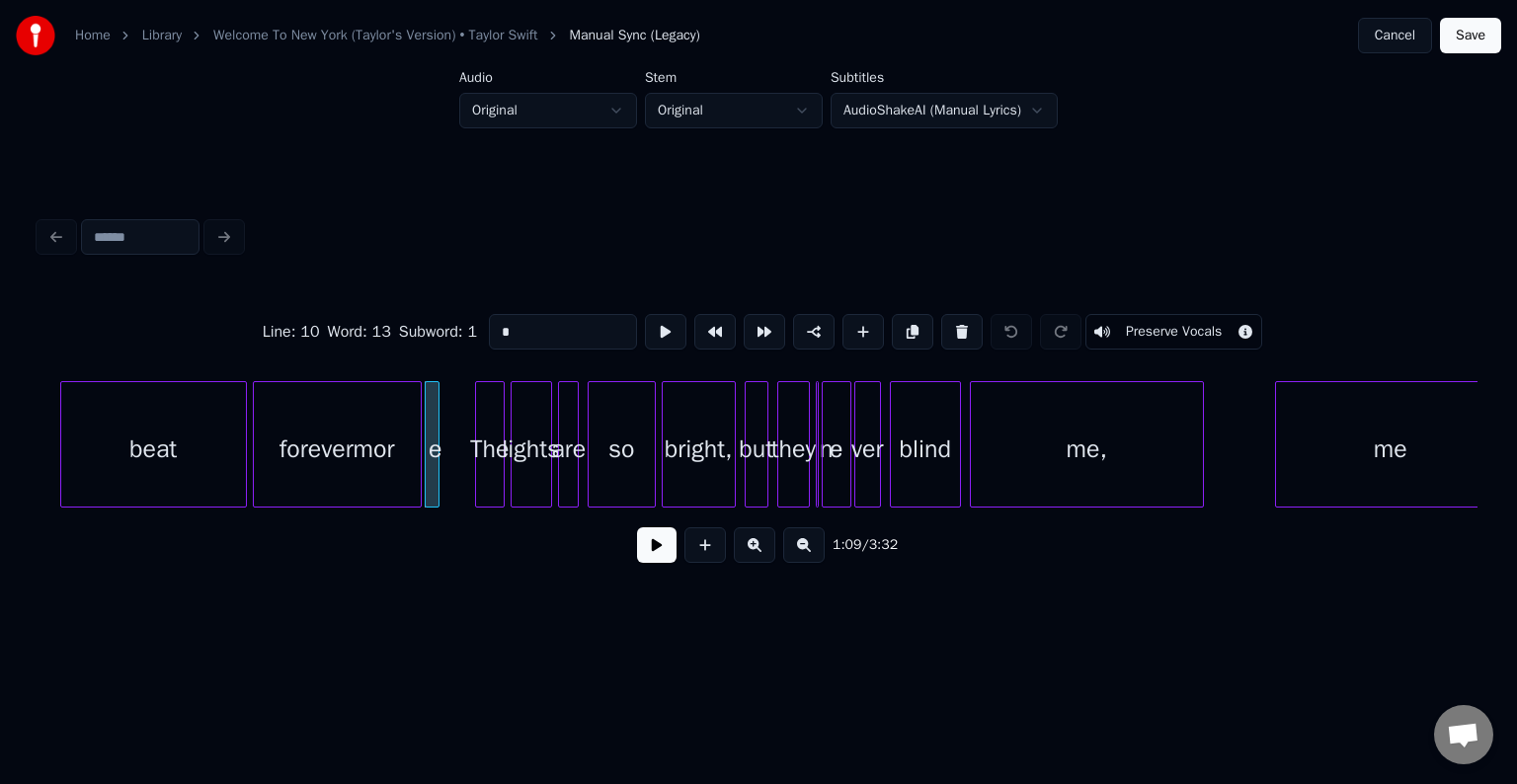 click at bounding box center (962, 332) 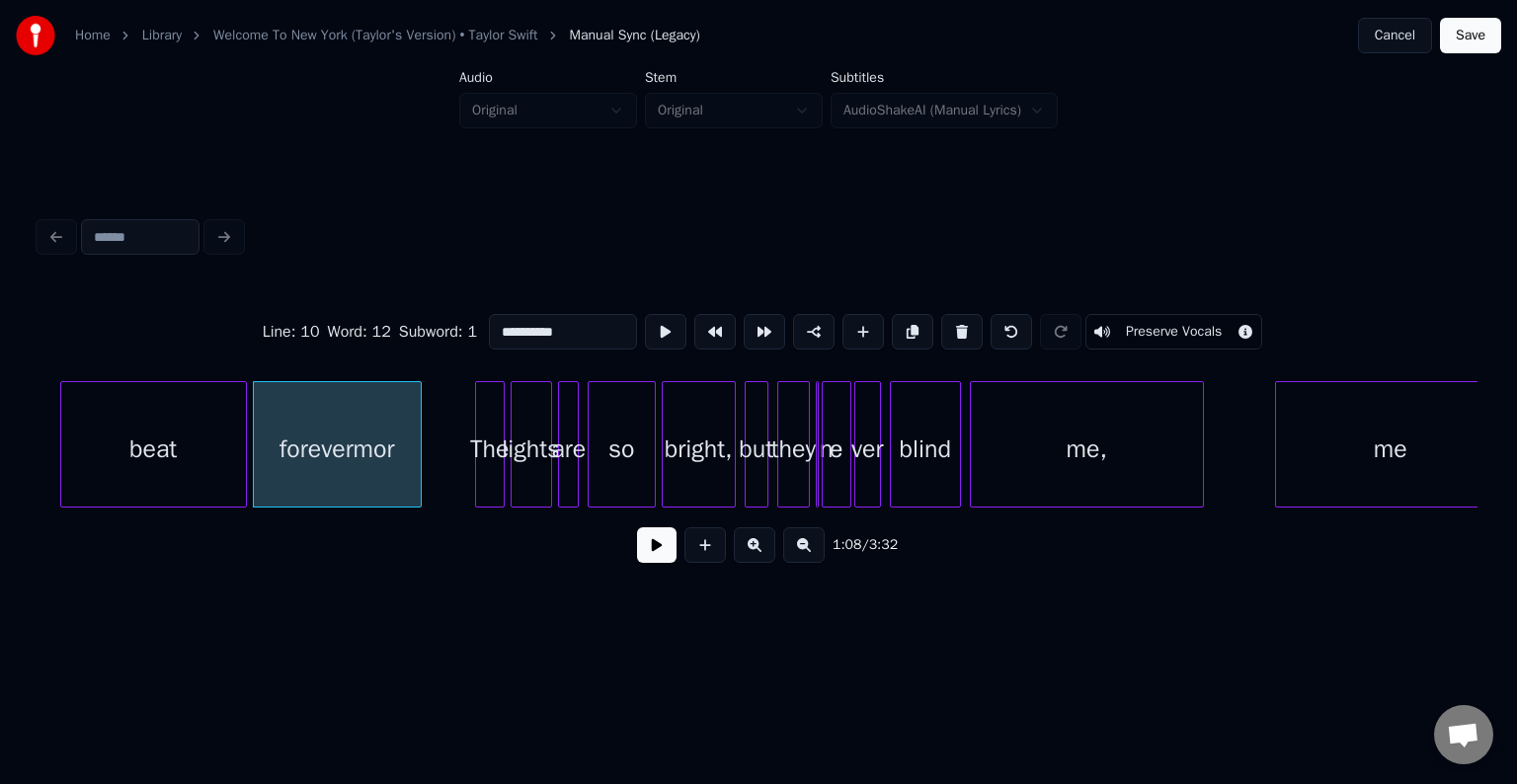 click on "**********" at bounding box center [563, 332] 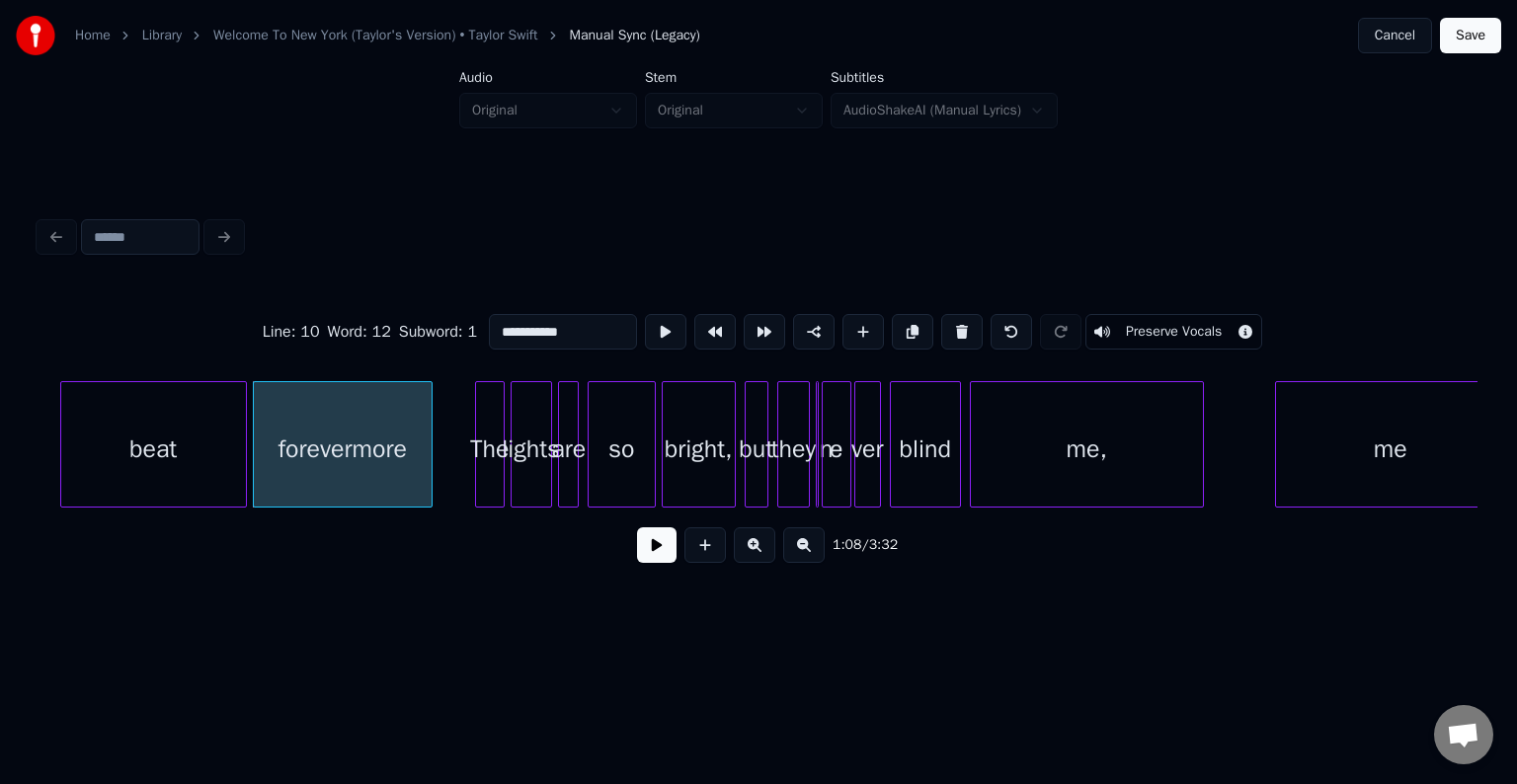 click at bounding box center [429, 444] 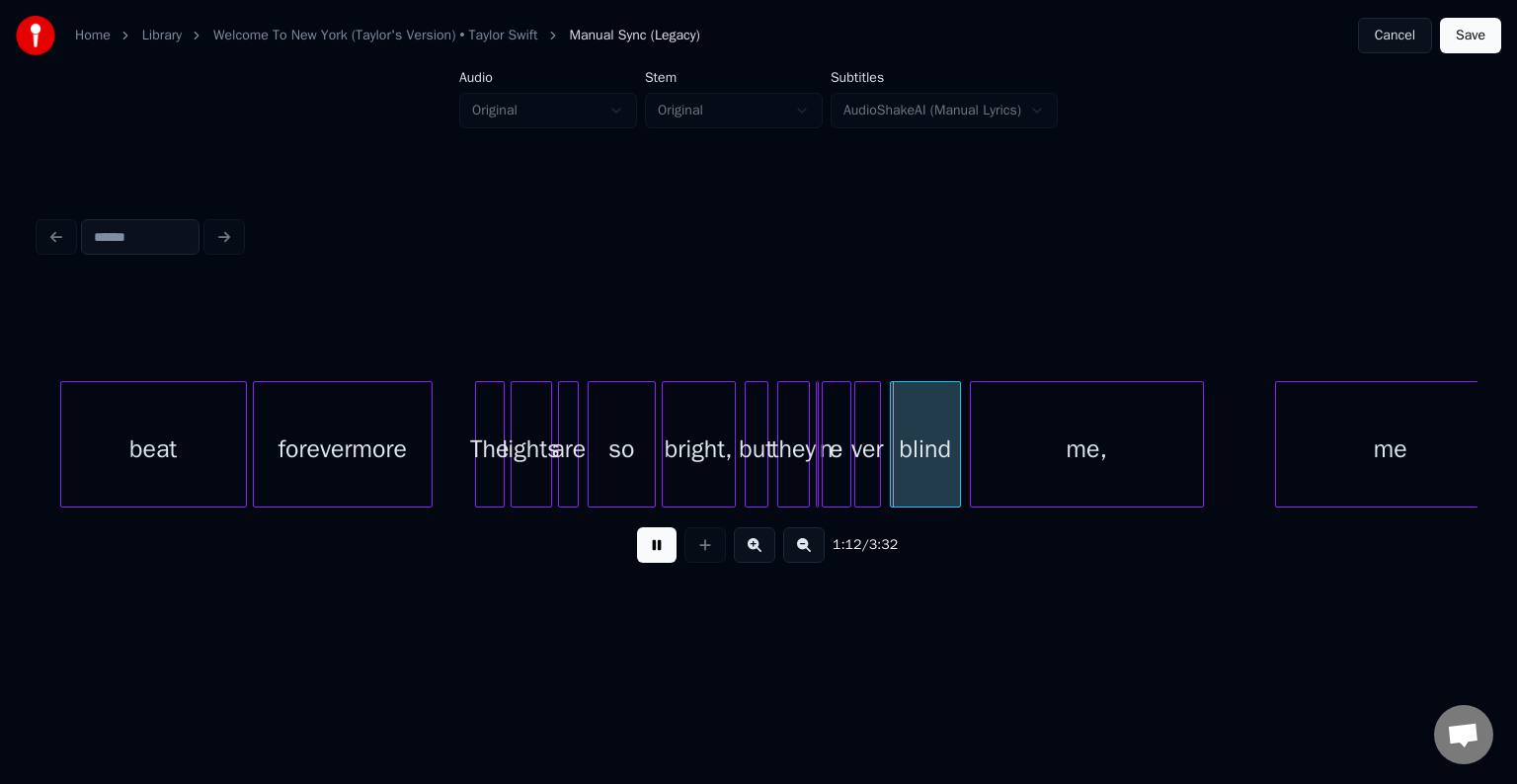 click at bounding box center (657, 545) 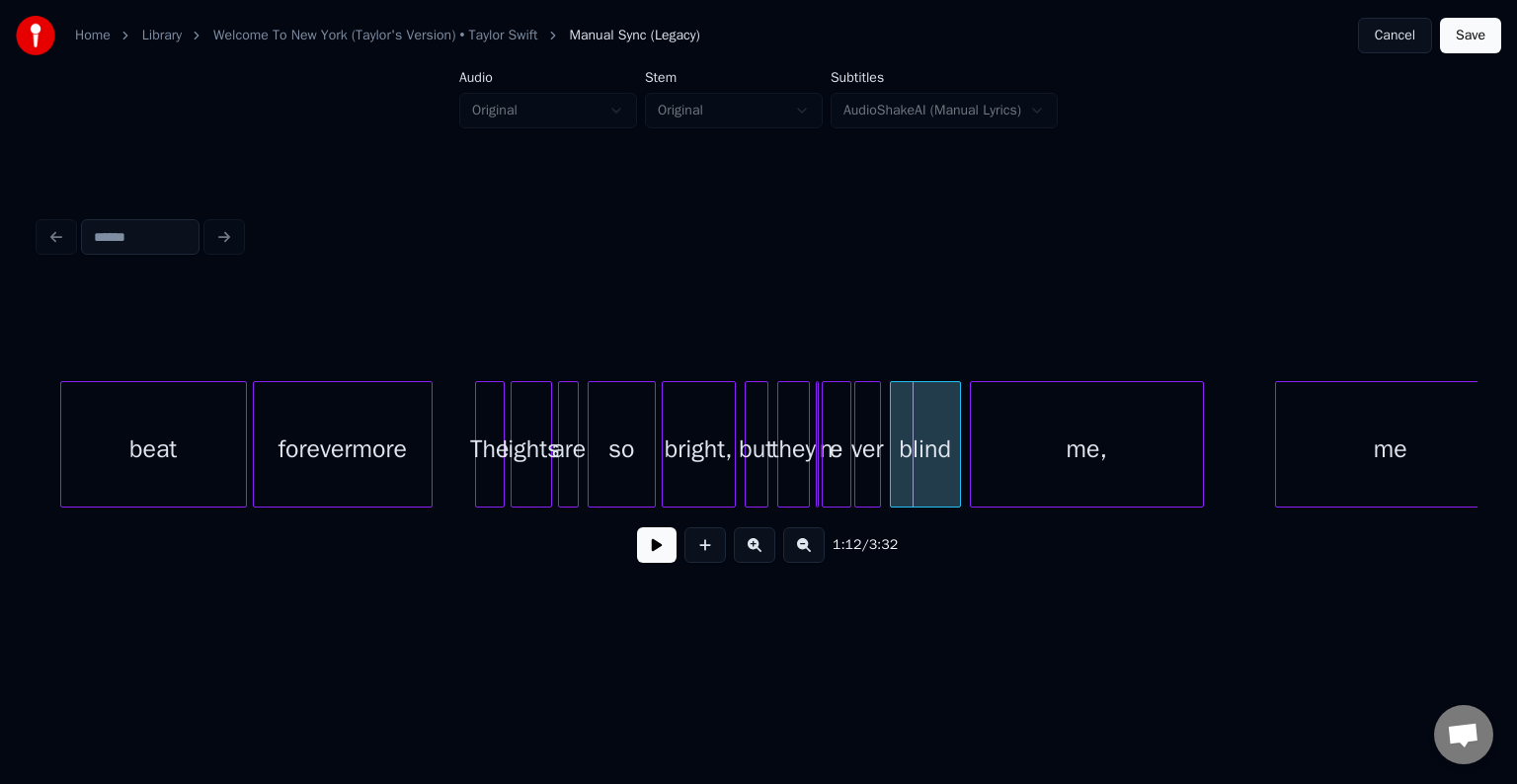 click at bounding box center (826, 444) 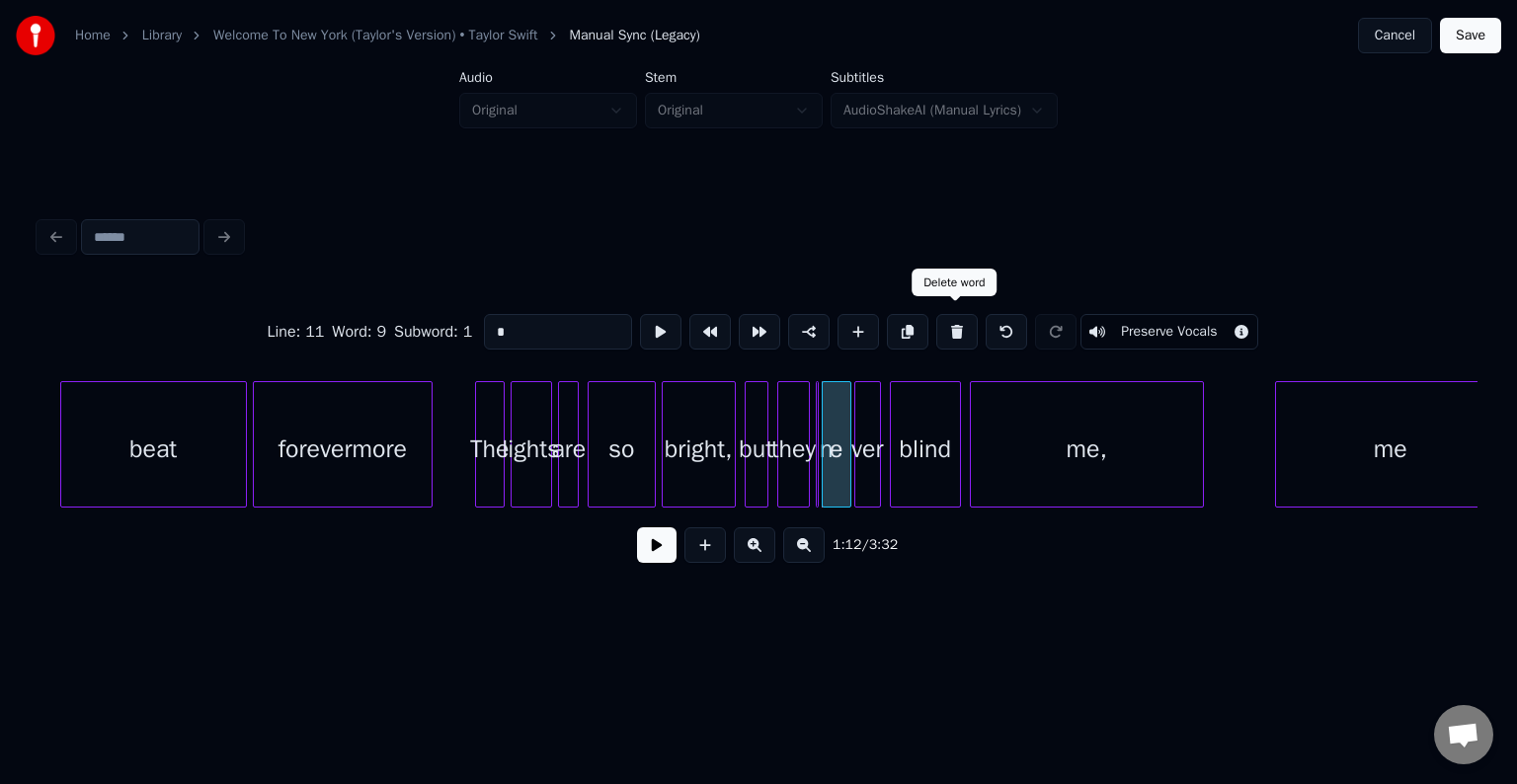 click at bounding box center [957, 332] 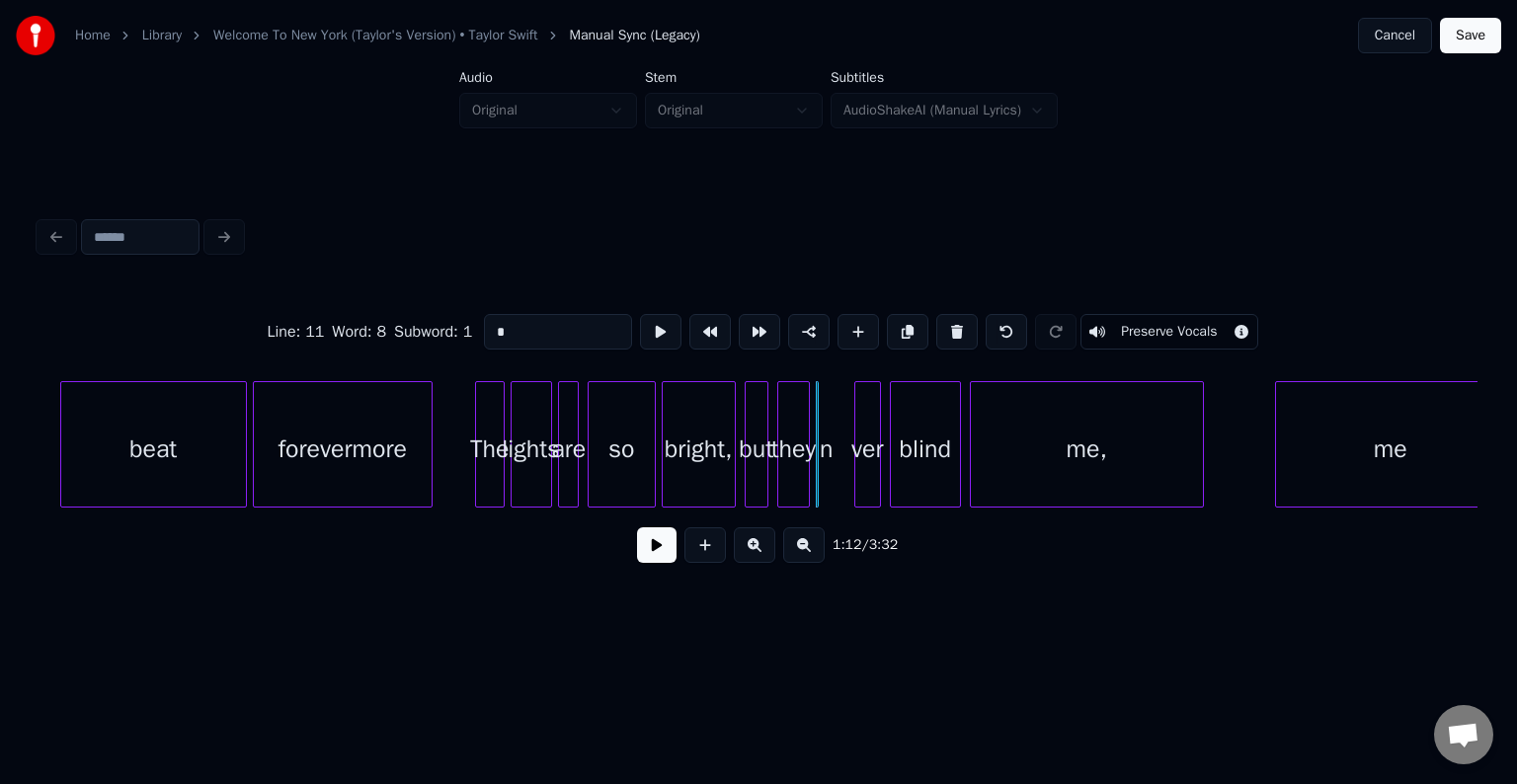 click at bounding box center (957, 332) 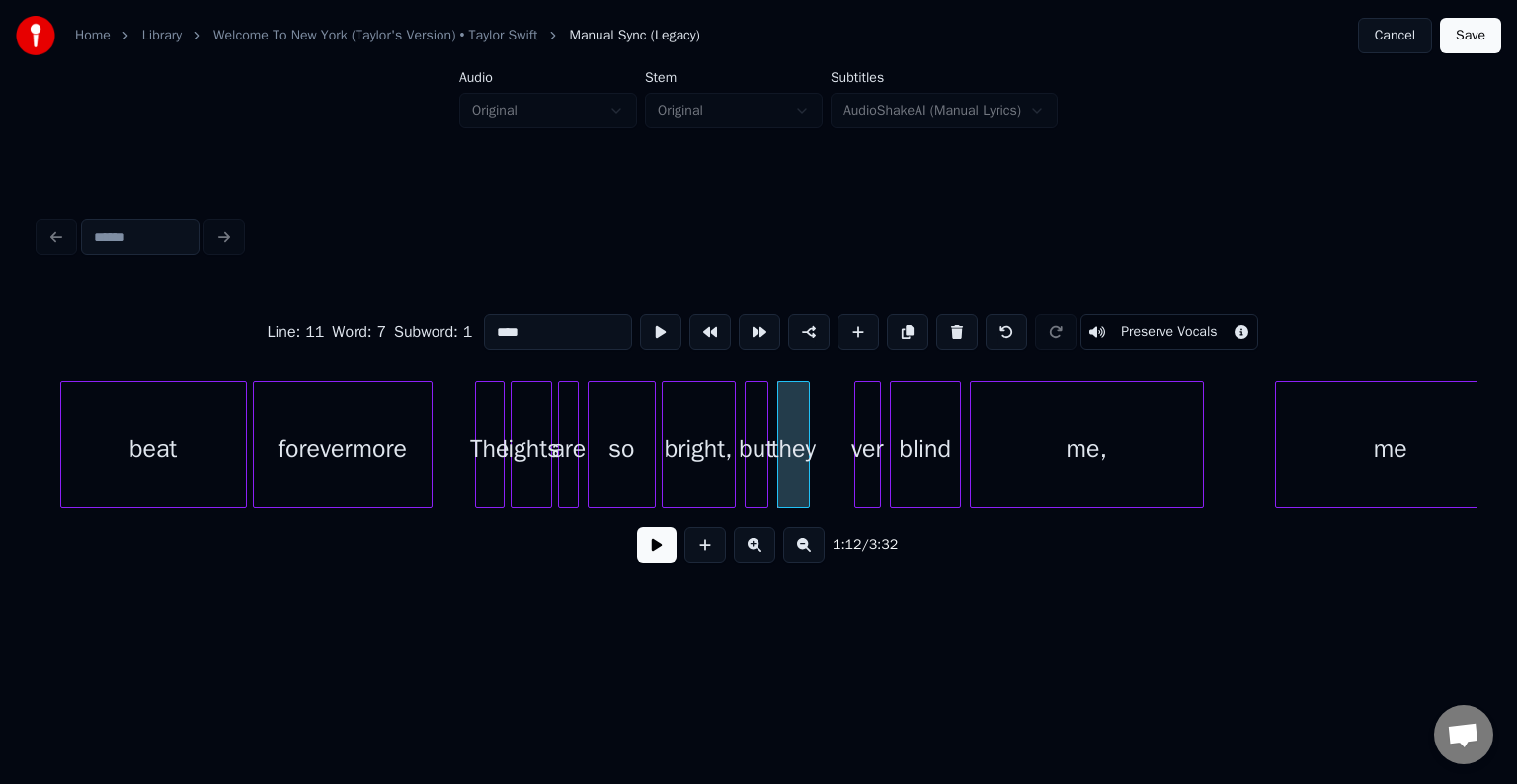 click on "ver" at bounding box center (867, 449) 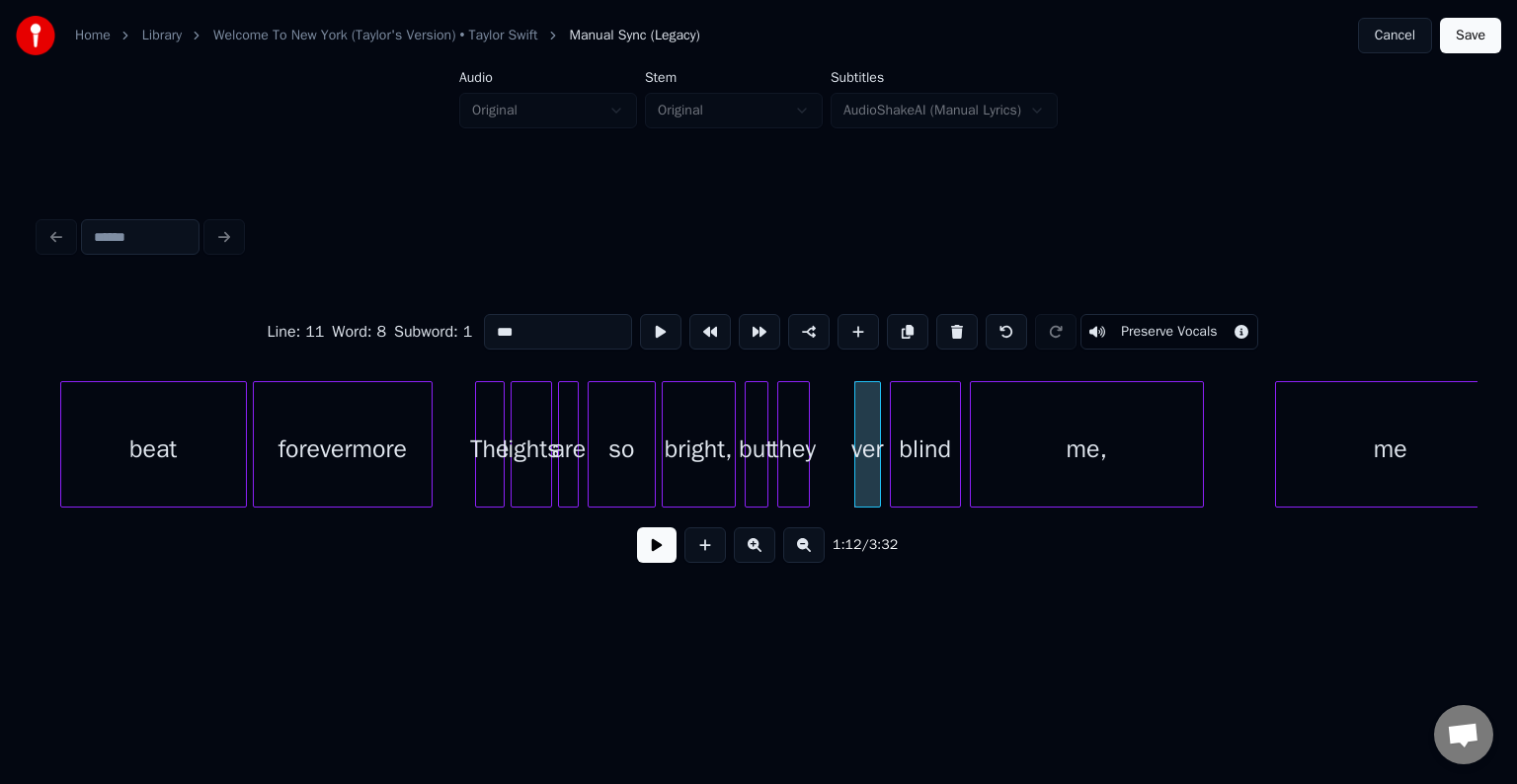 click on "***" at bounding box center (558, 332) 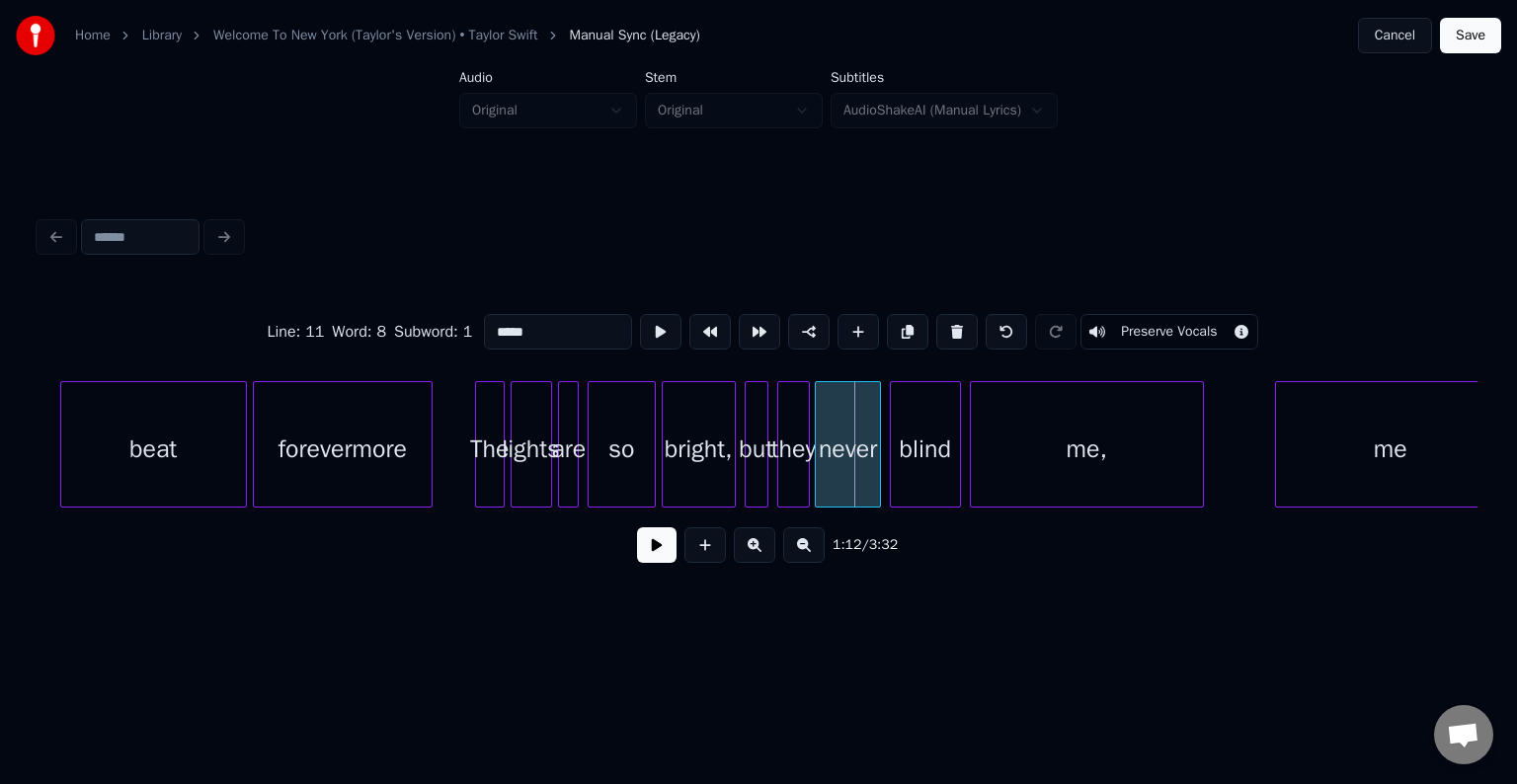 click at bounding box center [819, 444] 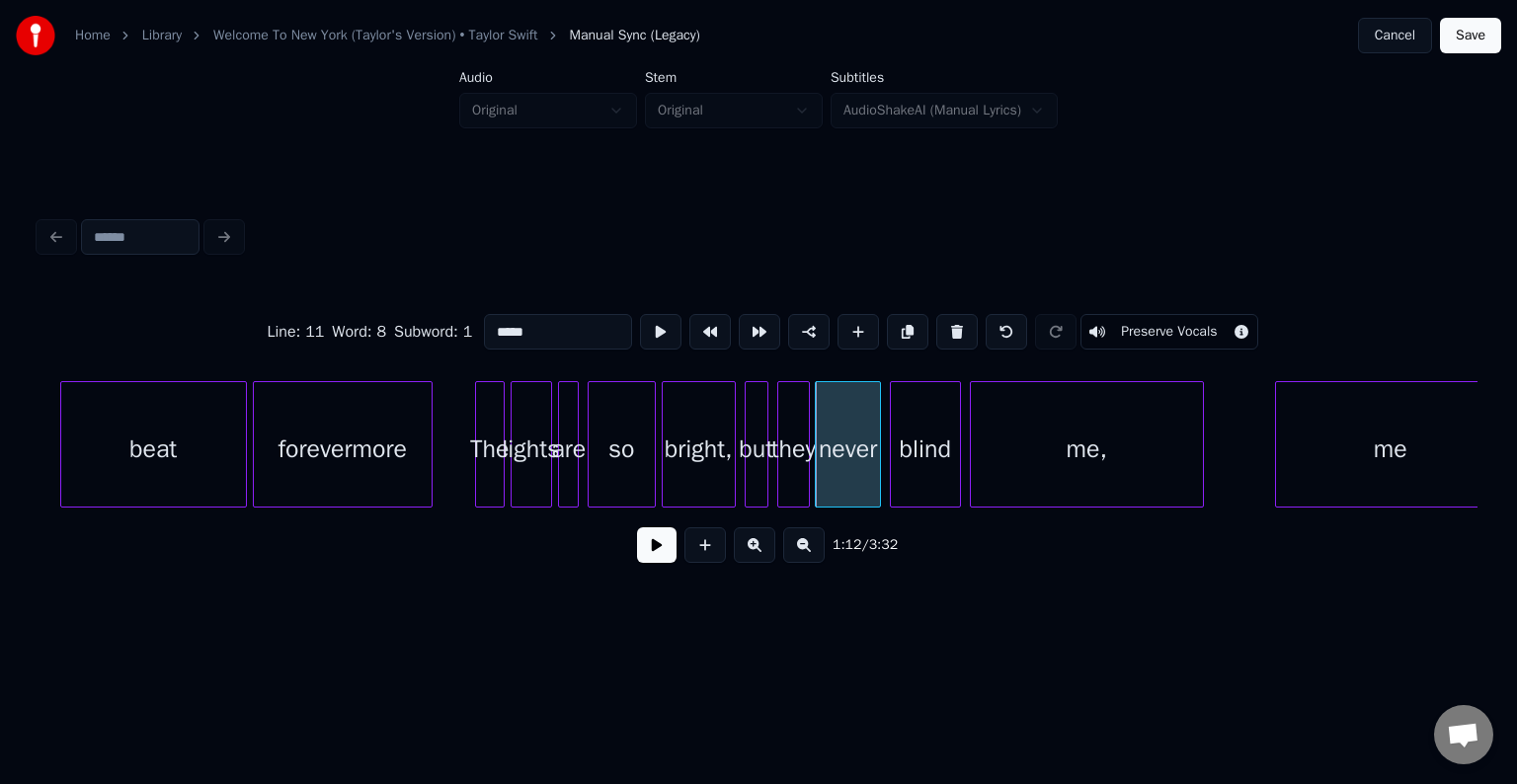 type on "*****" 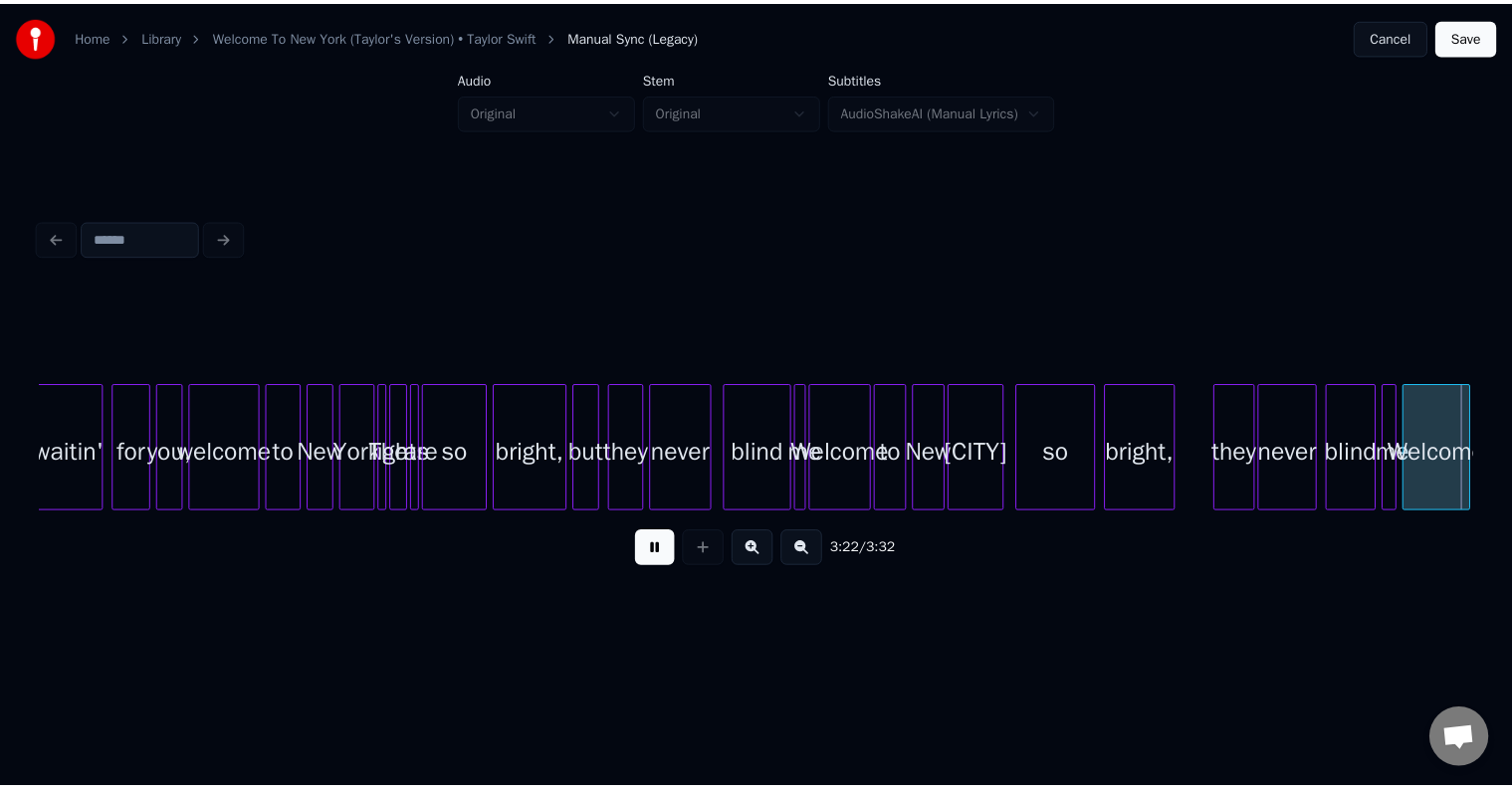 scroll, scrollTop: 0, scrollLeft: 30302, axis: horizontal 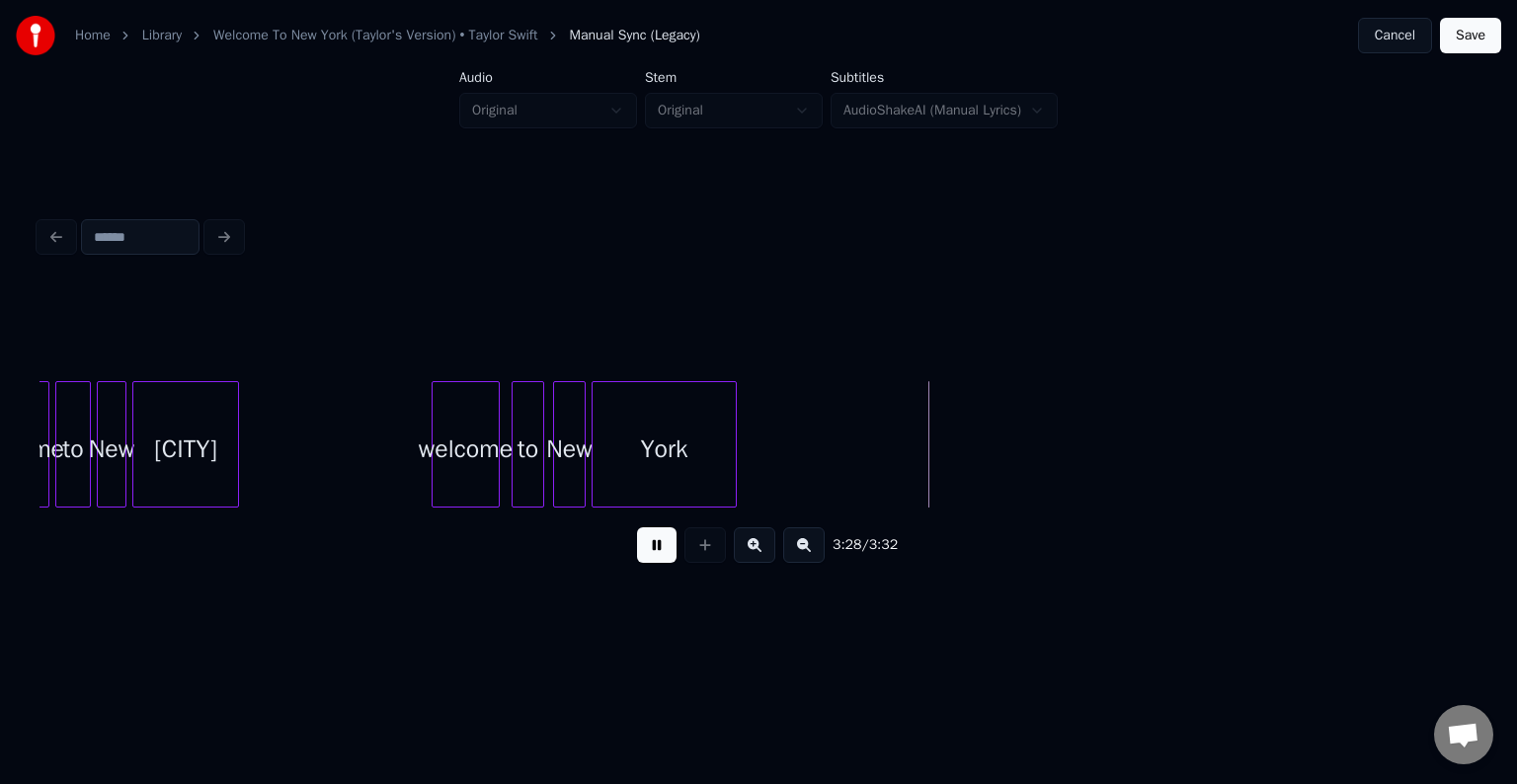 click on "Save" at bounding box center [1471, 36] 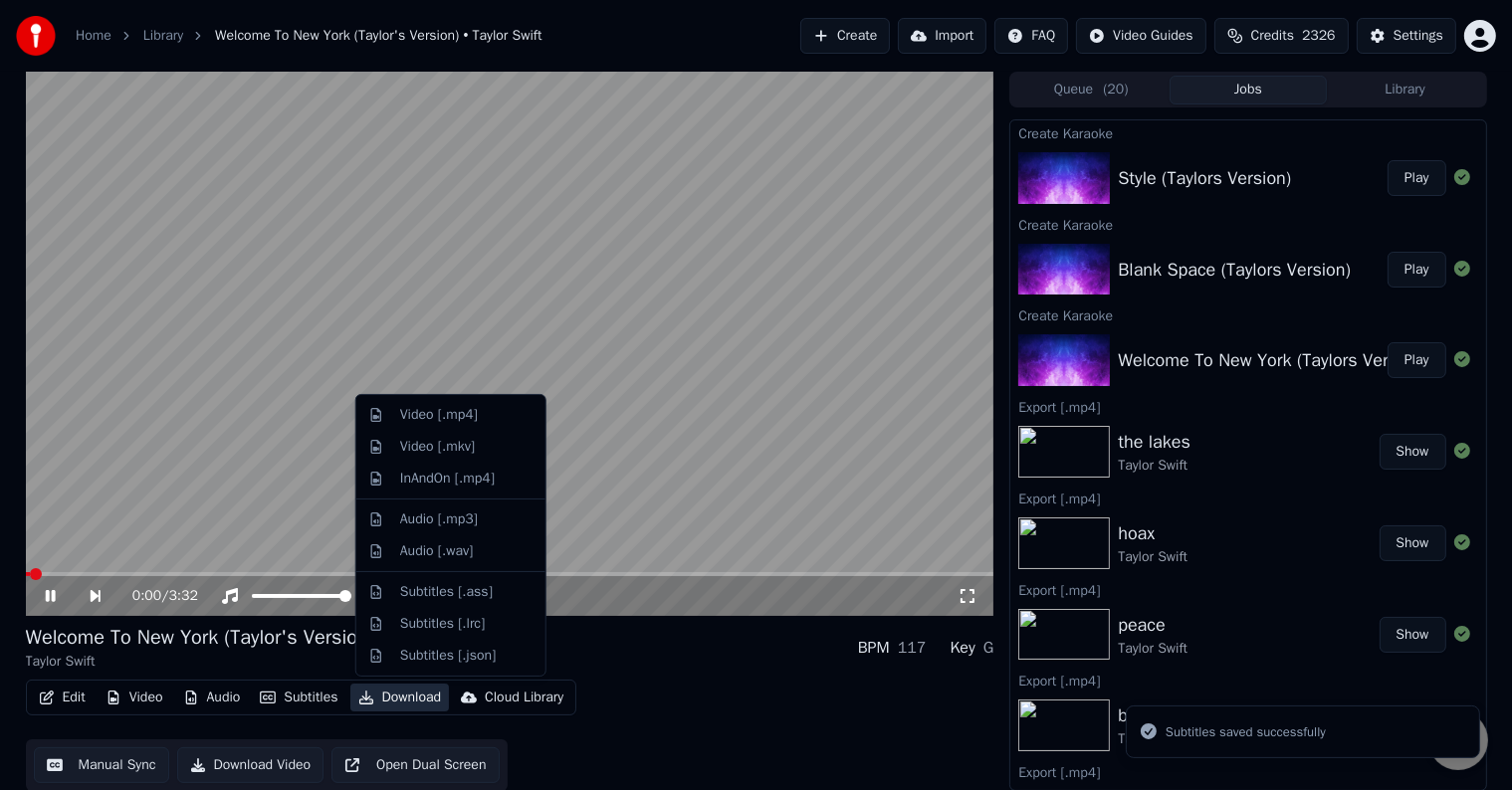 click on "Download" at bounding box center [400, 697] 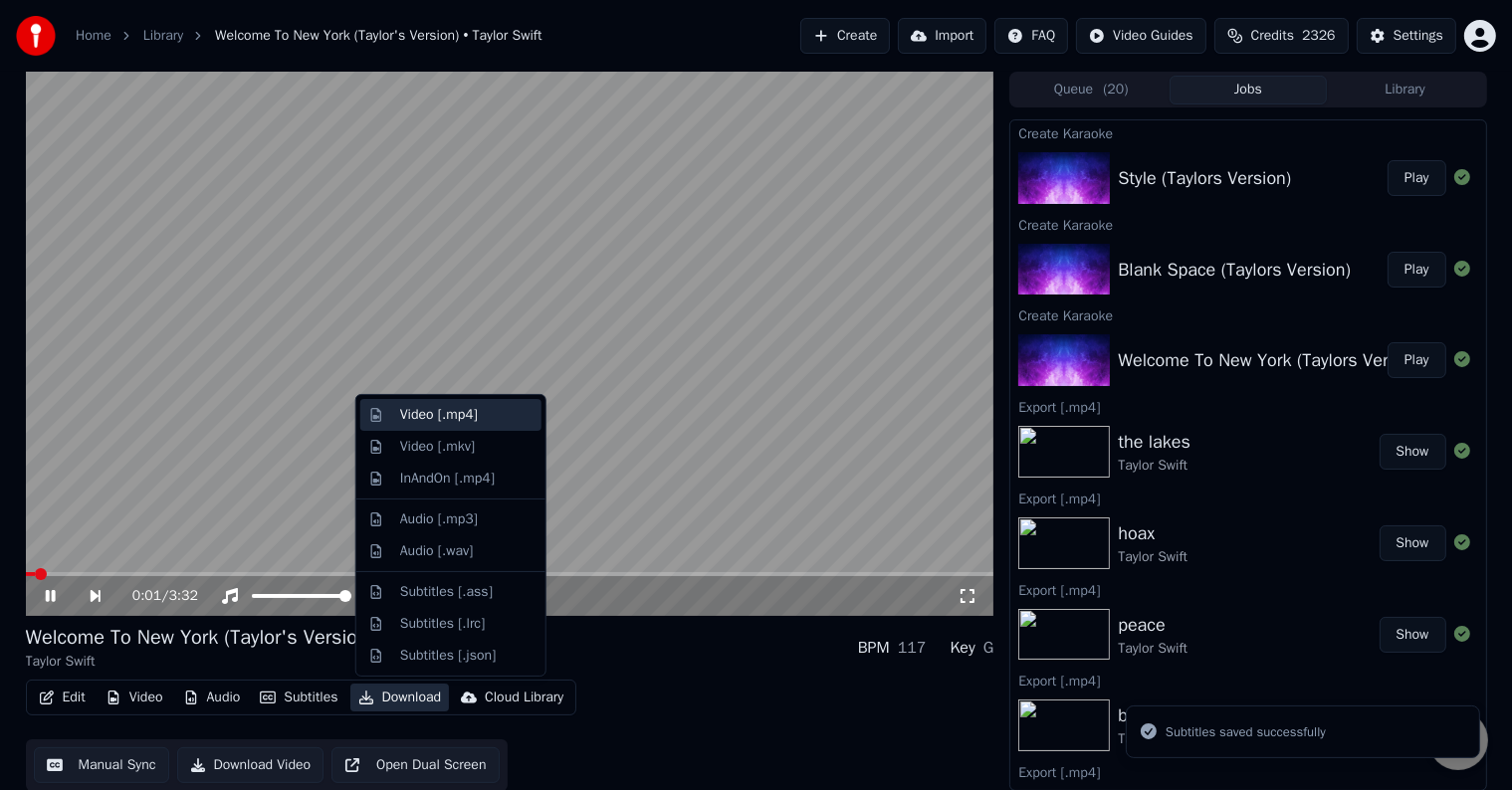 click on "Video [.mp4]" at bounding box center (439, 415) 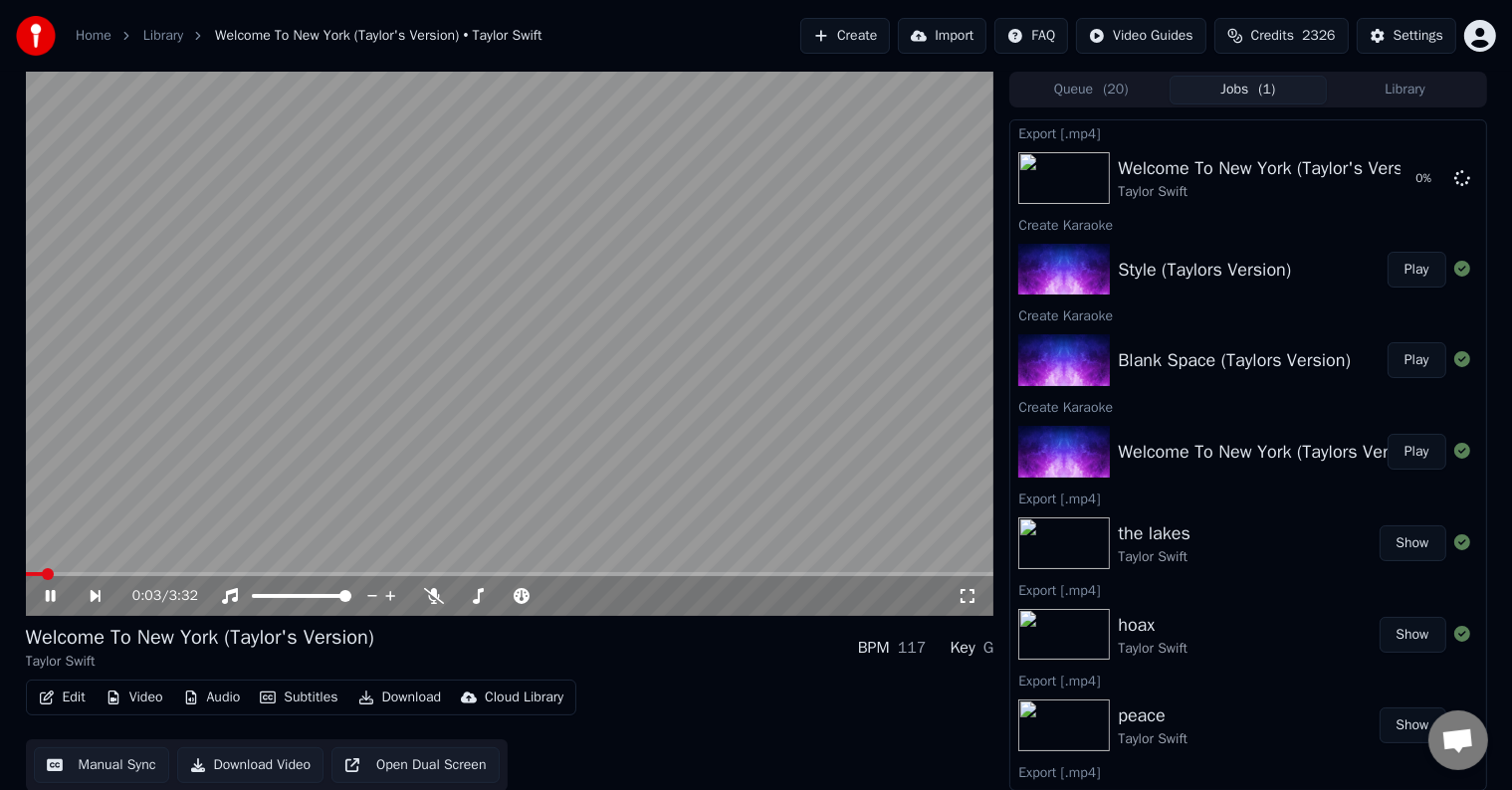 click 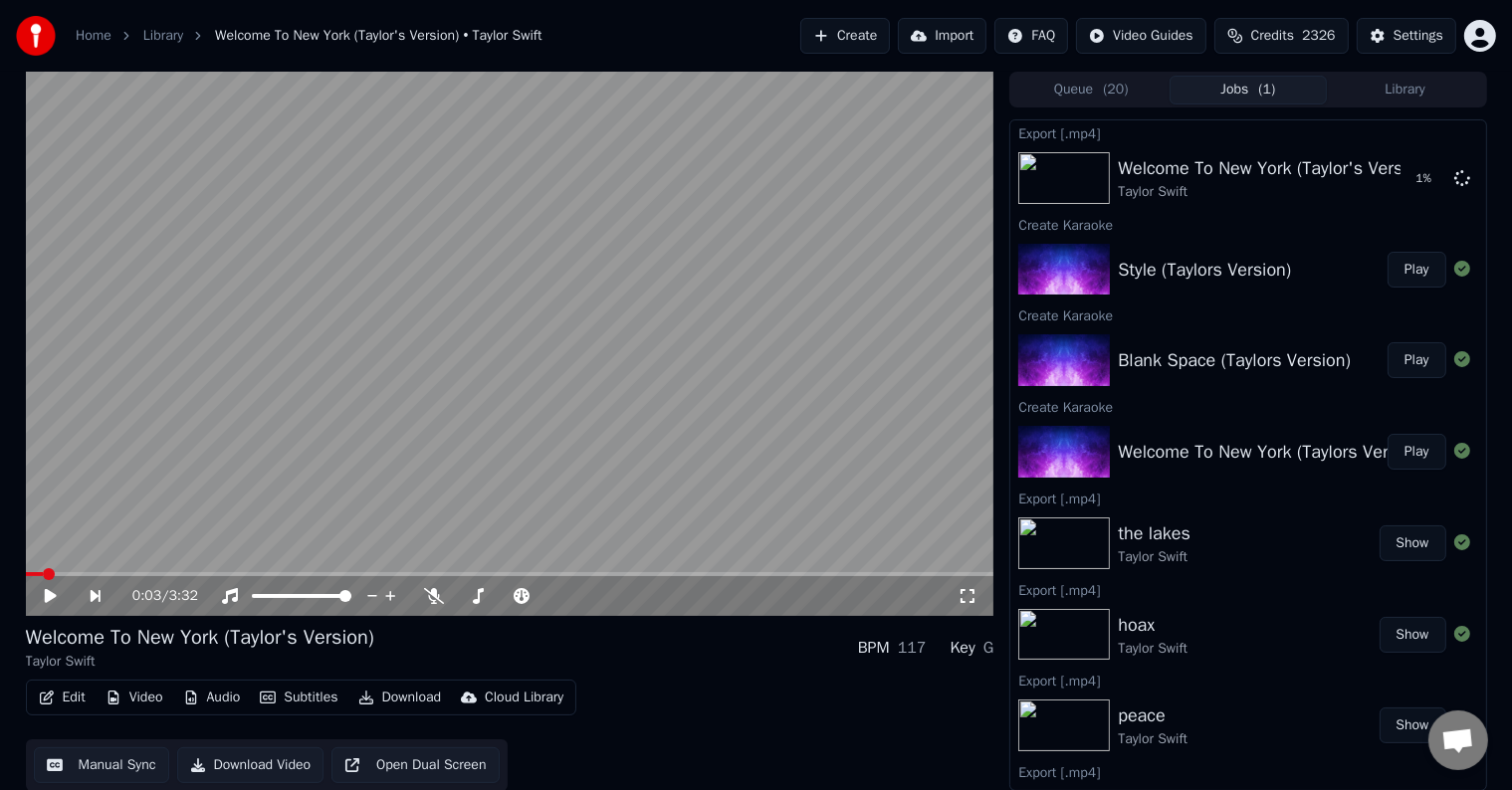 click on "Play" at bounding box center (1416, 360) 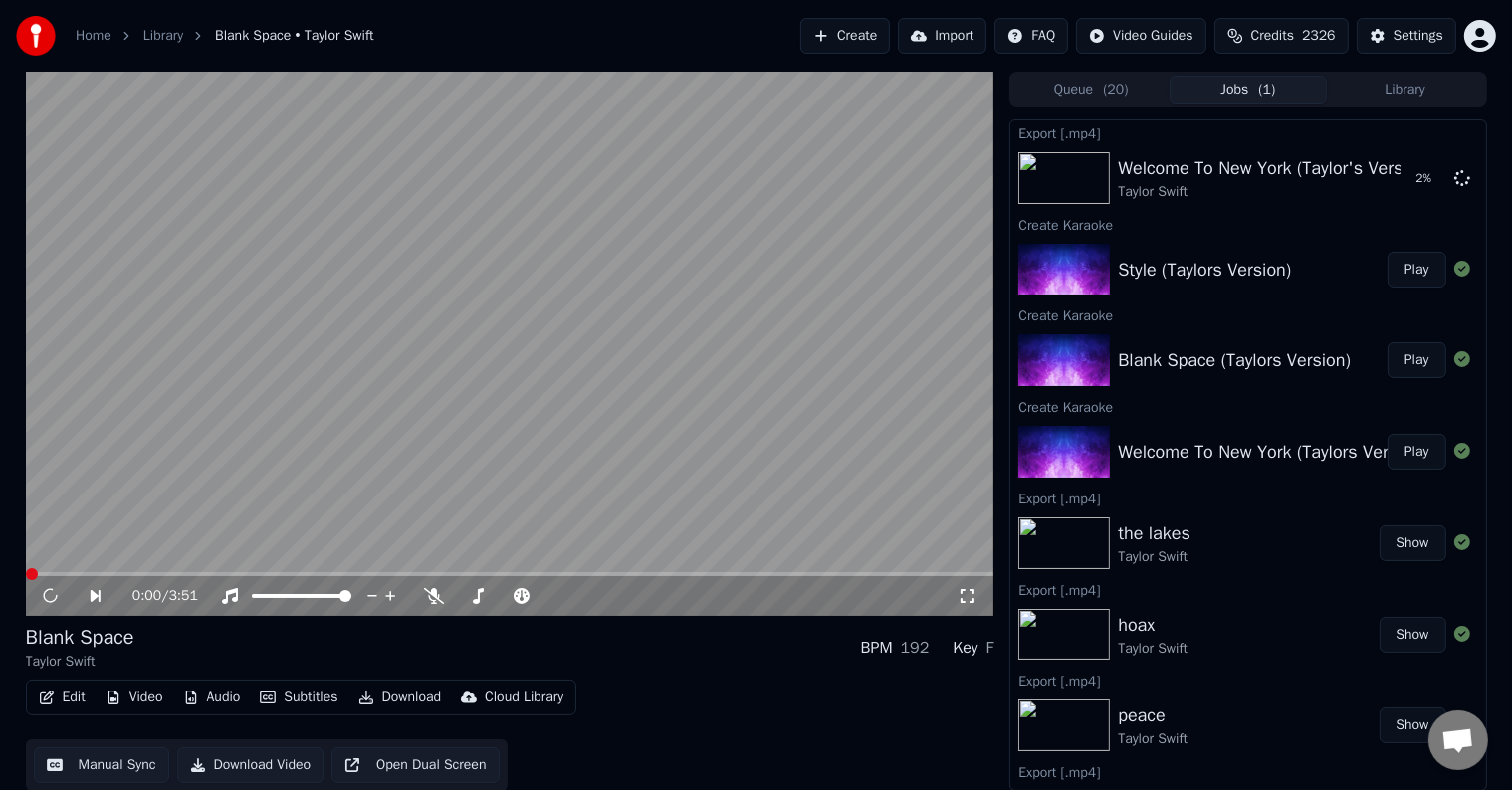 click on "Edit" at bounding box center (62, 697) 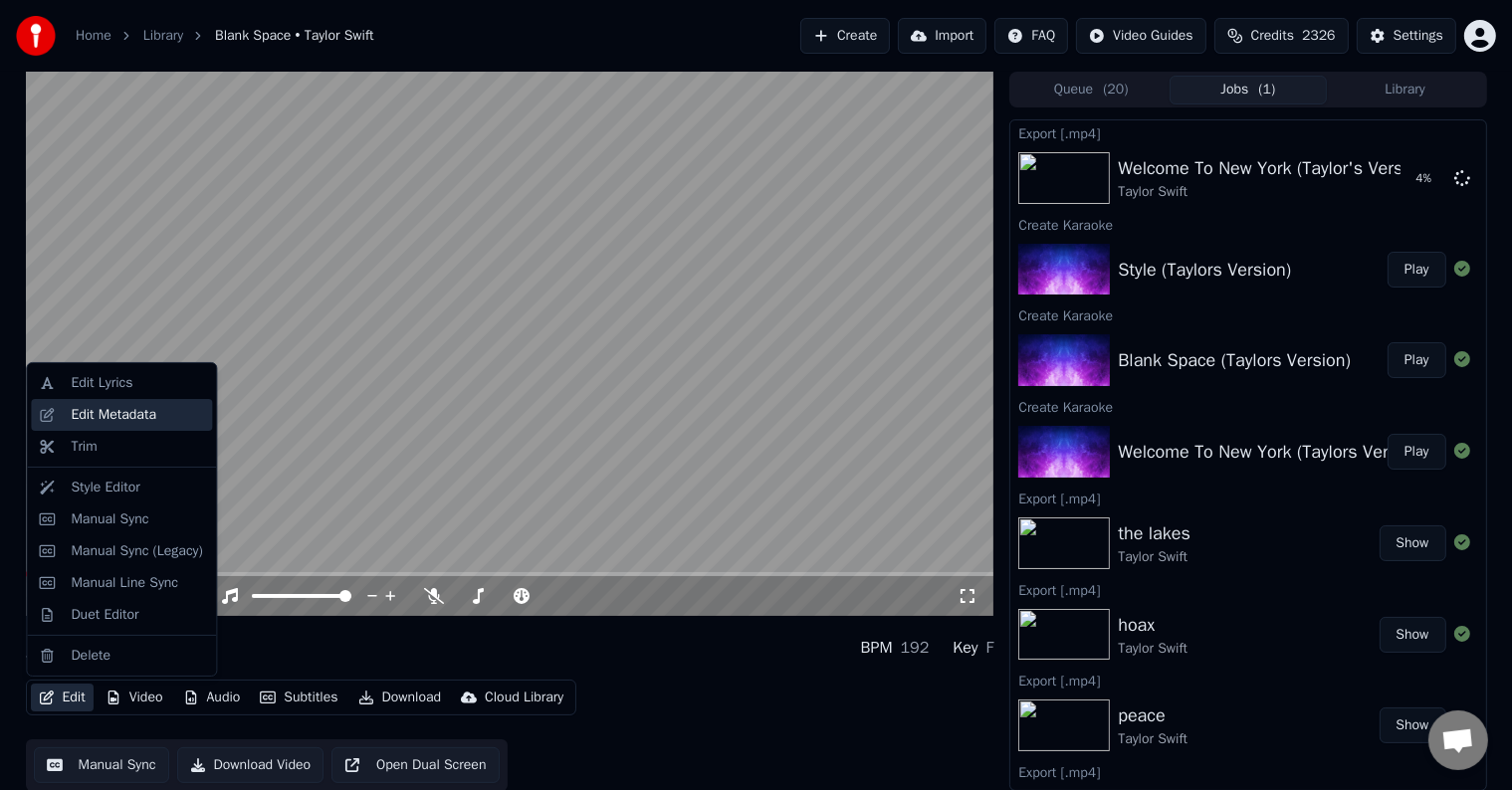 click on "Edit Metadata" at bounding box center (113, 415) 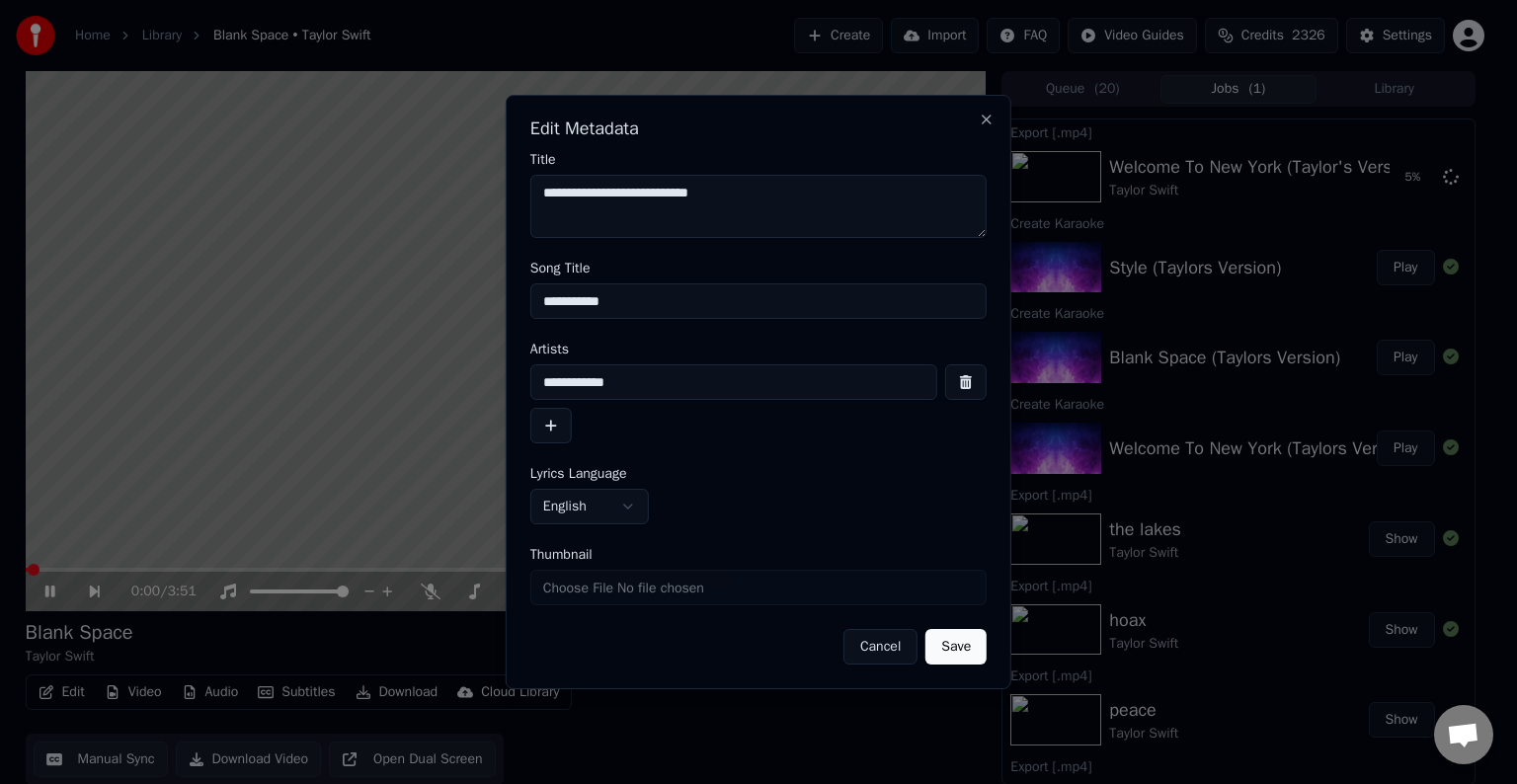 click on "**********" at bounding box center (758, 301) 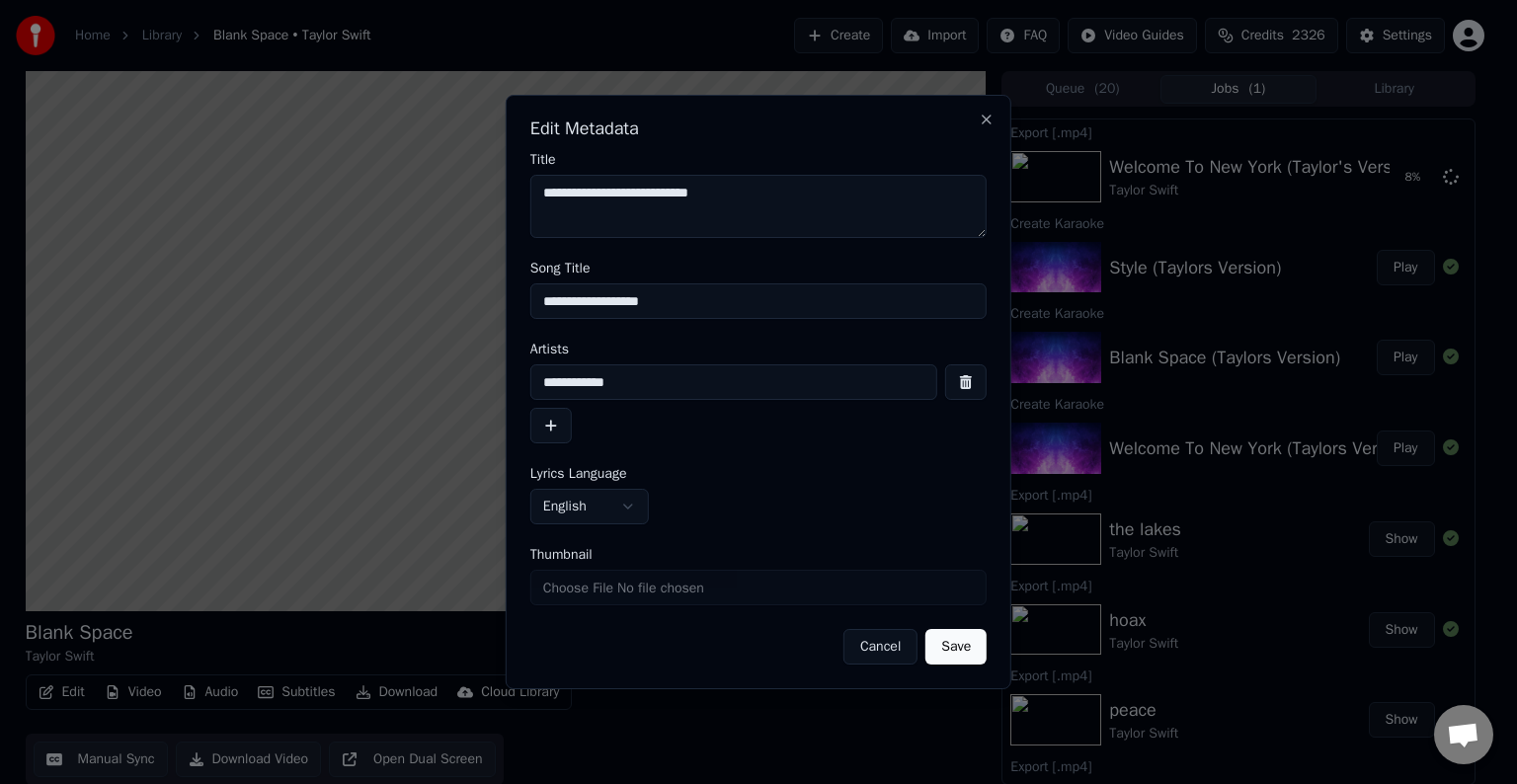click on "Save" at bounding box center (956, 647) 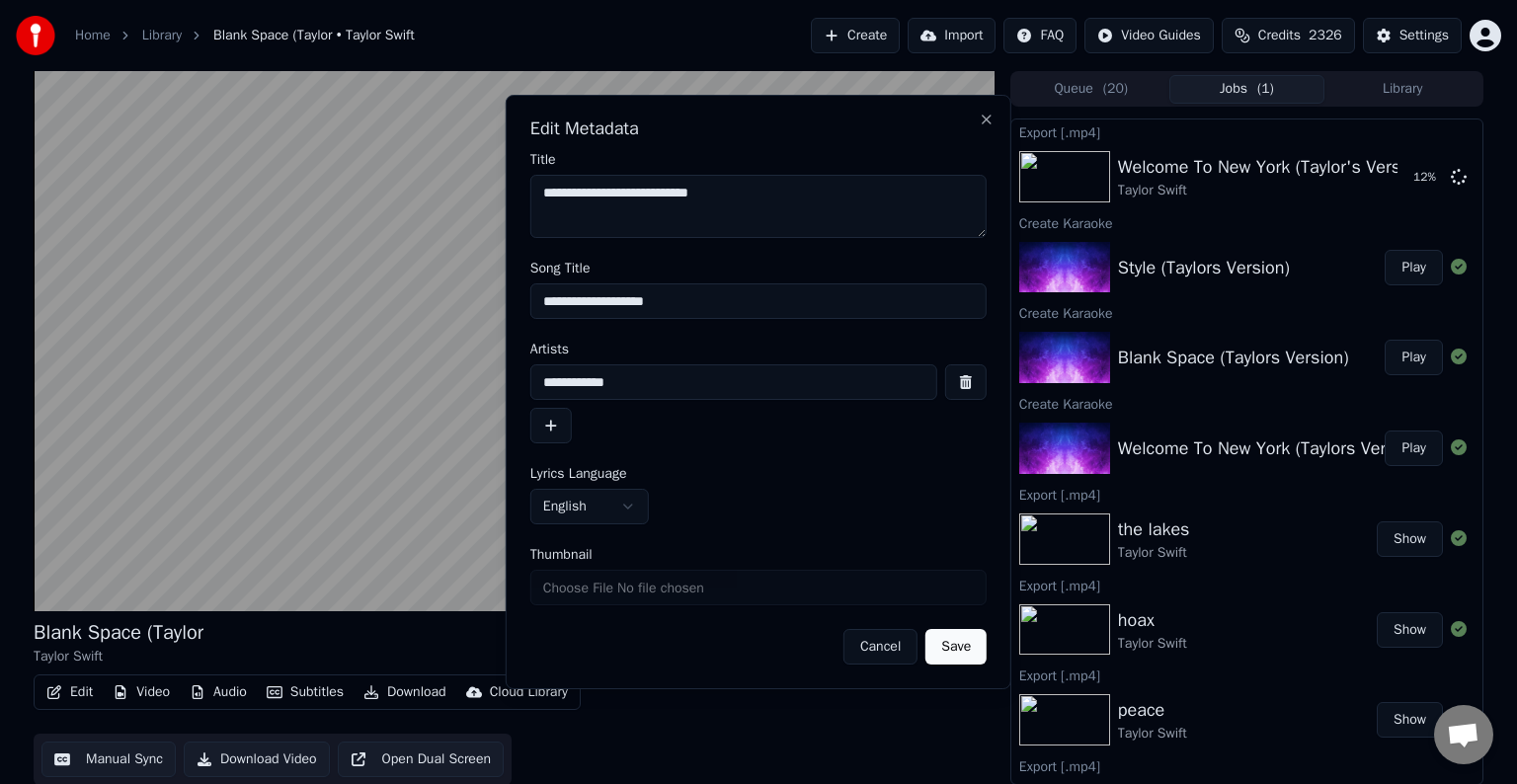 type on "**********" 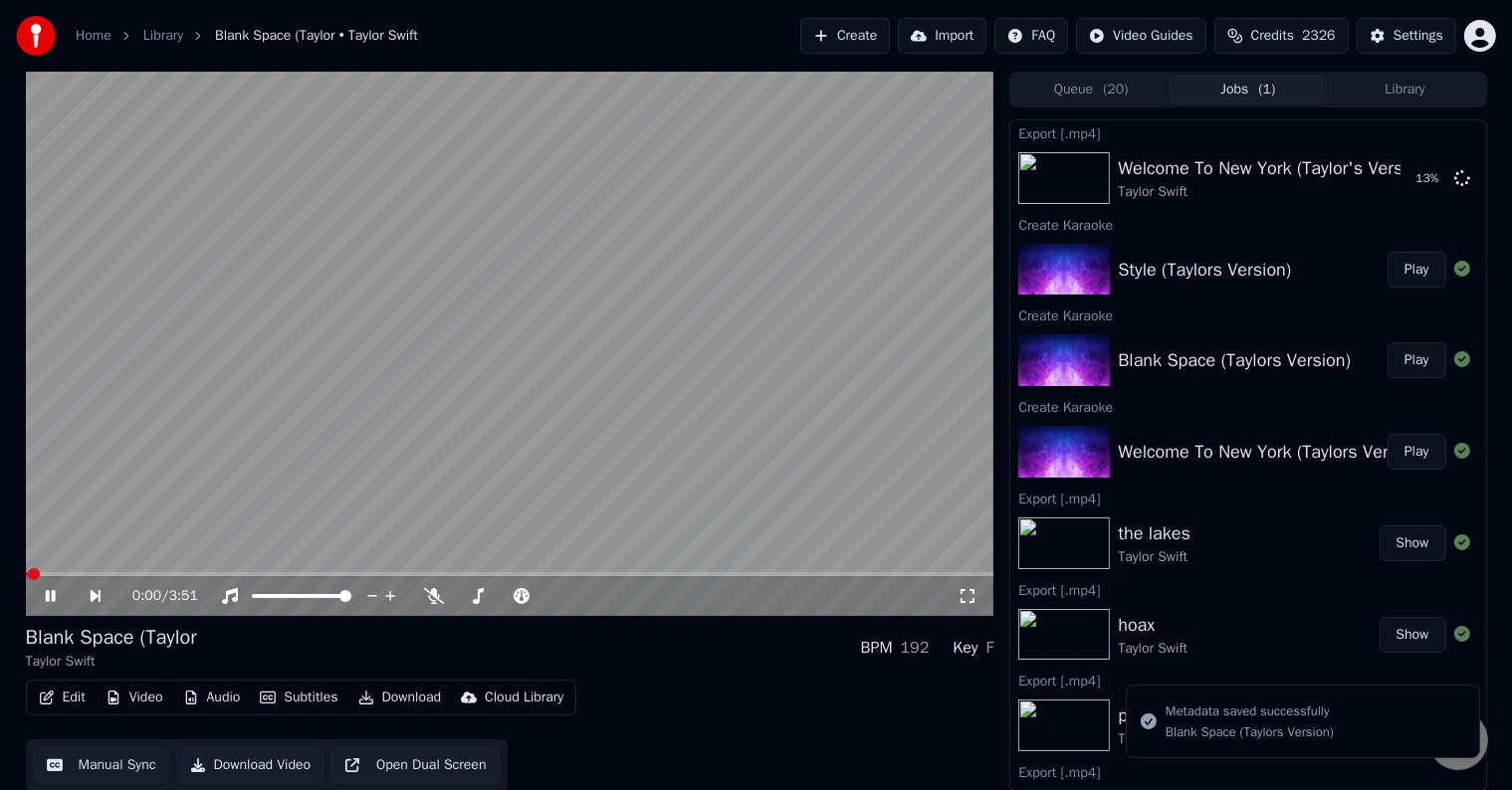 scroll, scrollTop: 1, scrollLeft: 0, axis: vertical 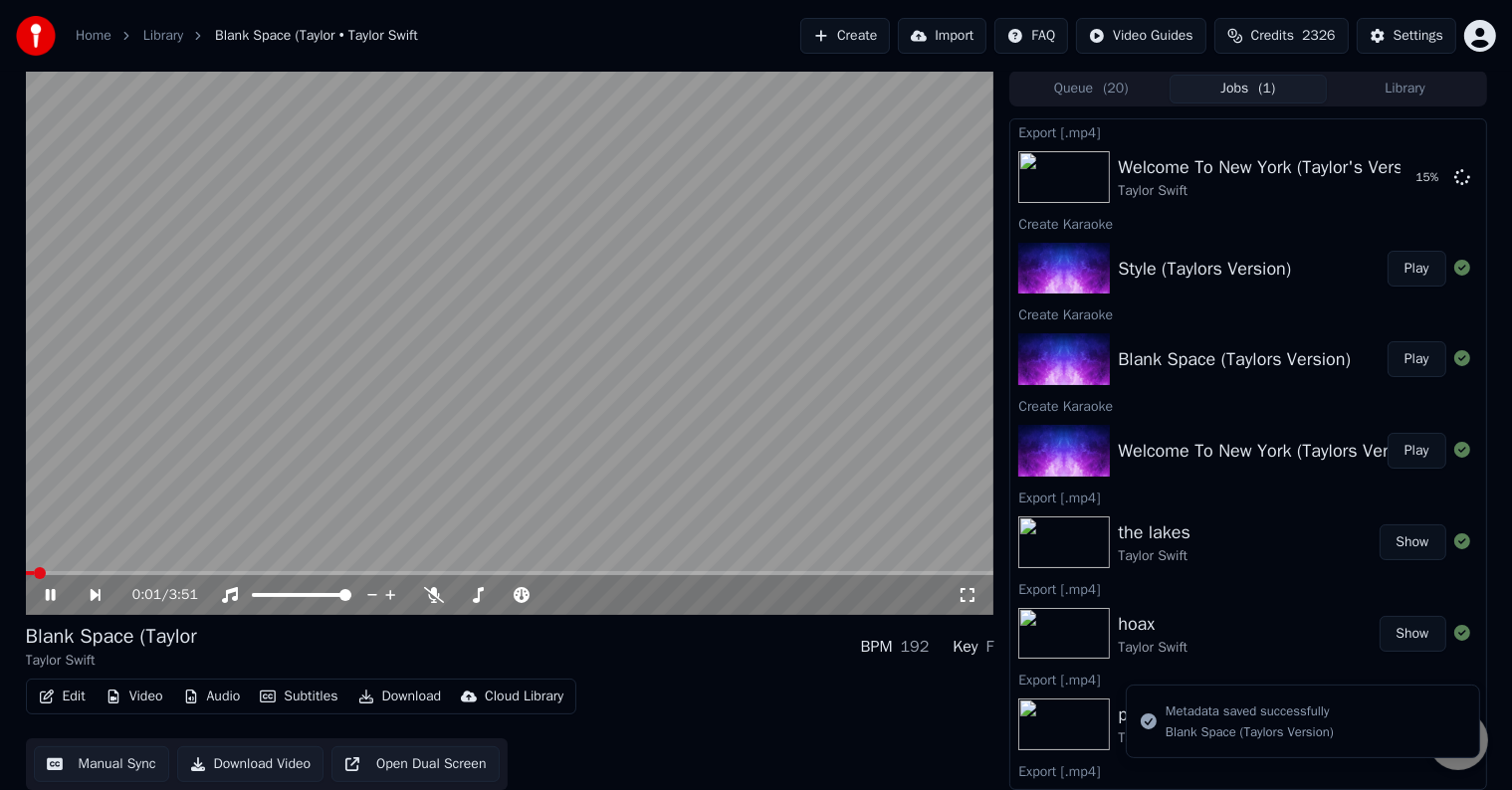 click 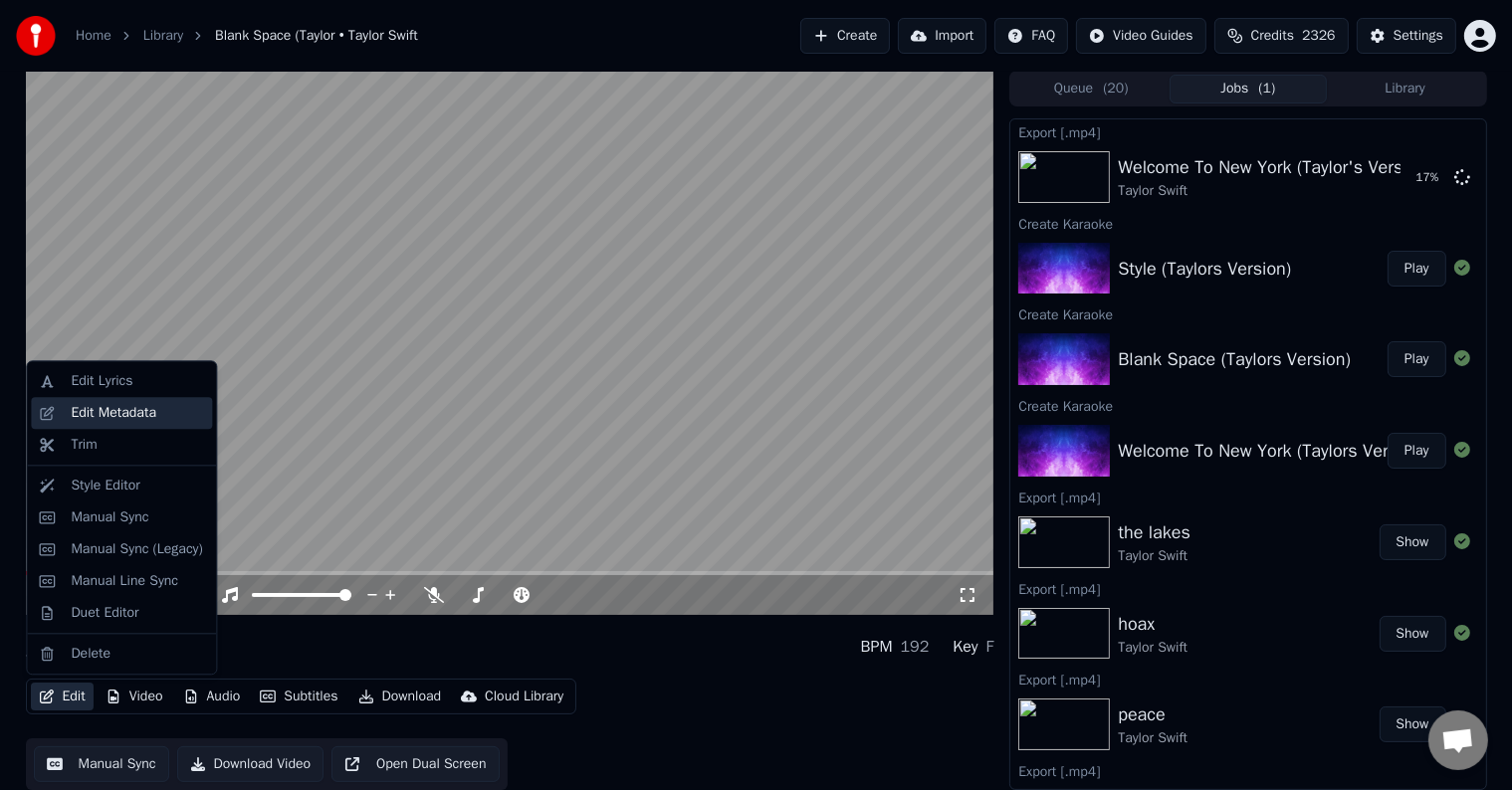 click on "Edit Metadata" at bounding box center [113, 413] 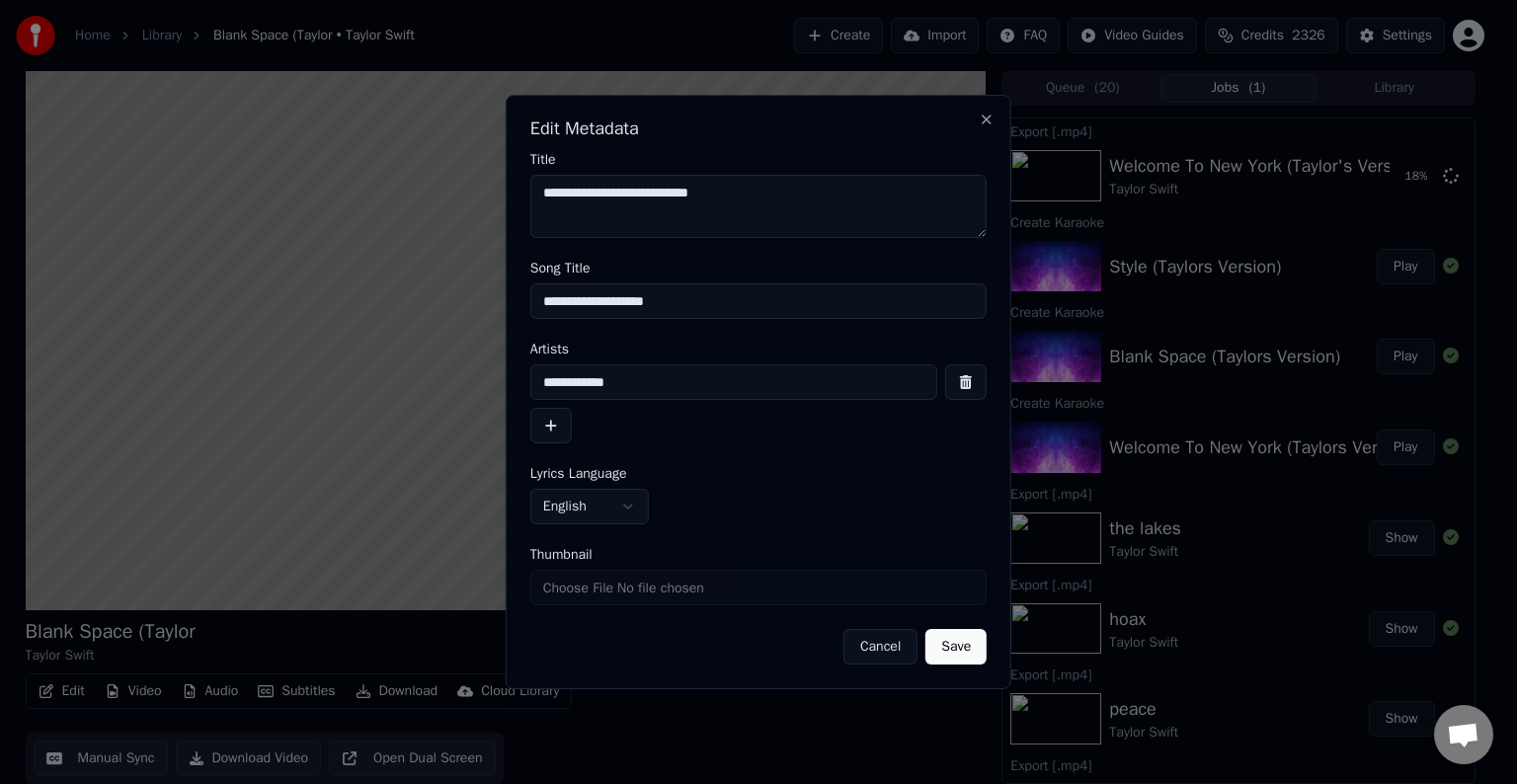 click on "**********" at bounding box center [758, 301] 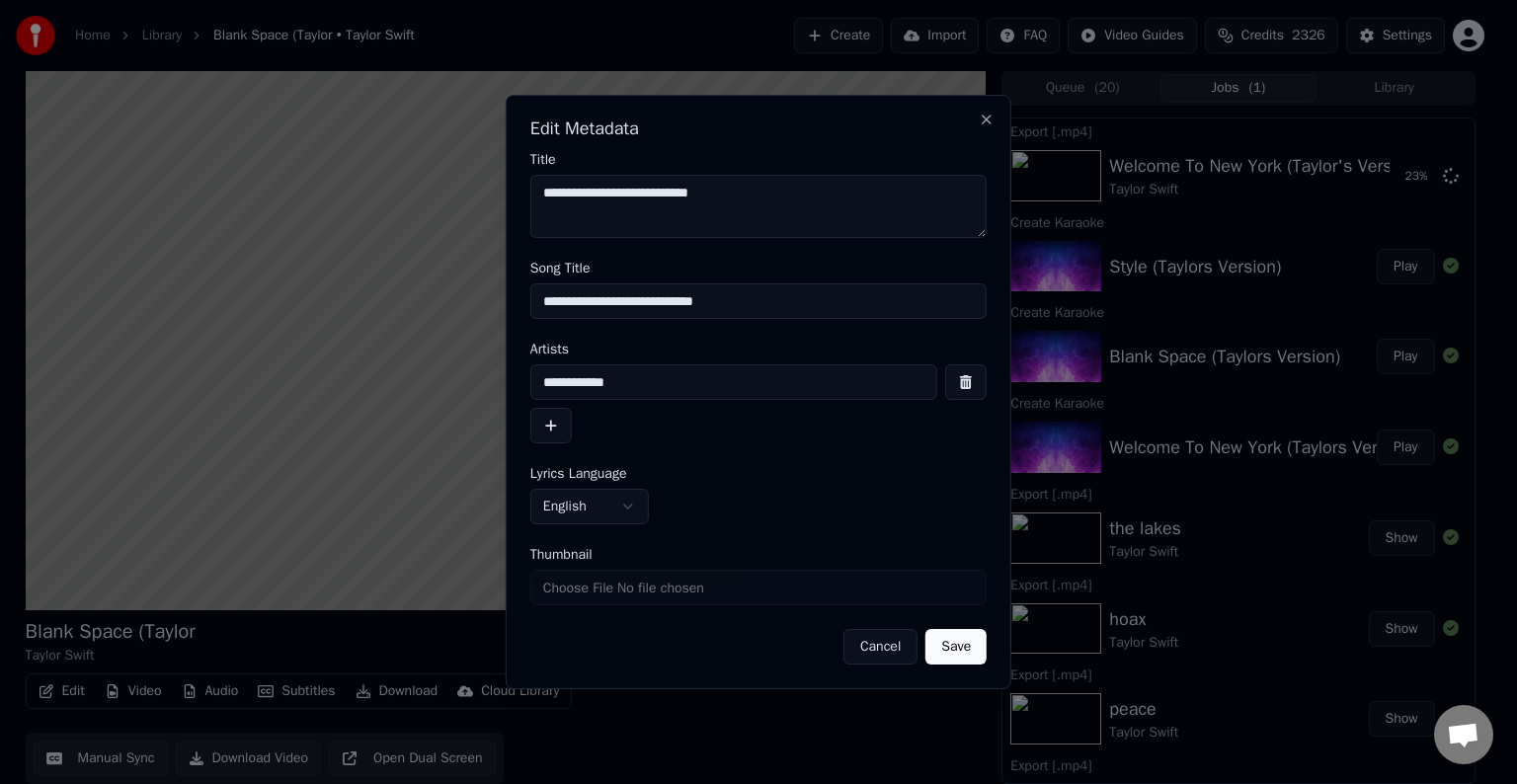 type on "**********" 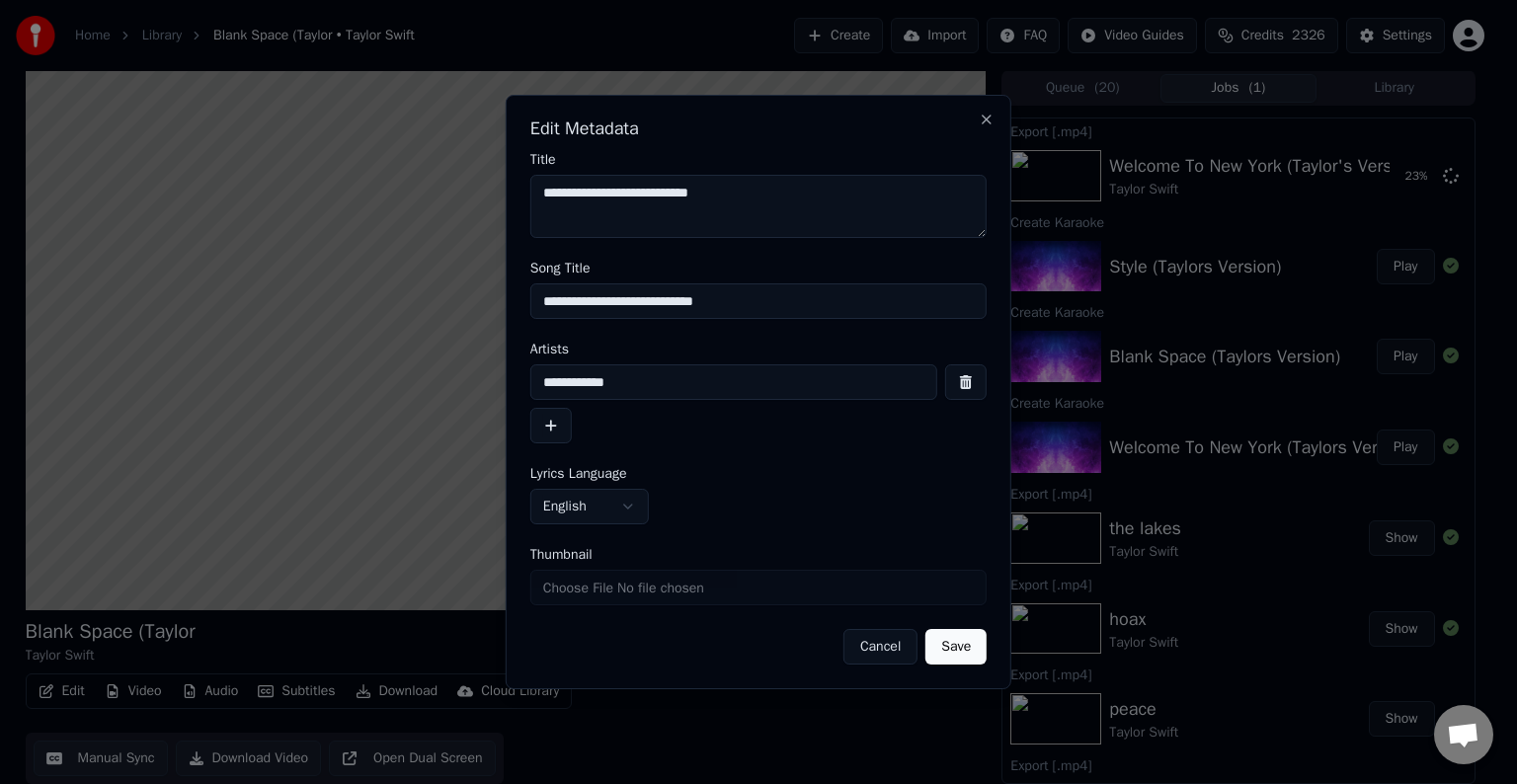 click on "Save" at bounding box center [956, 647] 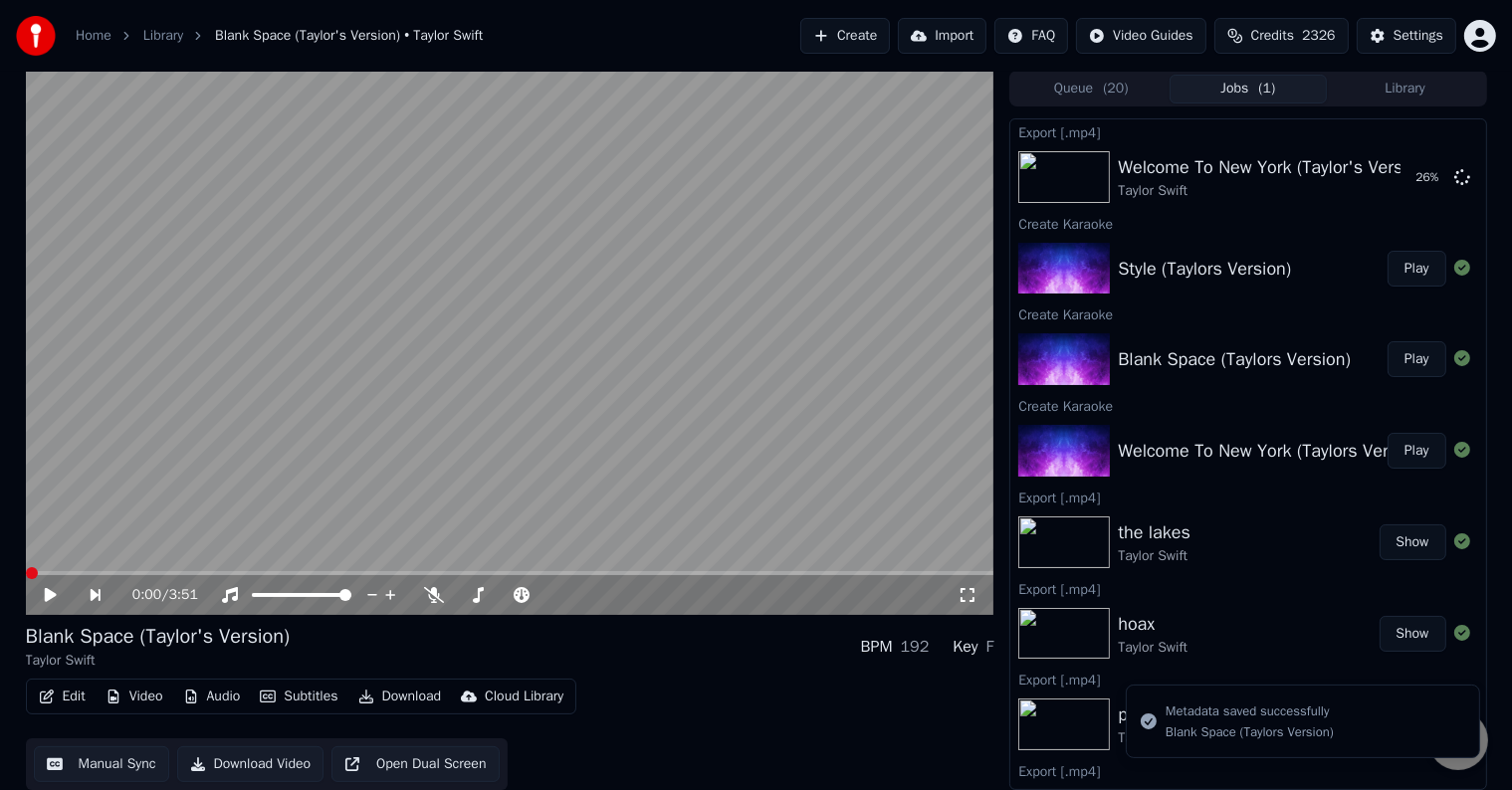 click on "Edit" at bounding box center (62, 696) 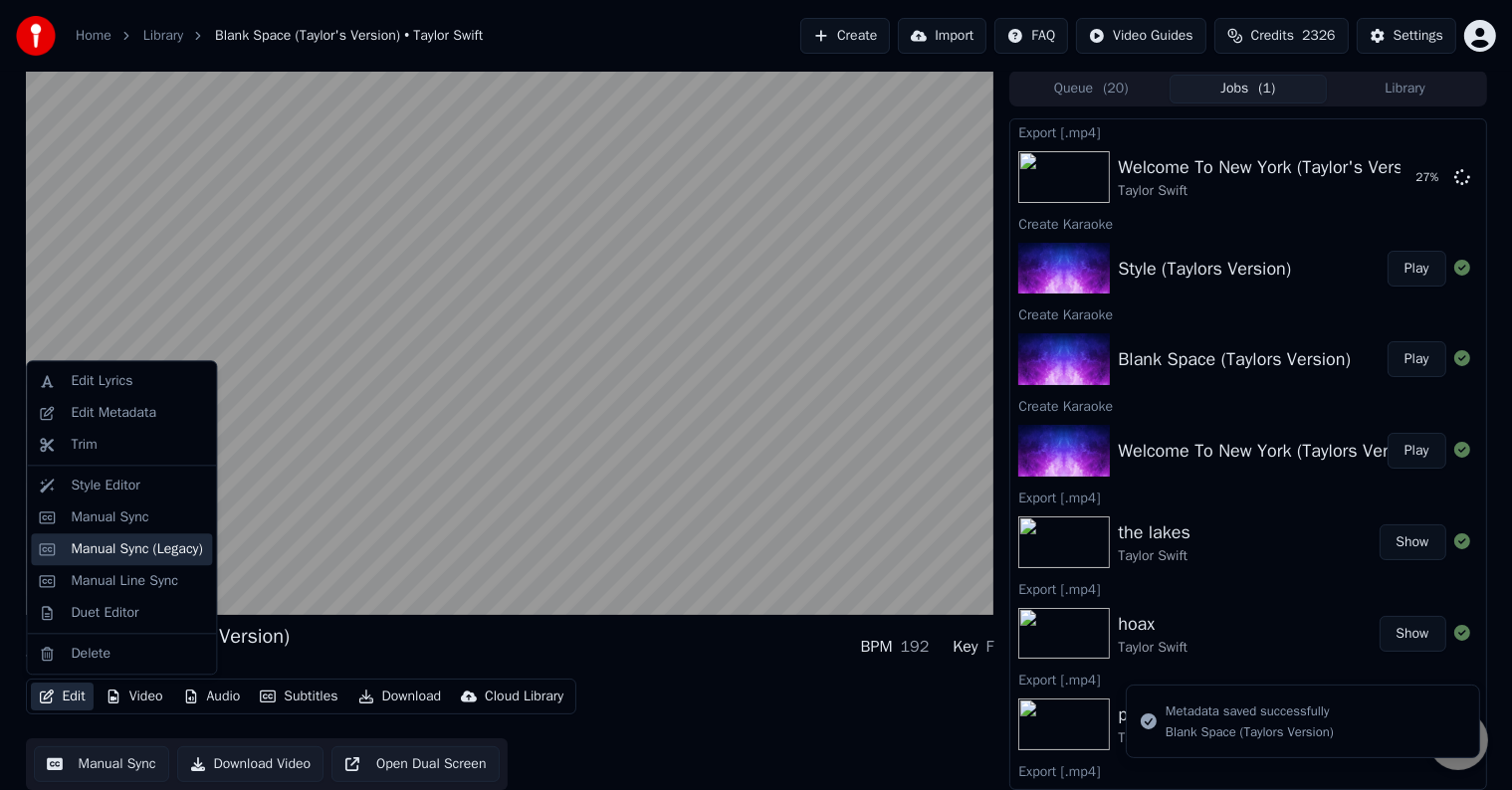 click on "Manual Sync (Legacy)" at bounding box center [121, 549] 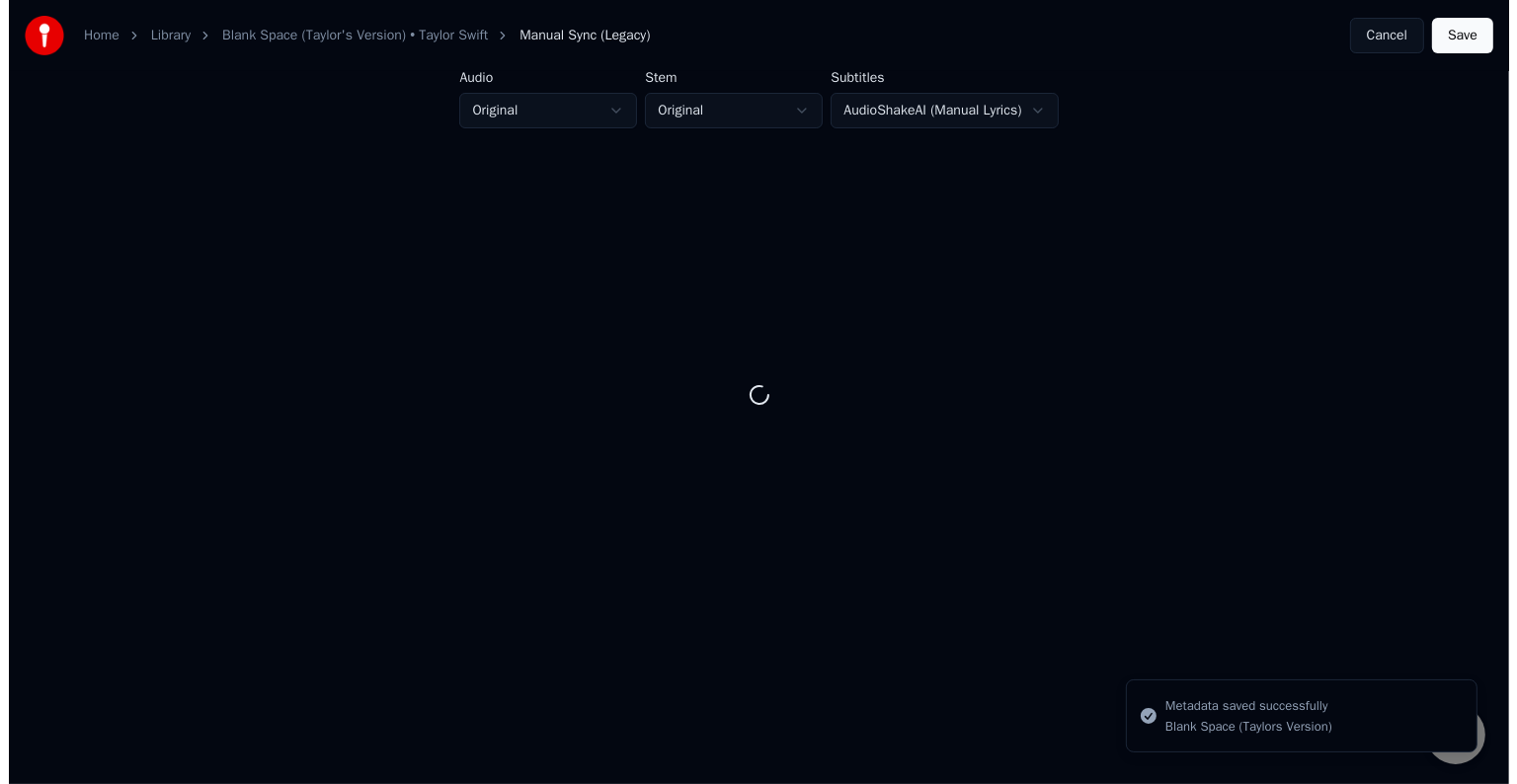 scroll, scrollTop: 0, scrollLeft: 0, axis: both 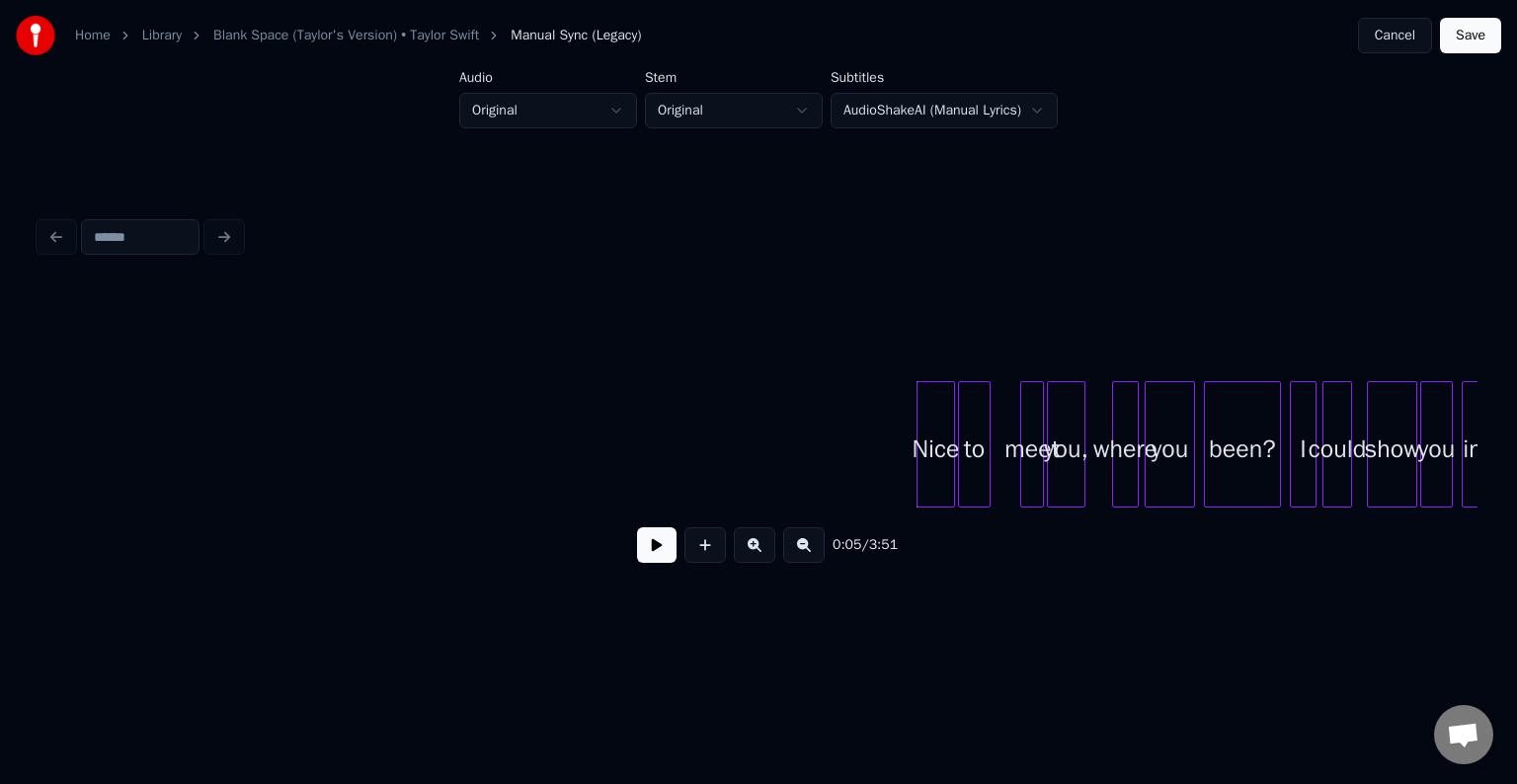 click at bounding box center [657, 545] 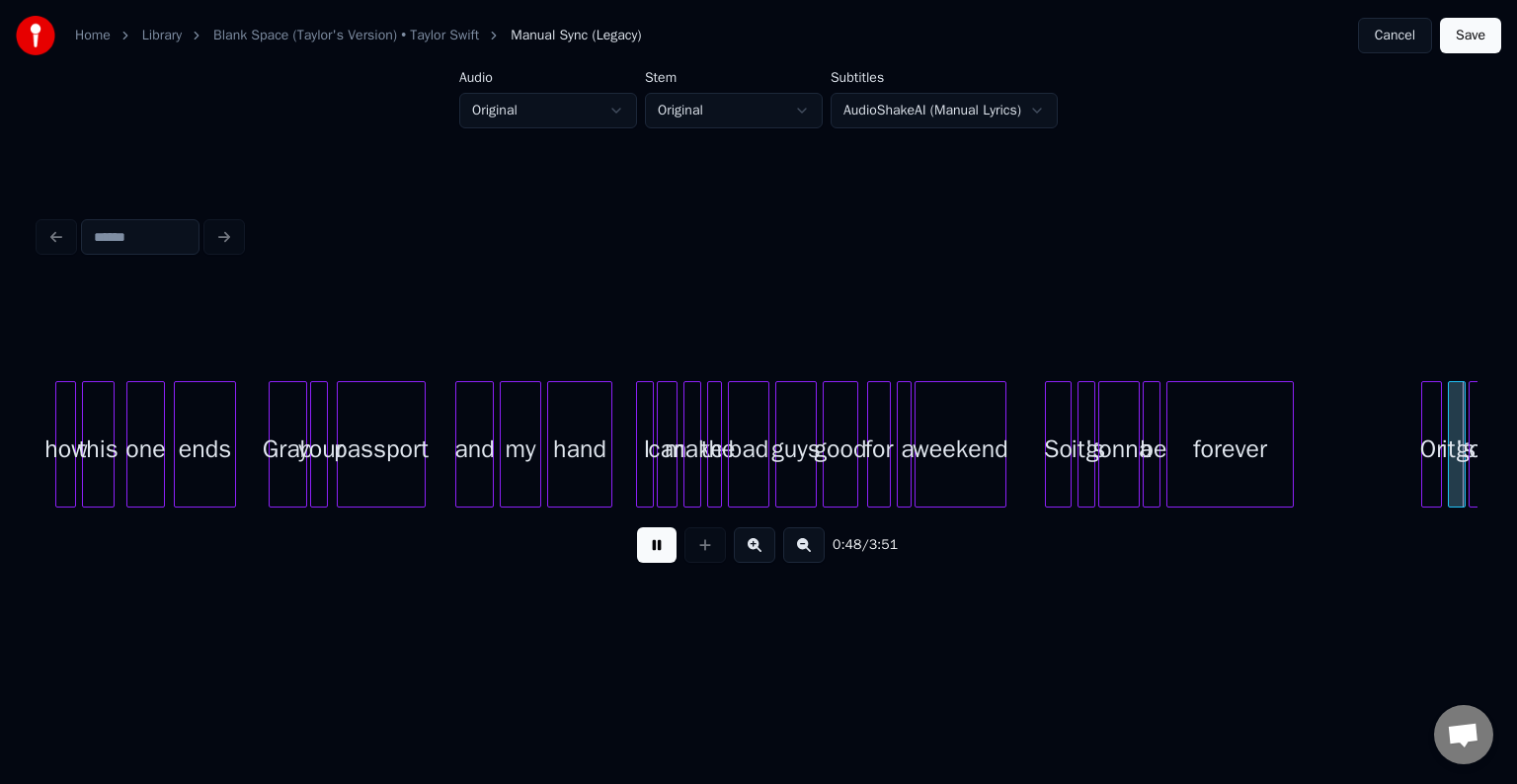scroll, scrollTop: 0, scrollLeft: 7194, axis: horizontal 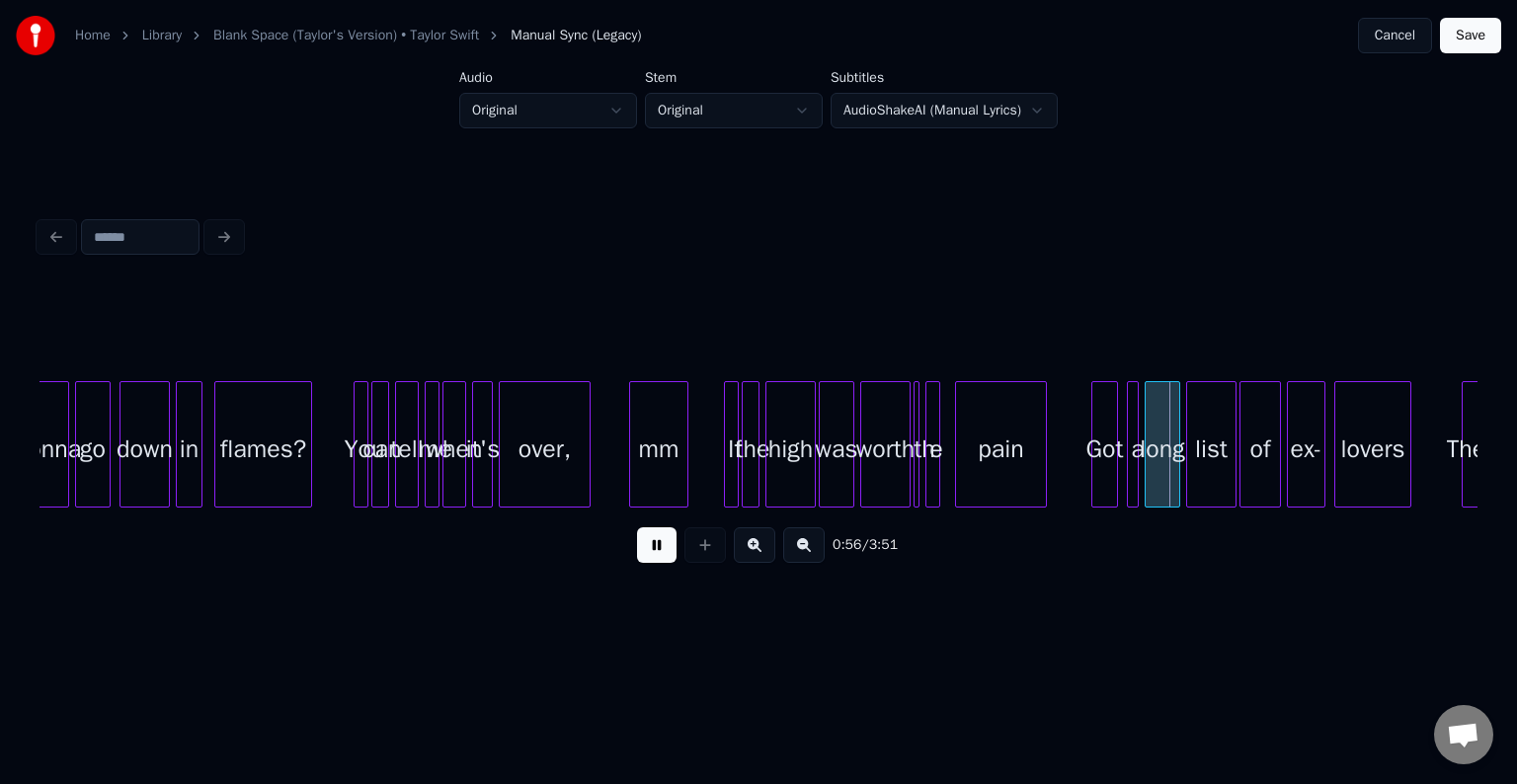click at bounding box center [657, 545] 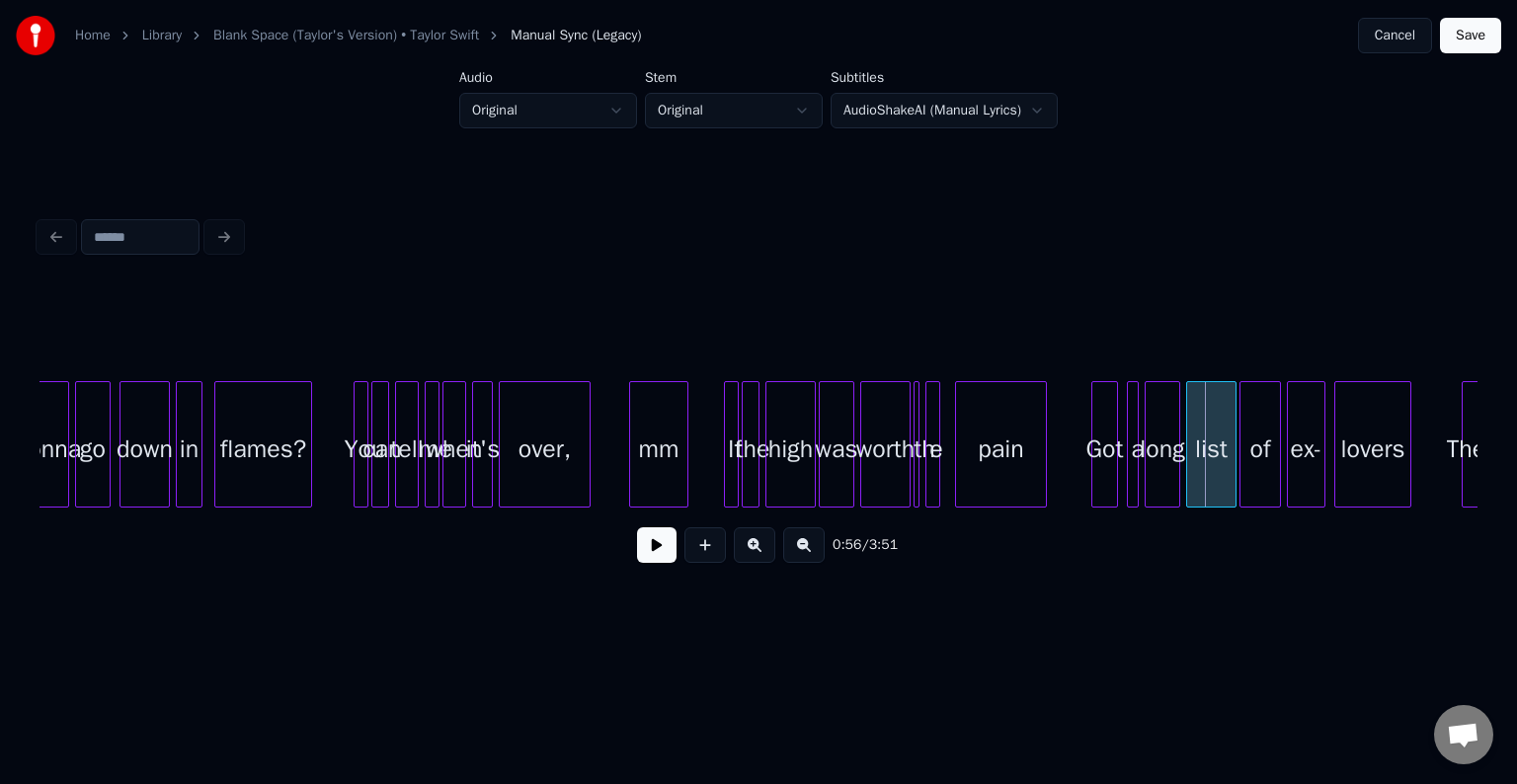 click at bounding box center (916, 444) 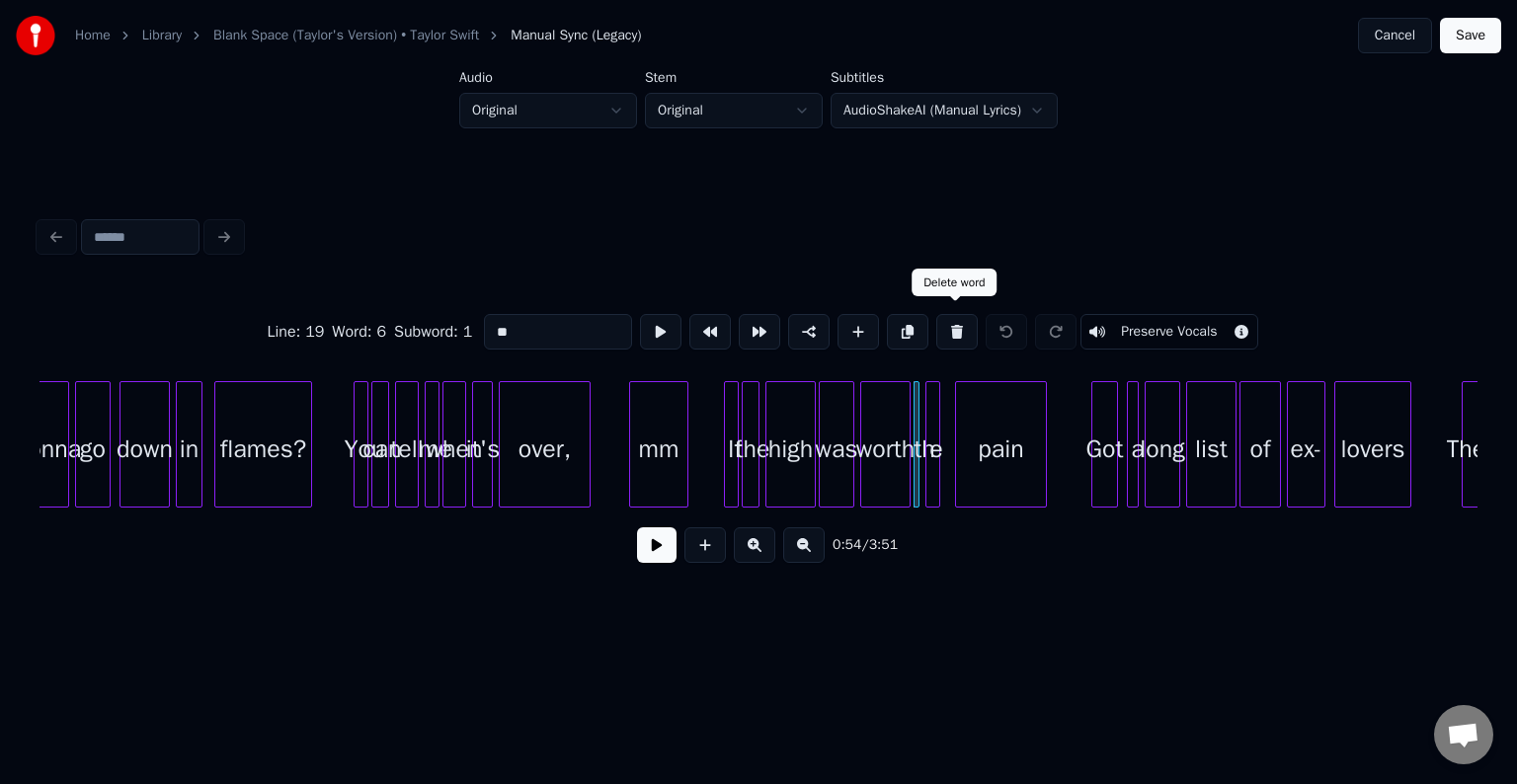 click at bounding box center [957, 332] 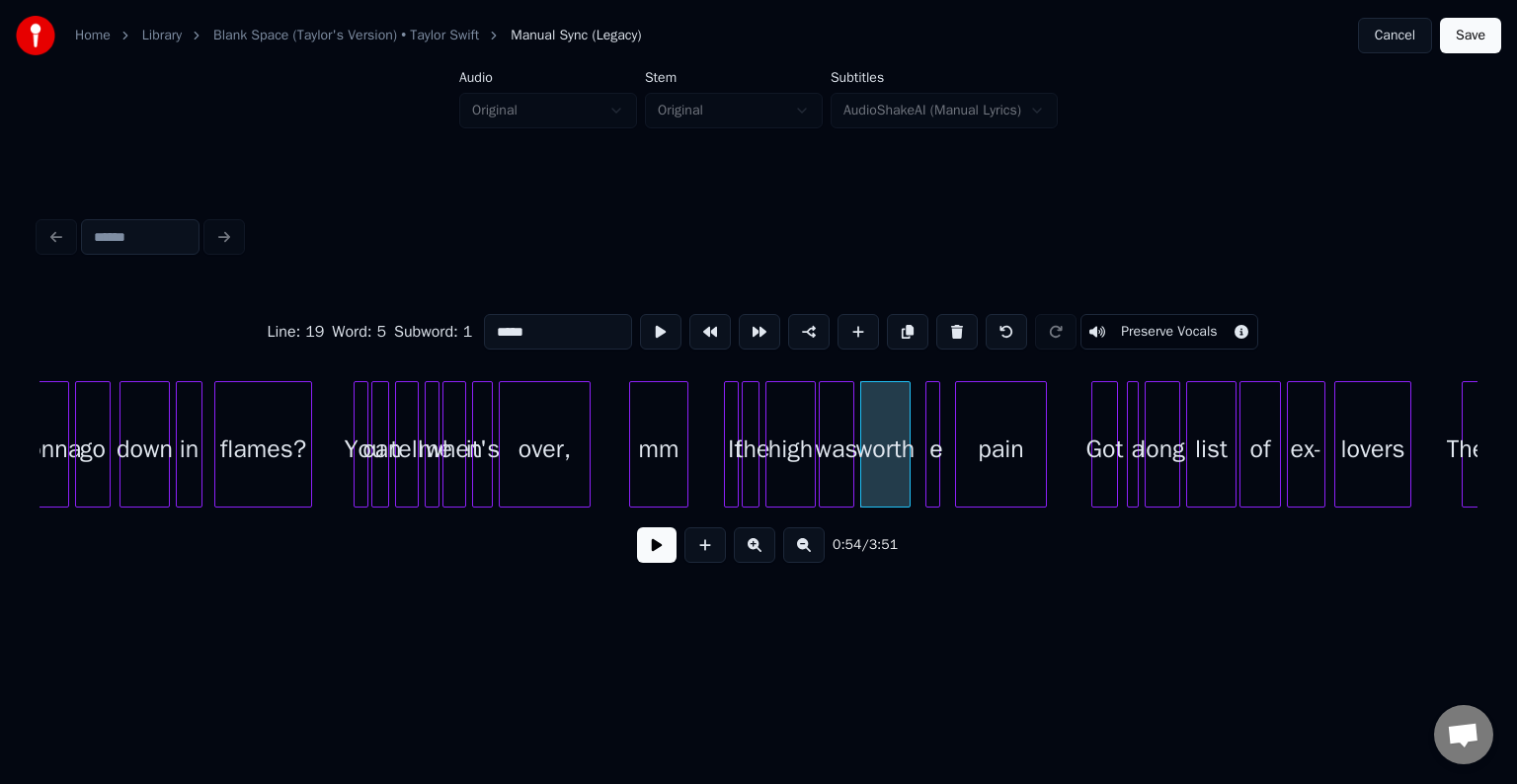 click at bounding box center (936, 444) 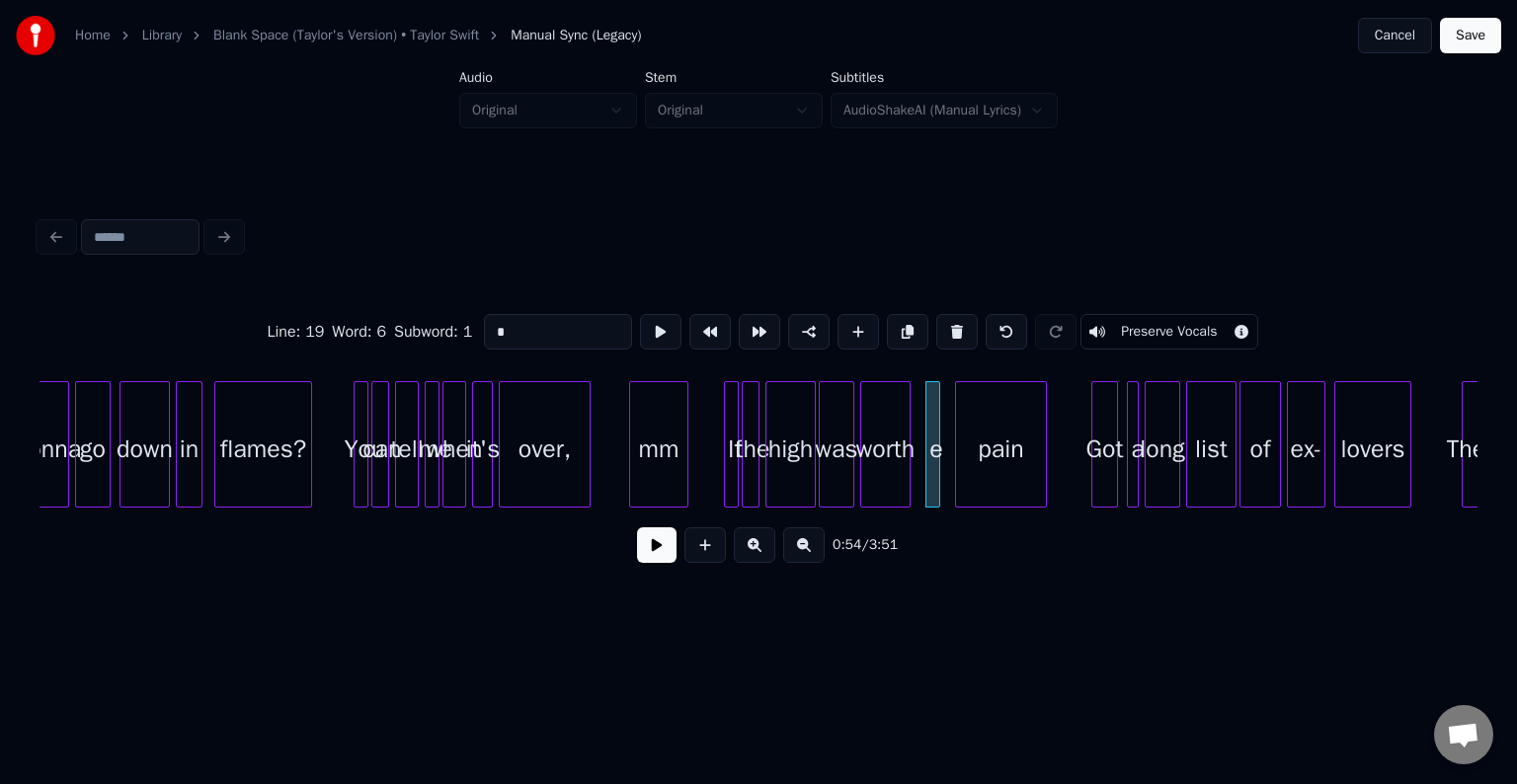 click on "*" at bounding box center (558, 332) 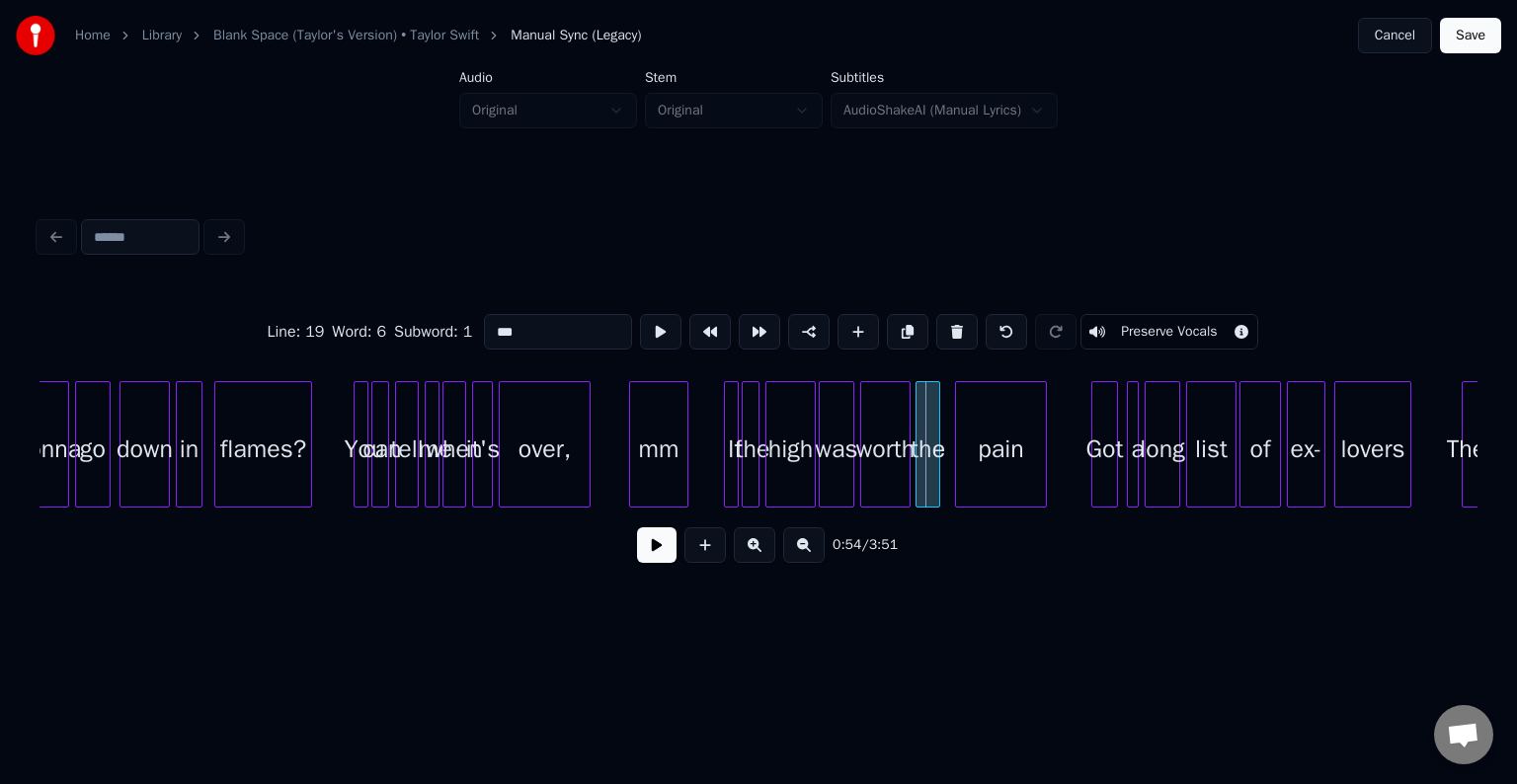click at bounding box center (919, 444) 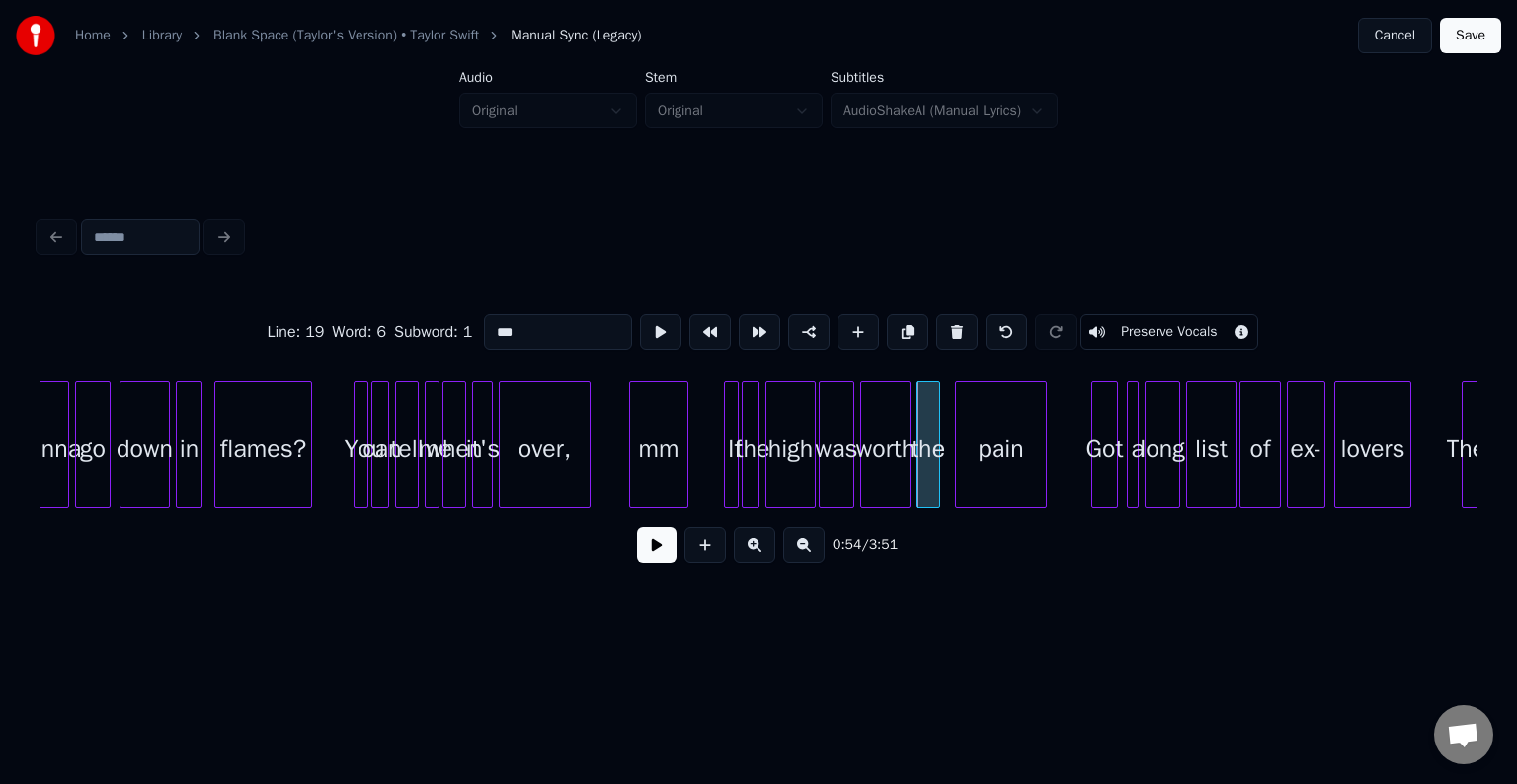 type on "***" 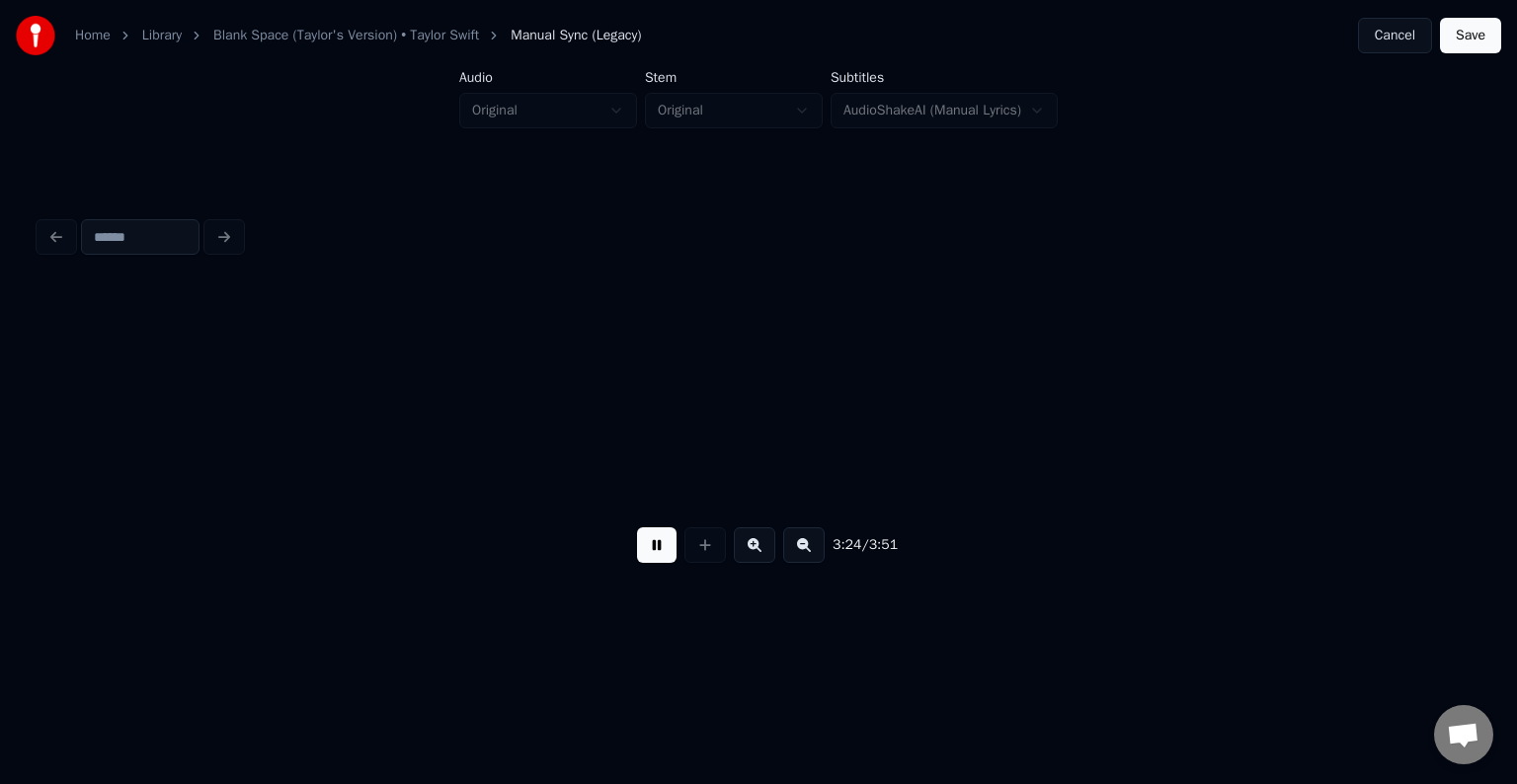 scroll, scrollTop: 0, scrollLeft: 30218, axis: horizontal 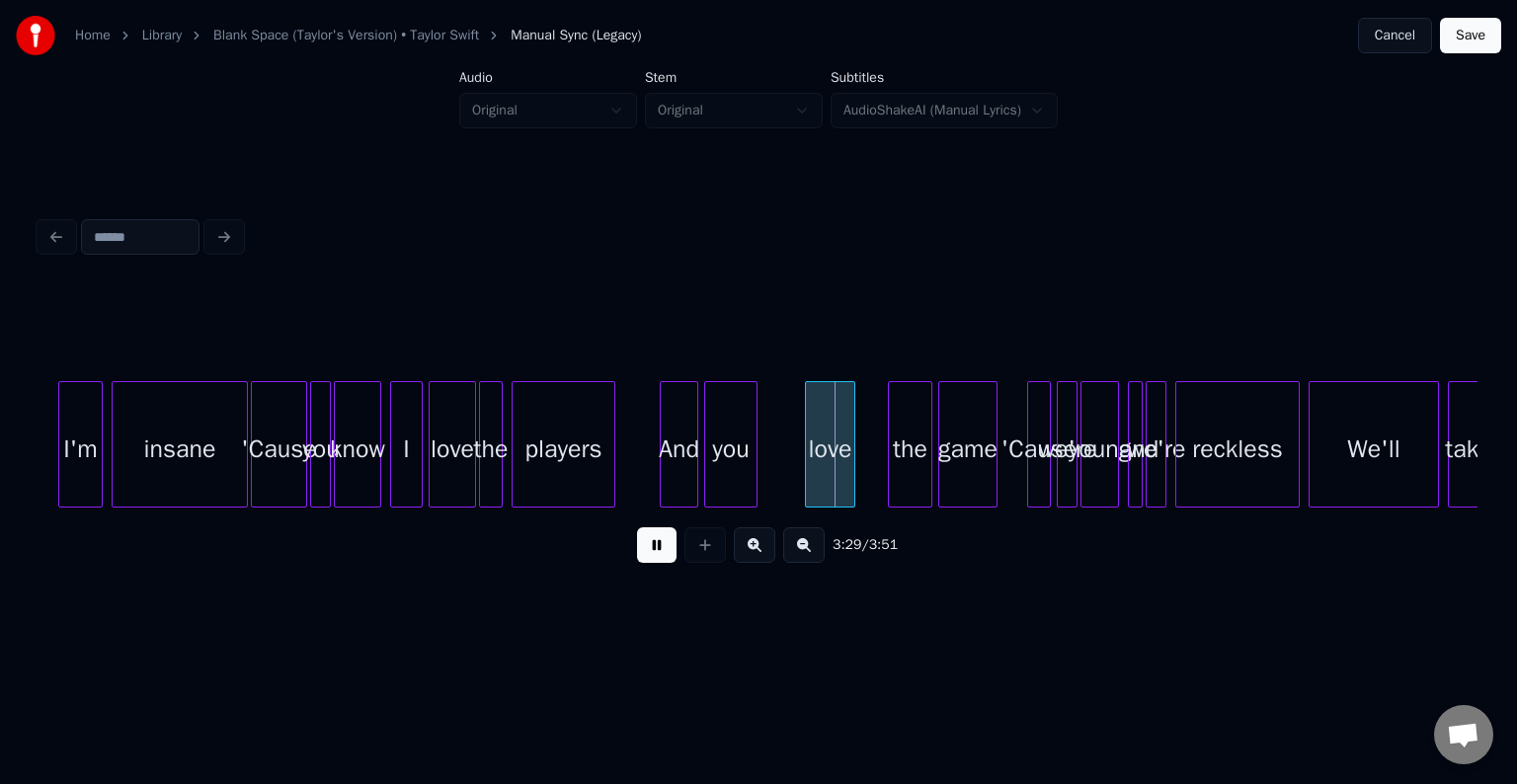 click on "insane" at bounding box center (180, 449) 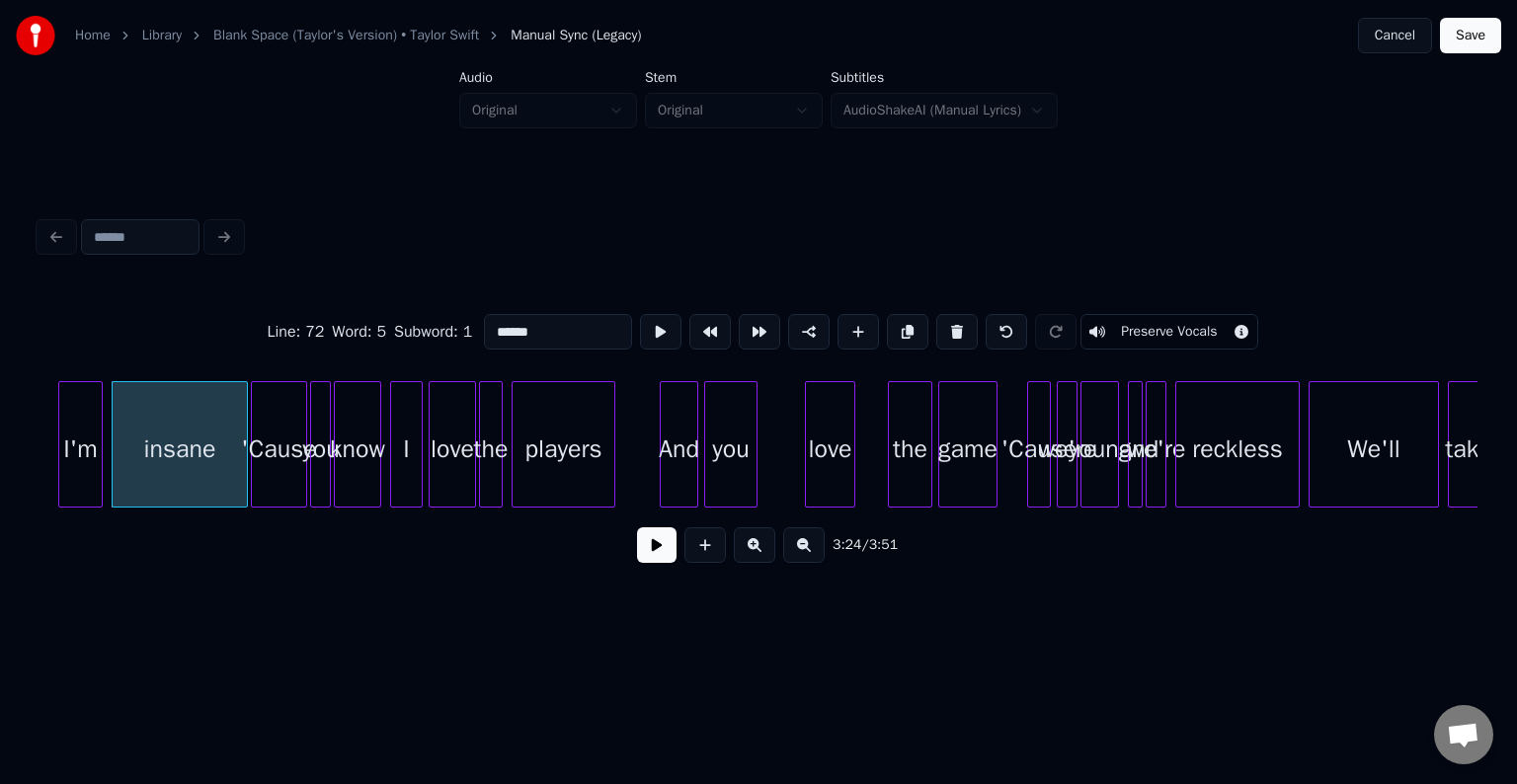 click at bounding box center [657, 545] 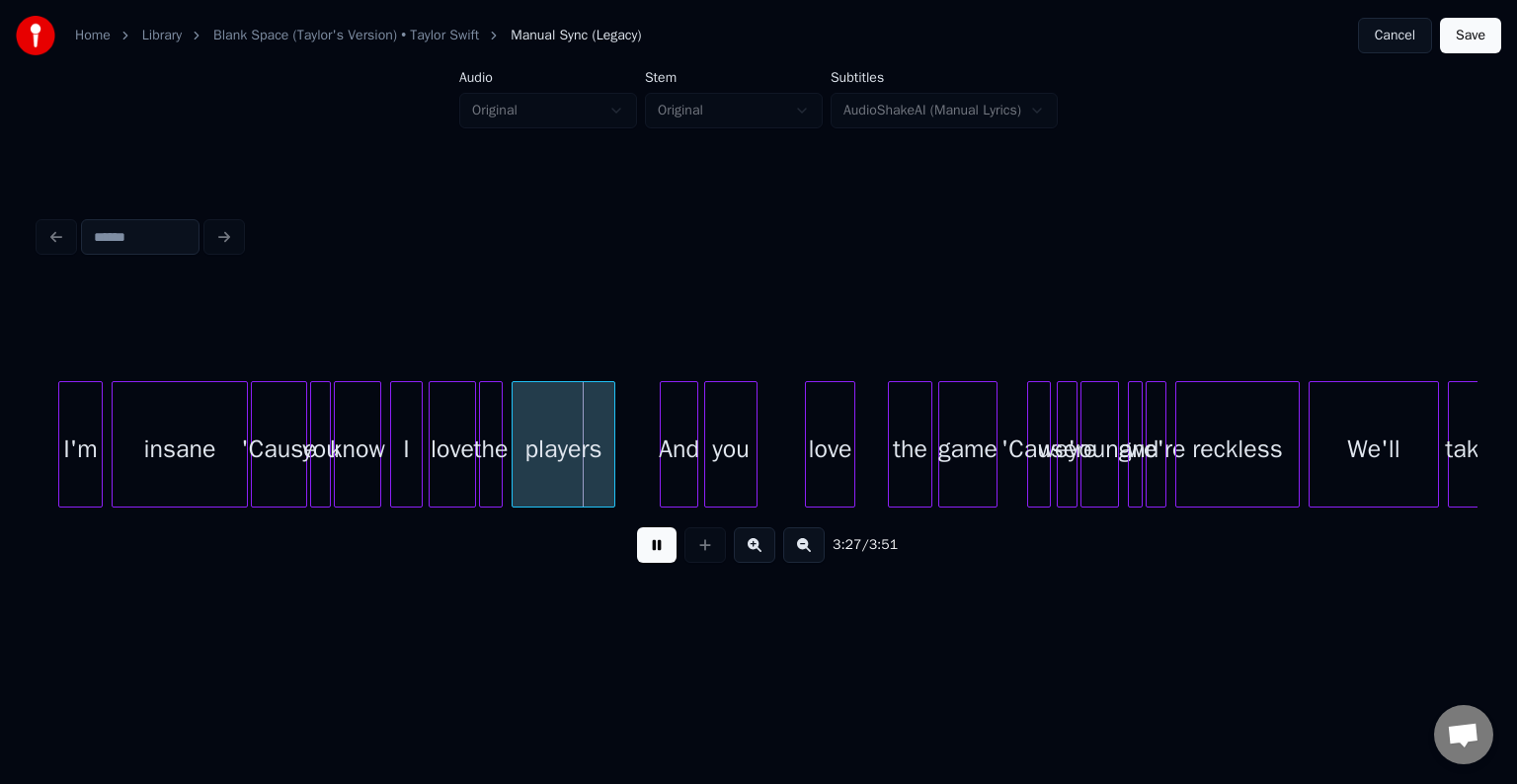 click at bounding box center (657, 545) 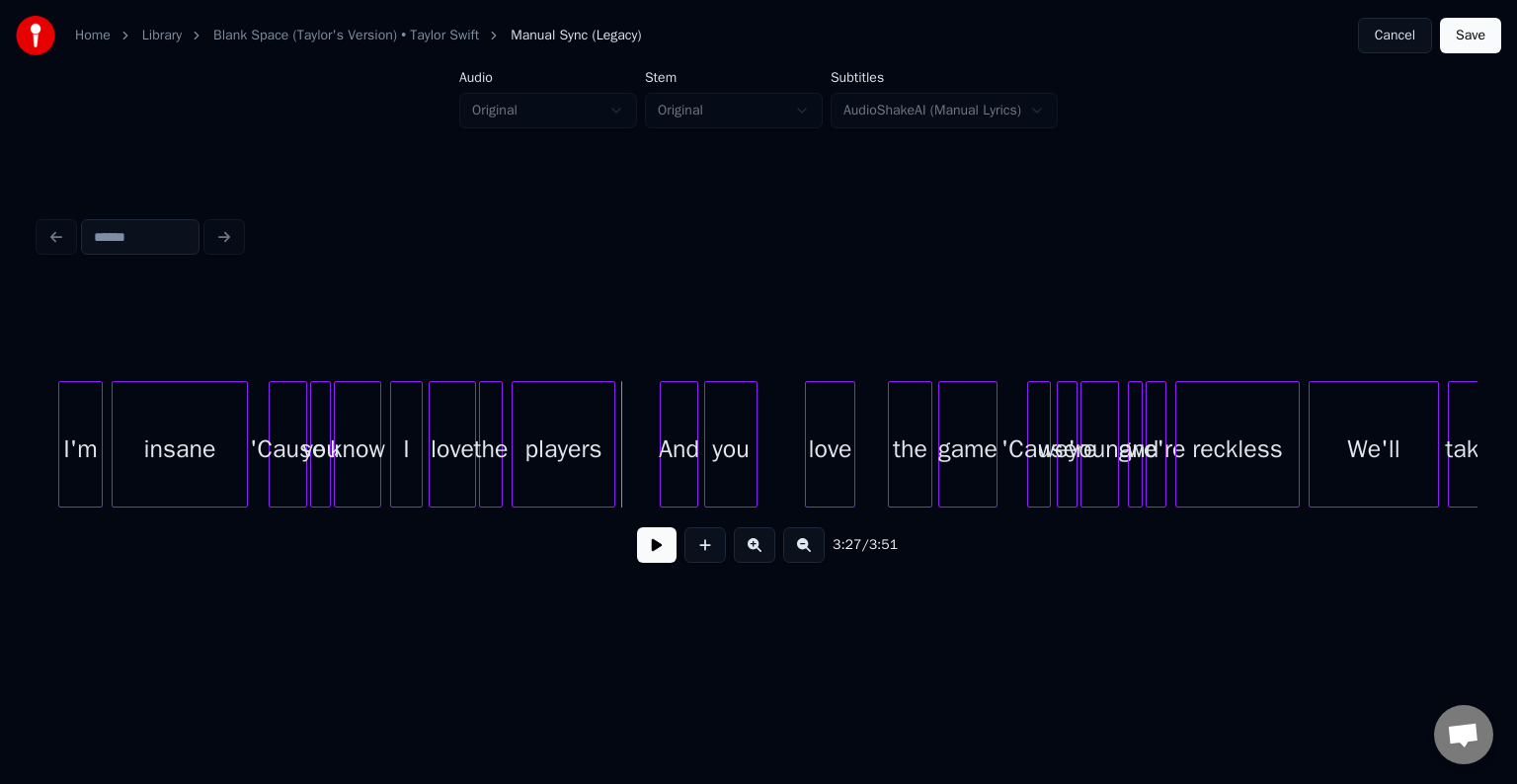 click at bounding box center (273, 444) 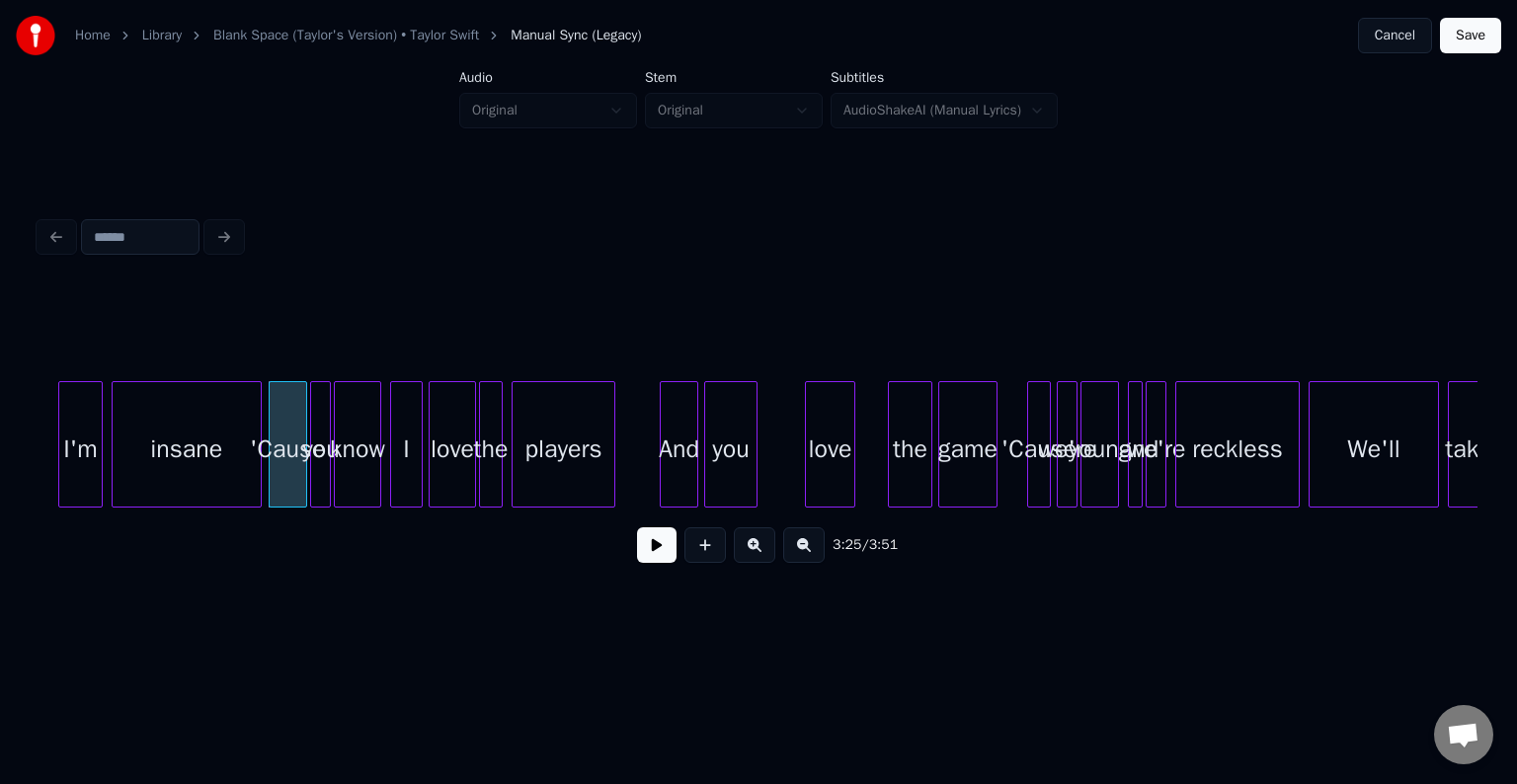 click at bounding box center (258, 444) 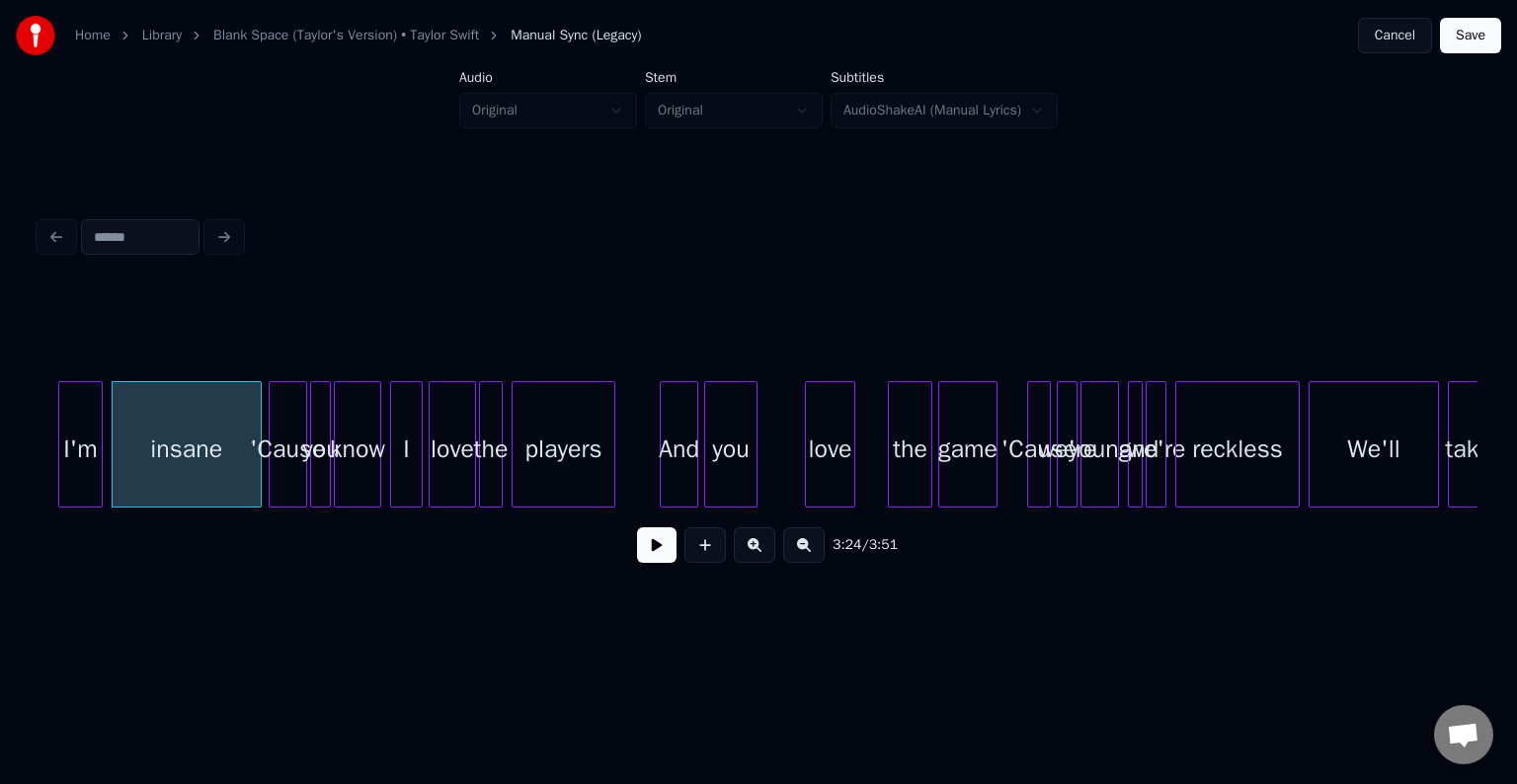 click at bounding box center [657, 545] 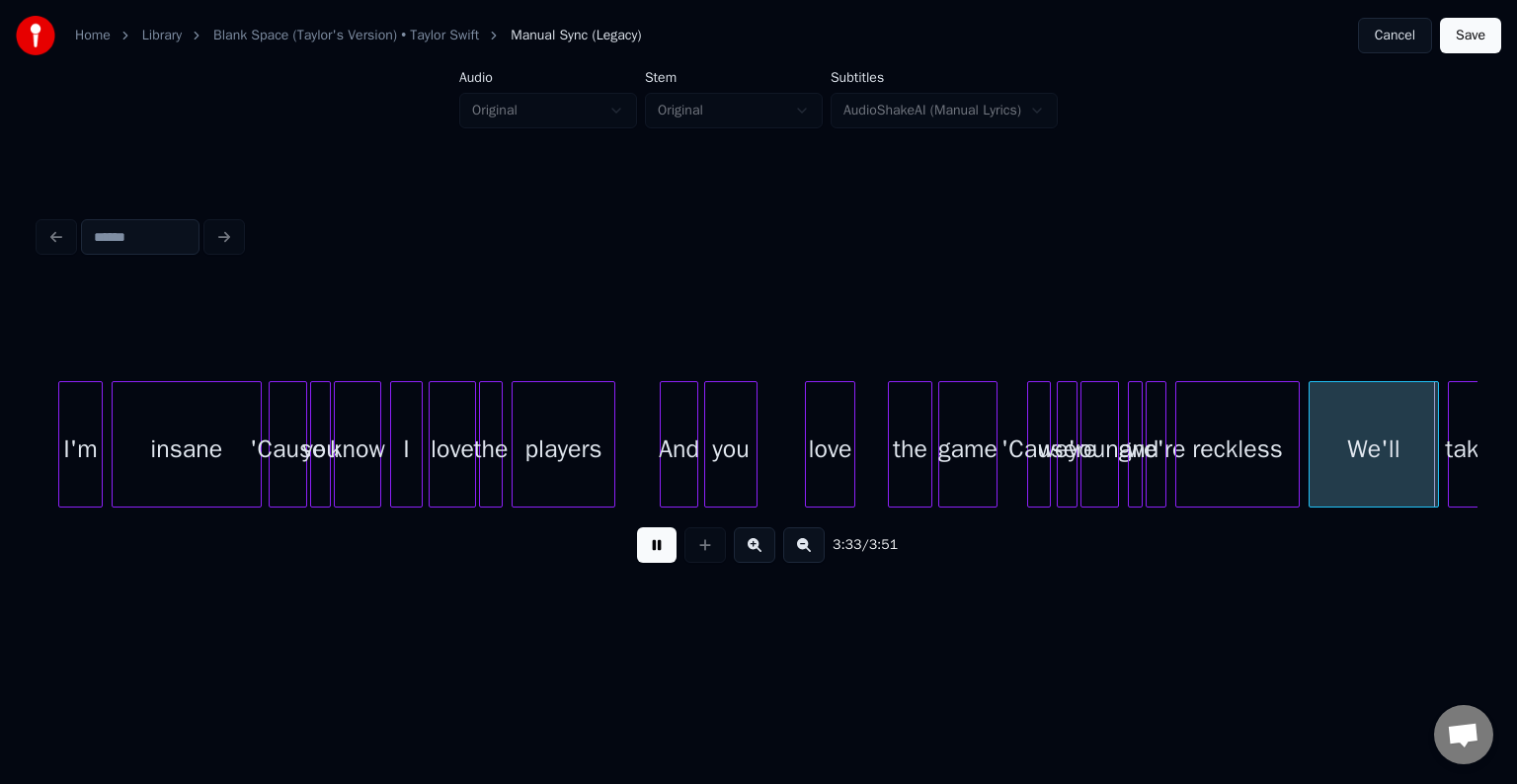 click on "3:33  /  3:51" at bounding box center (758, 545) 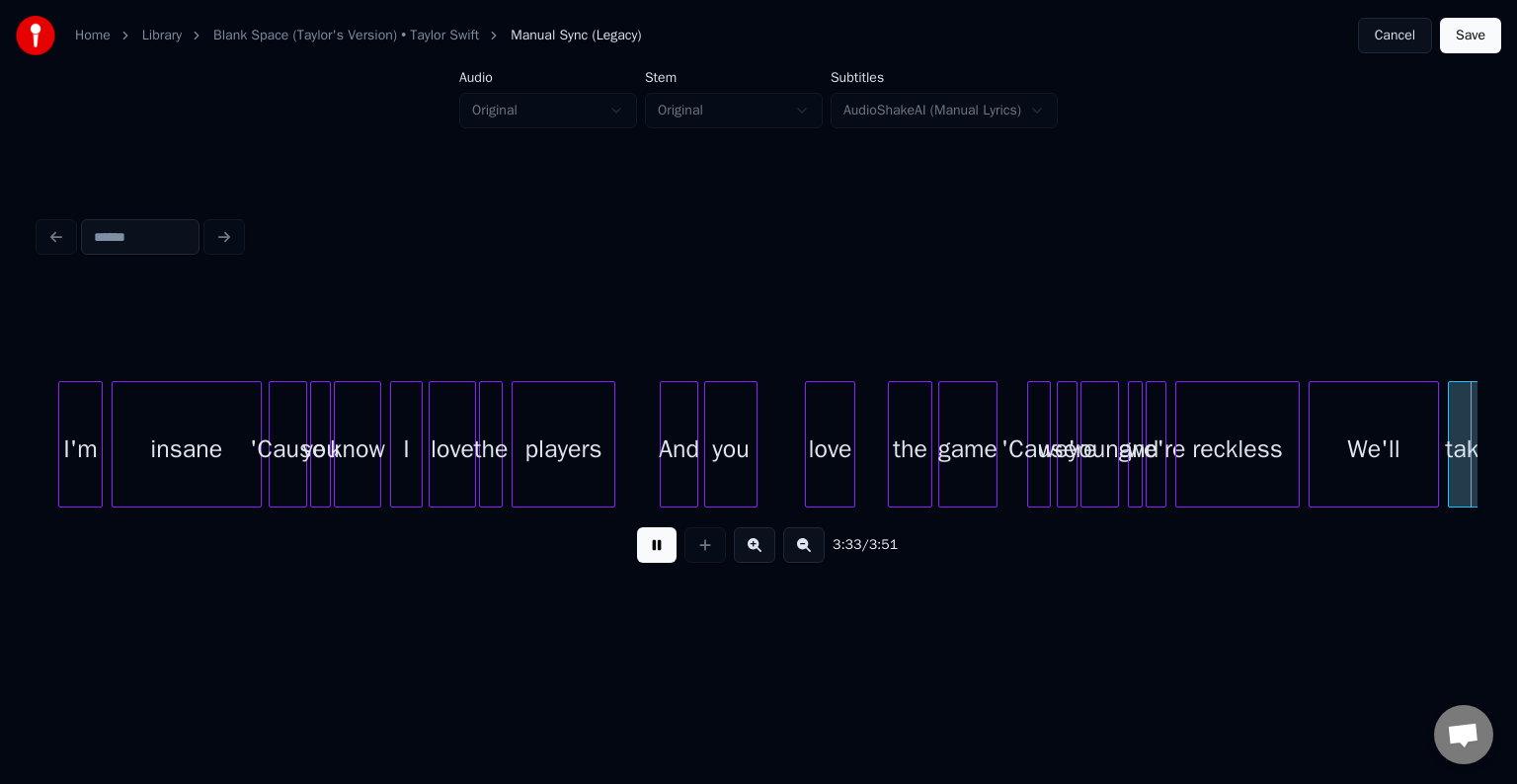 scroll, scrollTop: 0, scrollLeft: 31656, axis: horizontal 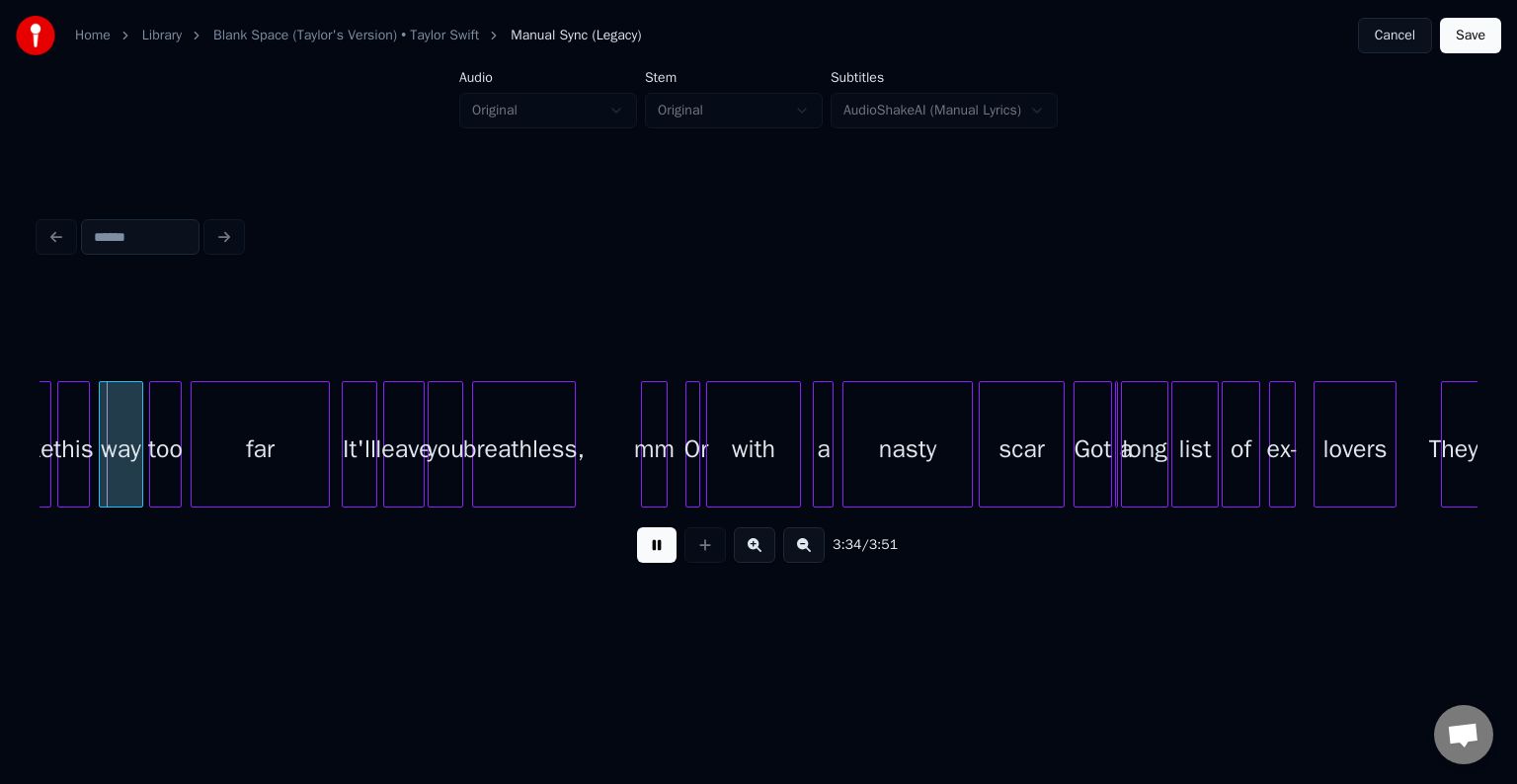 click at bounding box center [657, 545] 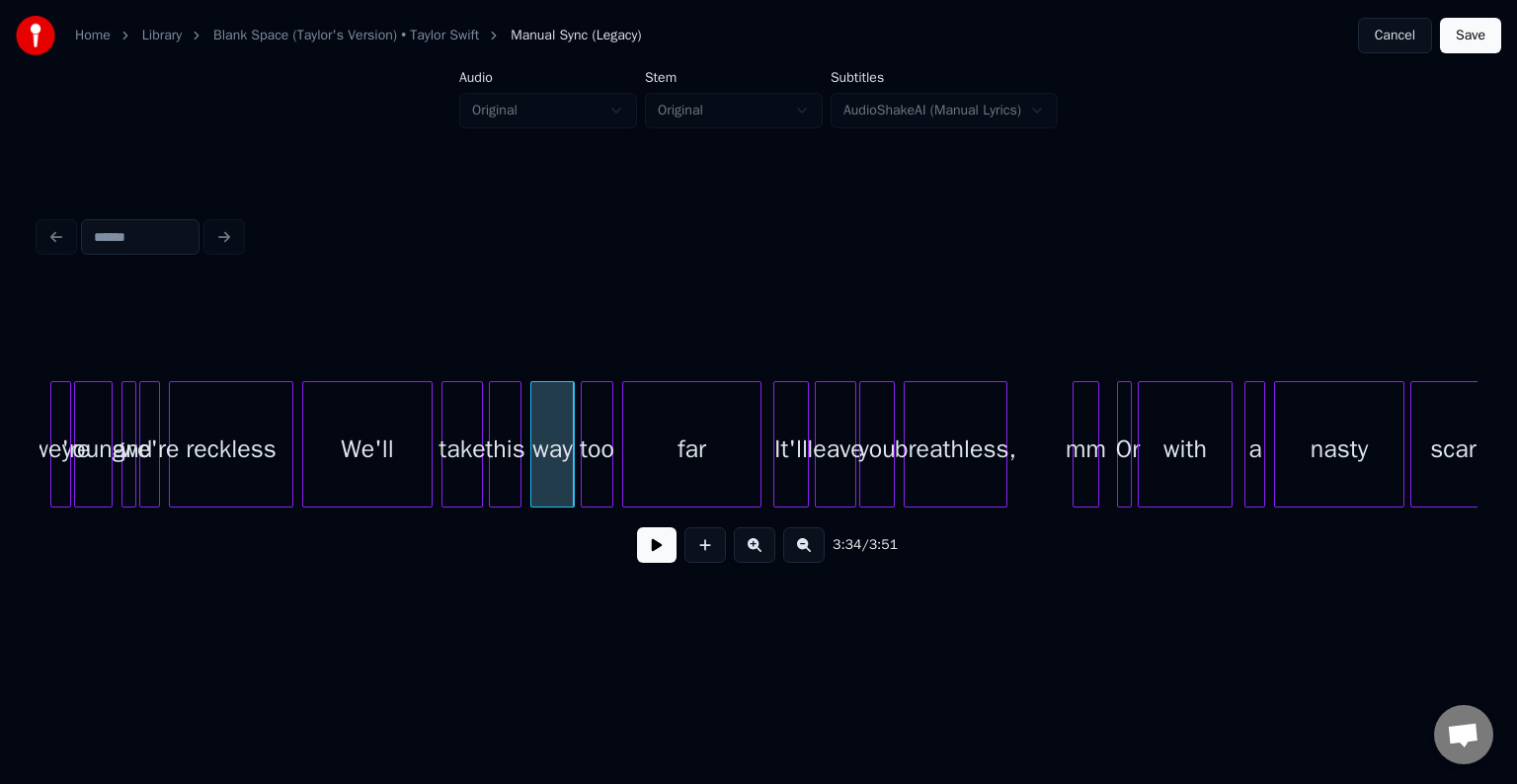 scroll, scrollTop: 0, scrollLeft: 31221, axis: horizontal 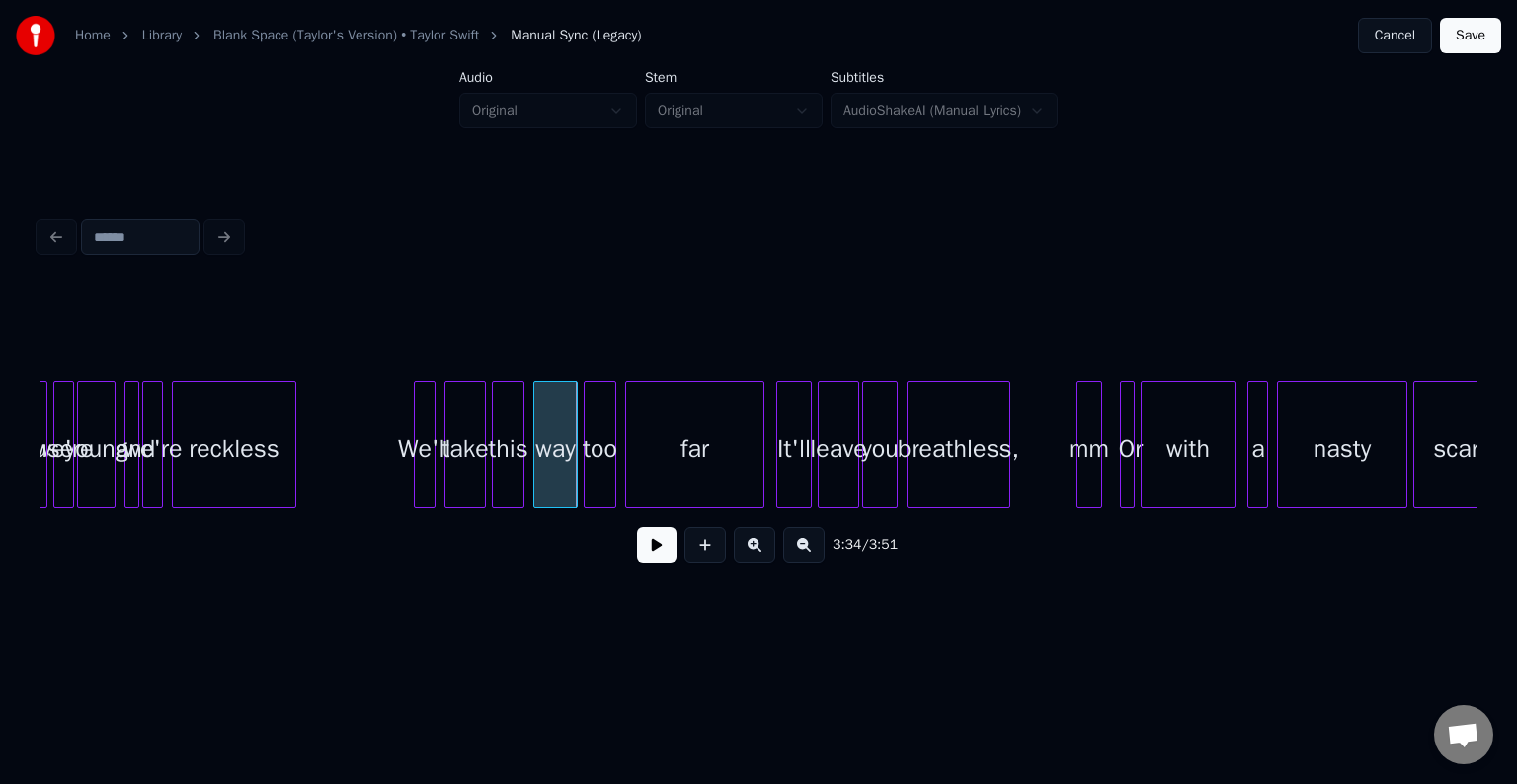click at bounding box center (418, 444) 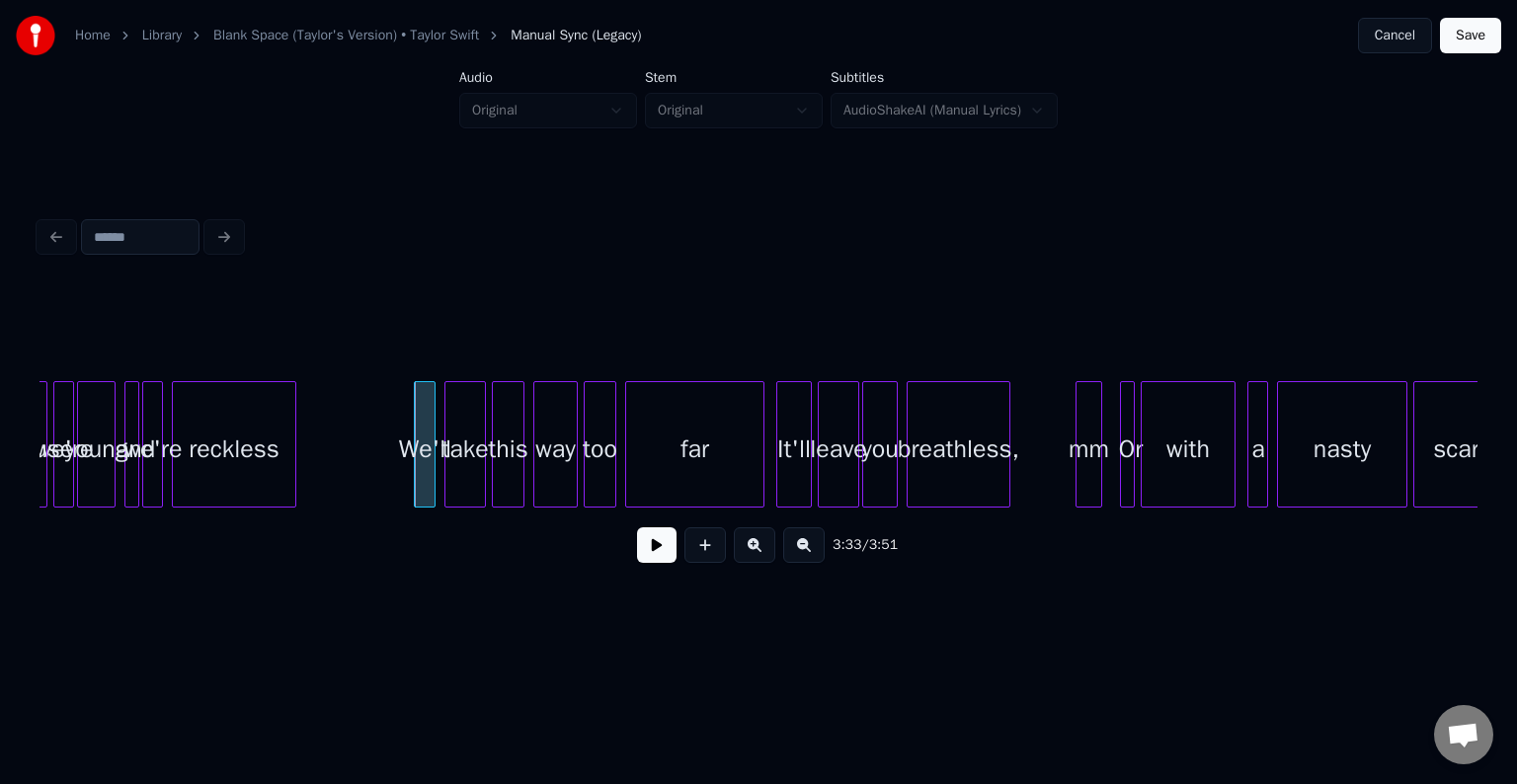 click at bounding box center [657, 545] 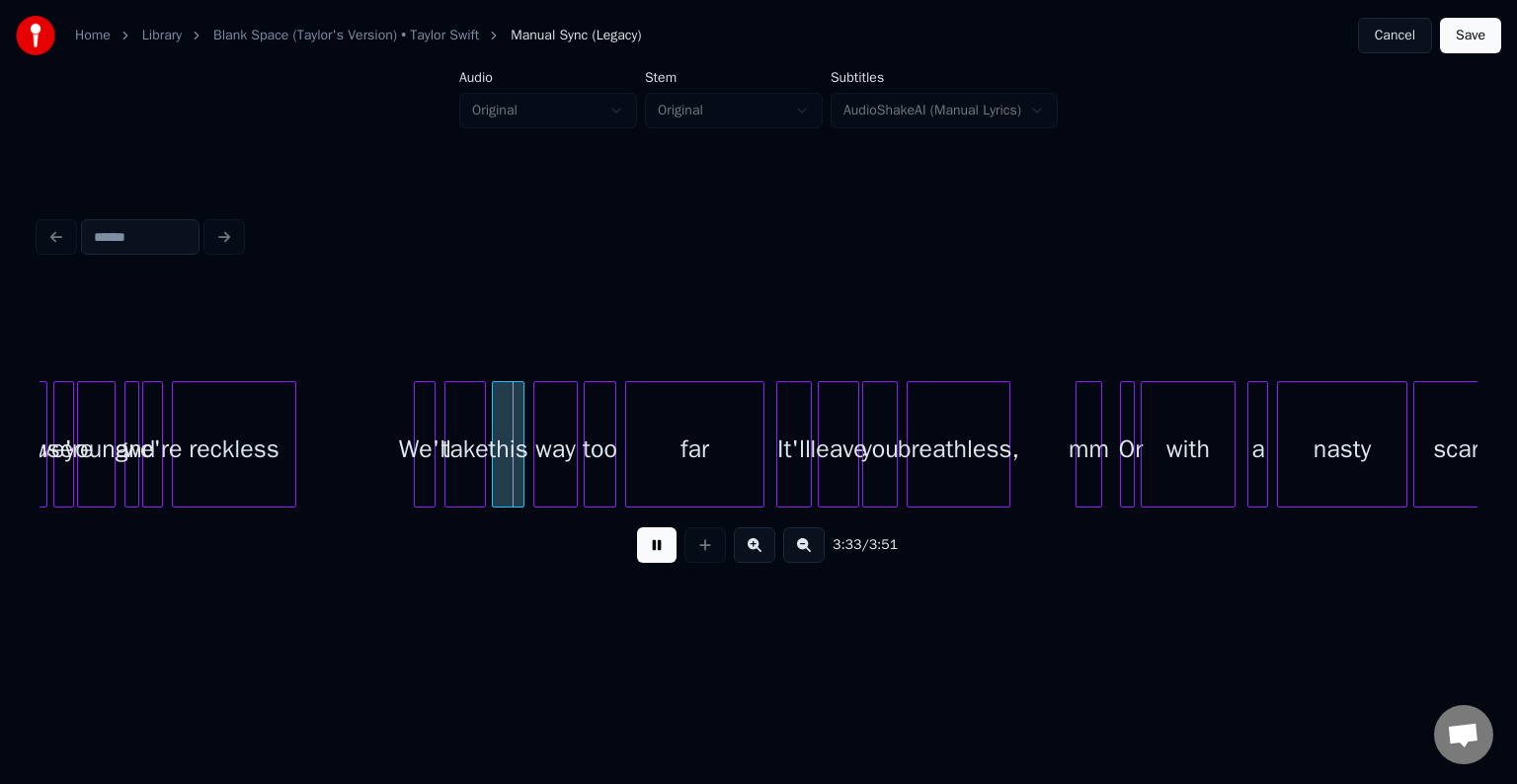 click at bounding box center [657, 545] 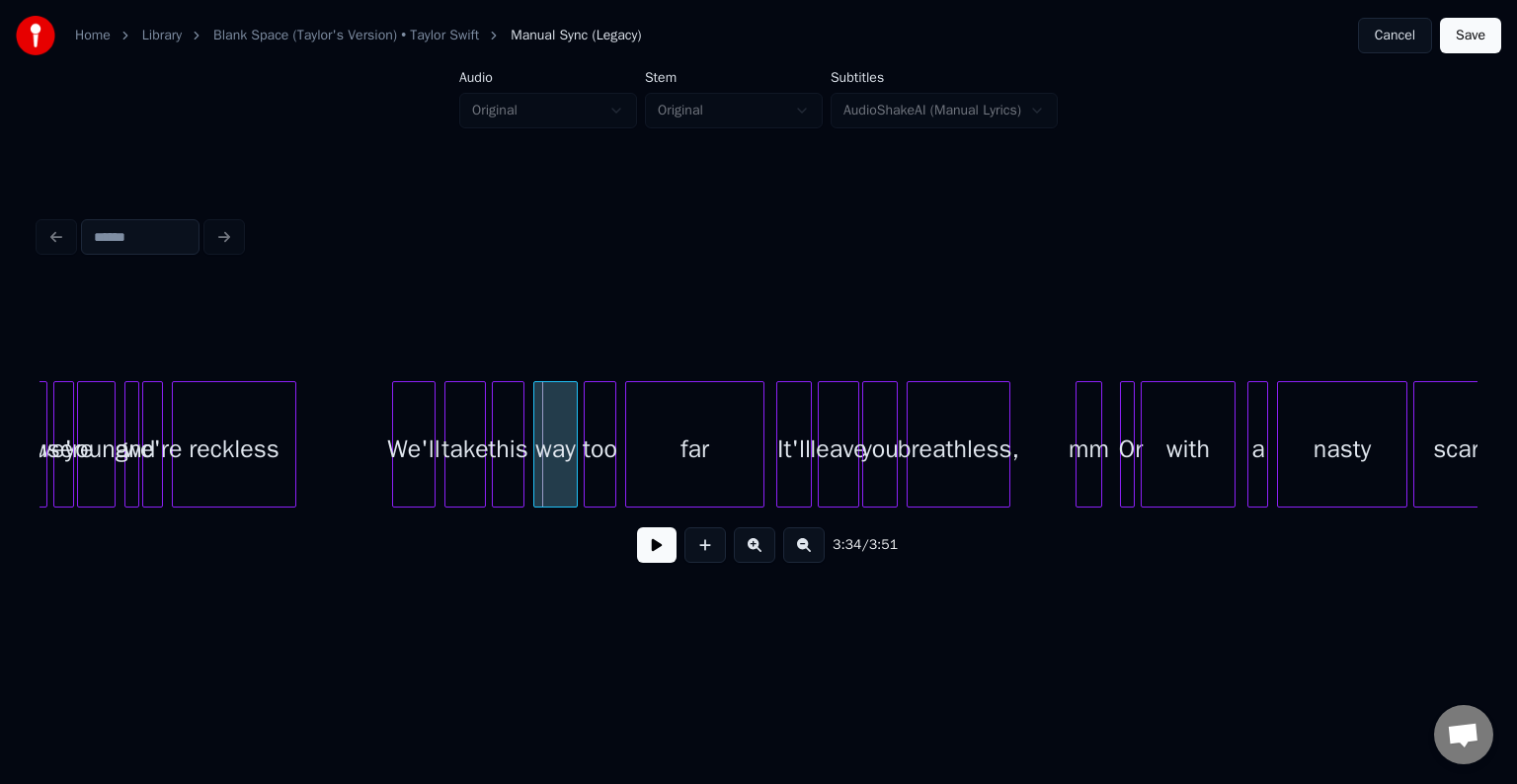 click at bounding box center (396, 444) 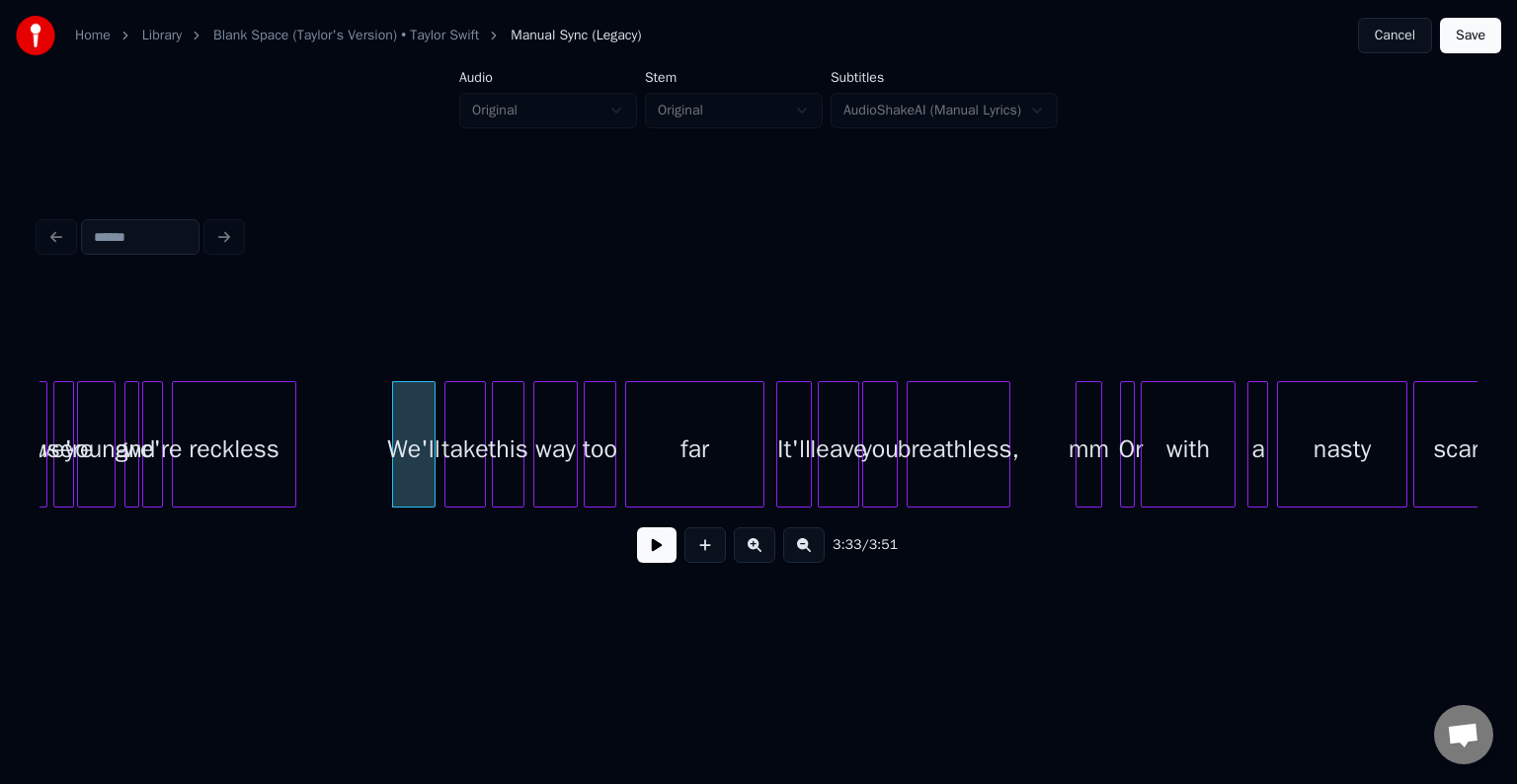 click at bounding box center (657, 545) 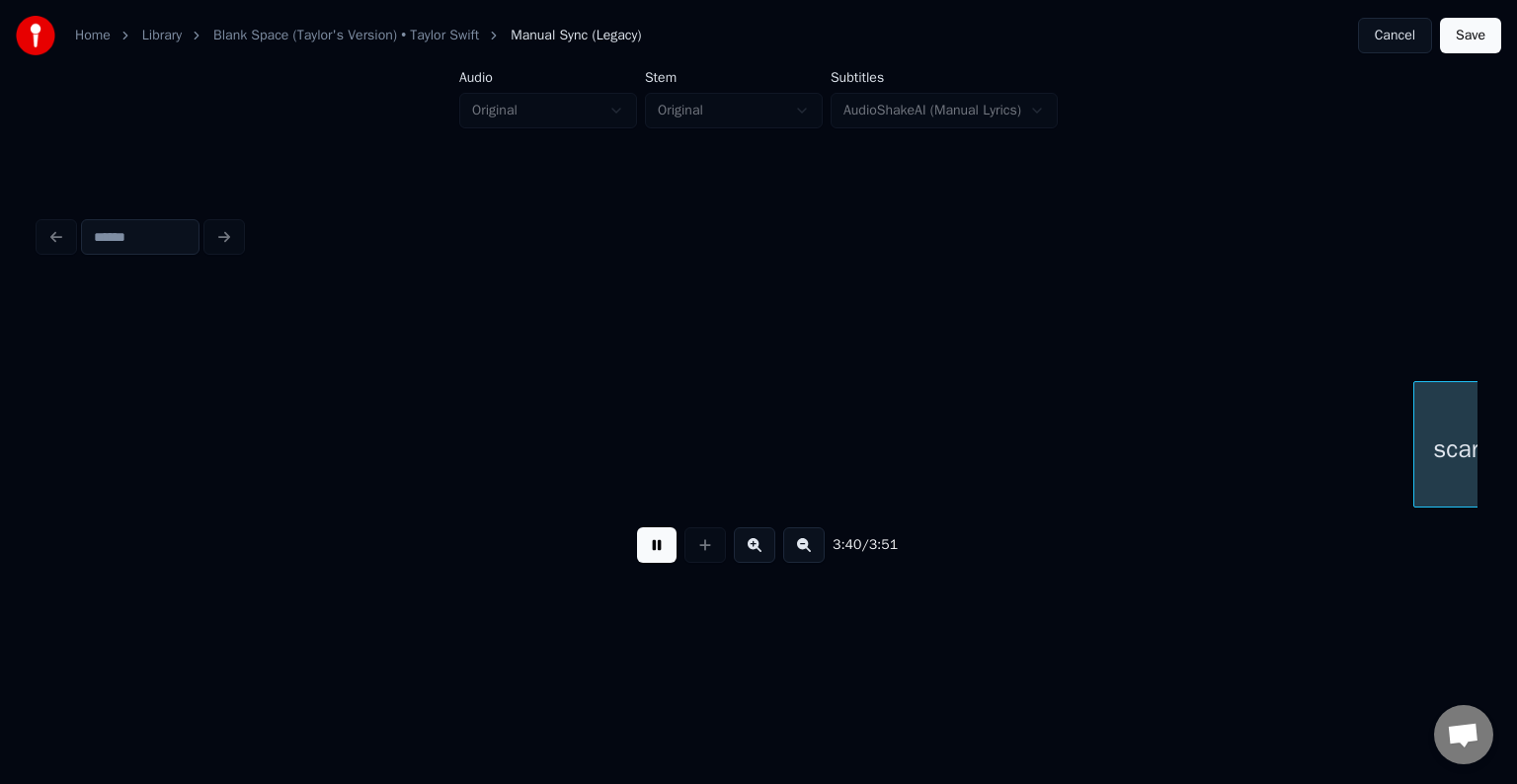 scroll, scrollTop: 0, scrollLeft: 32662, axis: horizontal 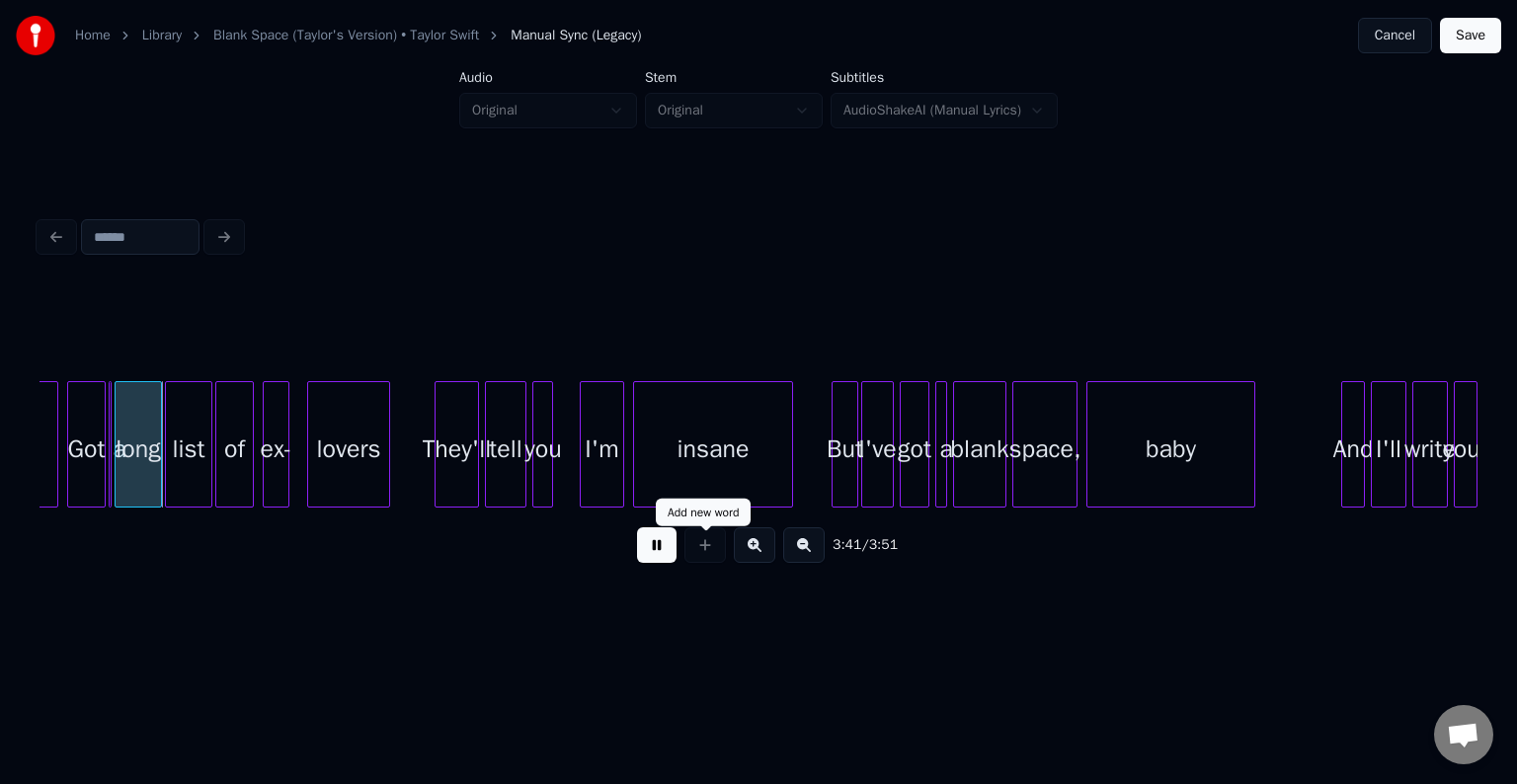 click at bounding box center [657, 545] 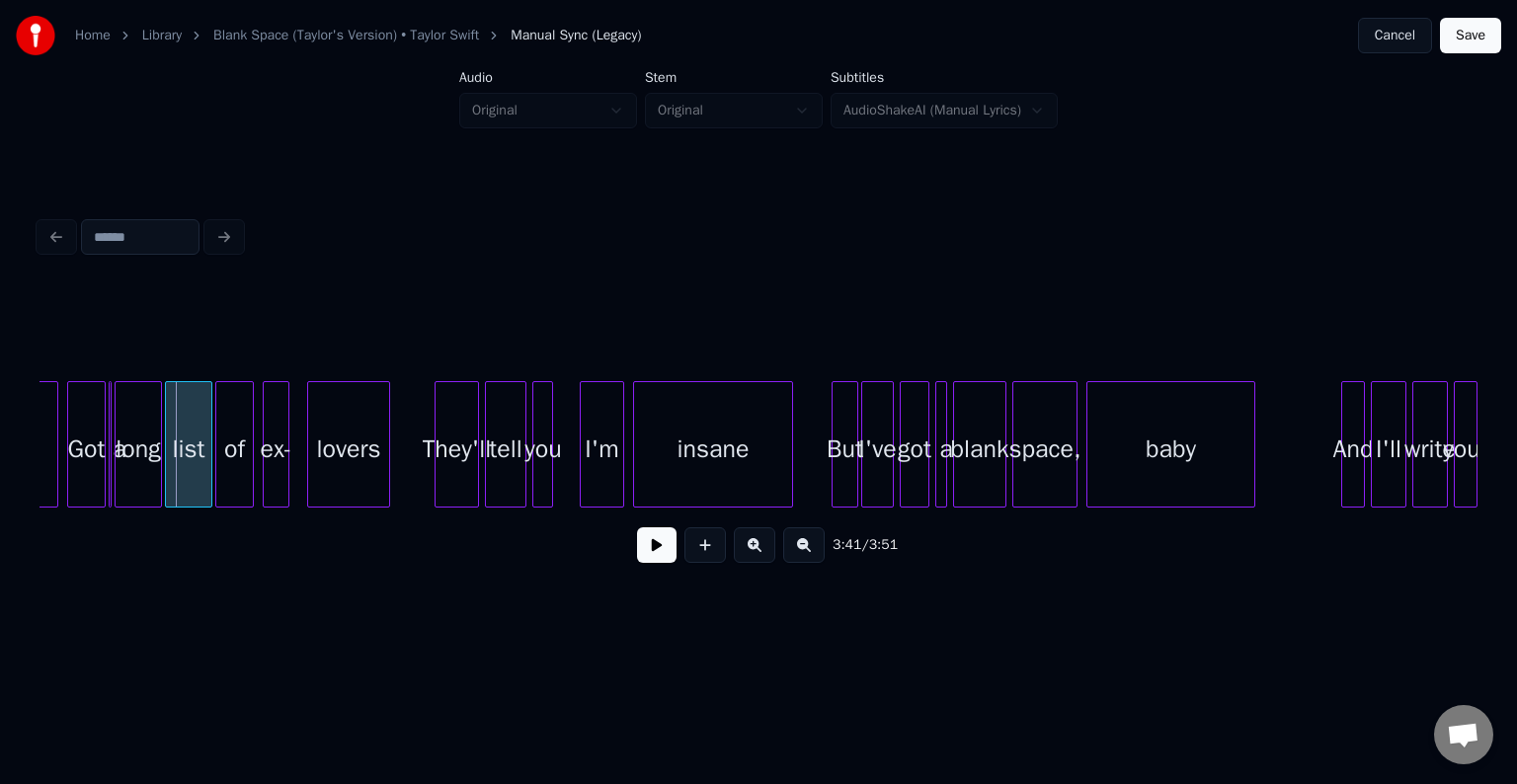 click at bounding box center (108, 444) 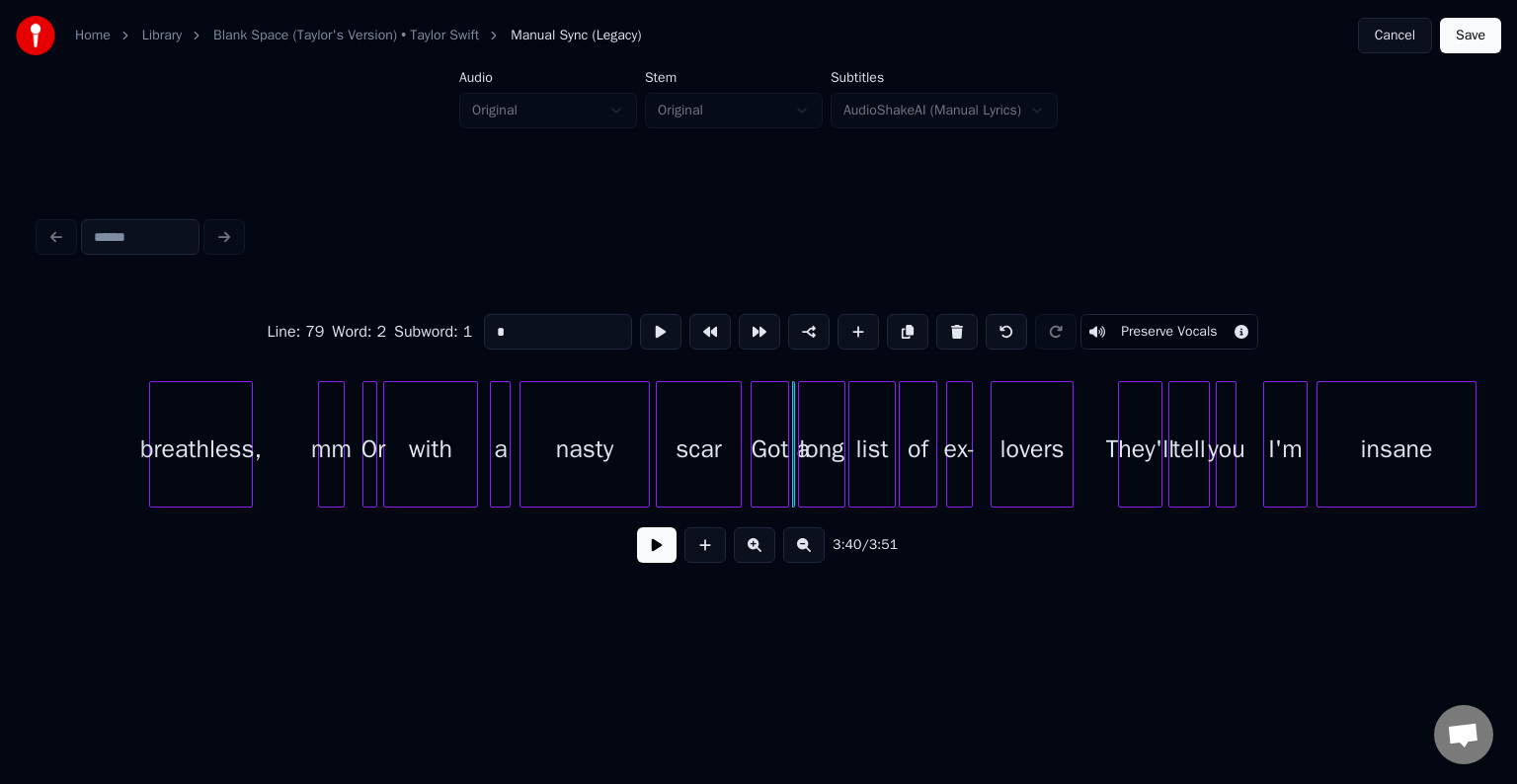 scroll, scrollTop: 0, scrollLeft: 31951, axis: horizontal 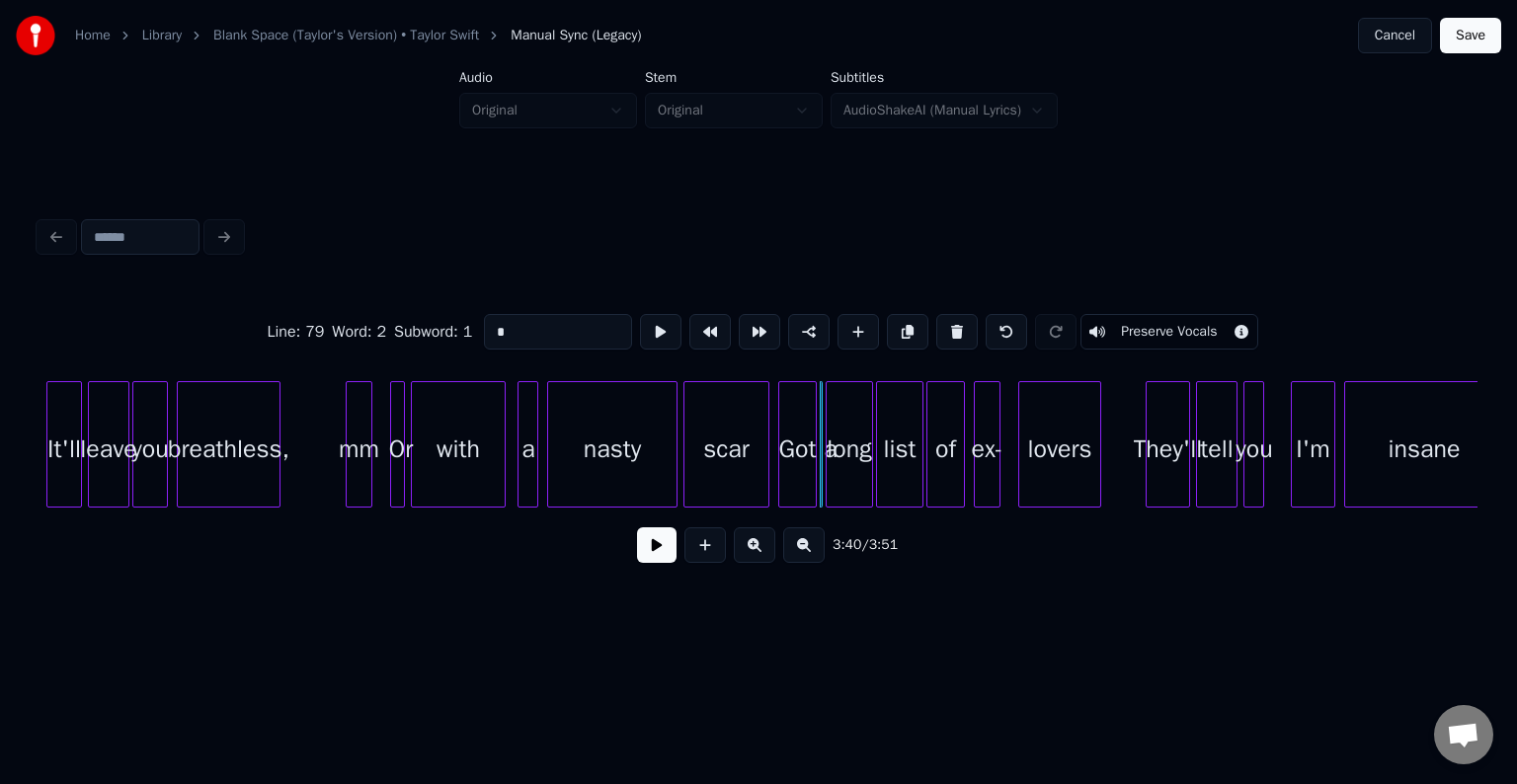 click on "scar Got a long list of ex- lovers They'll tell you I'm insane nasty a with Or mm breathless, you leave It'll" at bounding box center (-14734, 444) 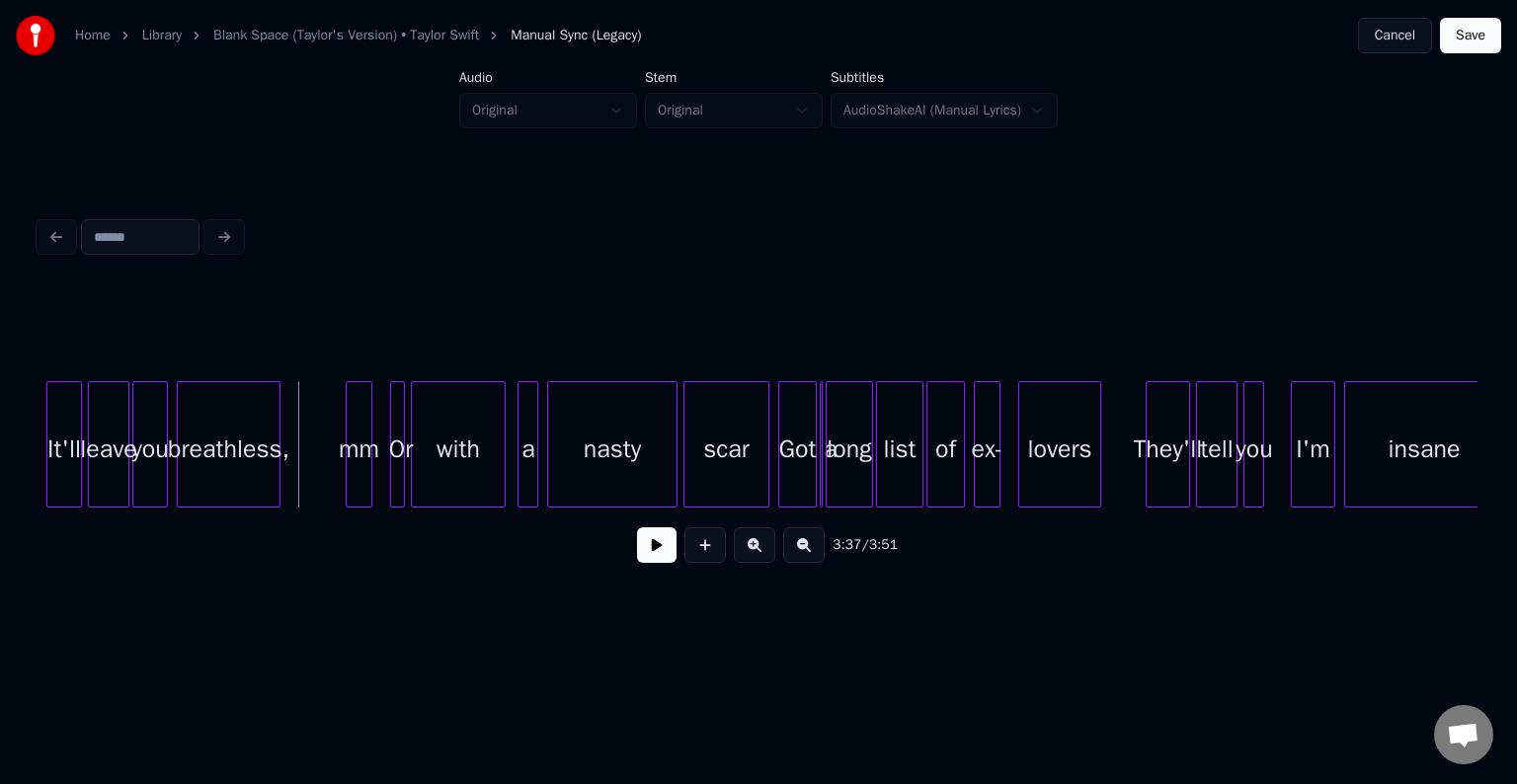 click at bounding box center [657, 545] 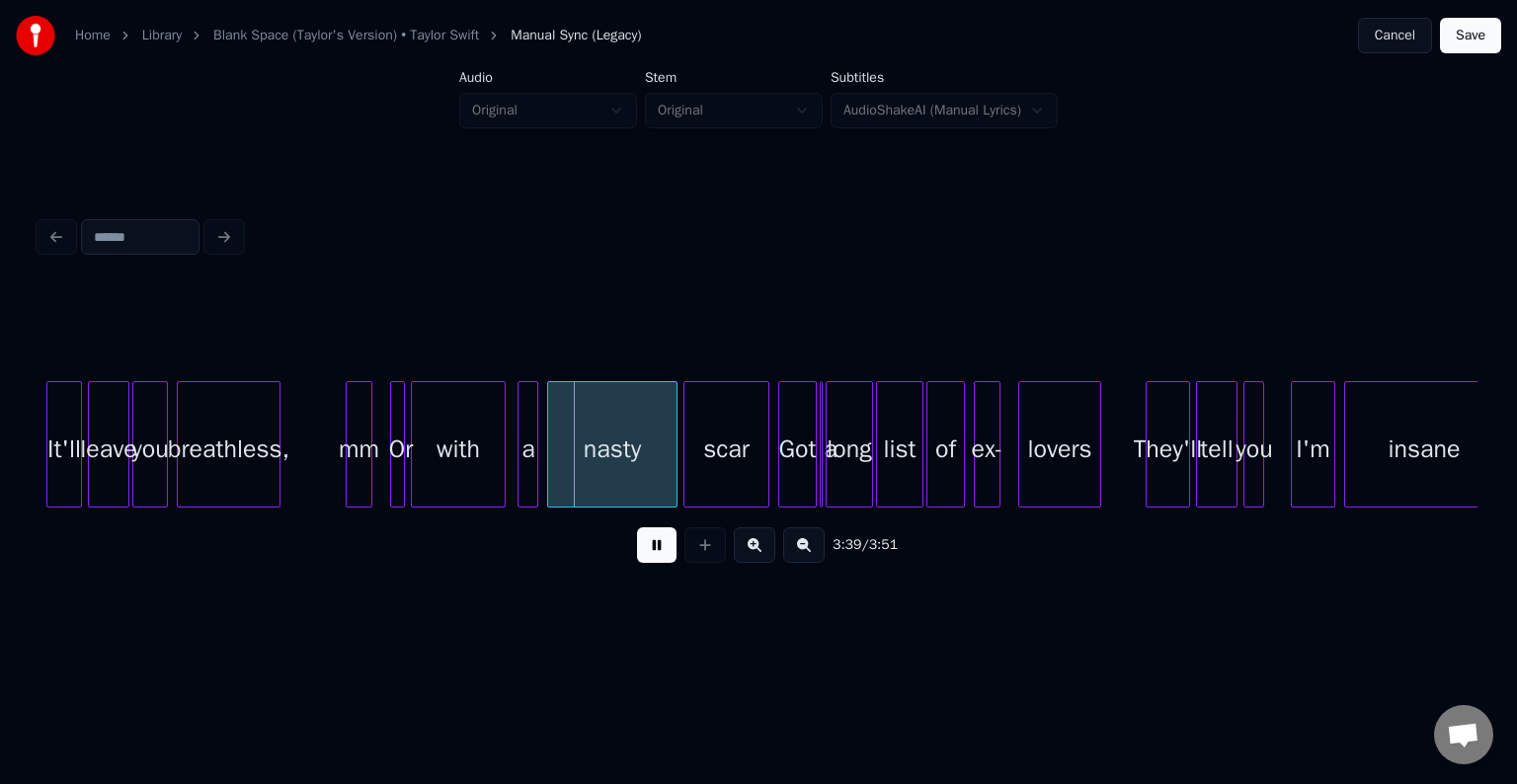 click at bounding box center (657, 545) 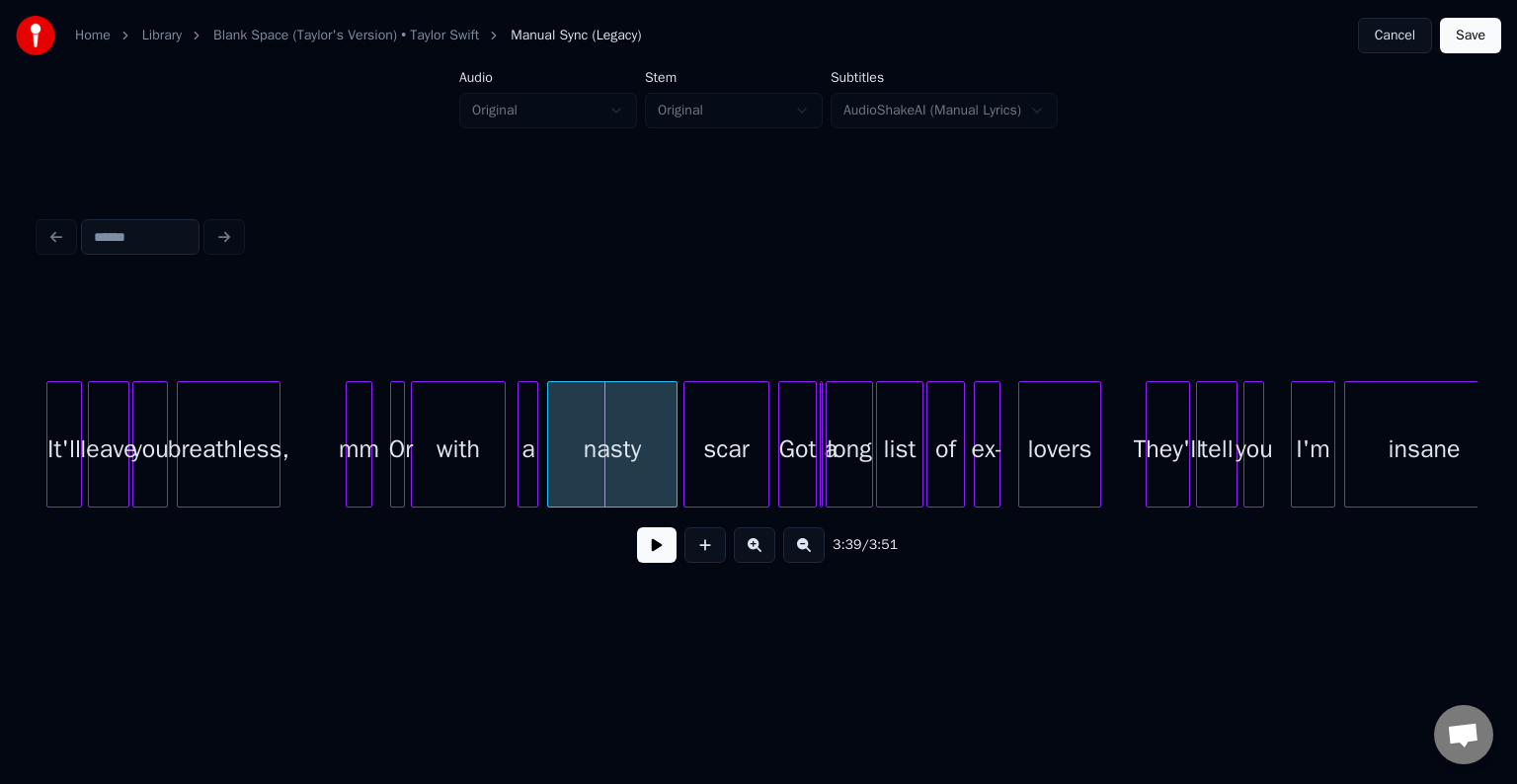click on "with" at bounding box center [458, 449] 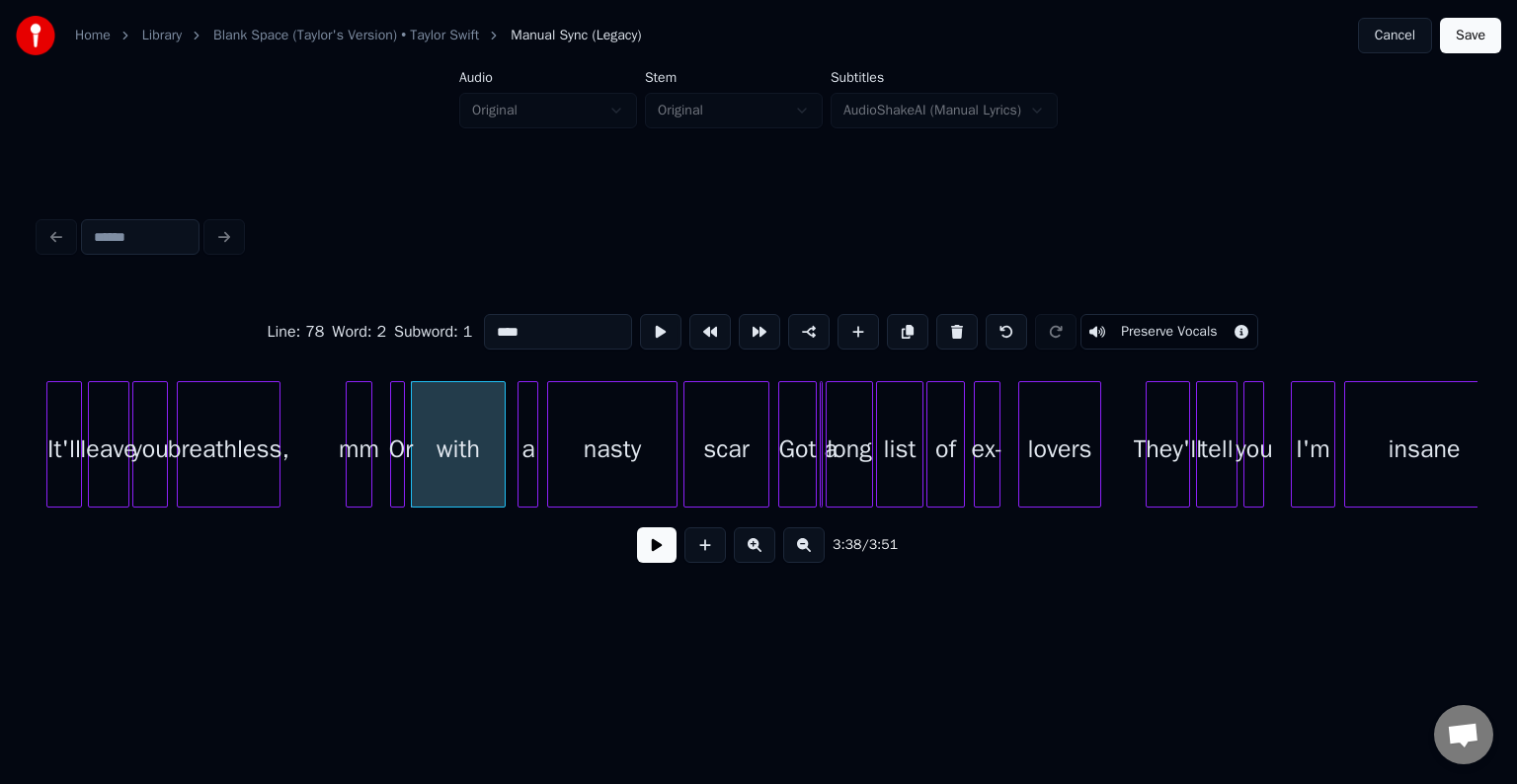 click at bounding box center (657, 545) 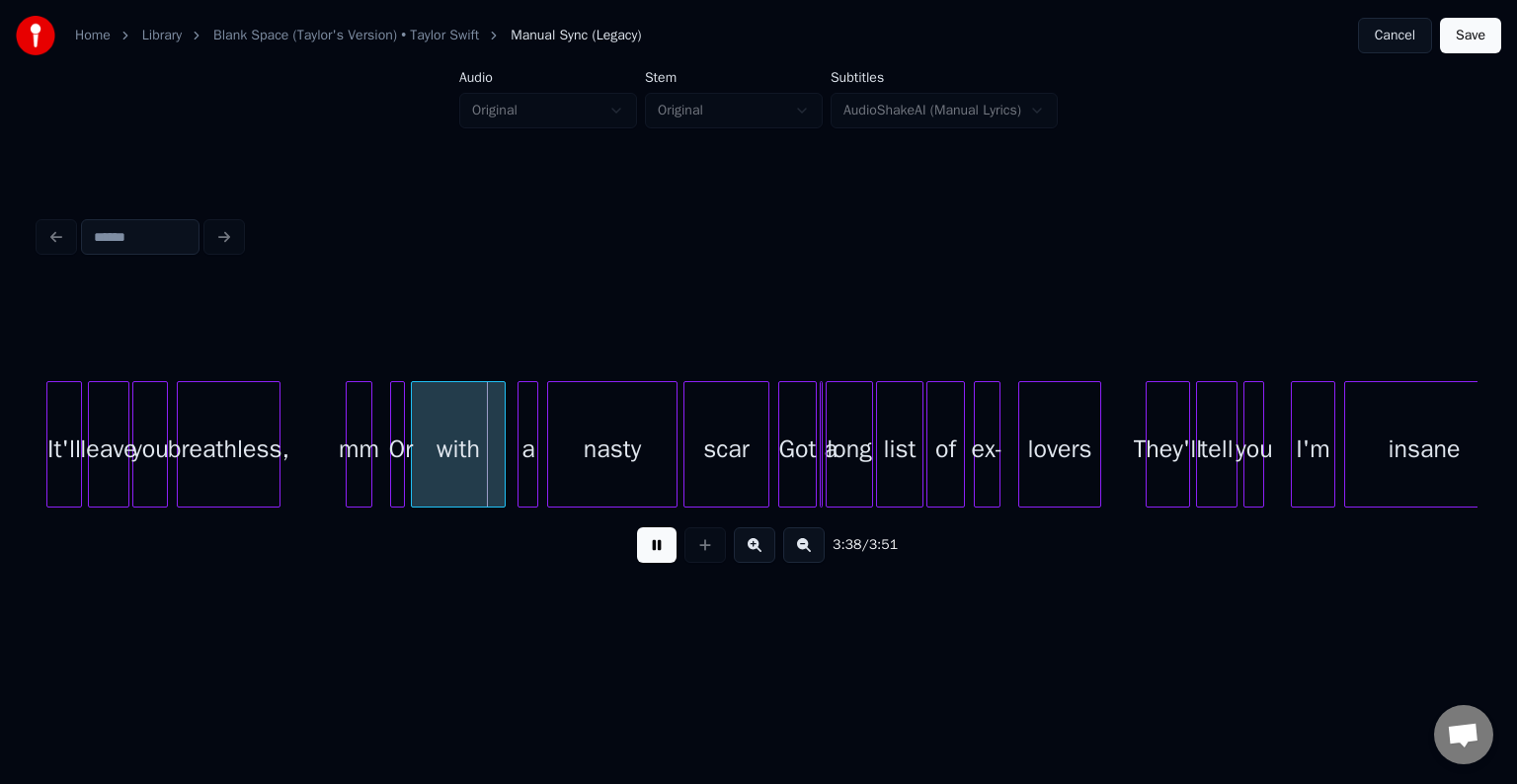click at bounding box center (657, 545) 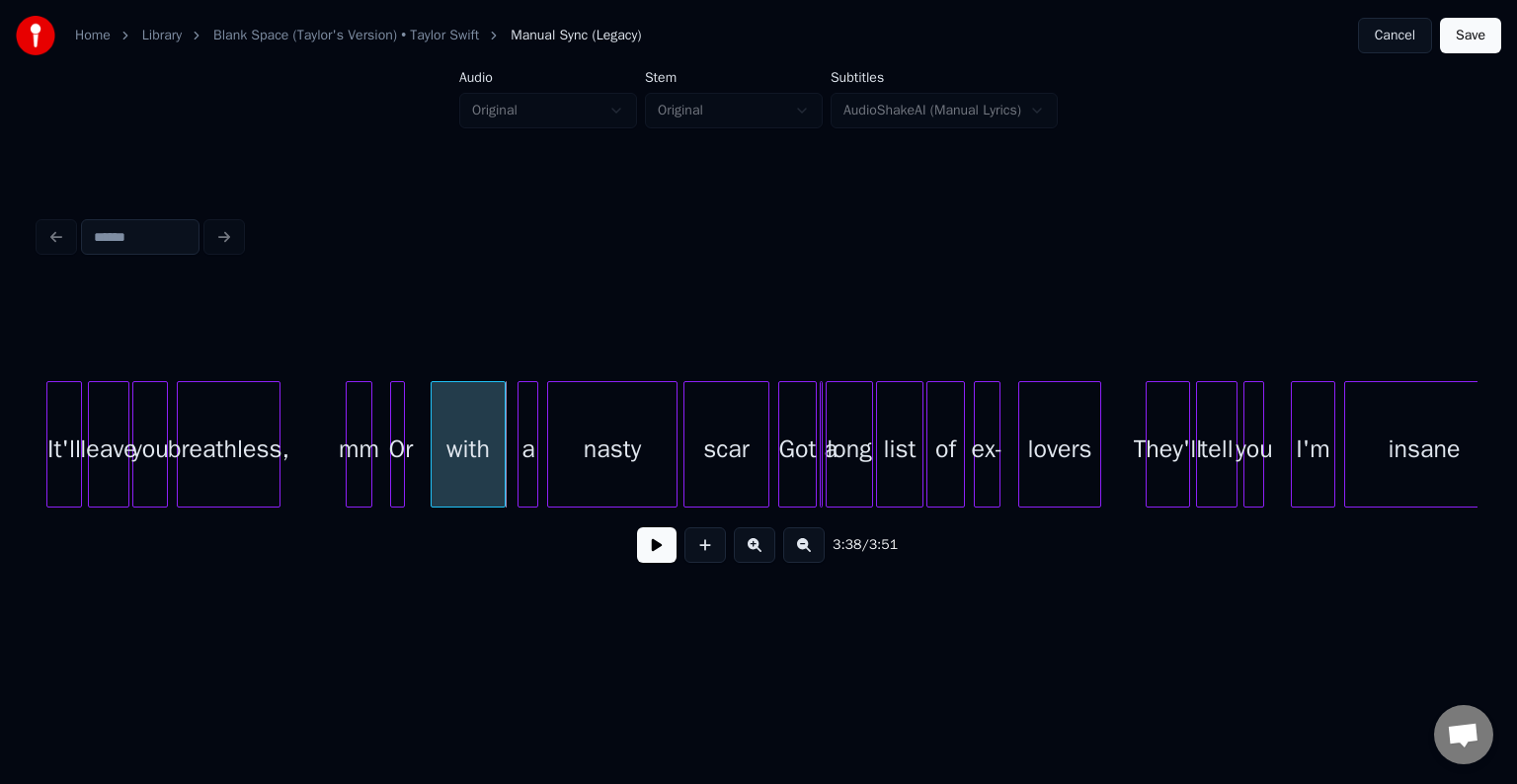 click at bounding box center [435, 444] 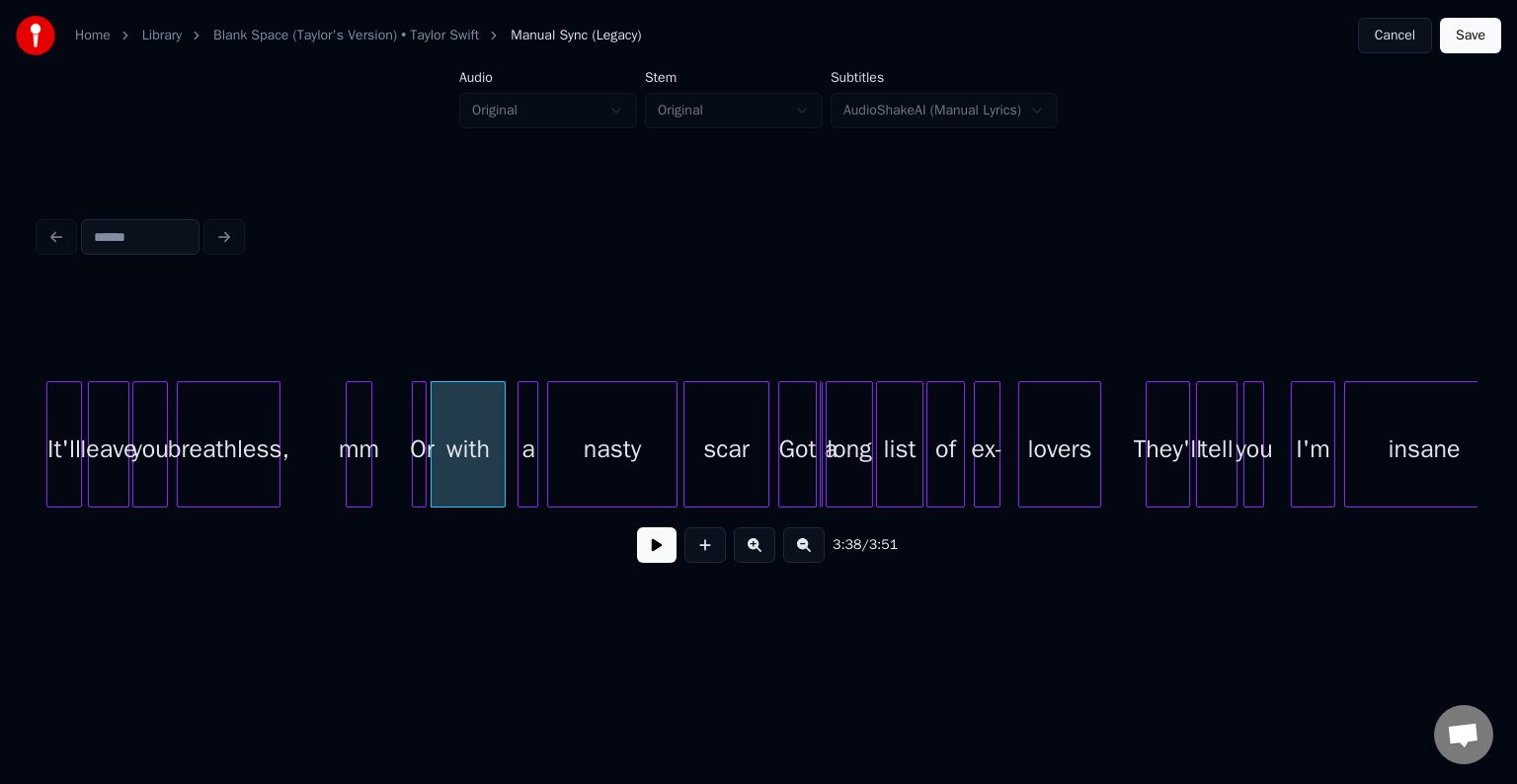 click on "Or" at bounding box center (423, 449) 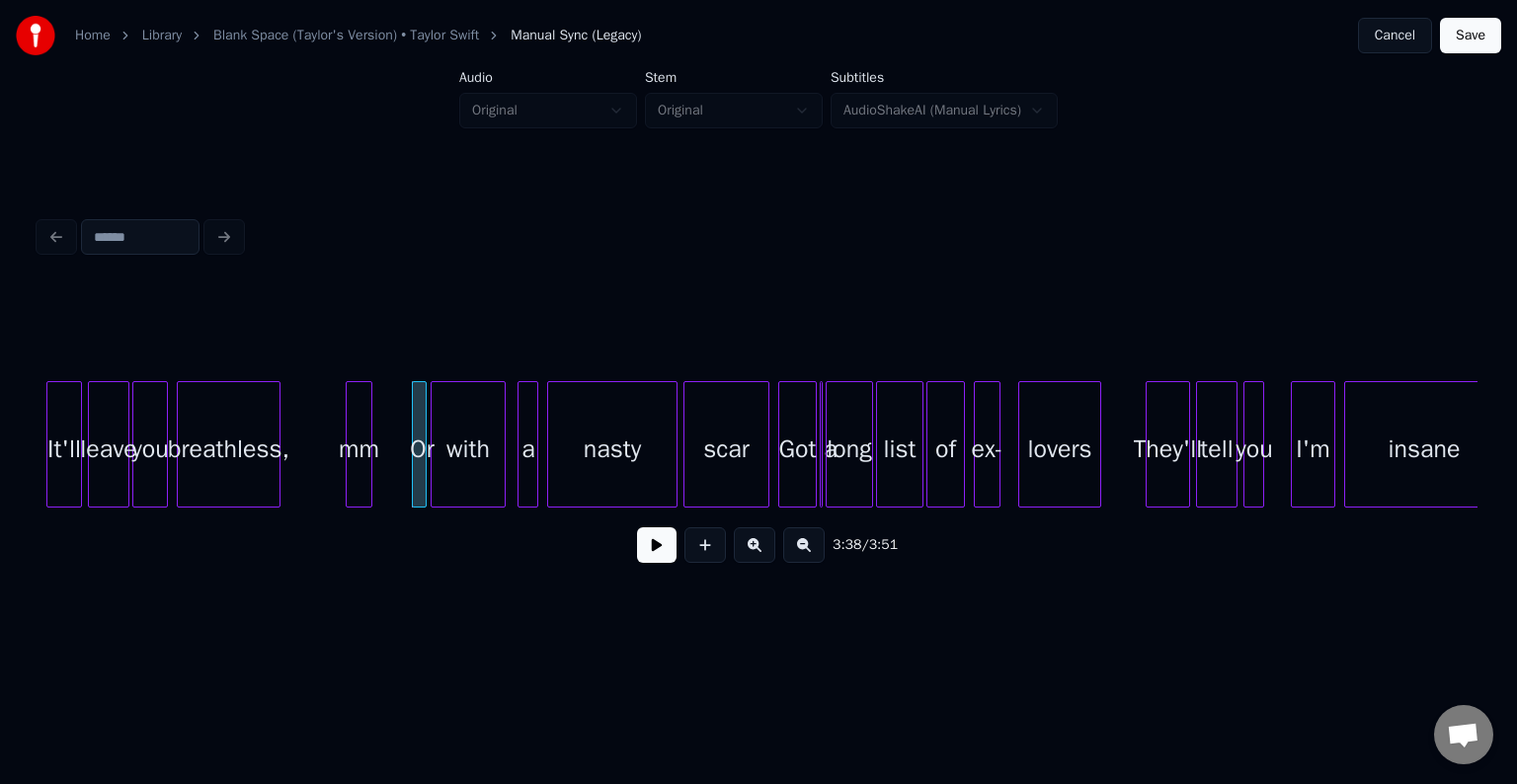 click at bounding box center (657, 545) 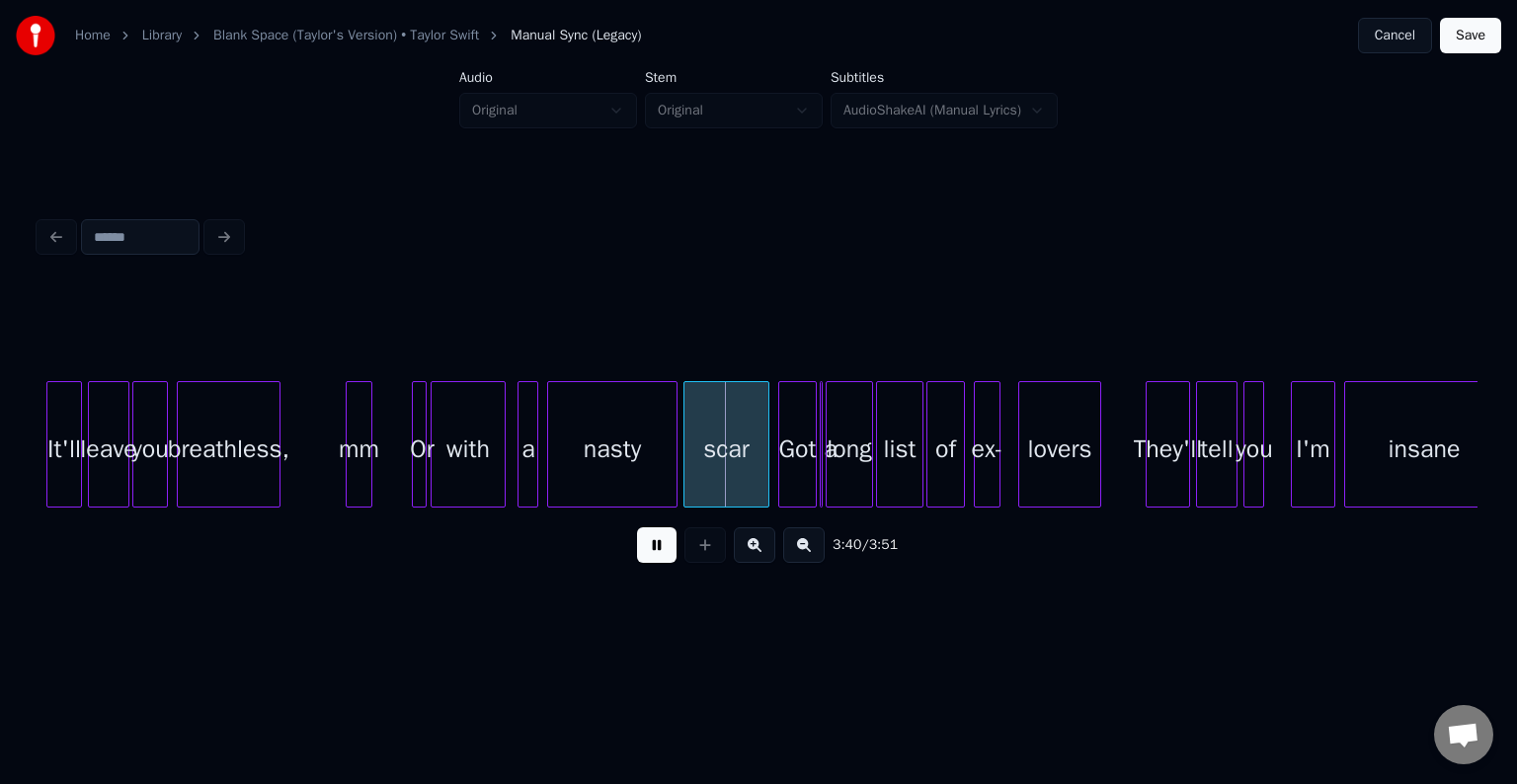 click on "with" at bounding box center [468, 449] 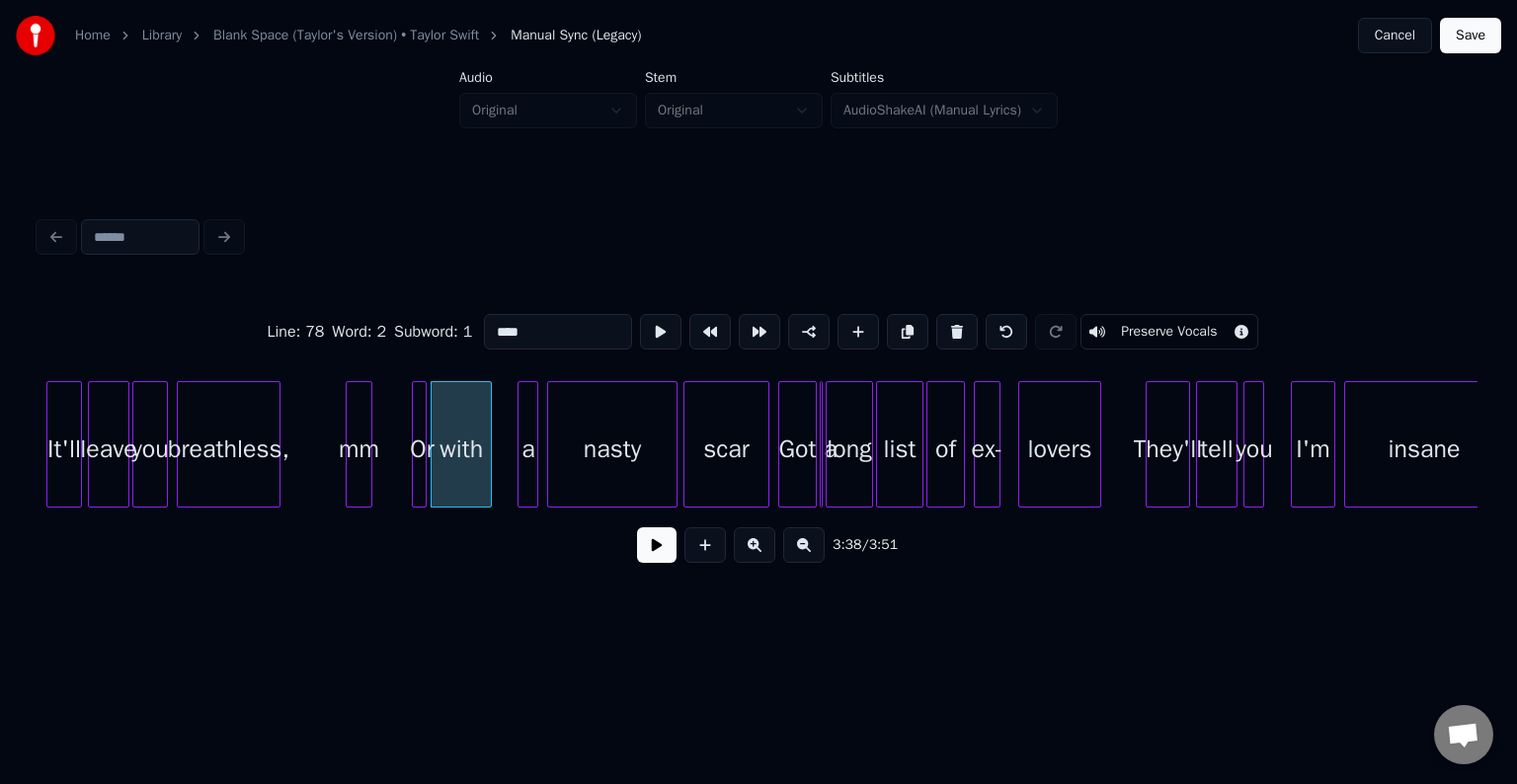 click at bounding box center (488, 444) 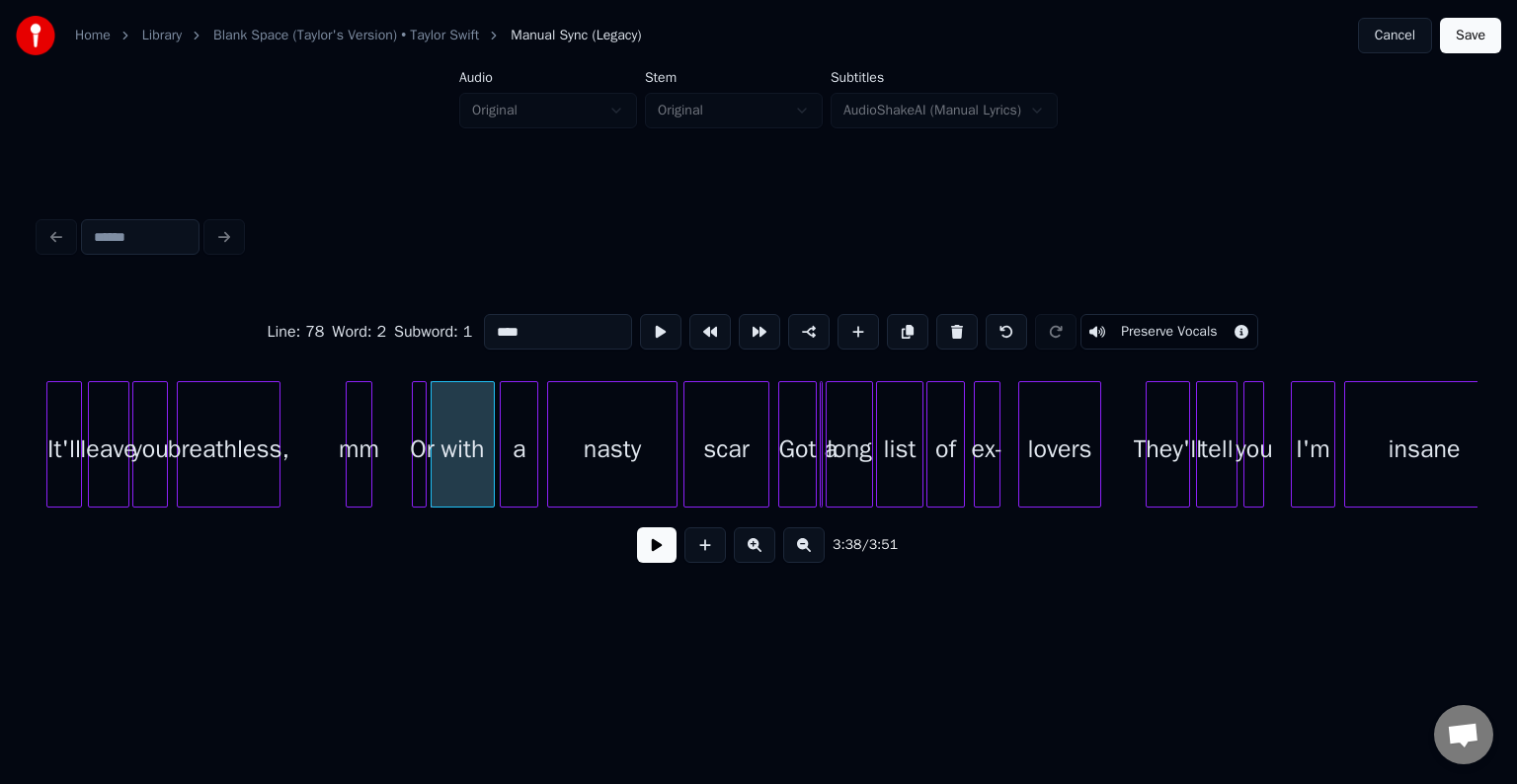 click at bounding box center (504, 444) 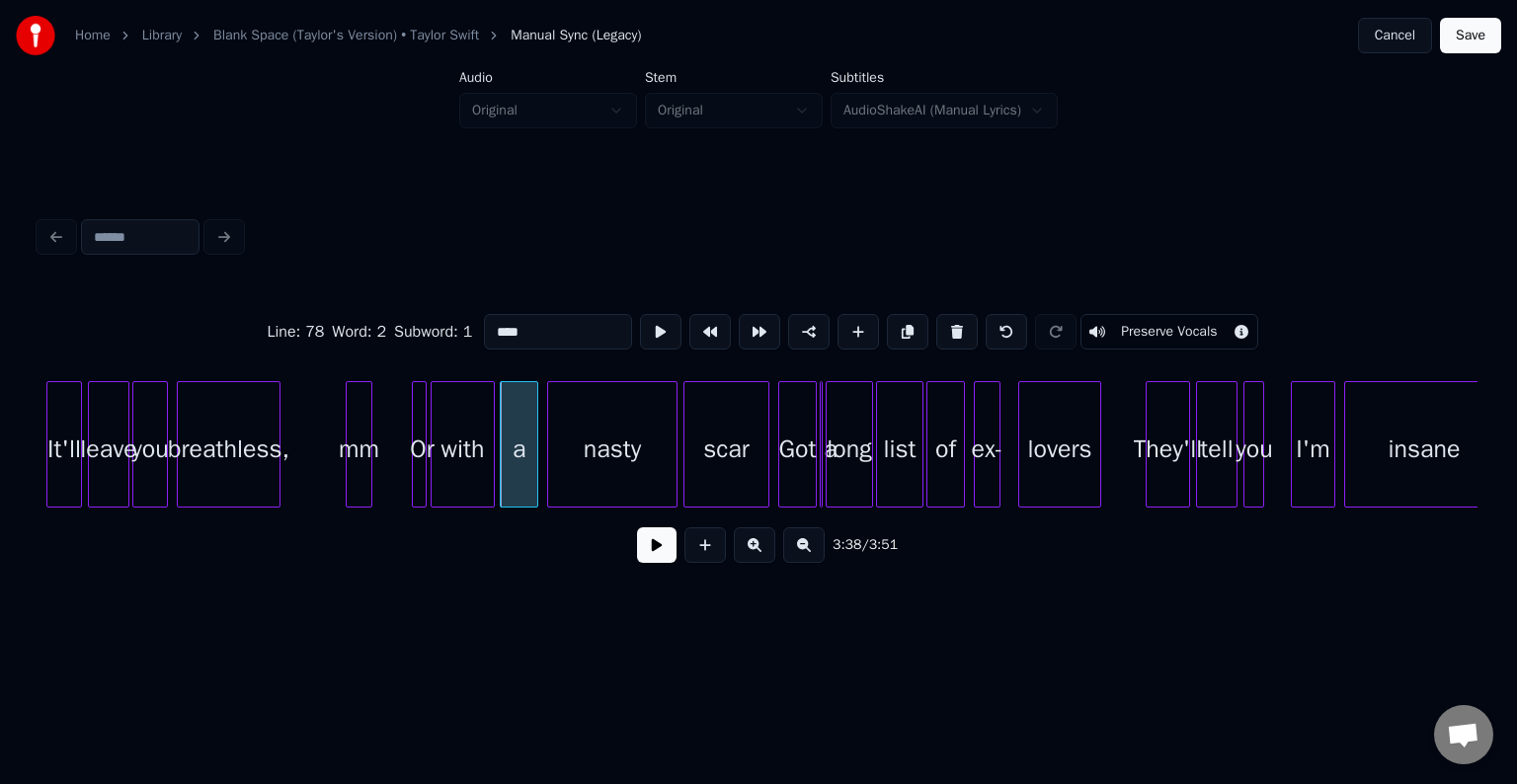 click at bounding box center [657, 545] 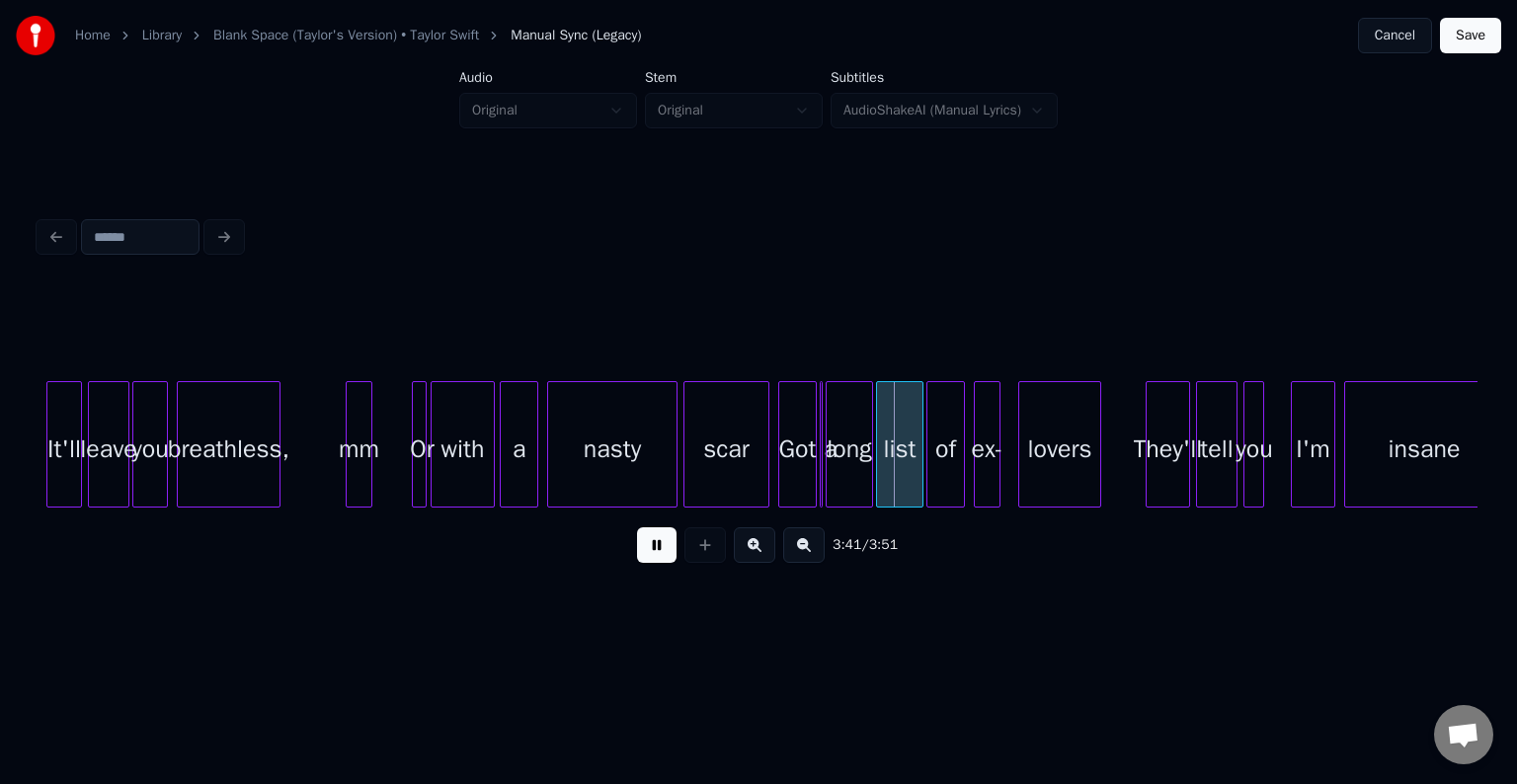click on "nasty" at bounding box center [612, 449] 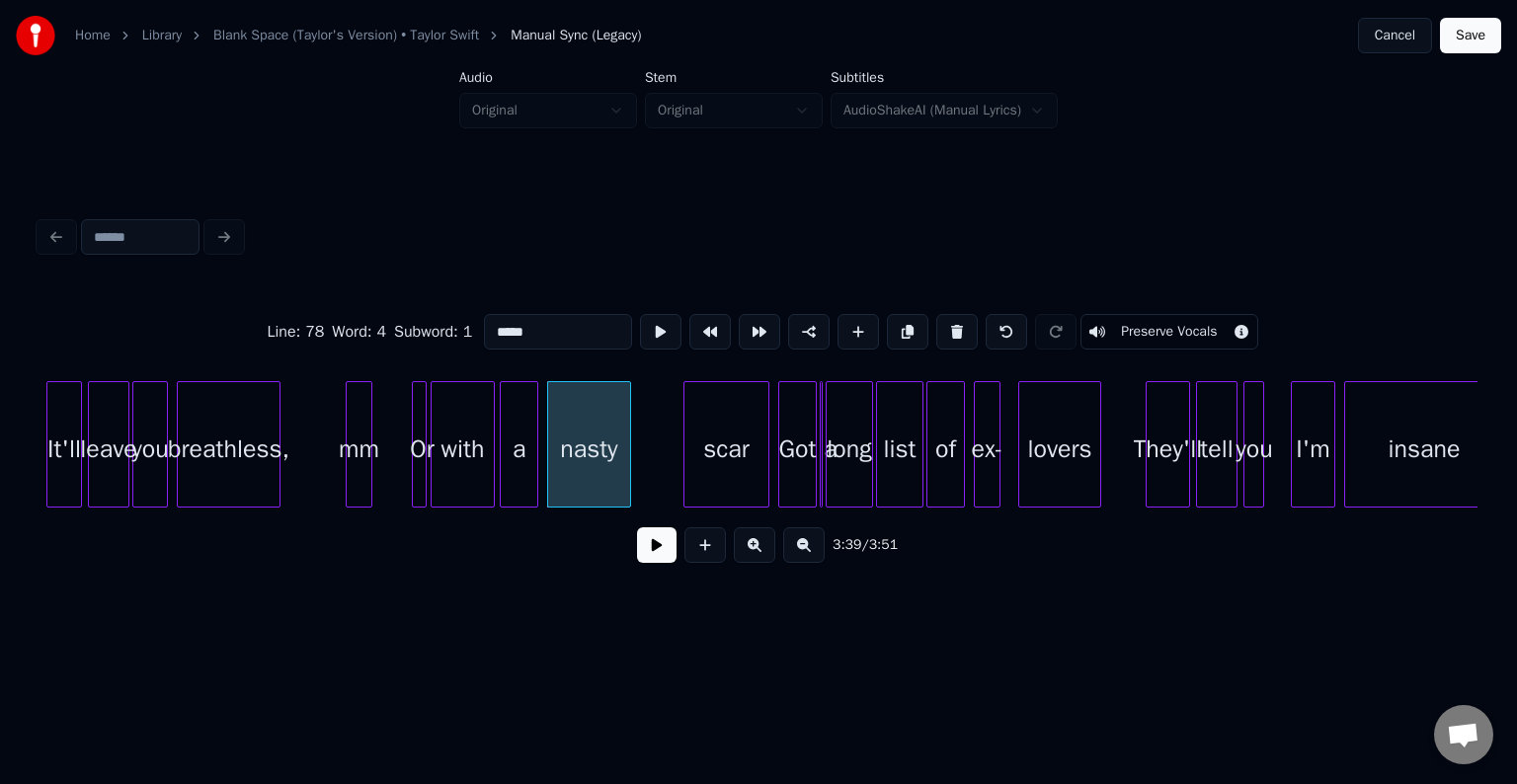 click at bounding box center (627, 444) 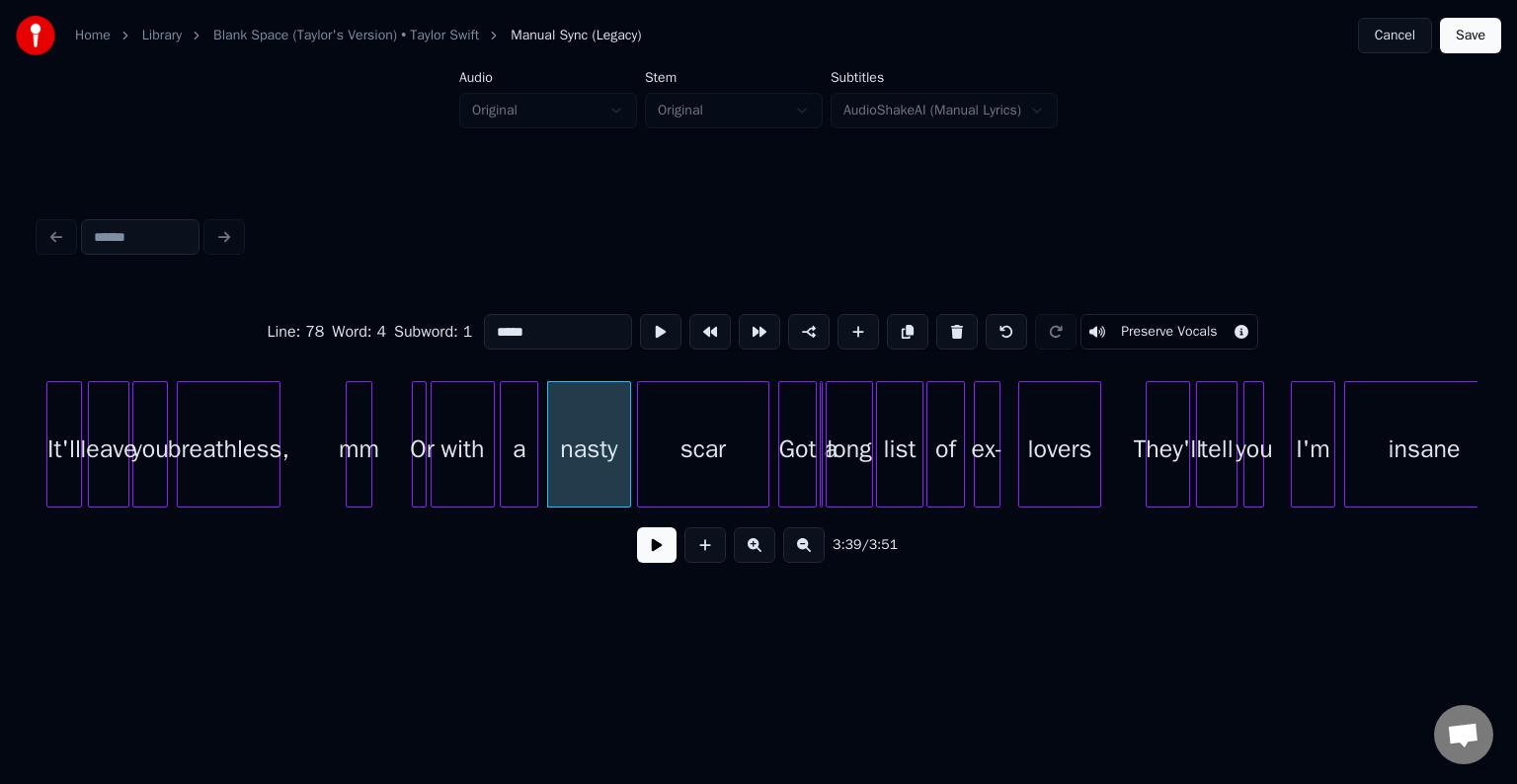 click at bounding box center (641, 444) 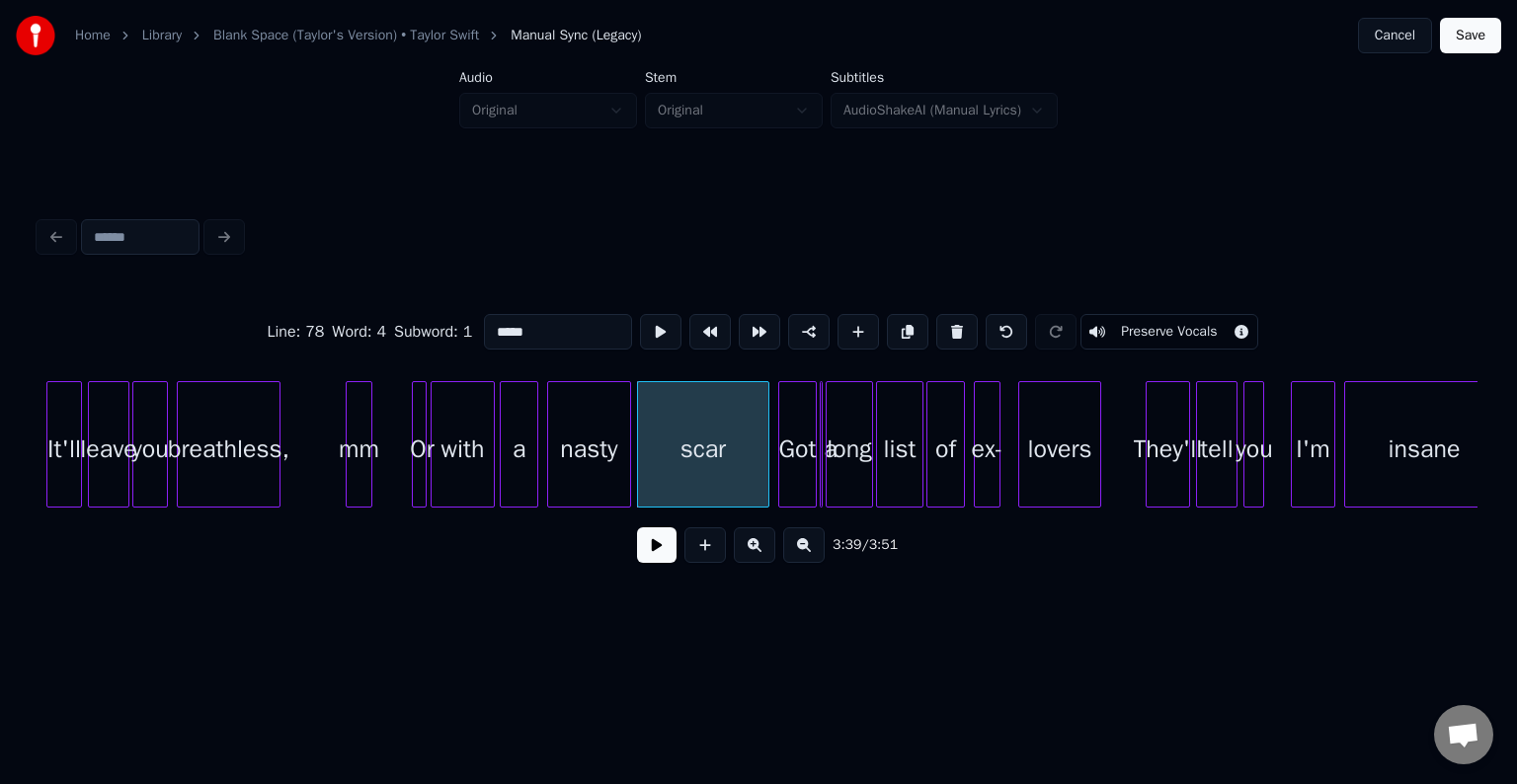 click on "nasty" at bounding box center (589, 449) 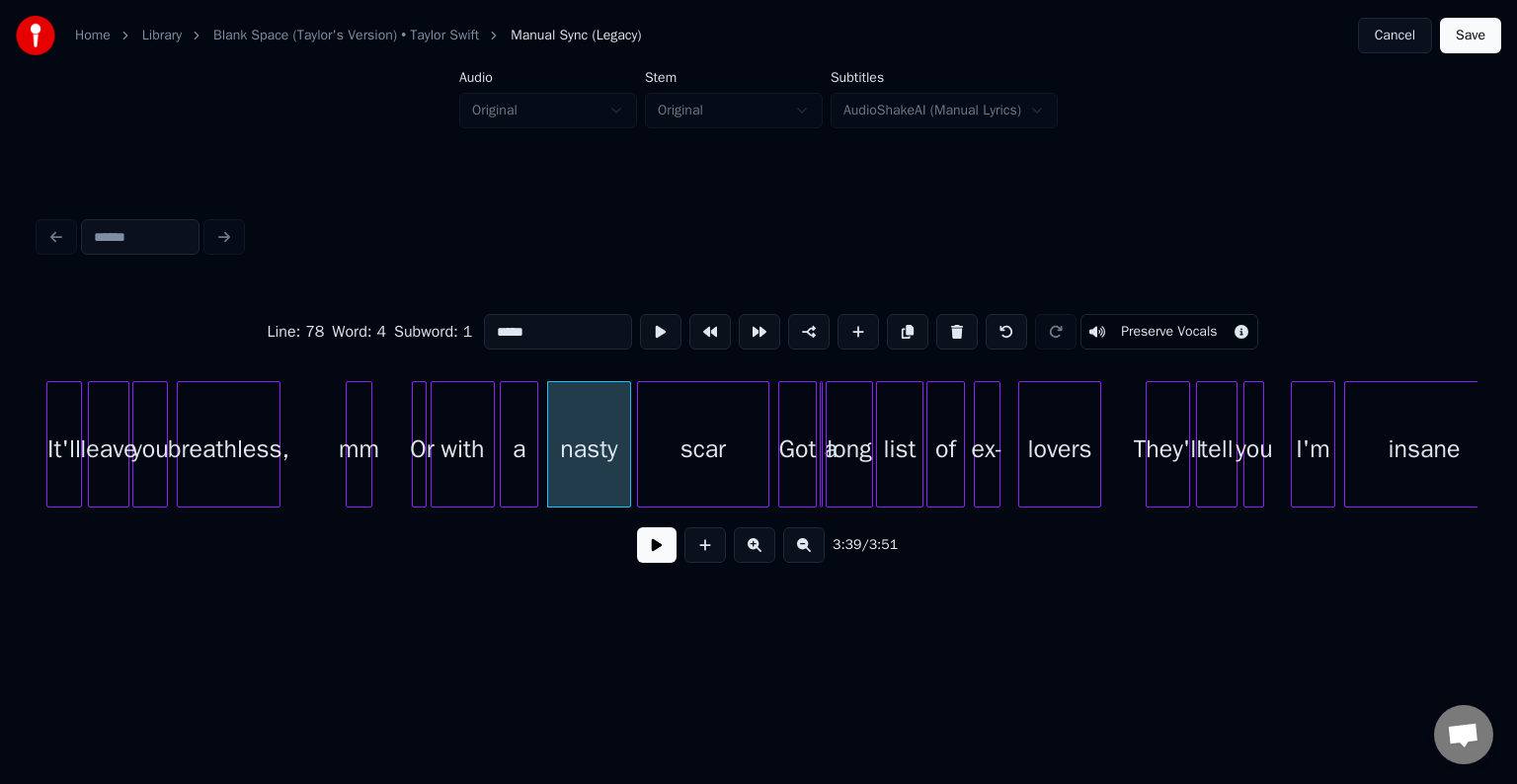 click at bounding box center [657, 545] 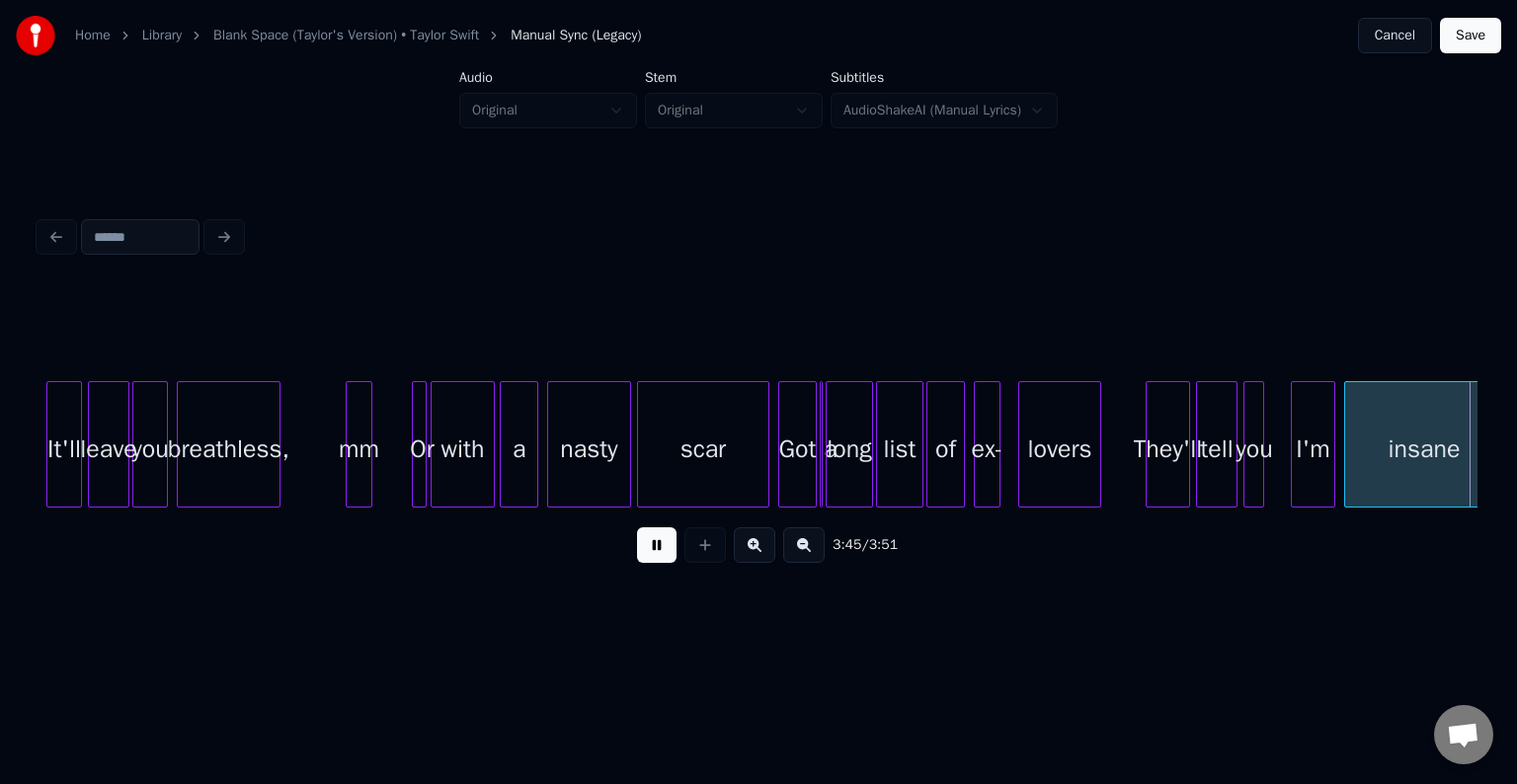 scroll, scrollTop: 0, scrollLeft: 32916, axis: horizontal 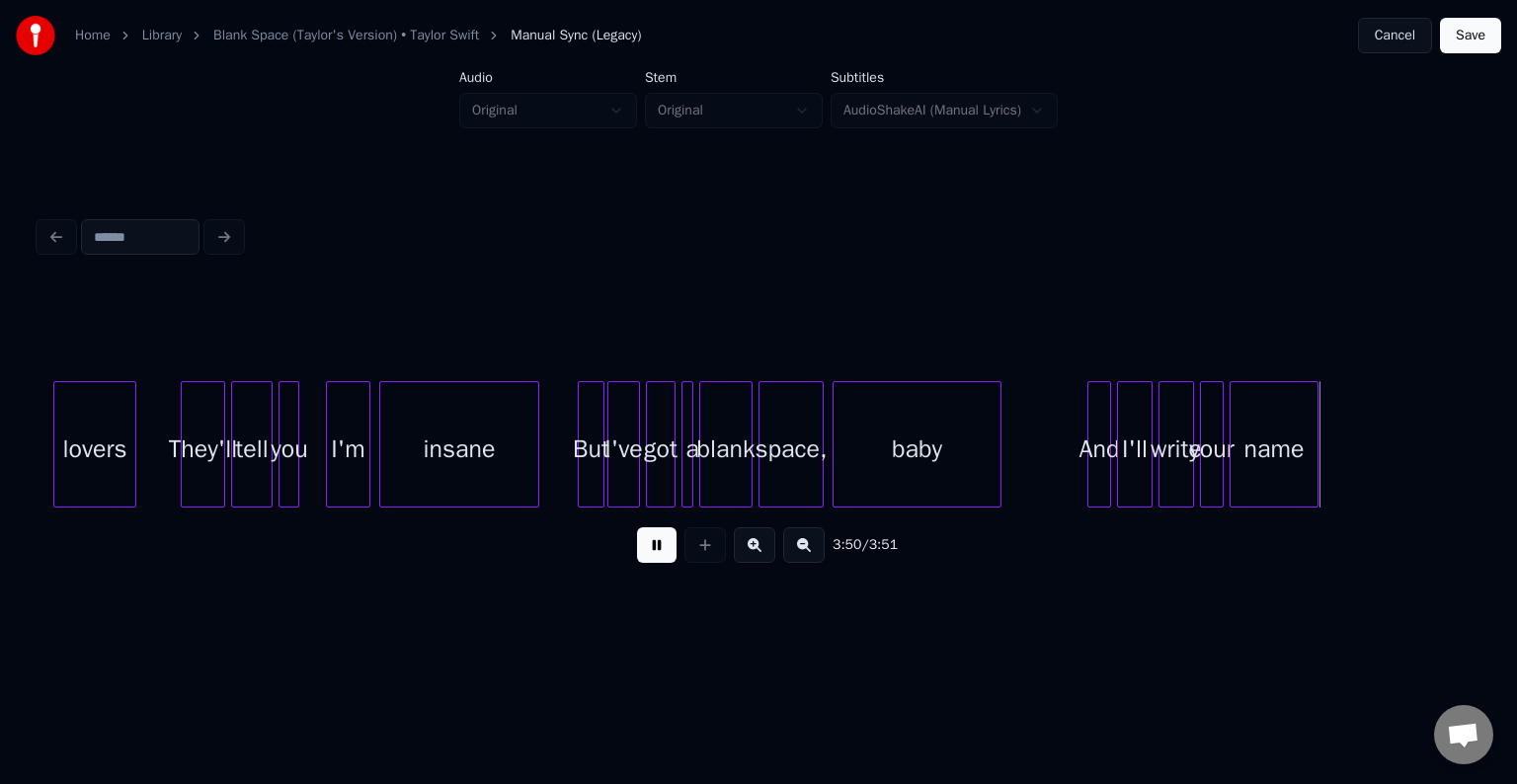 click at bounding box center (657, 545) 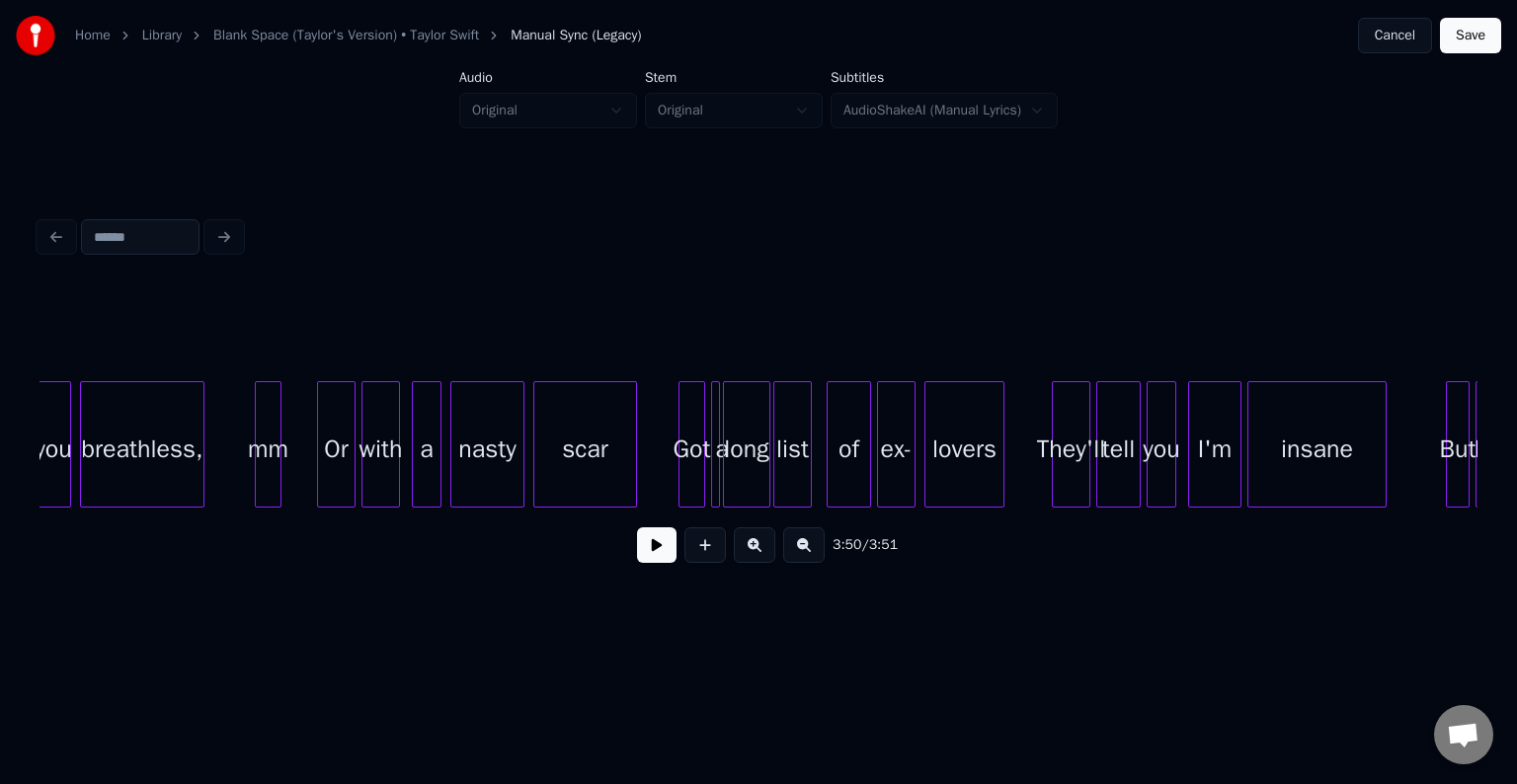 scroll, scrollTop: 0, scrollLeft: 10547, axis: horizontal 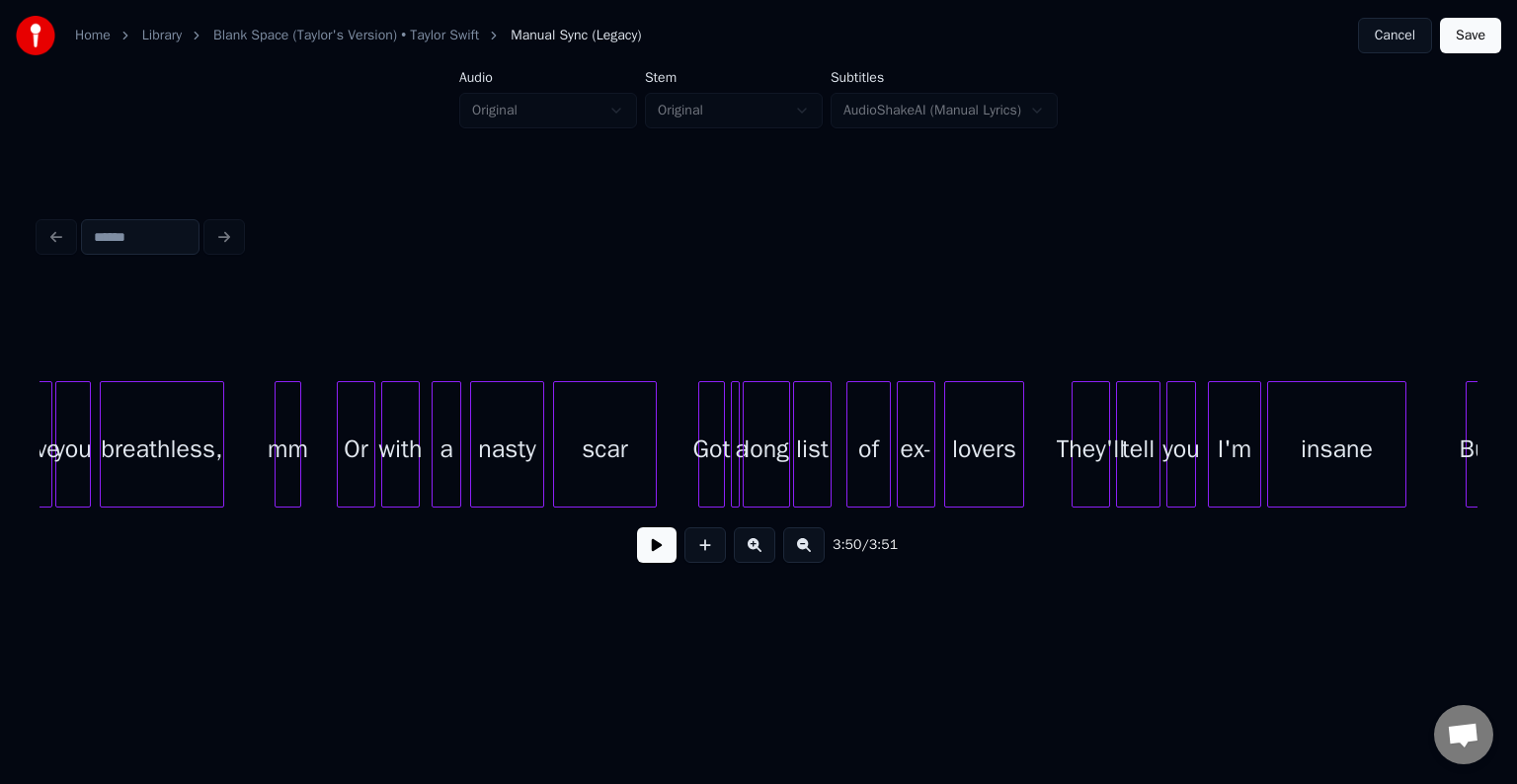 click on "insane But I'm tell you They'll lovers ex- of list a long Got scar nasty with a Or mm breathless, you leave" at bounding box center [6669, 444] 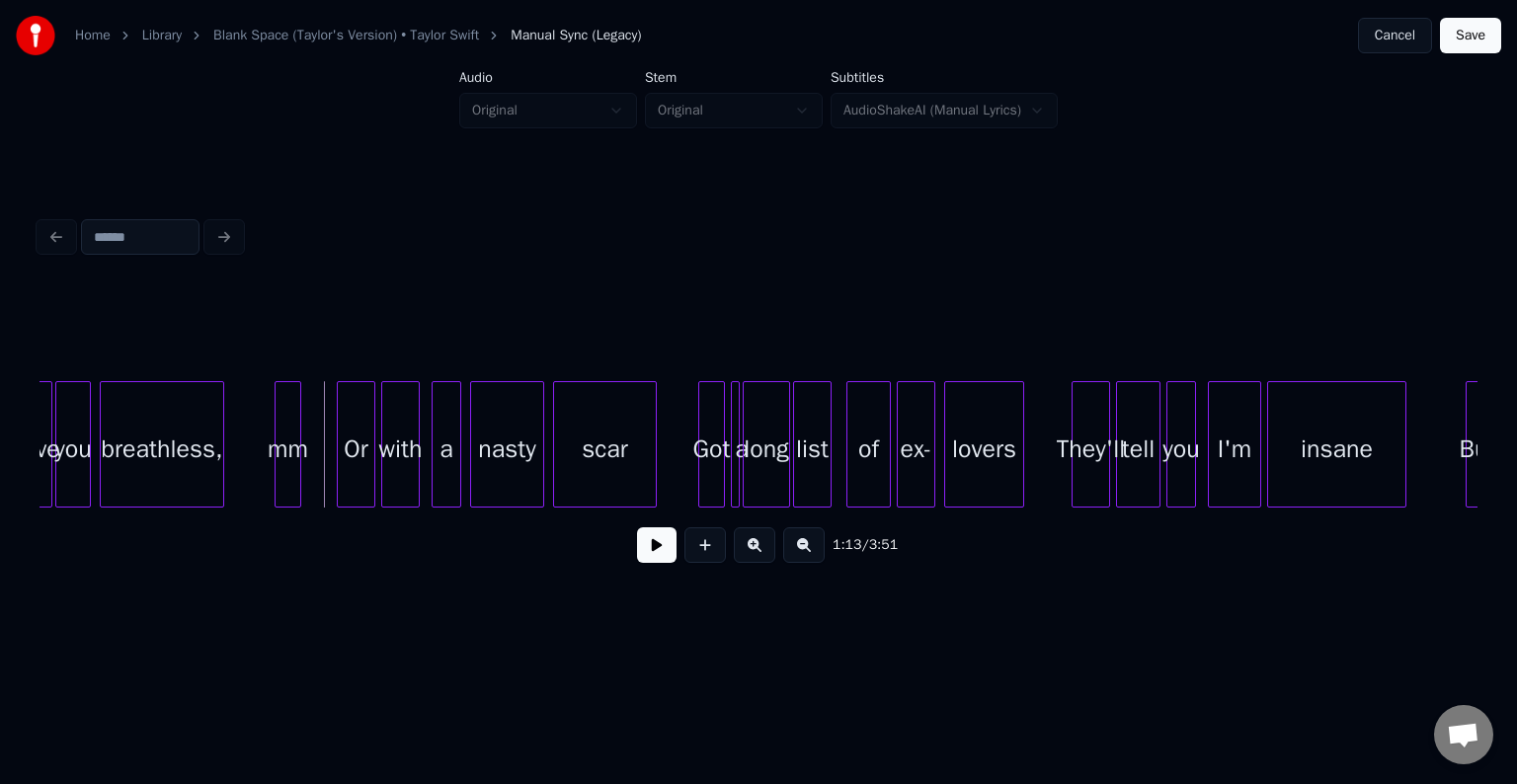 click at bounding box center [657, 545] 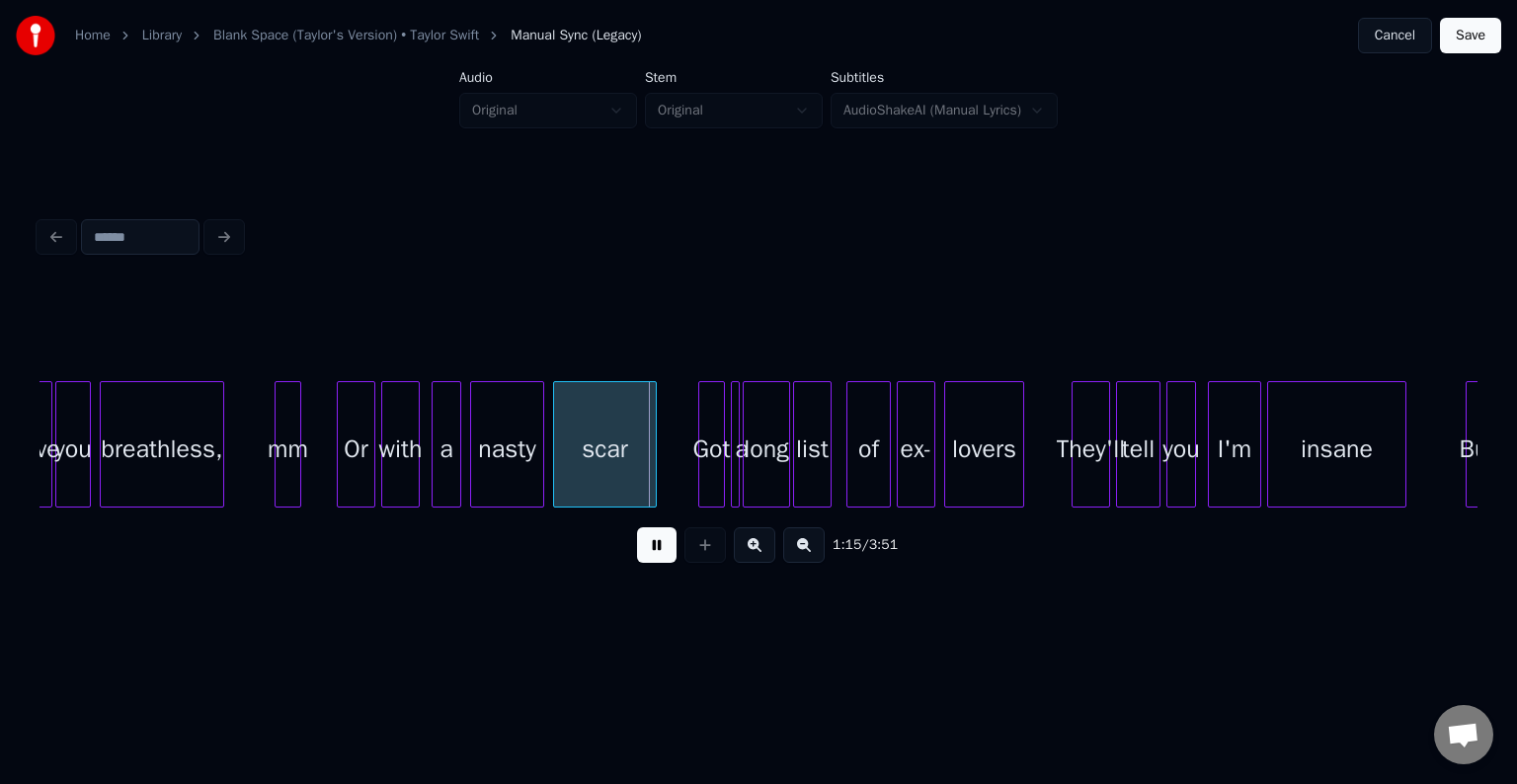click at bounding box center (657, 545) 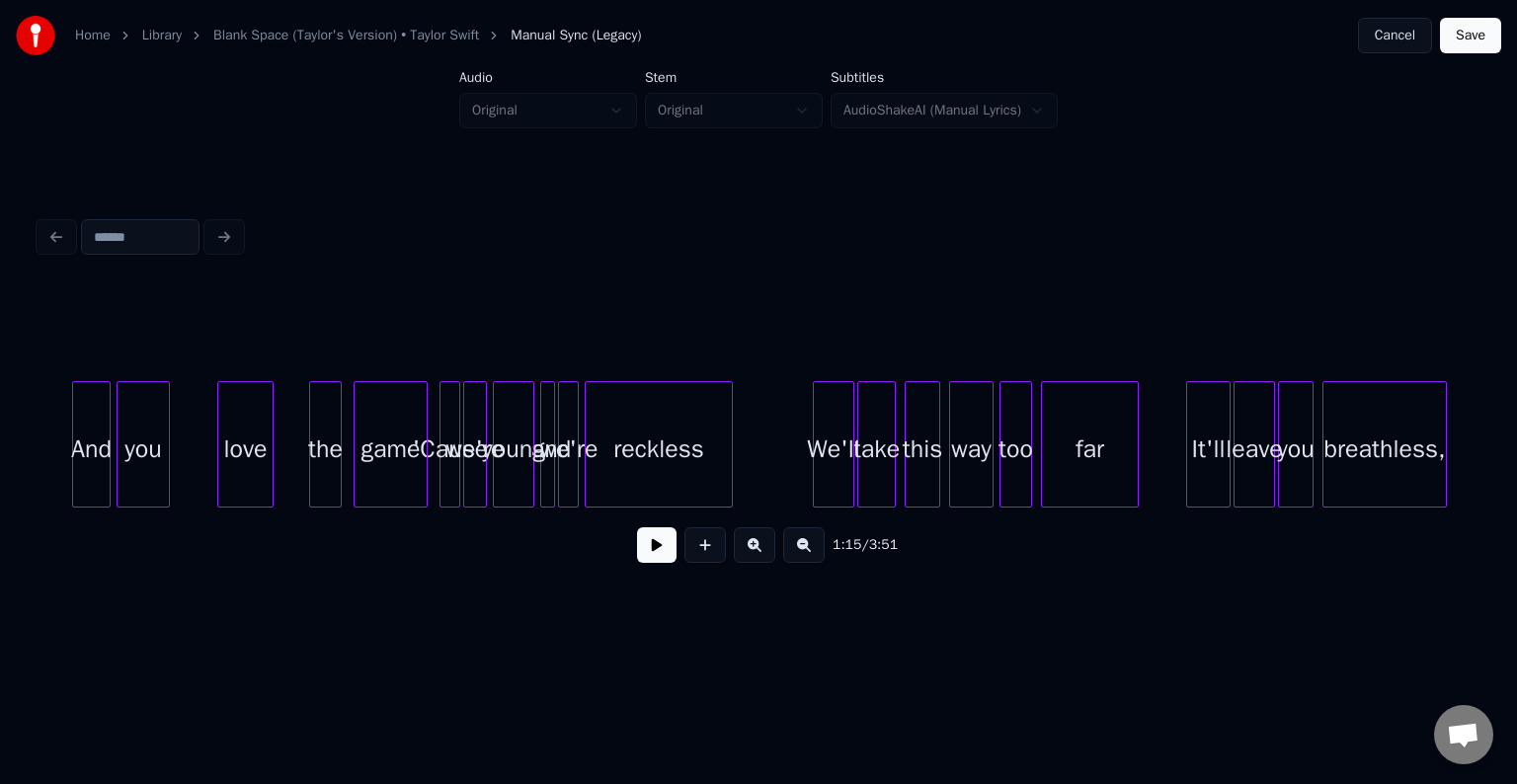 scroll, scrollTop: 0, scrollLeft: 9322, axis: horizontal 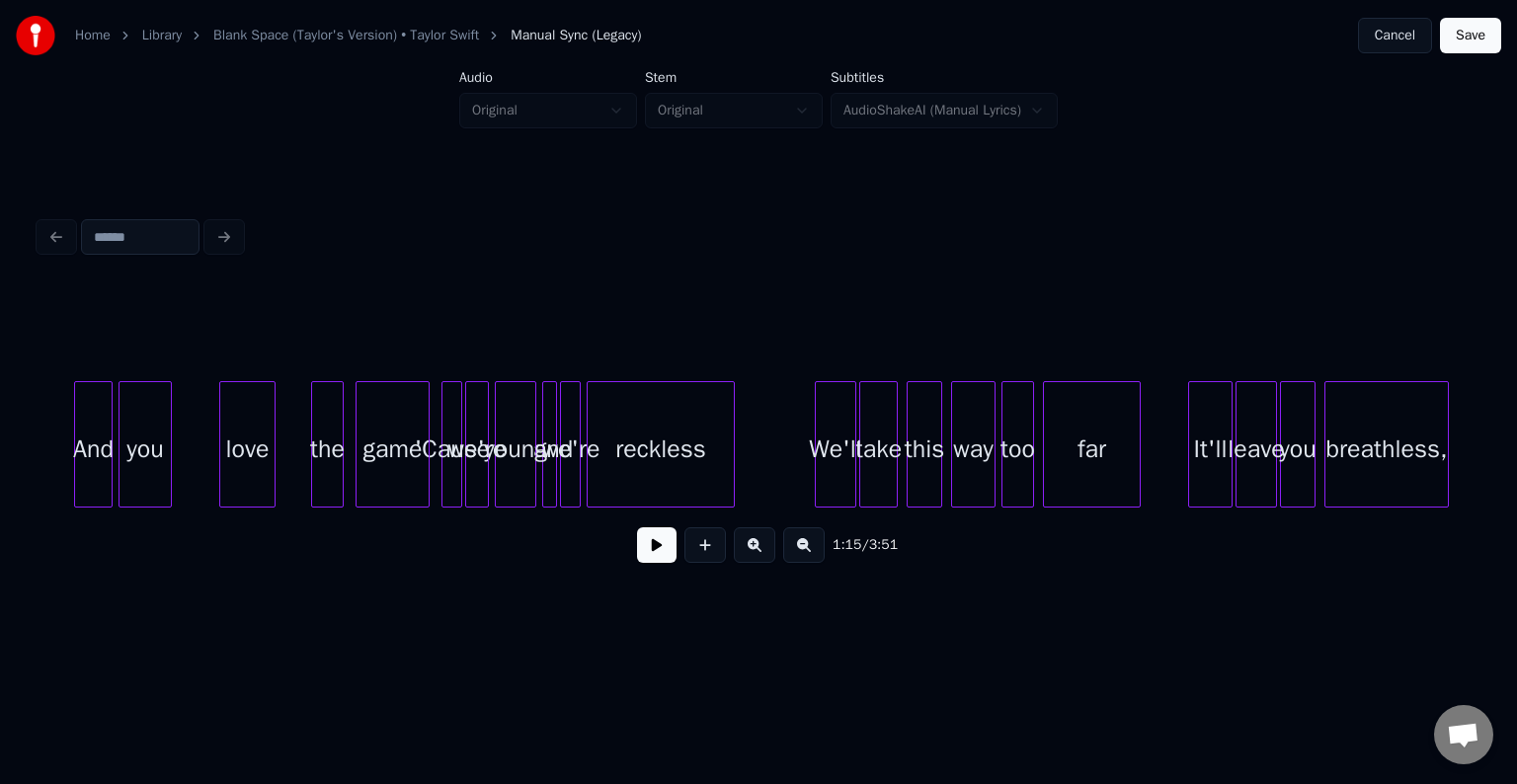 click on "breathless, you leave It'll far too way this take We'll reckless we're and young we're 'Cause game the love you And" at bounding box center (7894, 444) 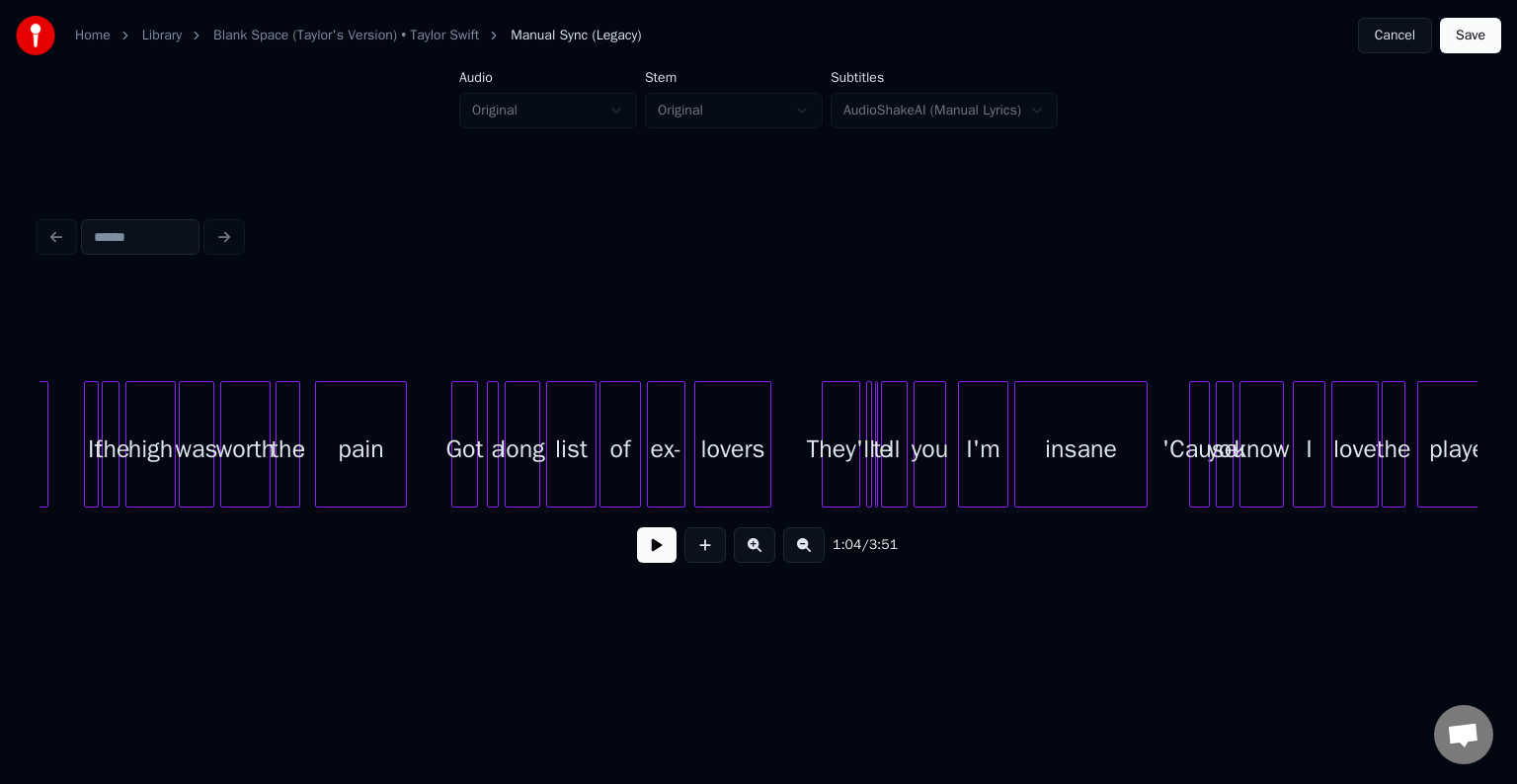 scroll, scrollTop: 0, scrollLeft: 7821, axis: horizontal 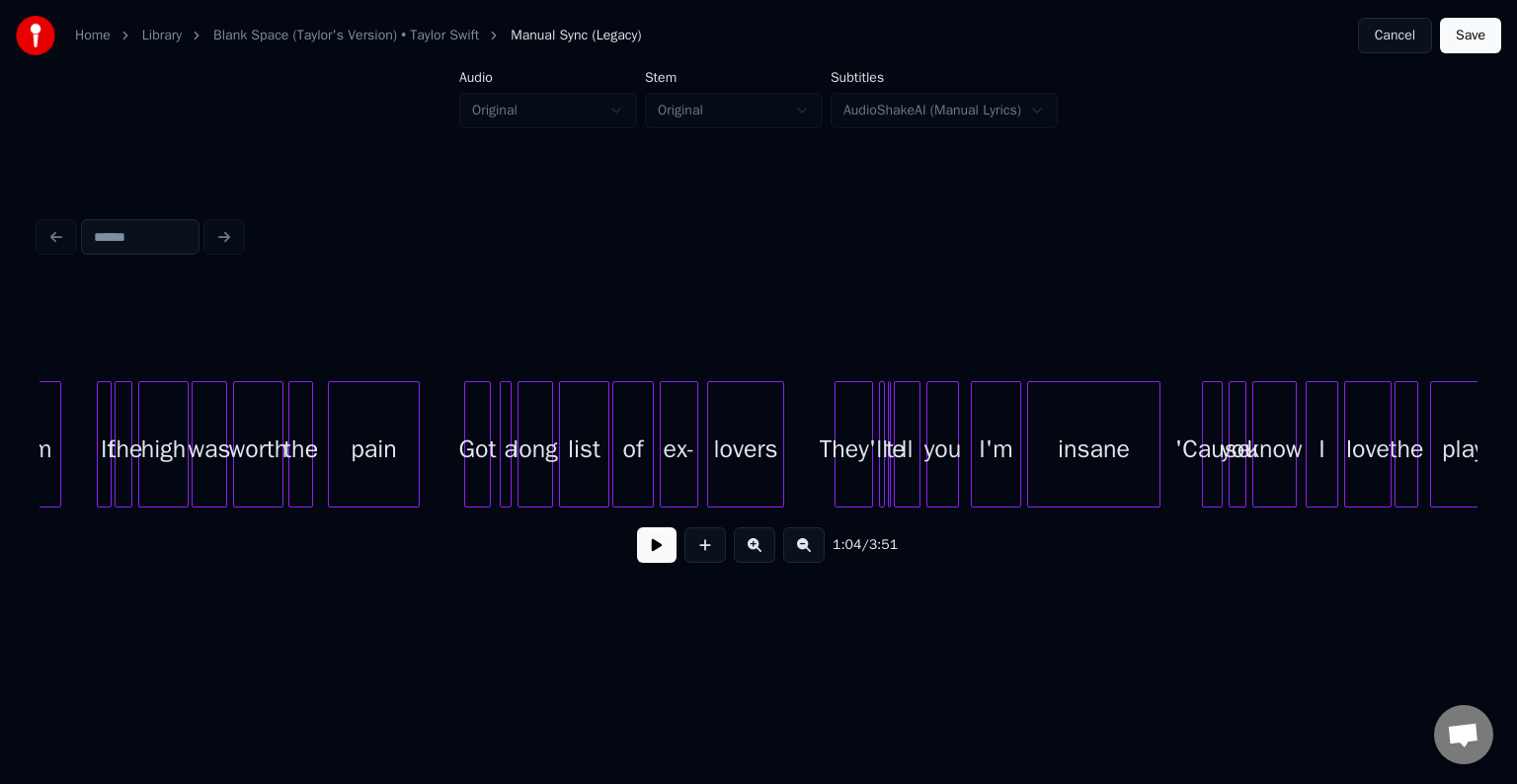 click at bounding box center [881, 444] 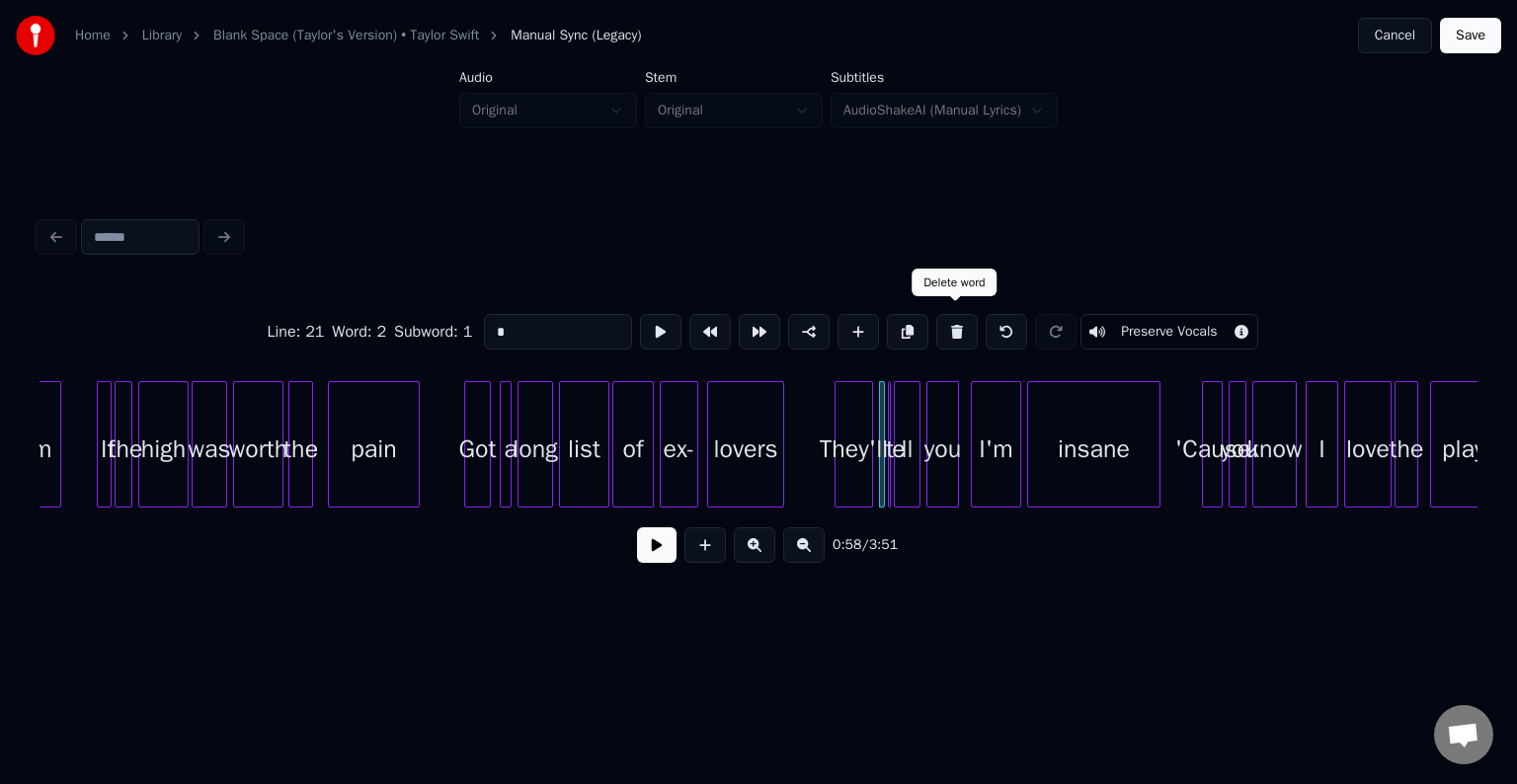 click at bounding box center (957, 332) 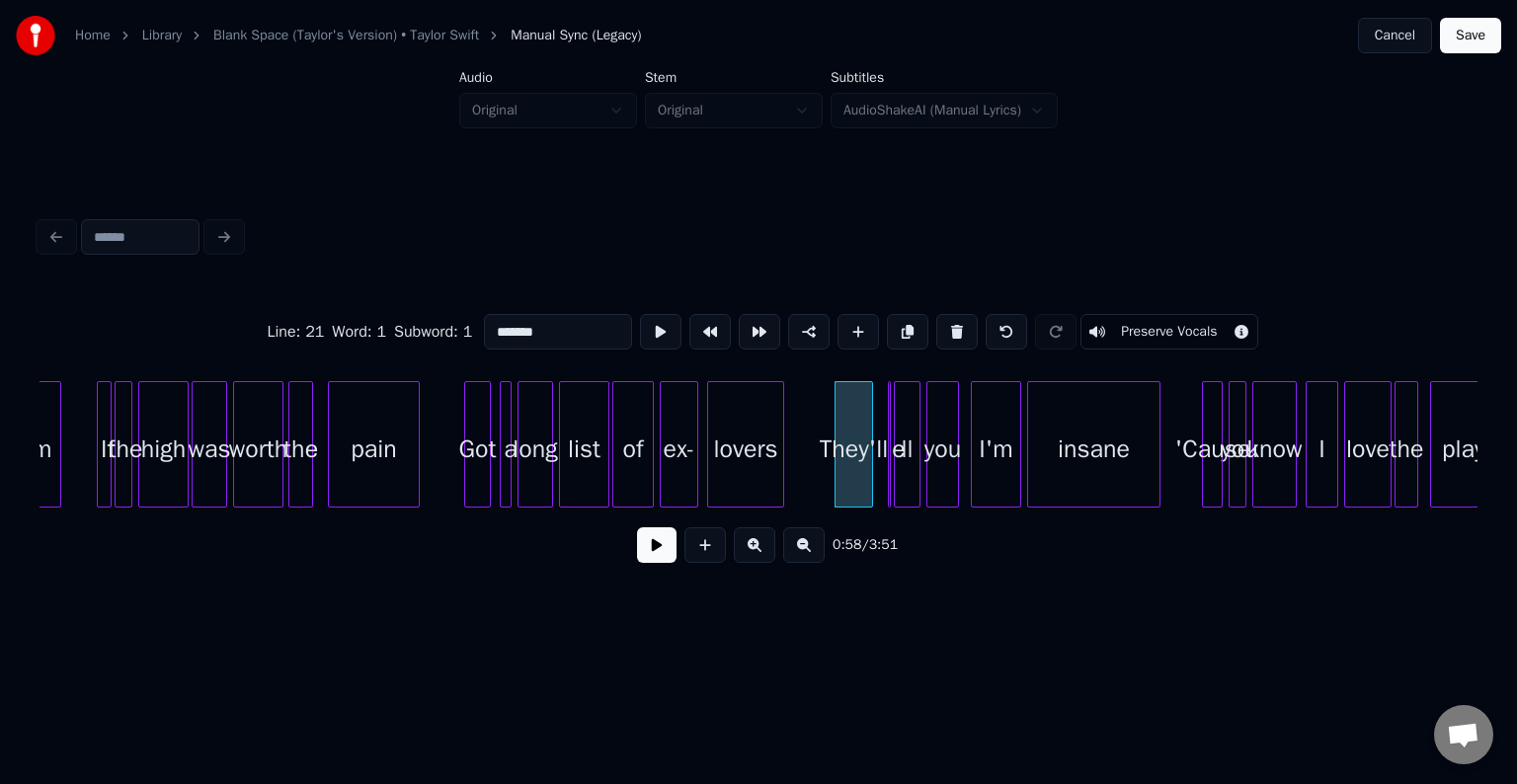 click at bounding box center (892, 444) 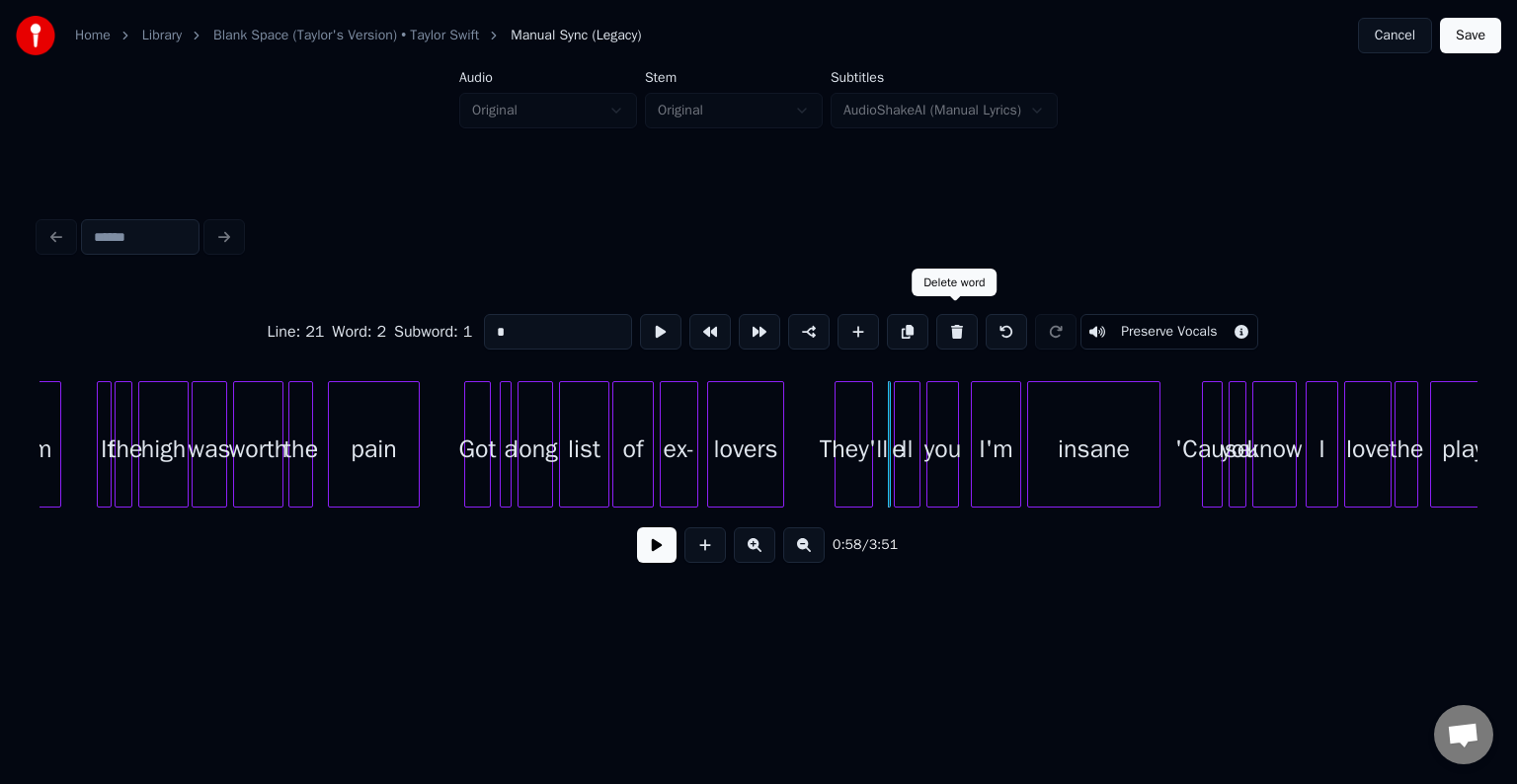 click at bounding box center (957, 332) 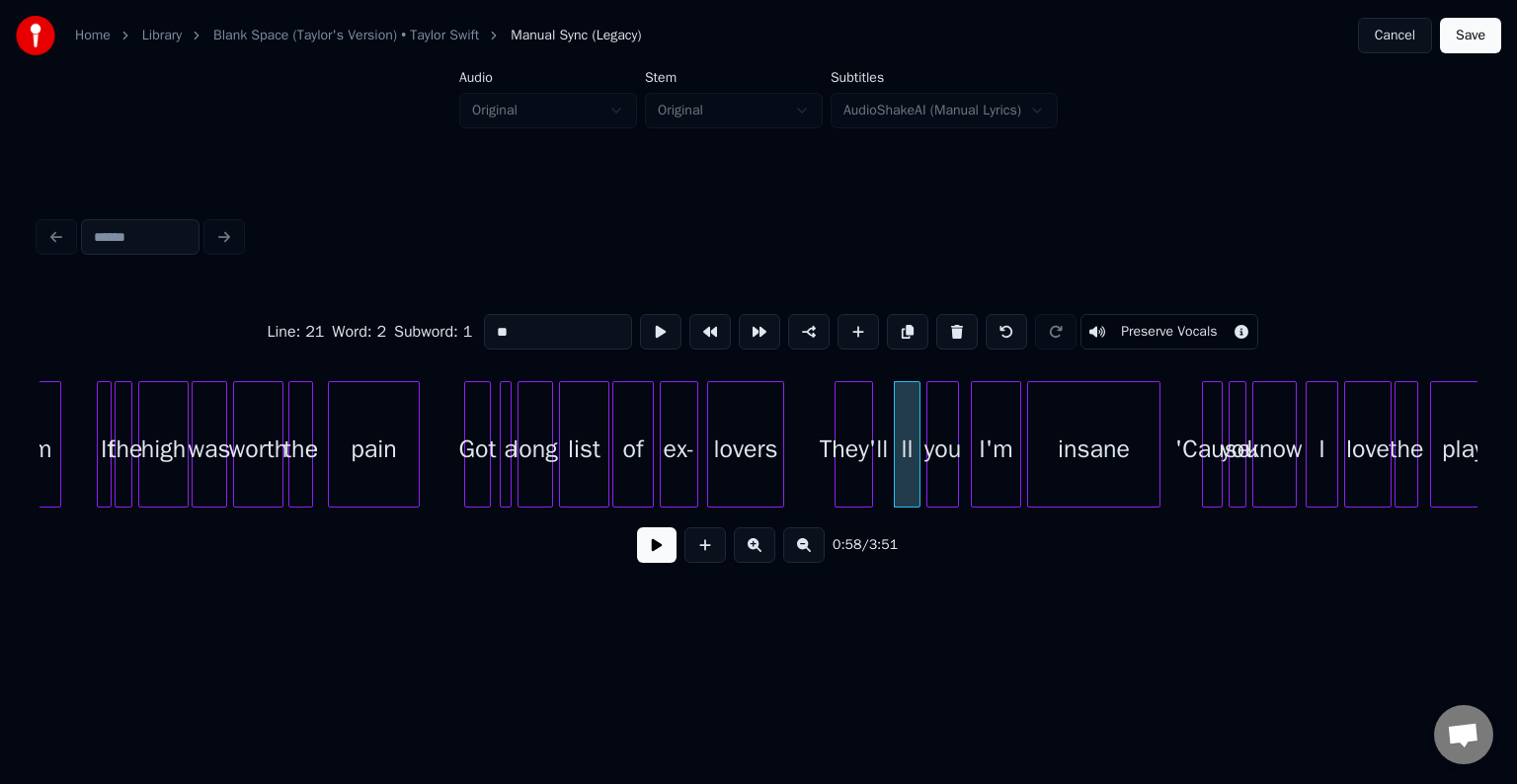 click on "**" at bounding box center (558, 332) 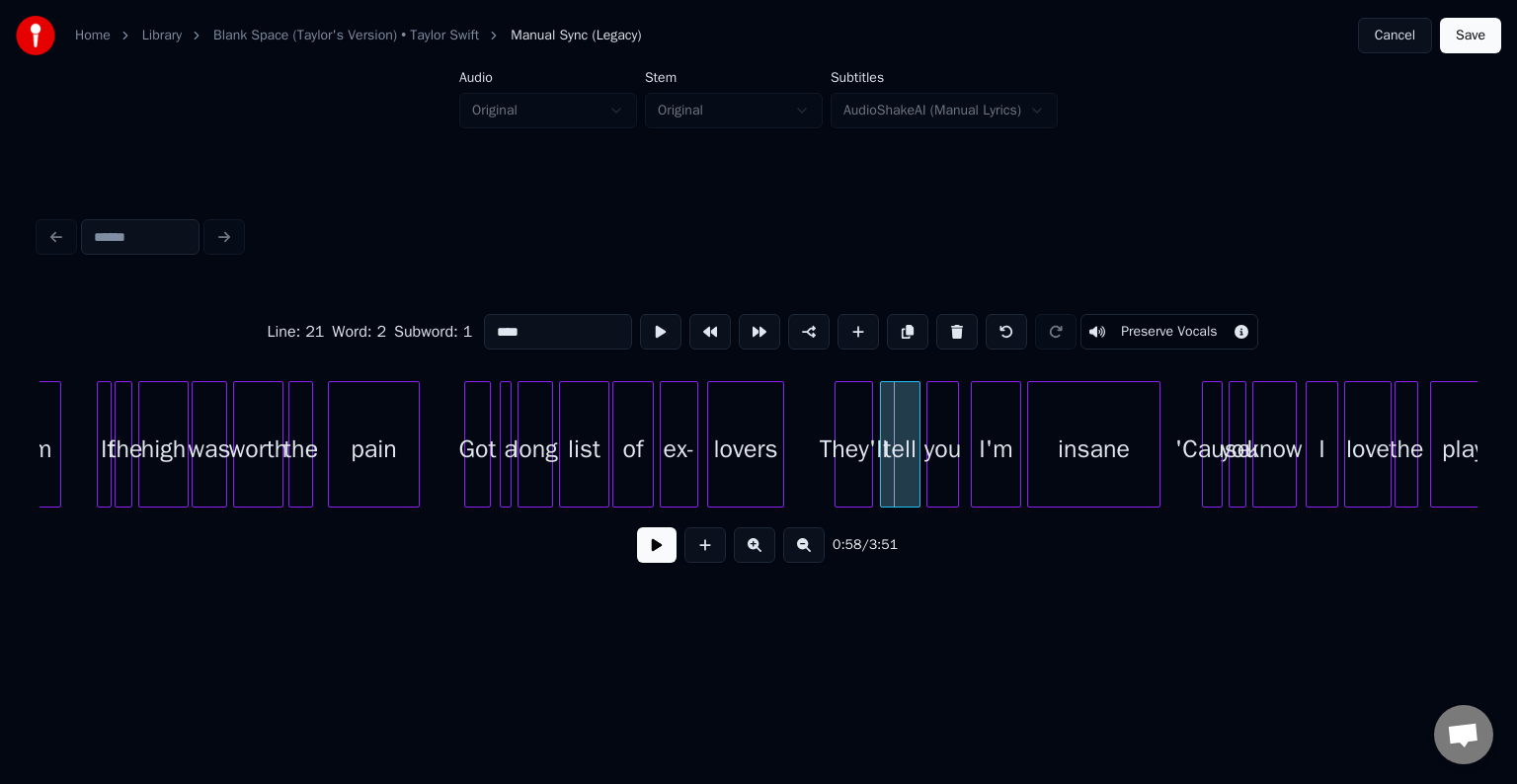 click at bounding box center (884, 444) 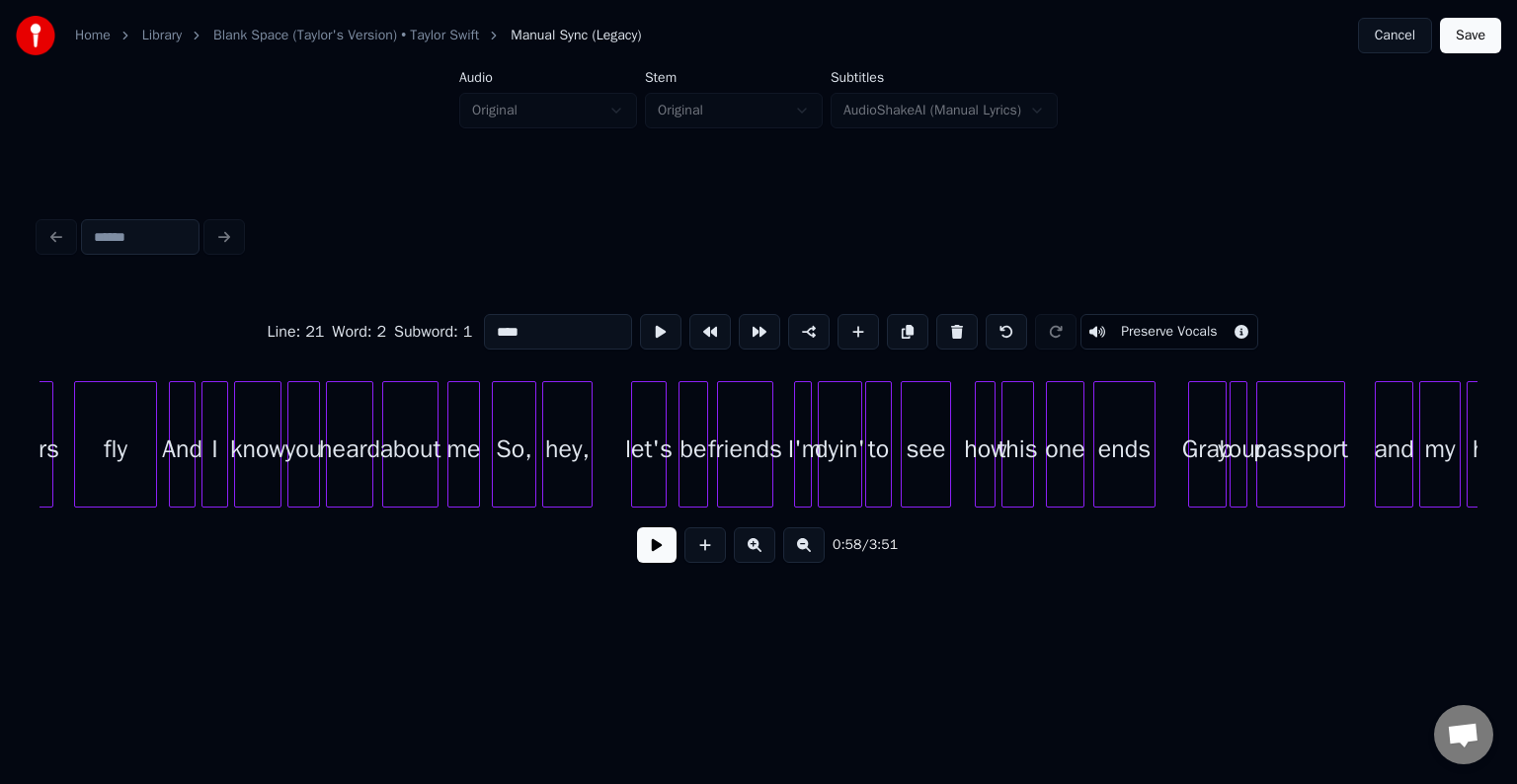 scroll, scrollTop: 0, scrollLeft: 4819, axis: horizontal 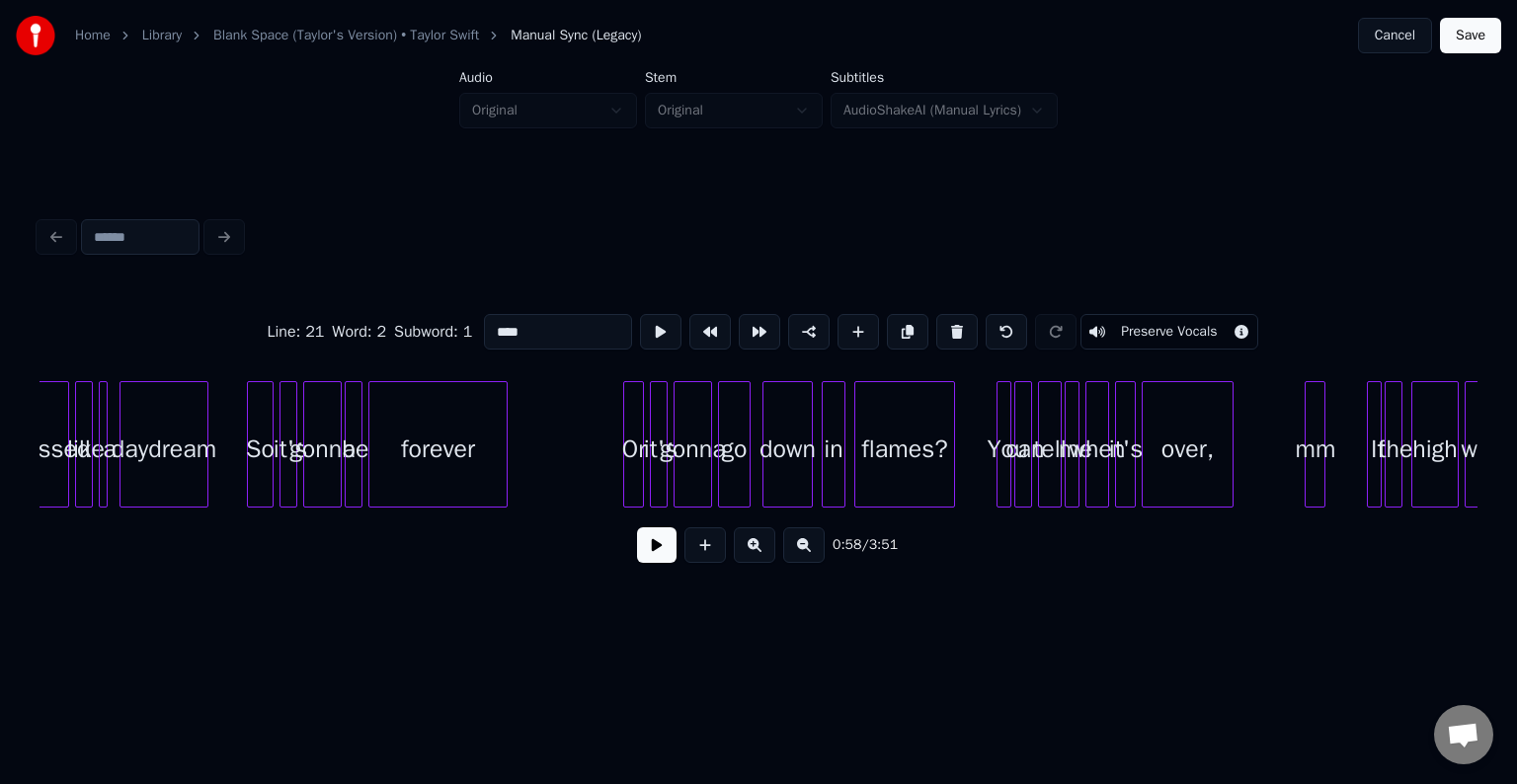 type on "****" 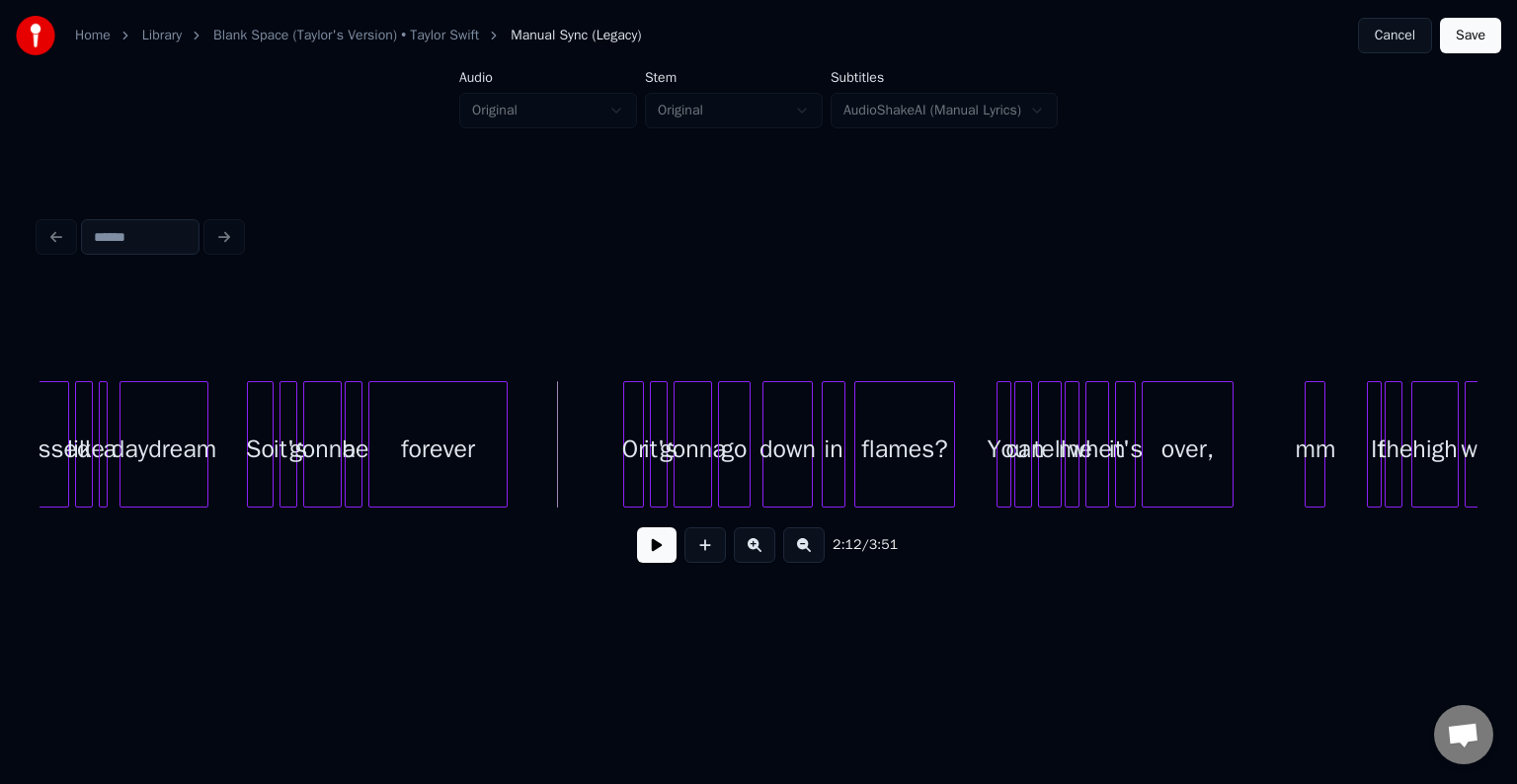click at bounding box center (657, 545) 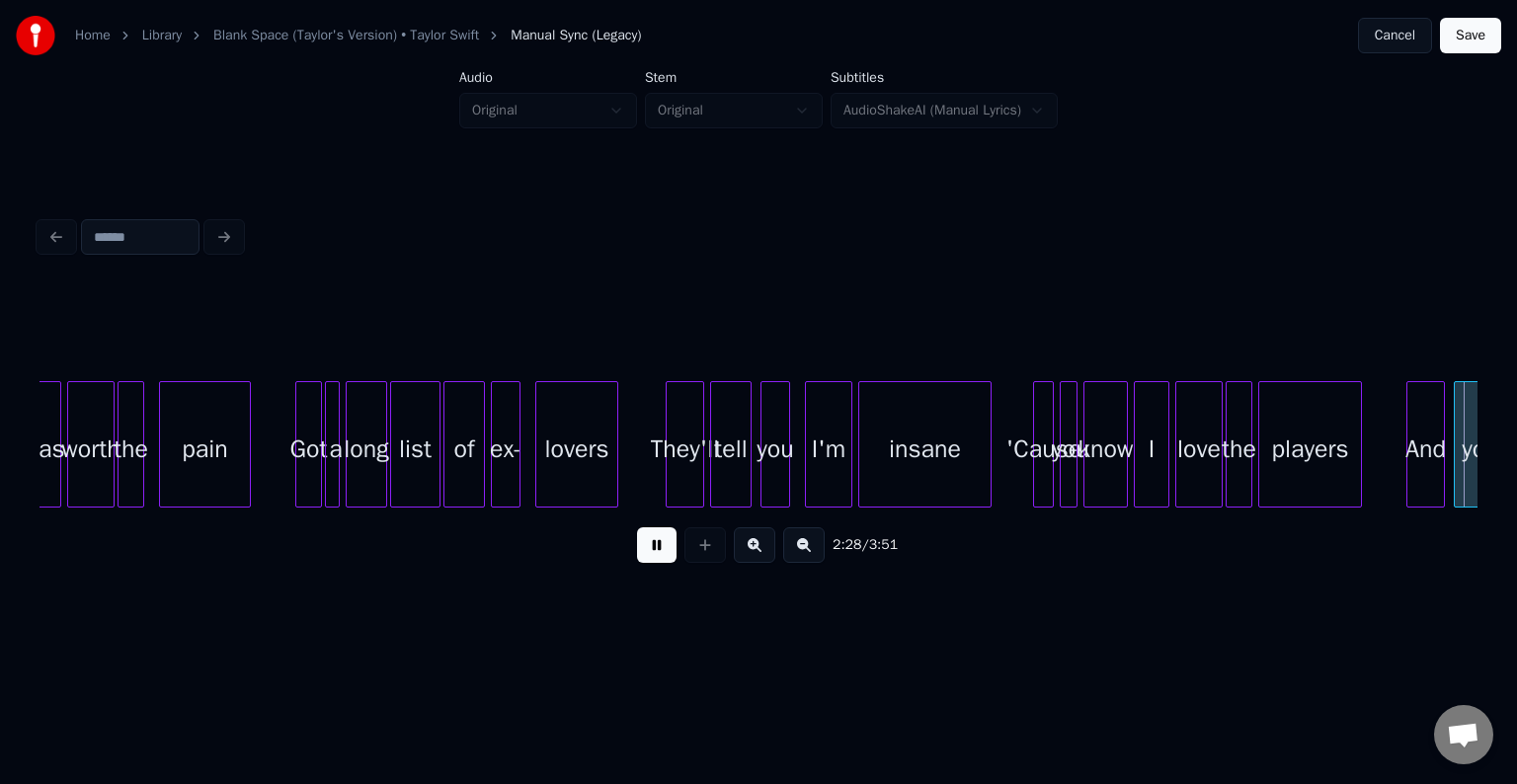 scroll, scrollTop: 0, scrollLeft: 22021, axis: horizontal 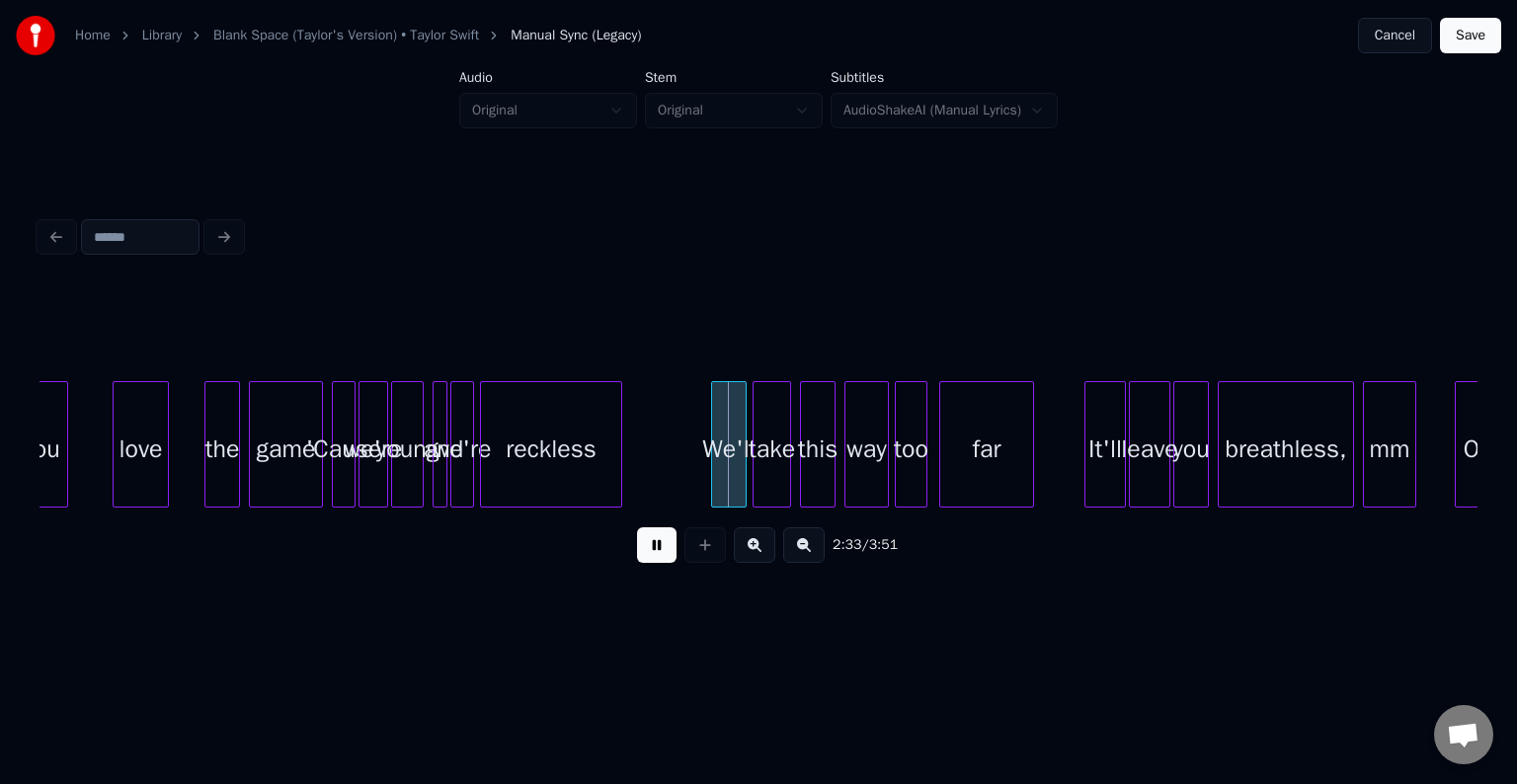 click at bounding box center [657, 545] 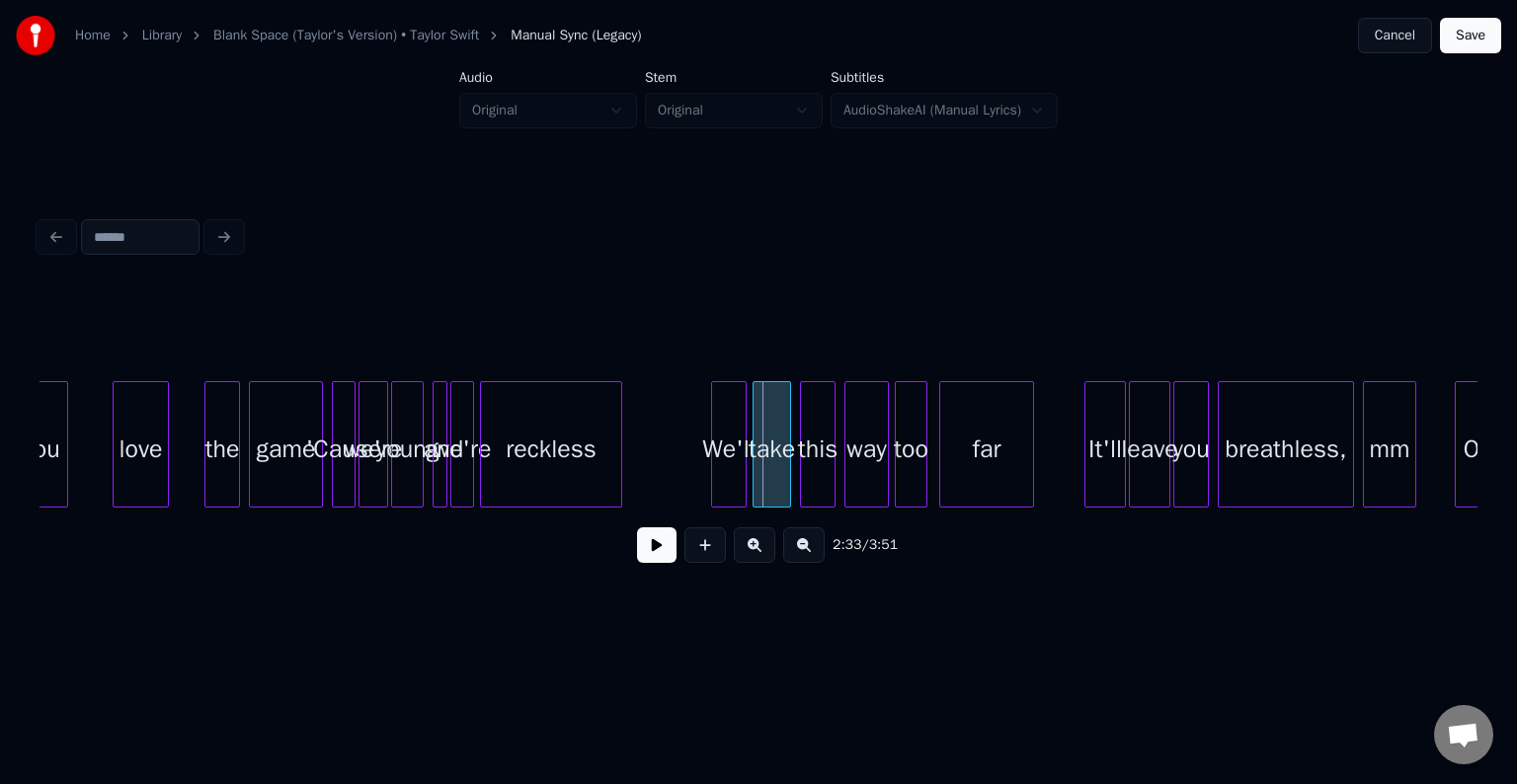 click on "Save" at bounding box center (1471, 36) 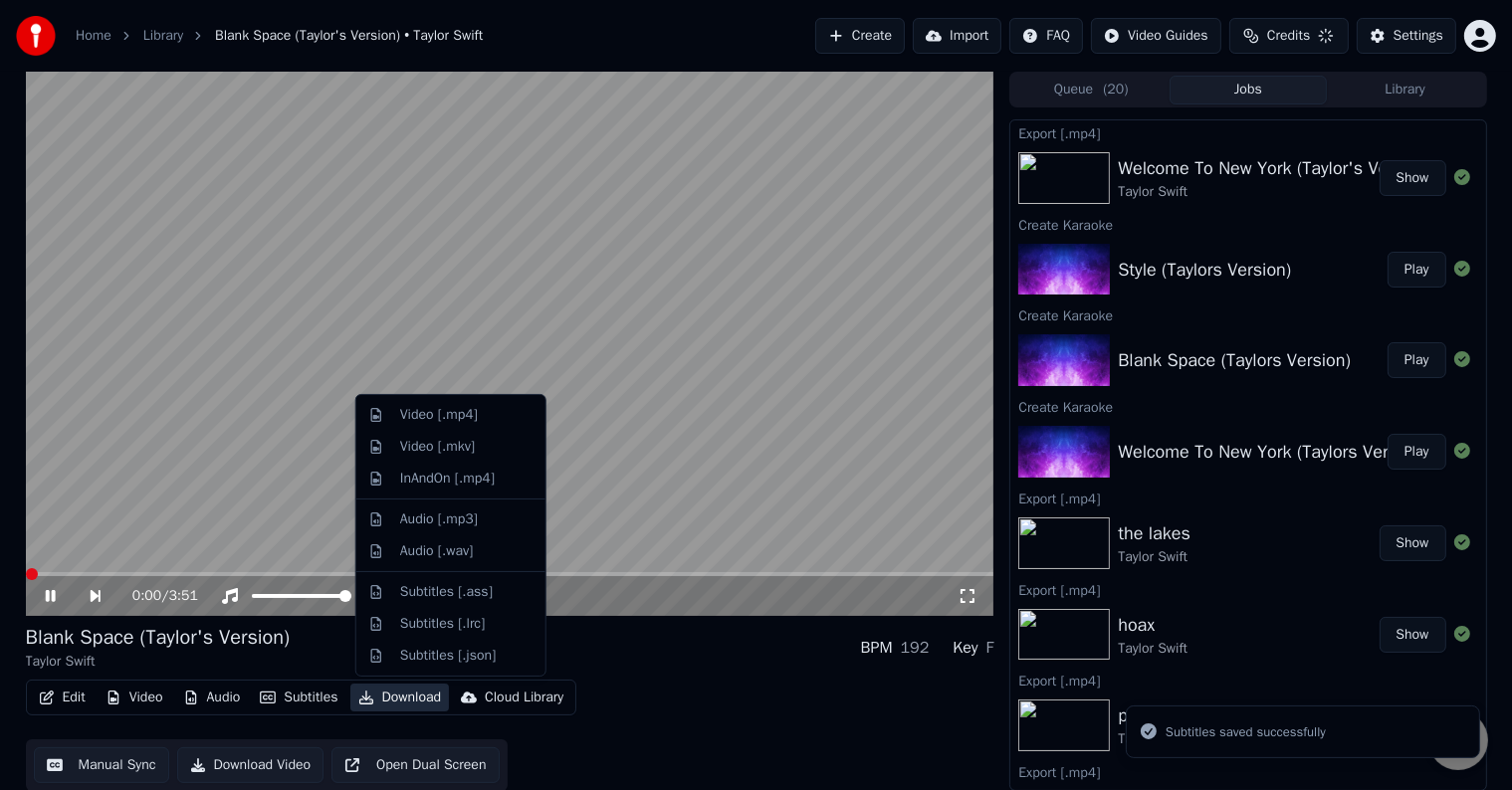 click on "Download" at bounding box center [400, 697] 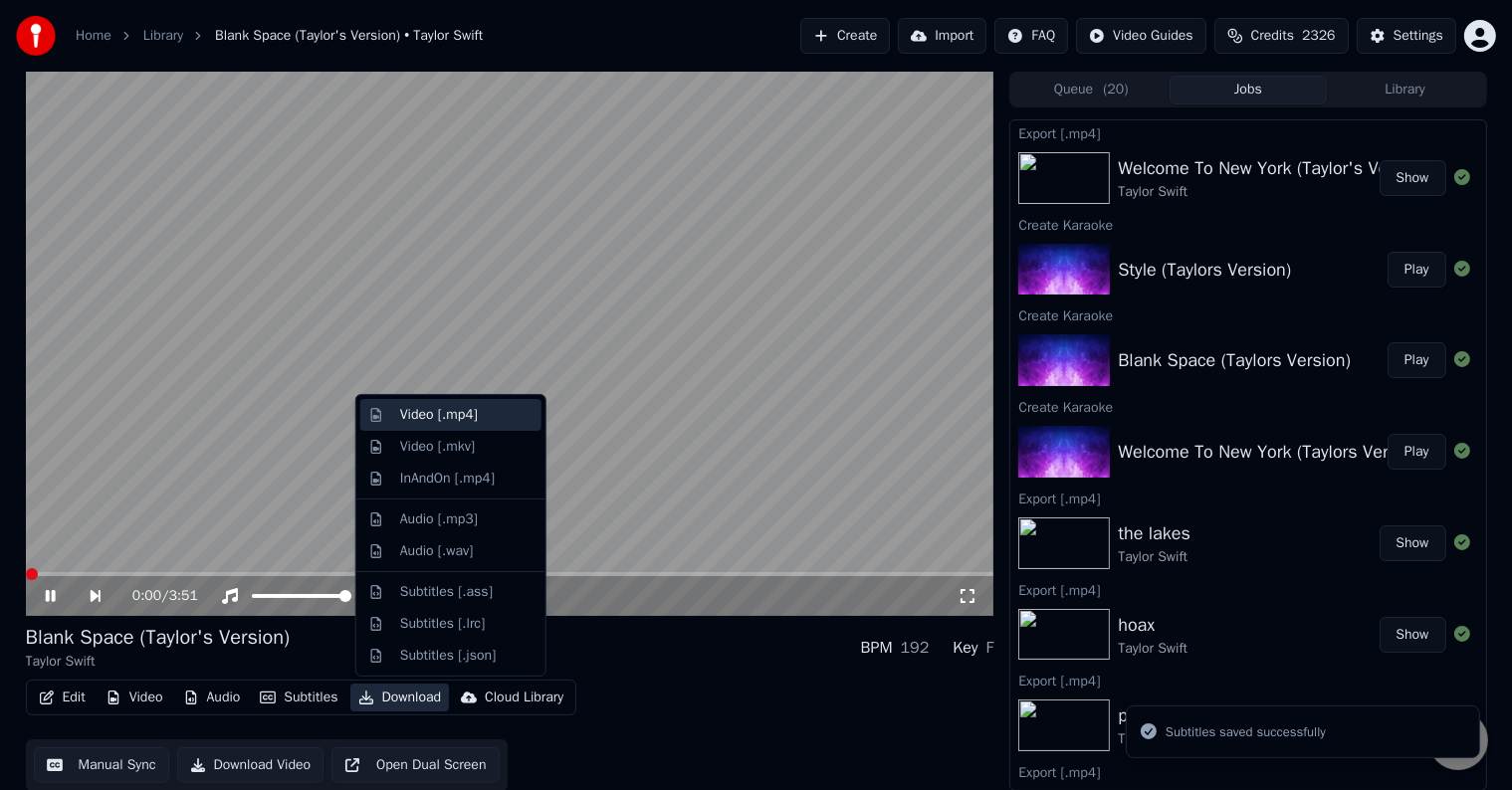 click on "Video [.mp4]" at bounding box center [439, 415] 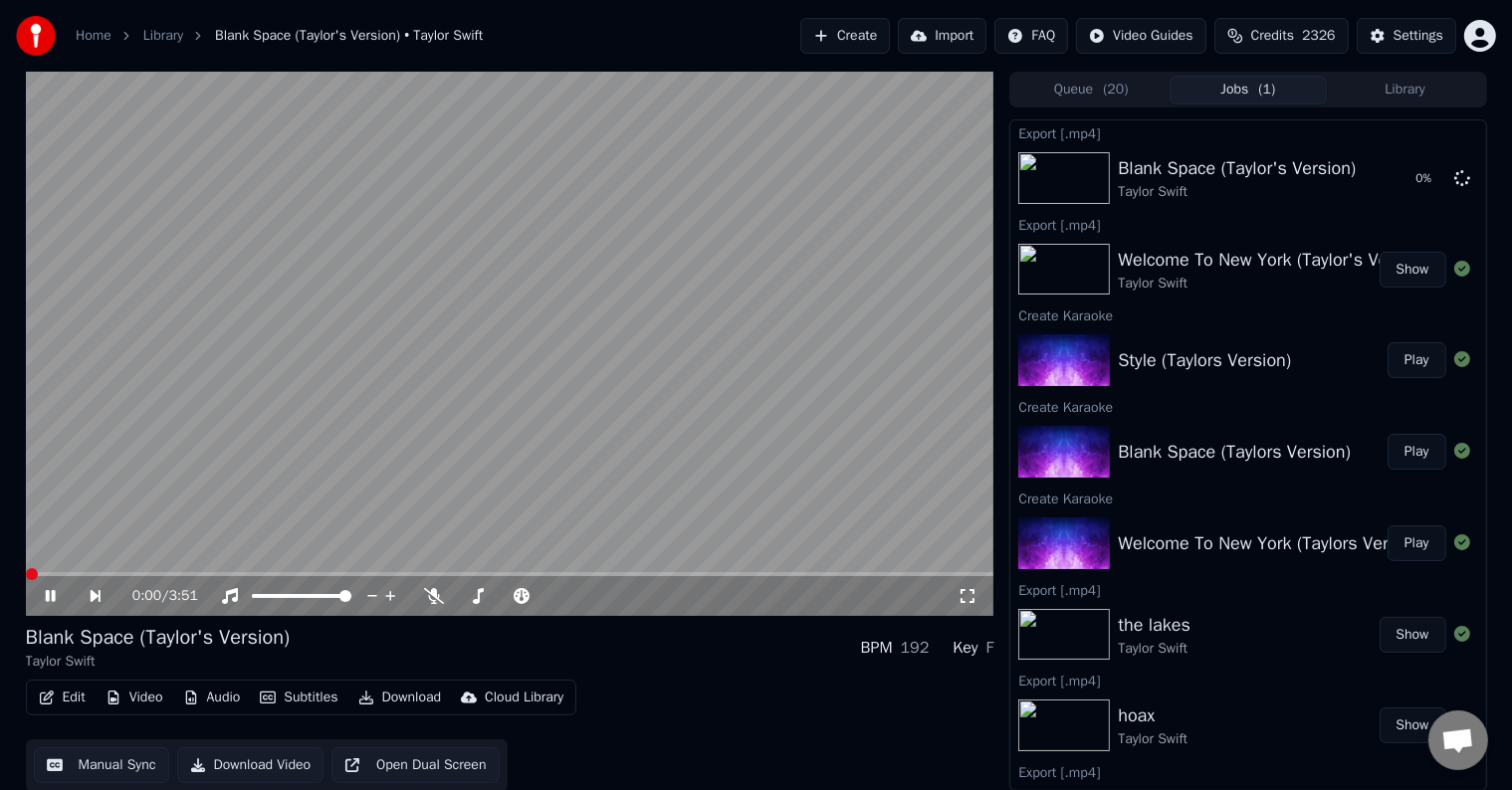 click on "0:00  /  3:51" at bounding box center (510, 596) 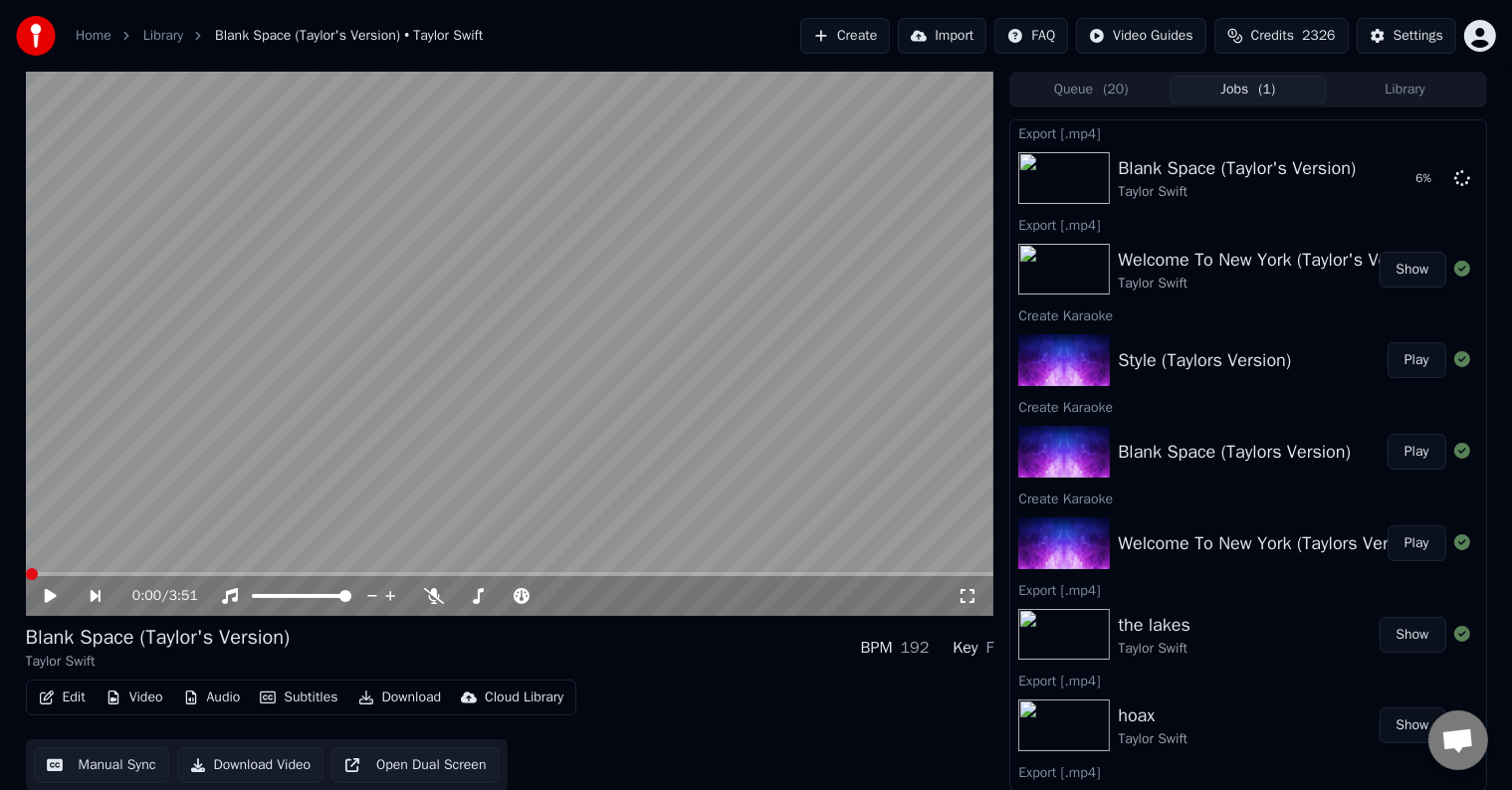 click on "Play" at bounding box center (1416, 360) 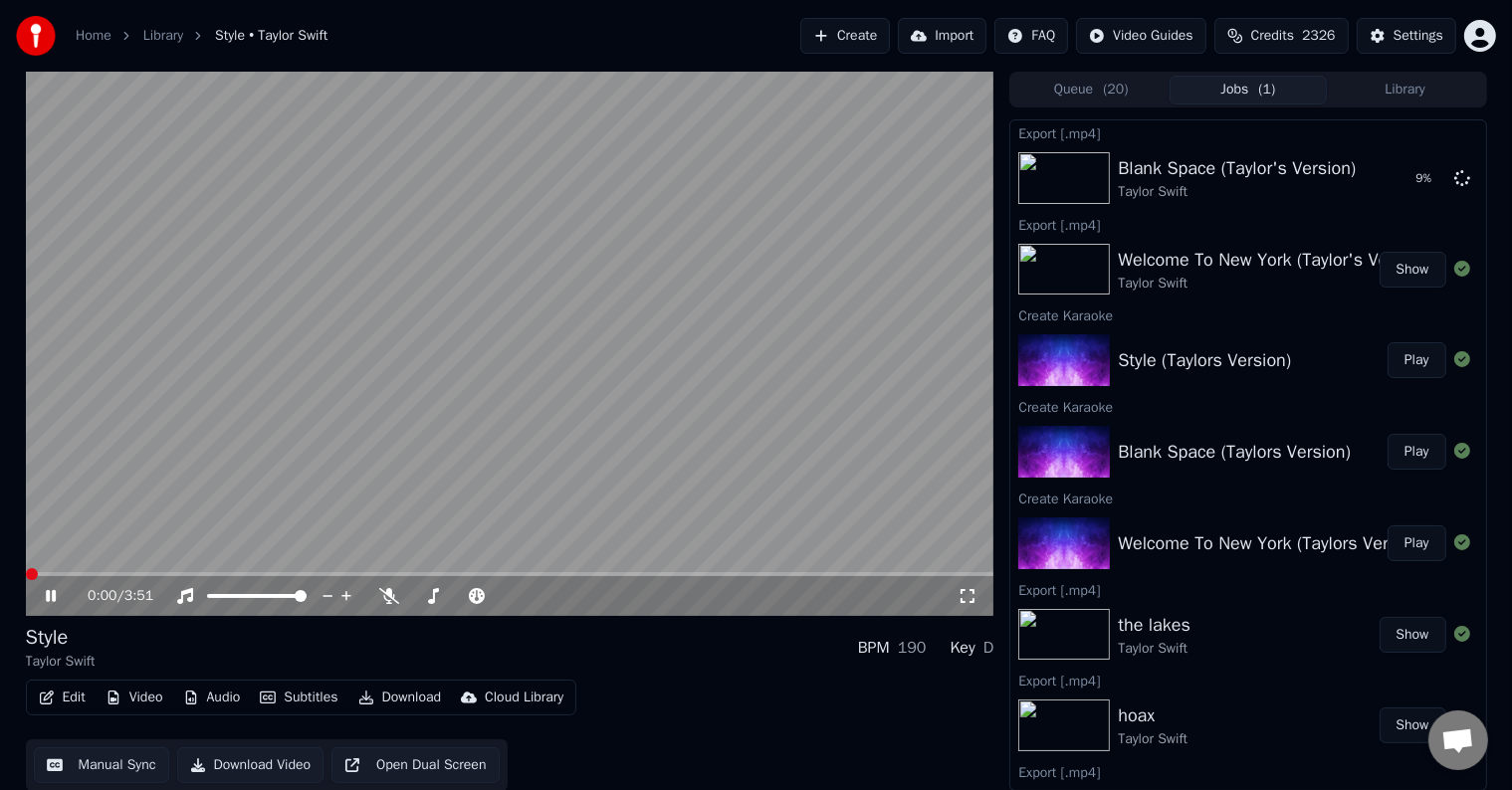 click on "Edit" at bounding box center [62, 697] 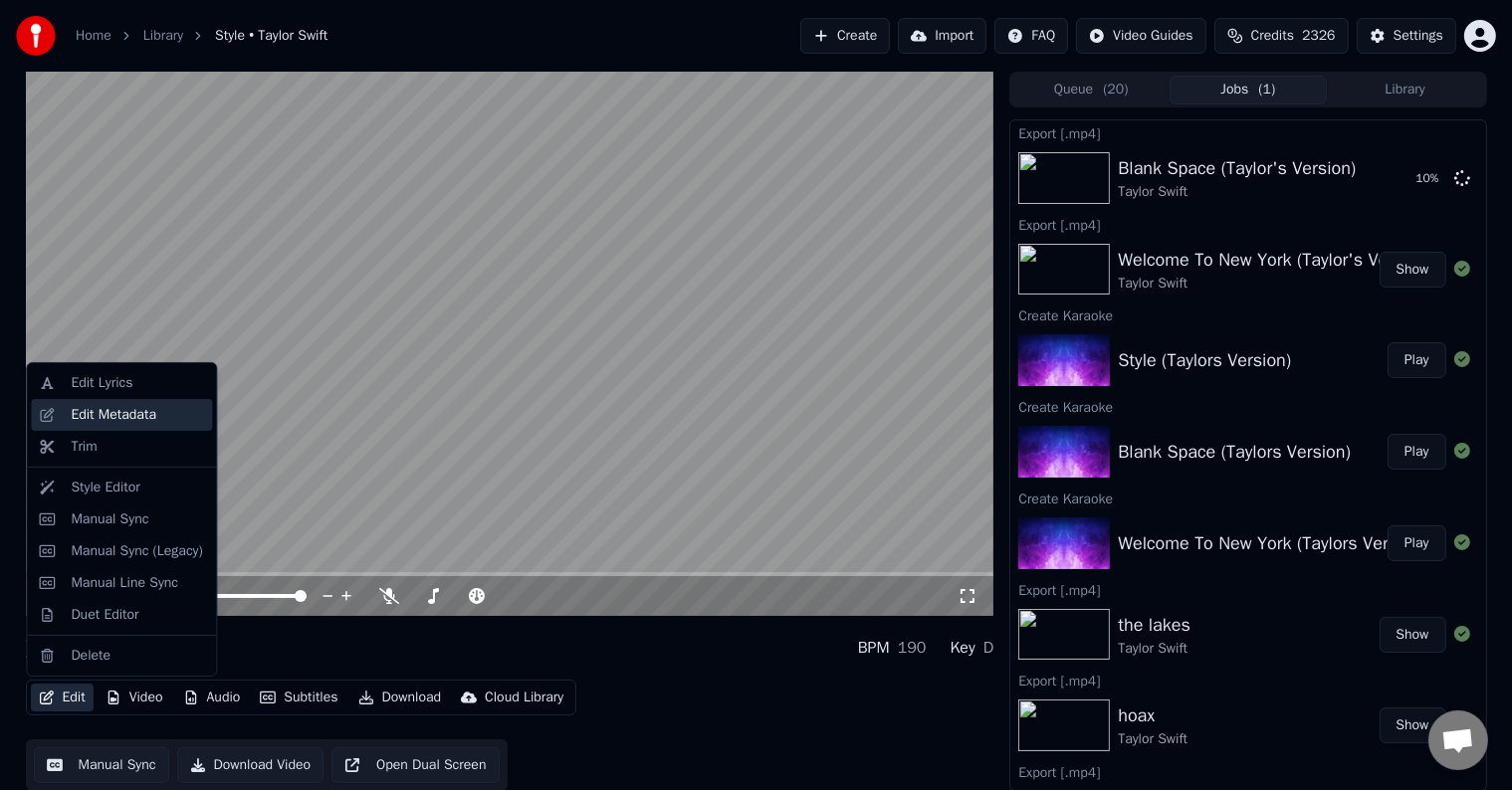 click on "Edit Metadata" at bounding box center [113, 415] 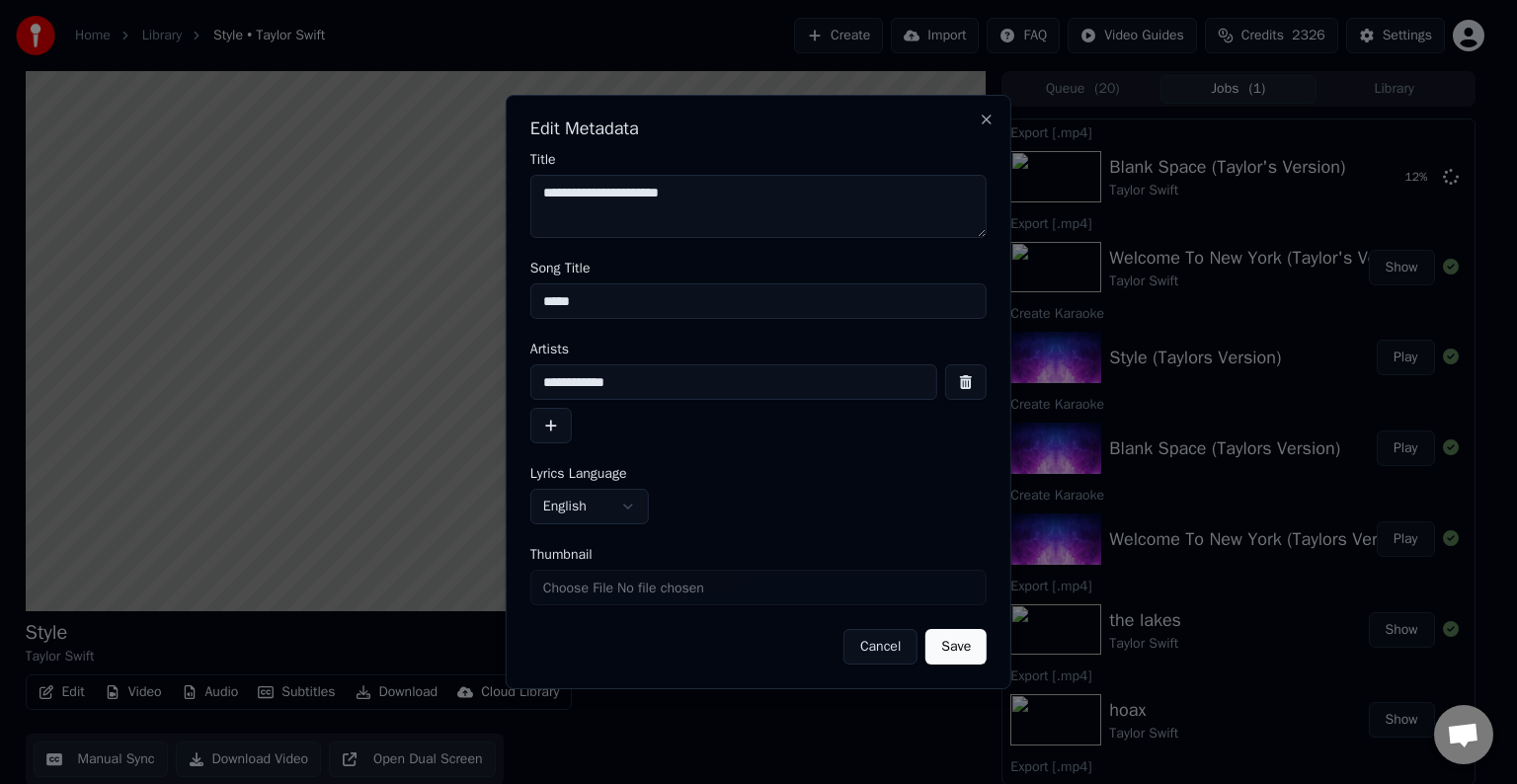 click on "*****" at bounding box center [758, 301] 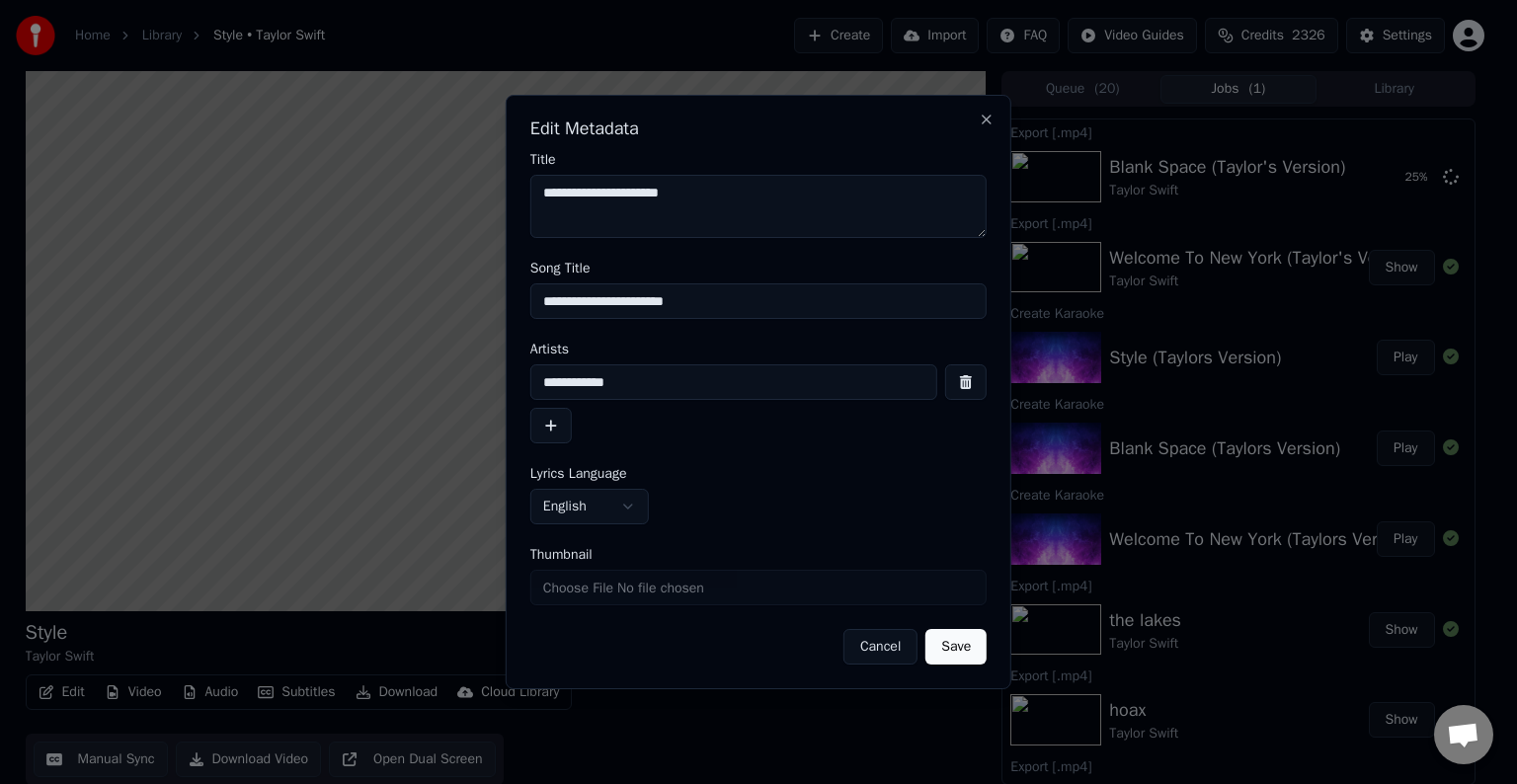 type on "**********" 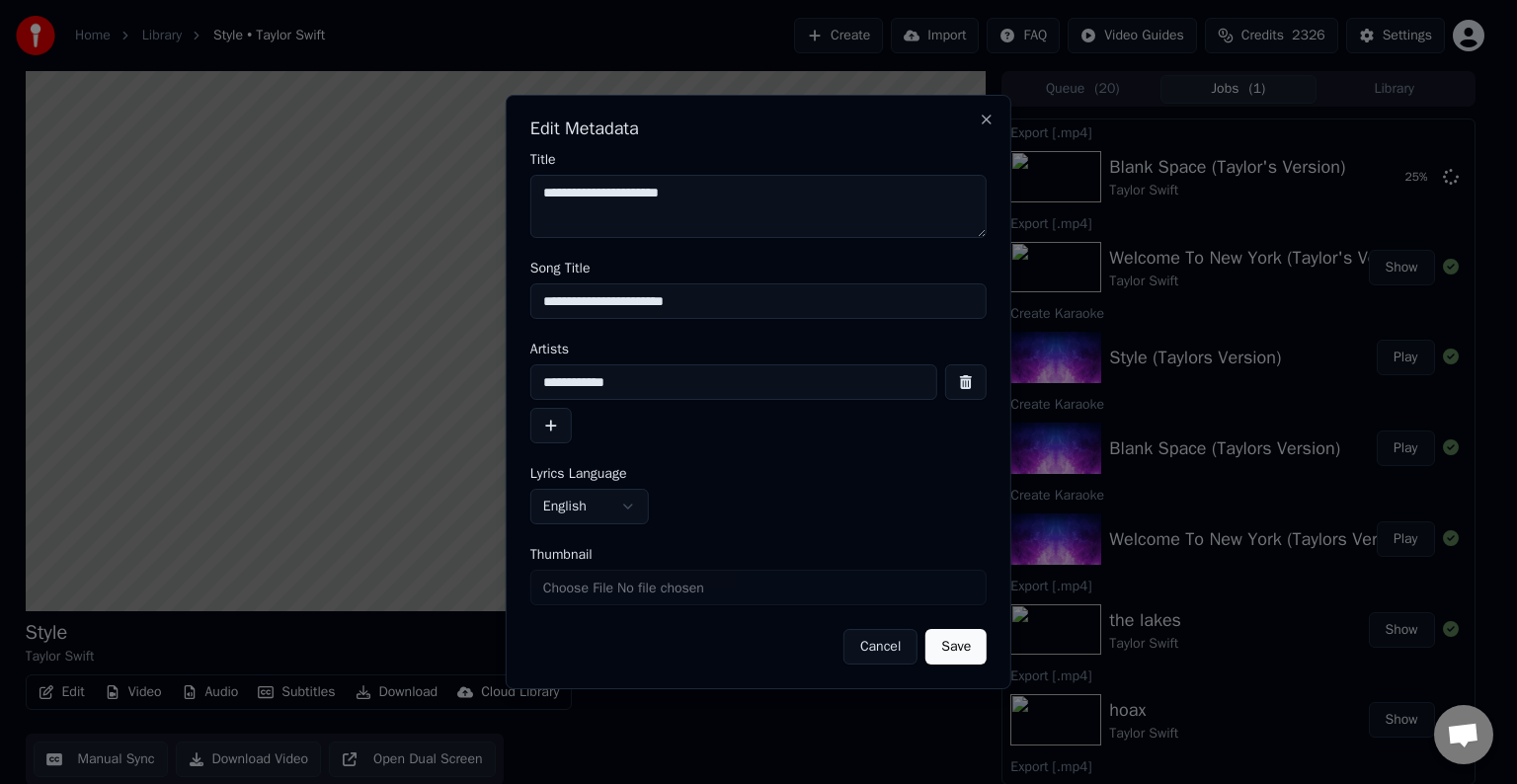 click on "Save" at bounding box center (956, 647) 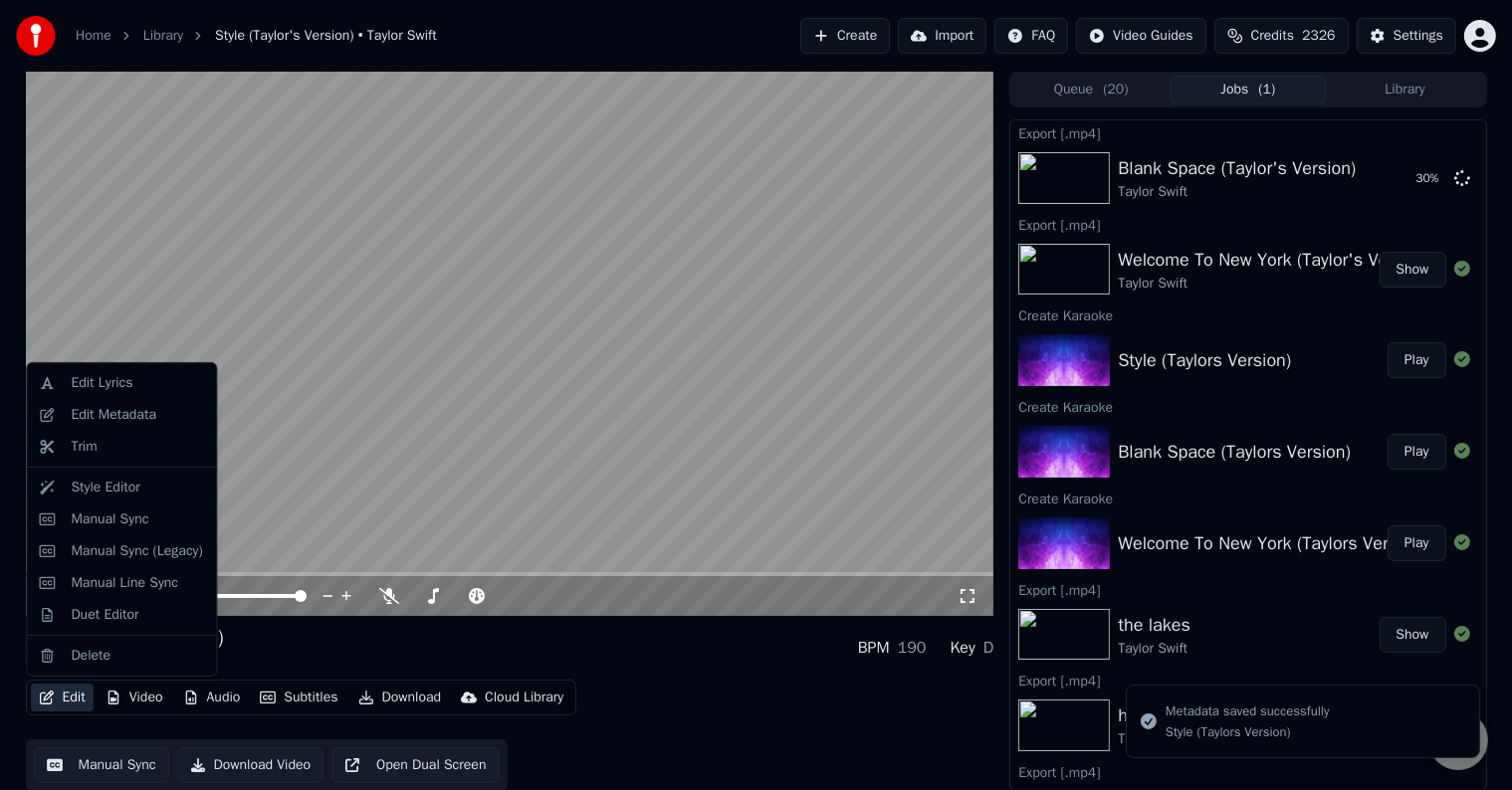 click on "Edit" at bounding box center [62, 697] 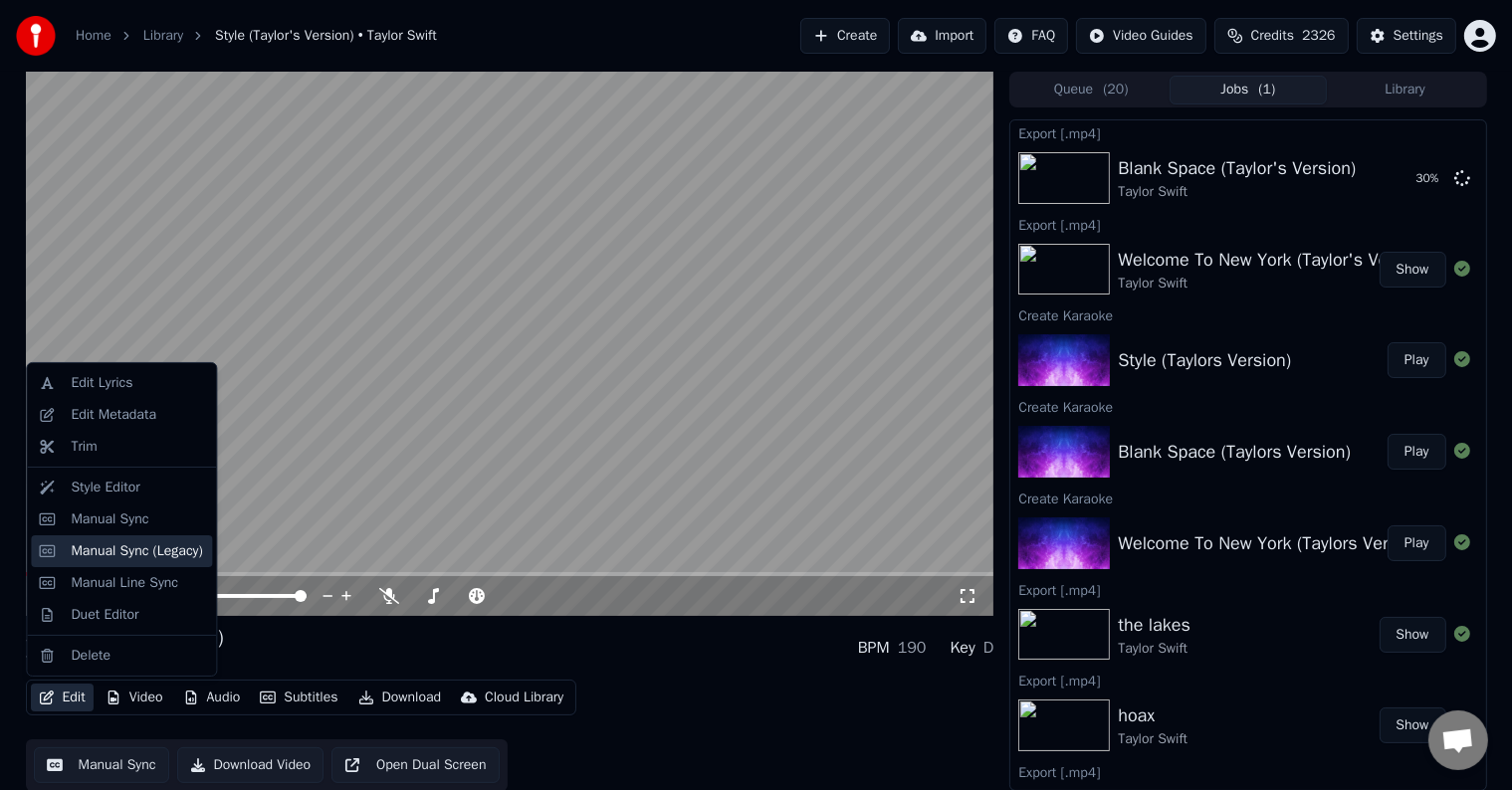 click on "Manual Sync (Legacy)" at bounding box center (136, 551) 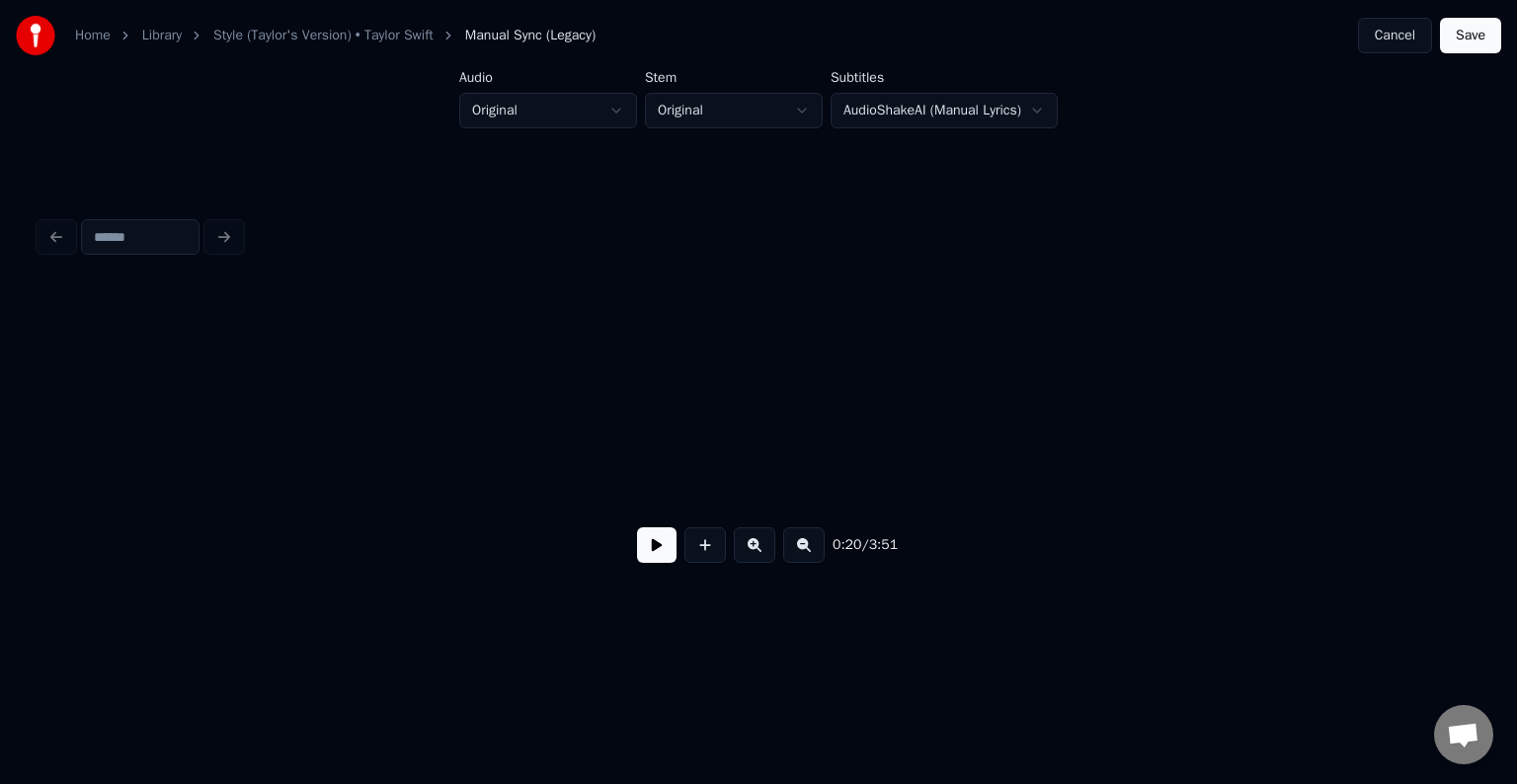 scroll, scrollTop: 0, scrollLeft: 3036, axis: horizontal 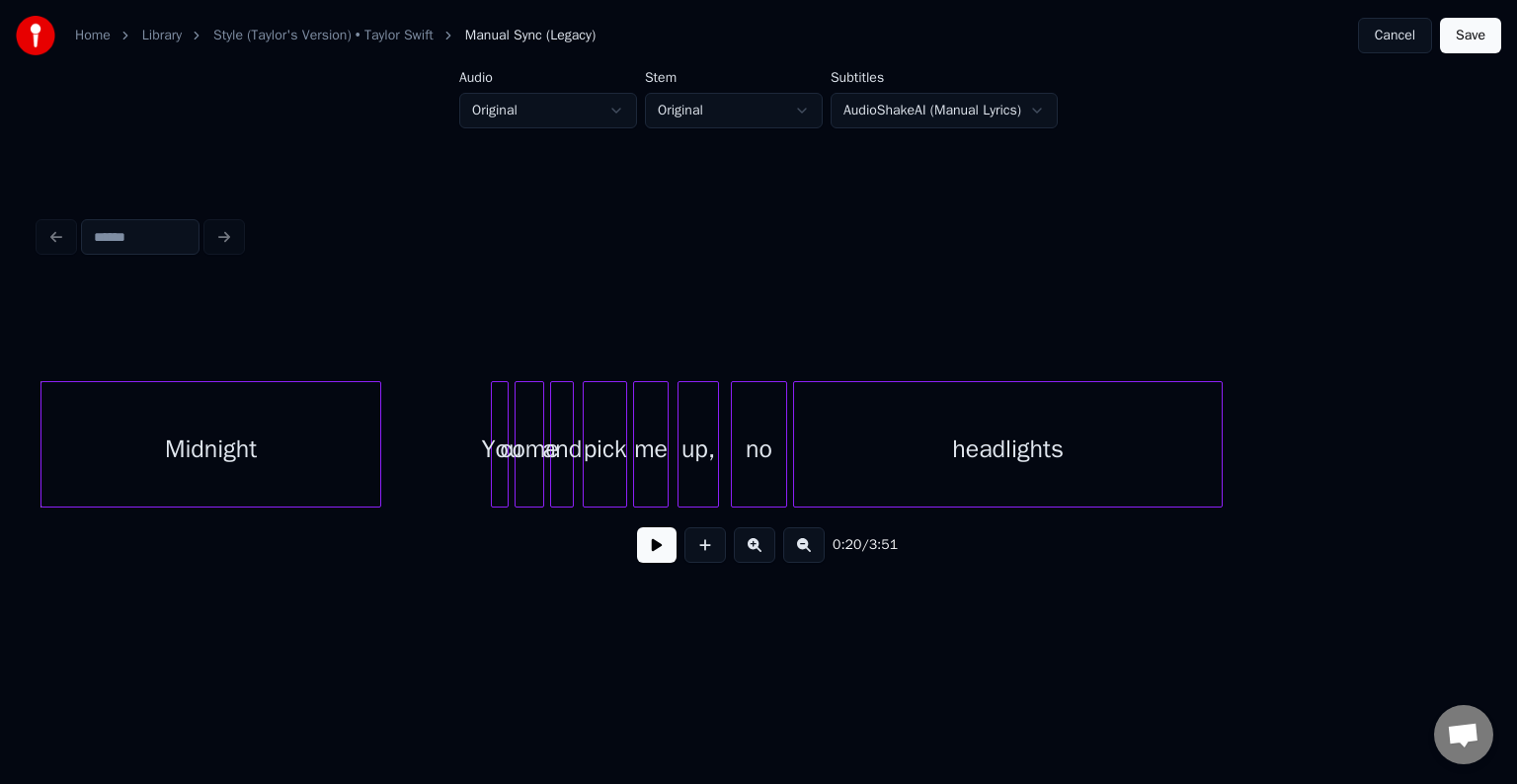click at bounding box center (657, 545) 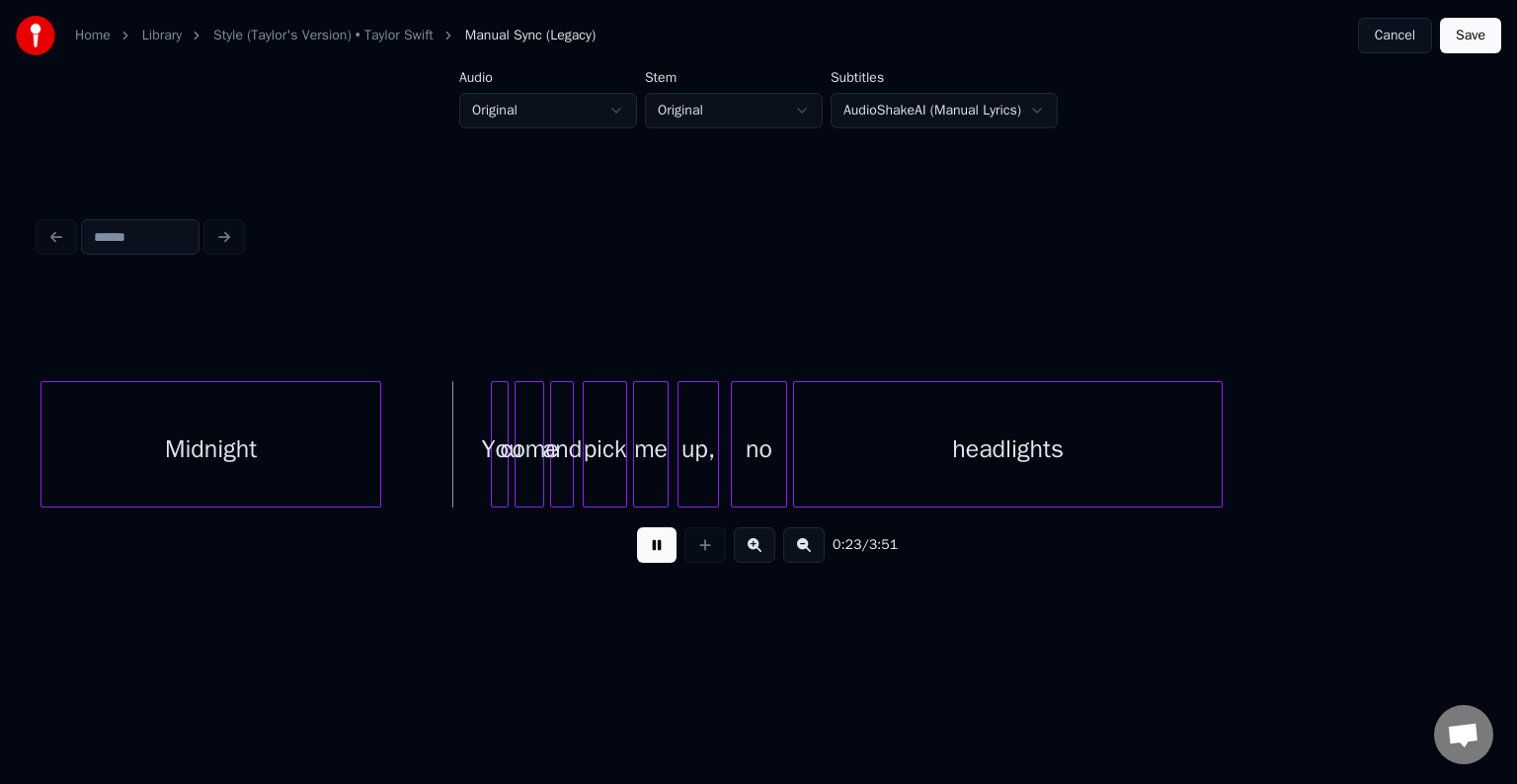 click at bounding box center (657, 545) 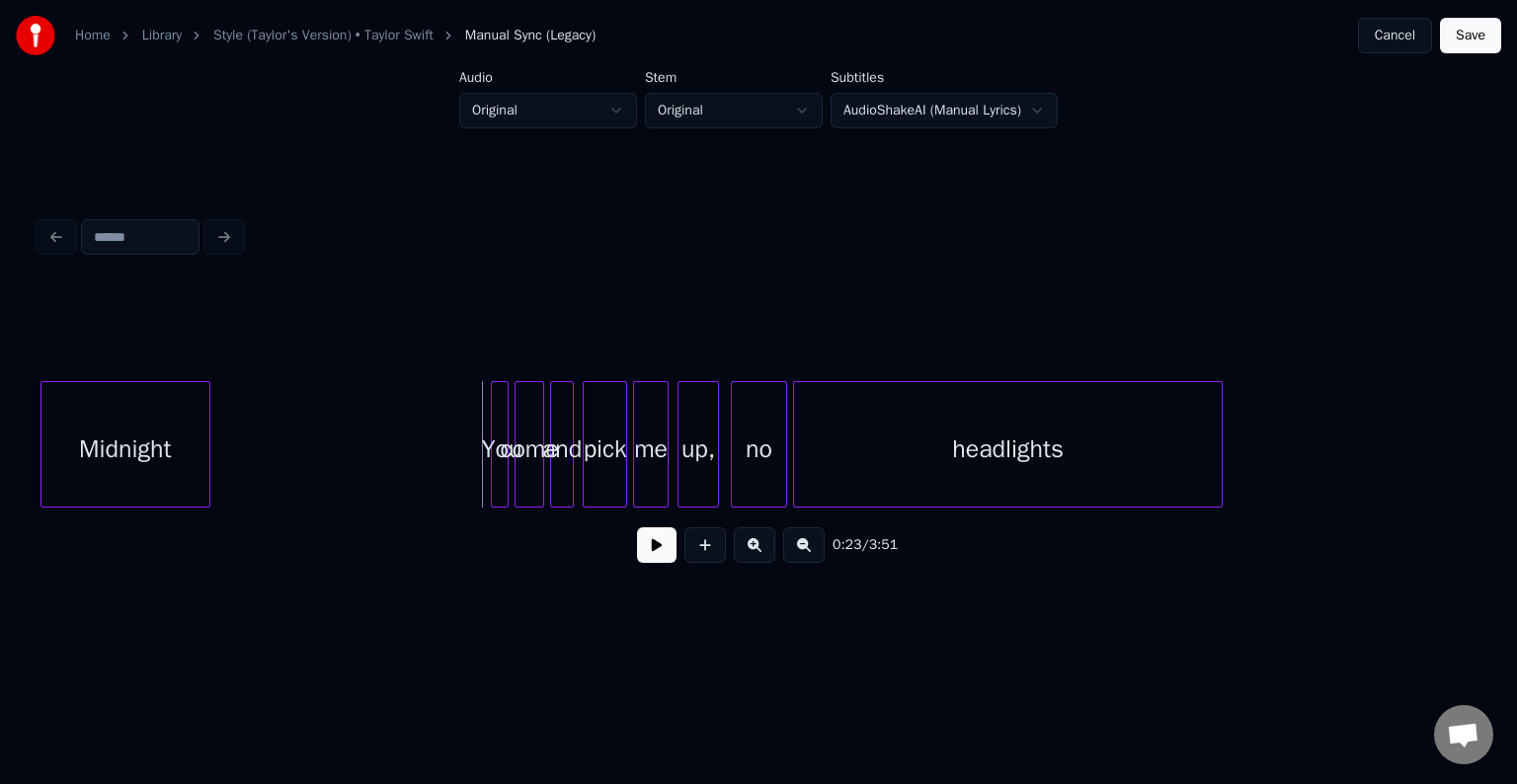 click at bounding box center (206, 444) 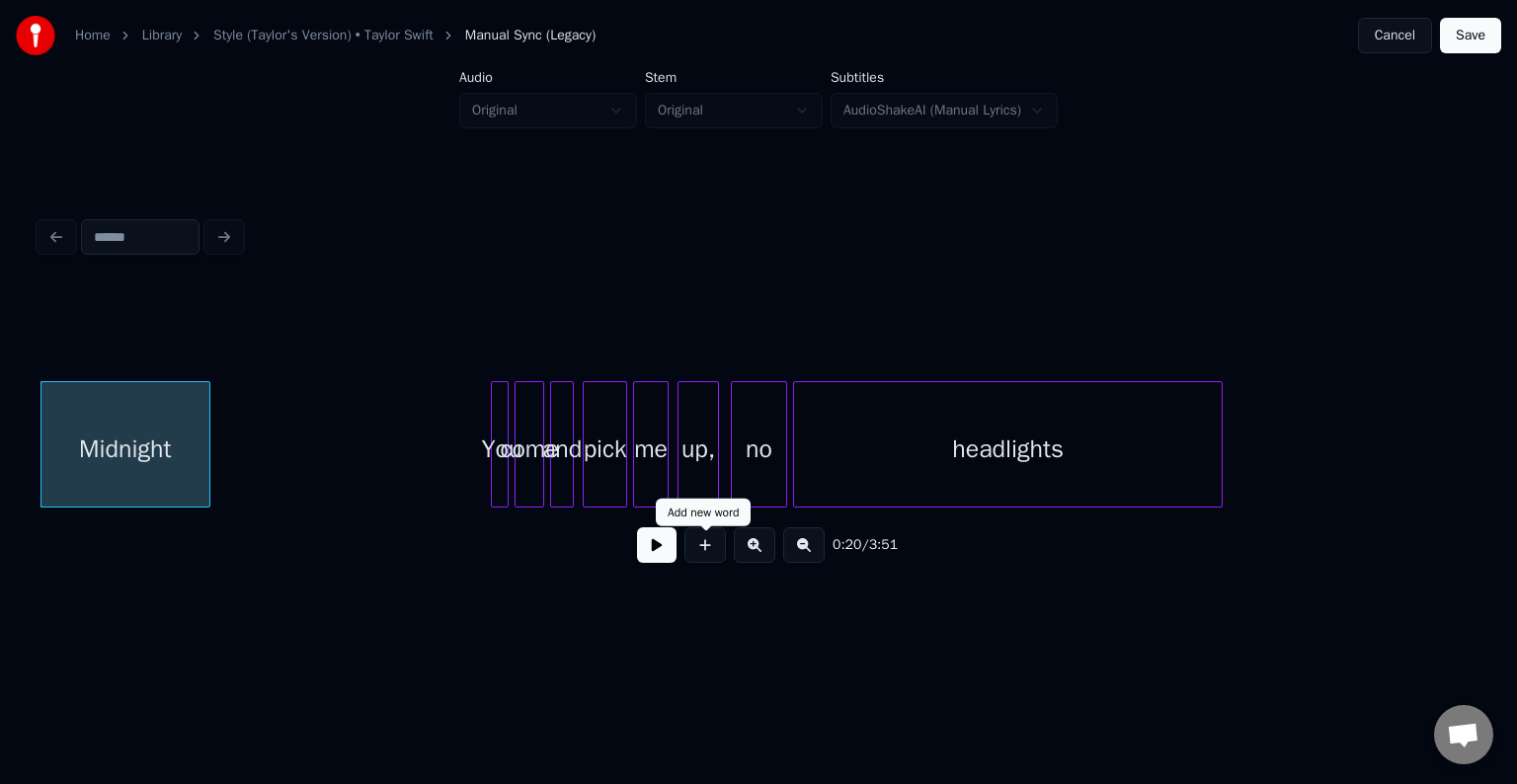 click at bounding box center (657, 545) 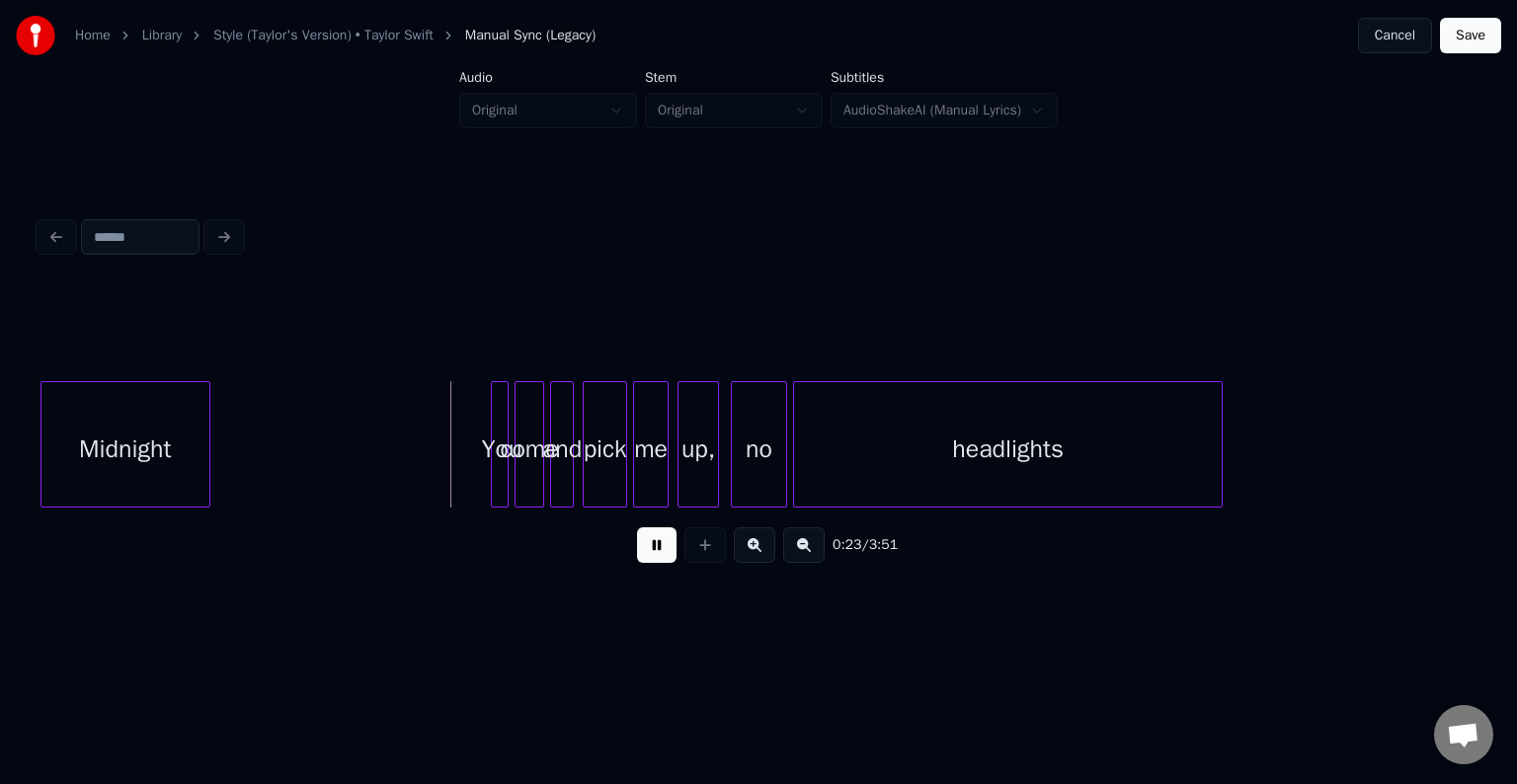 click at bounding box center (657, 545) 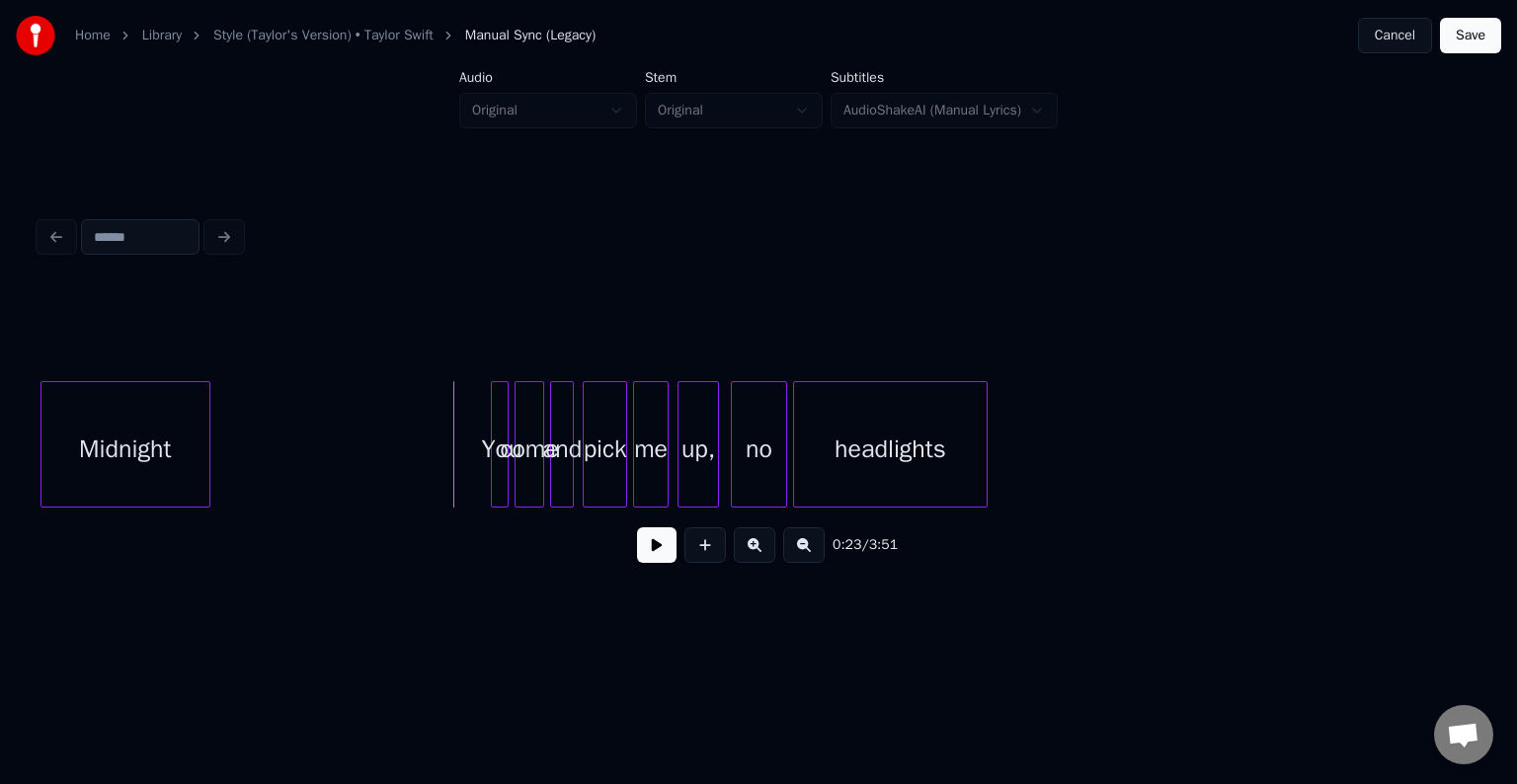 click at bounding box center (984, 444) 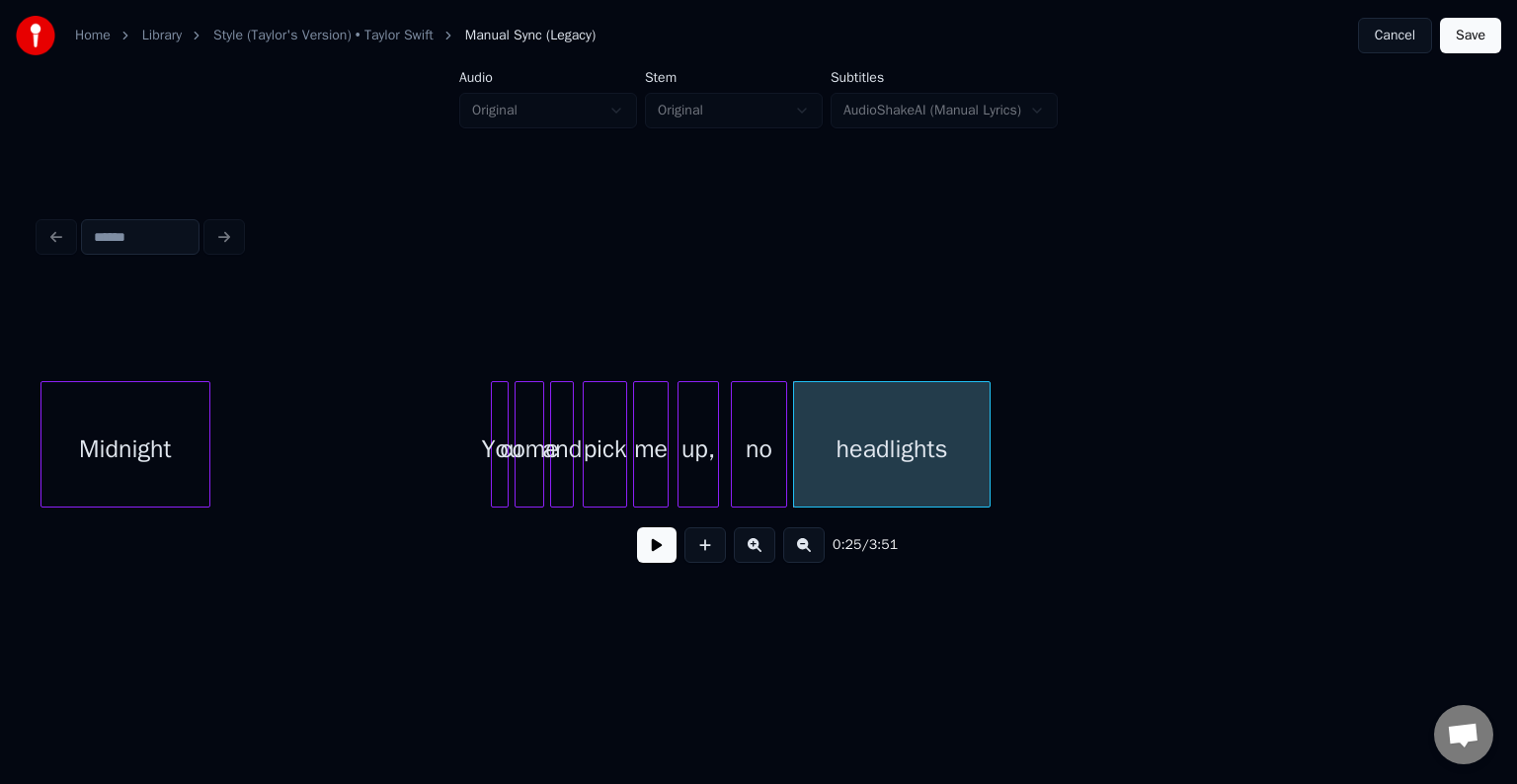click on "Midnight You come and pick me up, no headlights" at bounding box center (14119, 444) 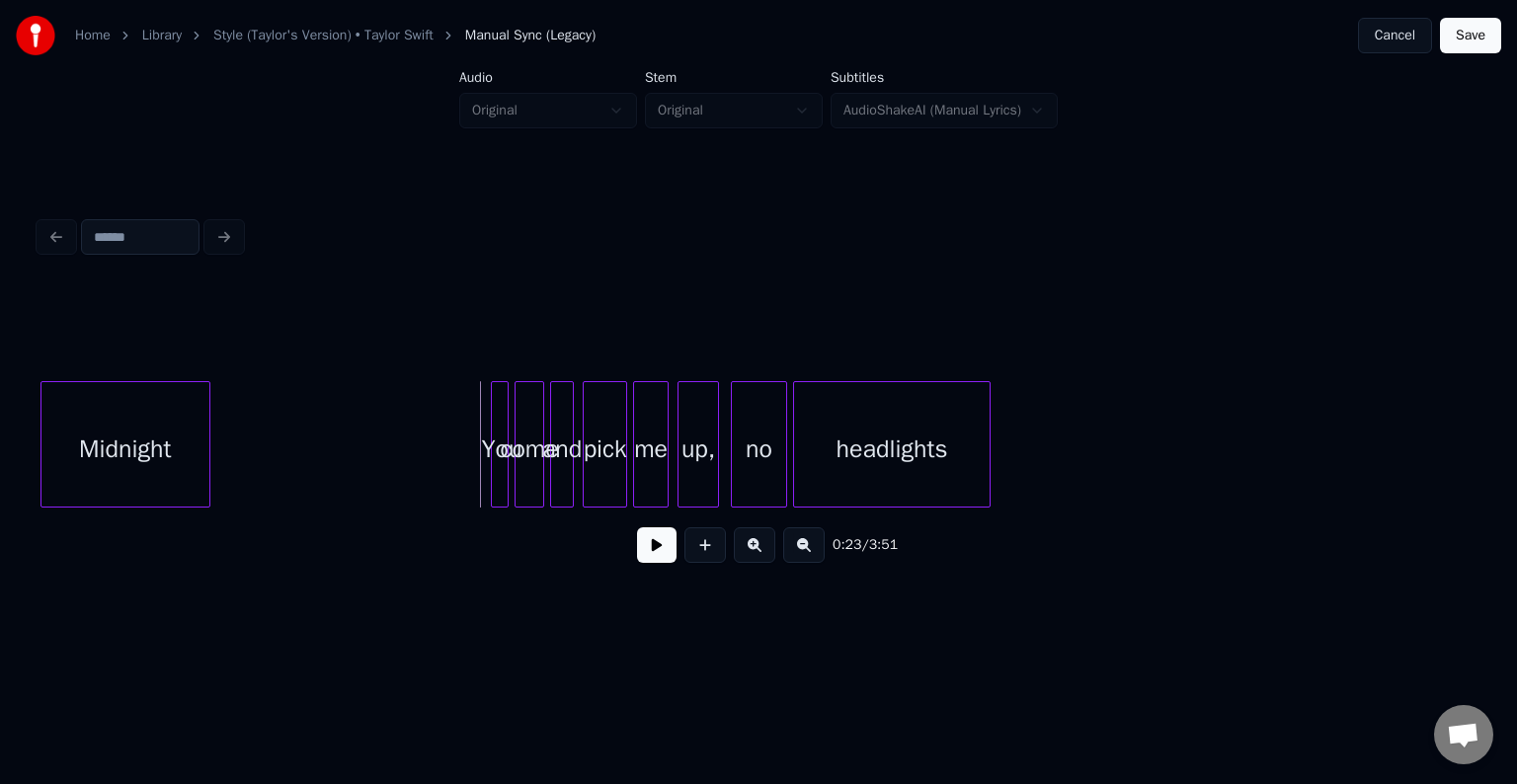 click at bounding box center [657, 545] 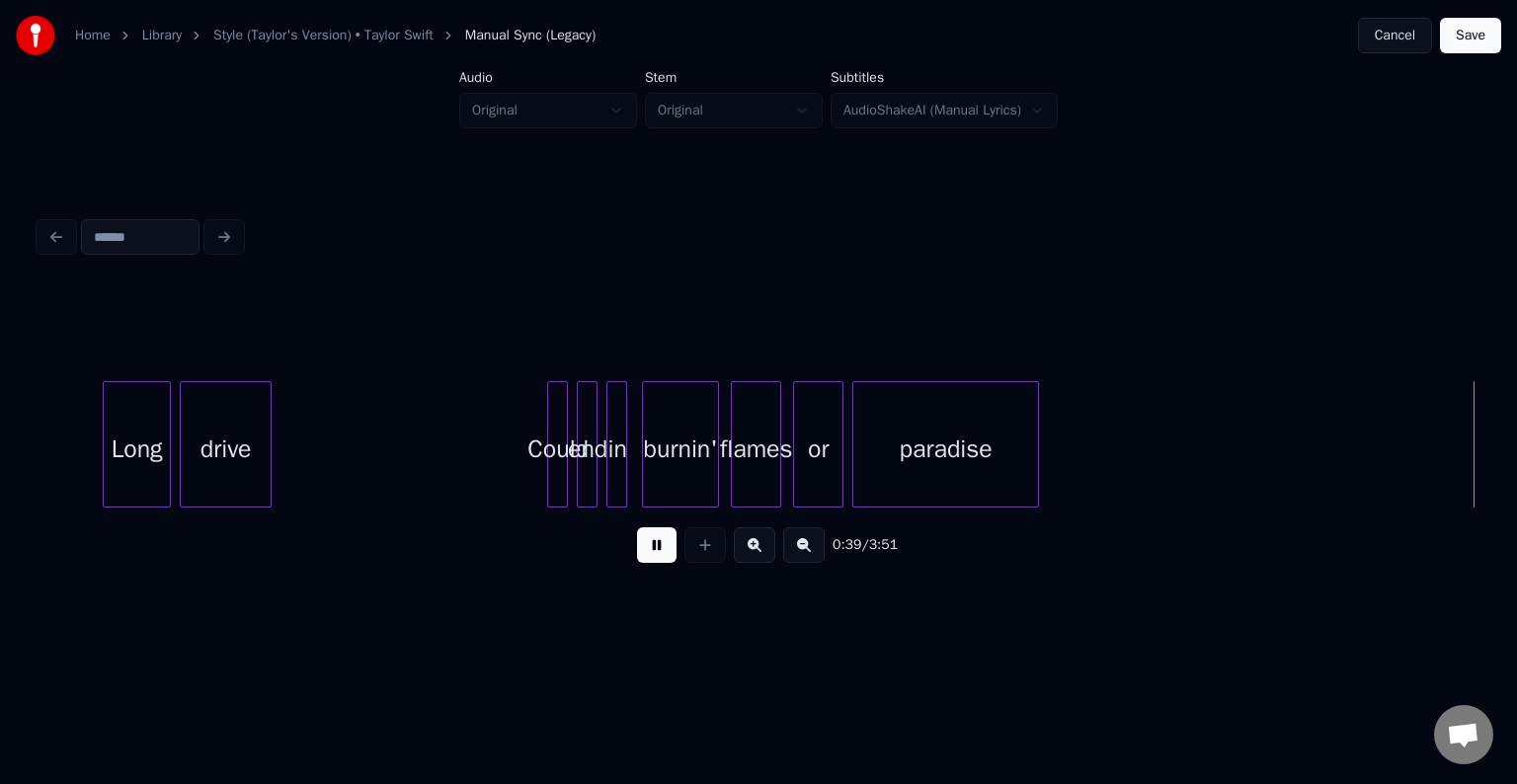scroll, scrollTop: 0, scrollLeft: 5917, axis: horizontal 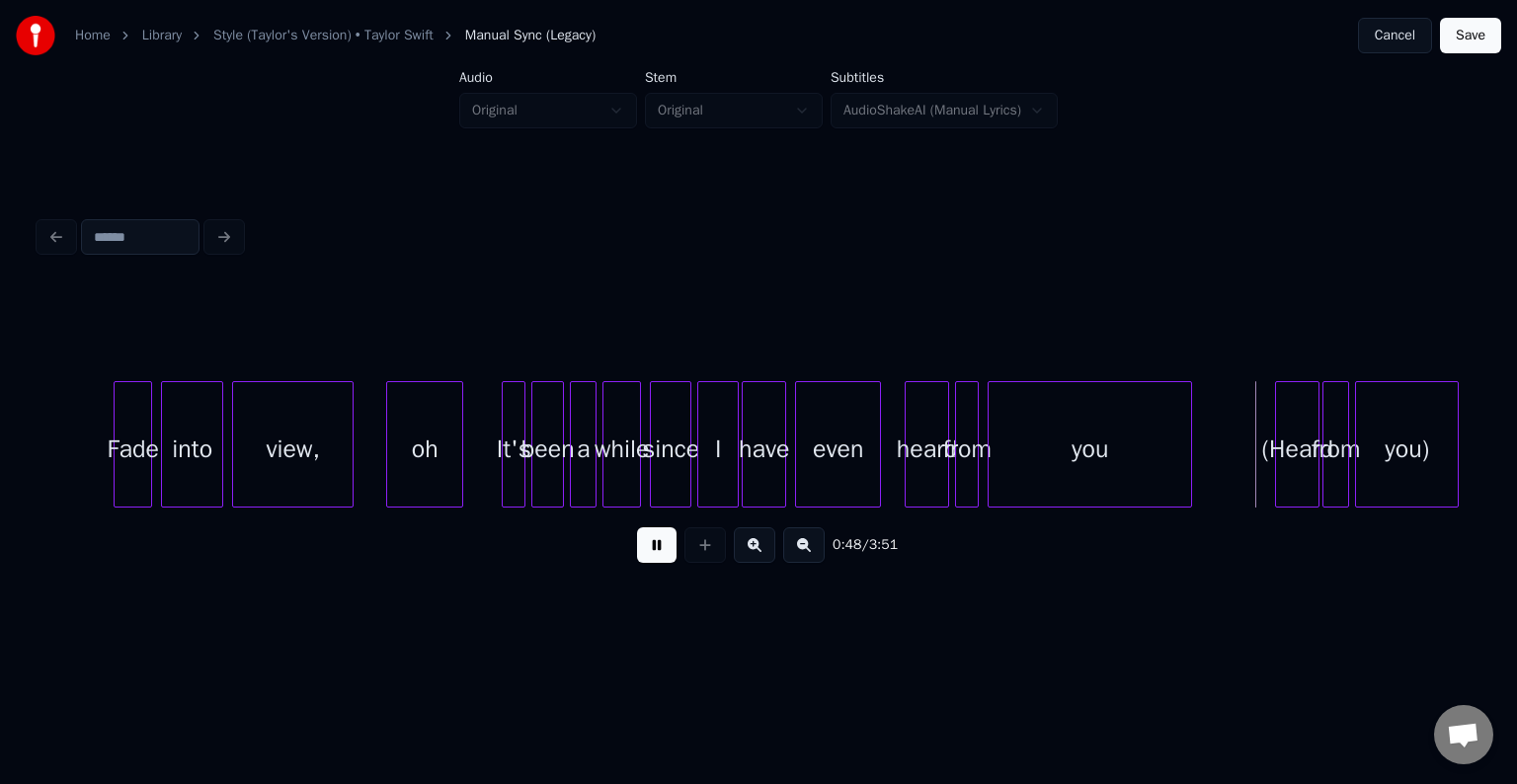 click at bounding box center [657, 545] 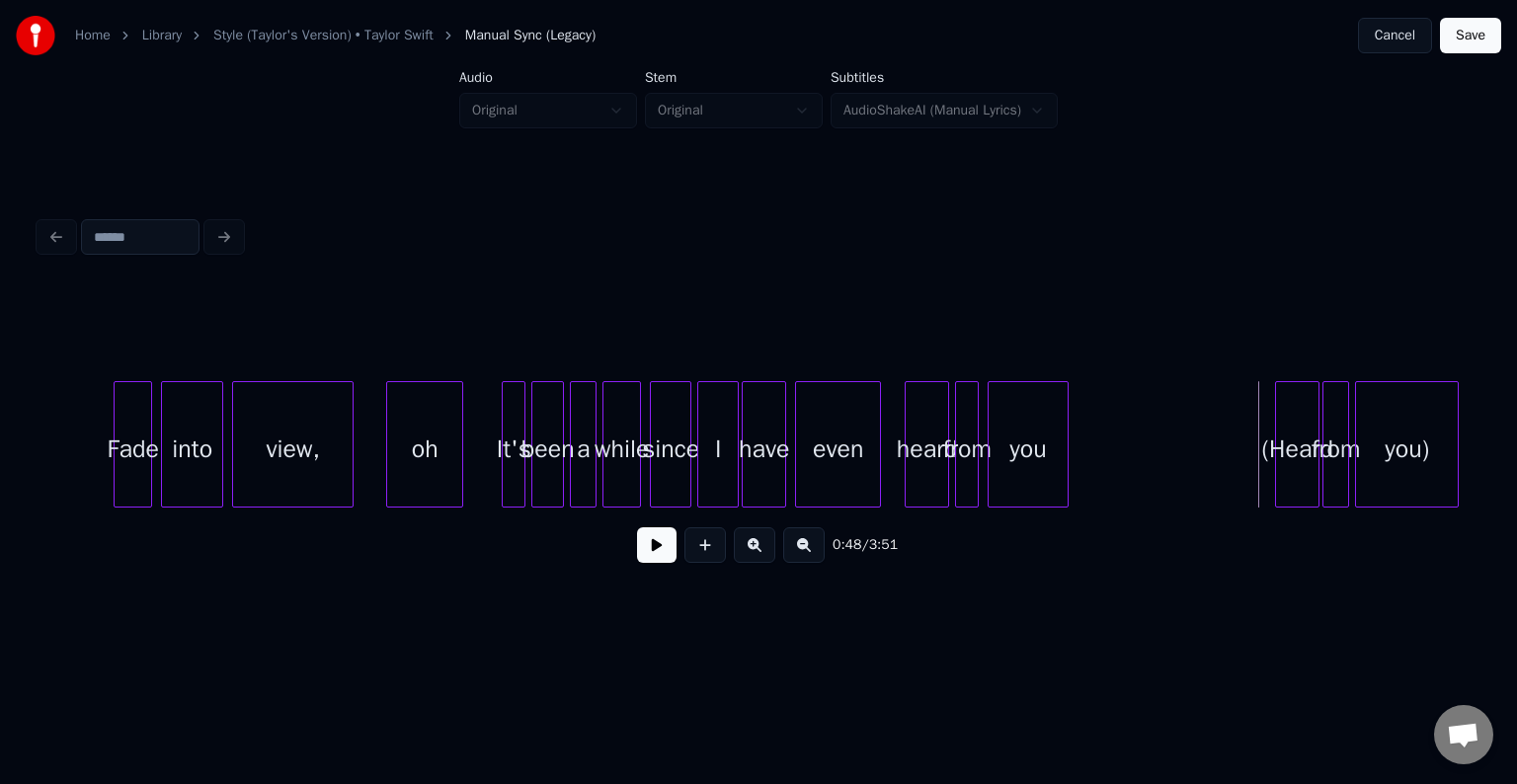 click at bounding box center (1065, 444) 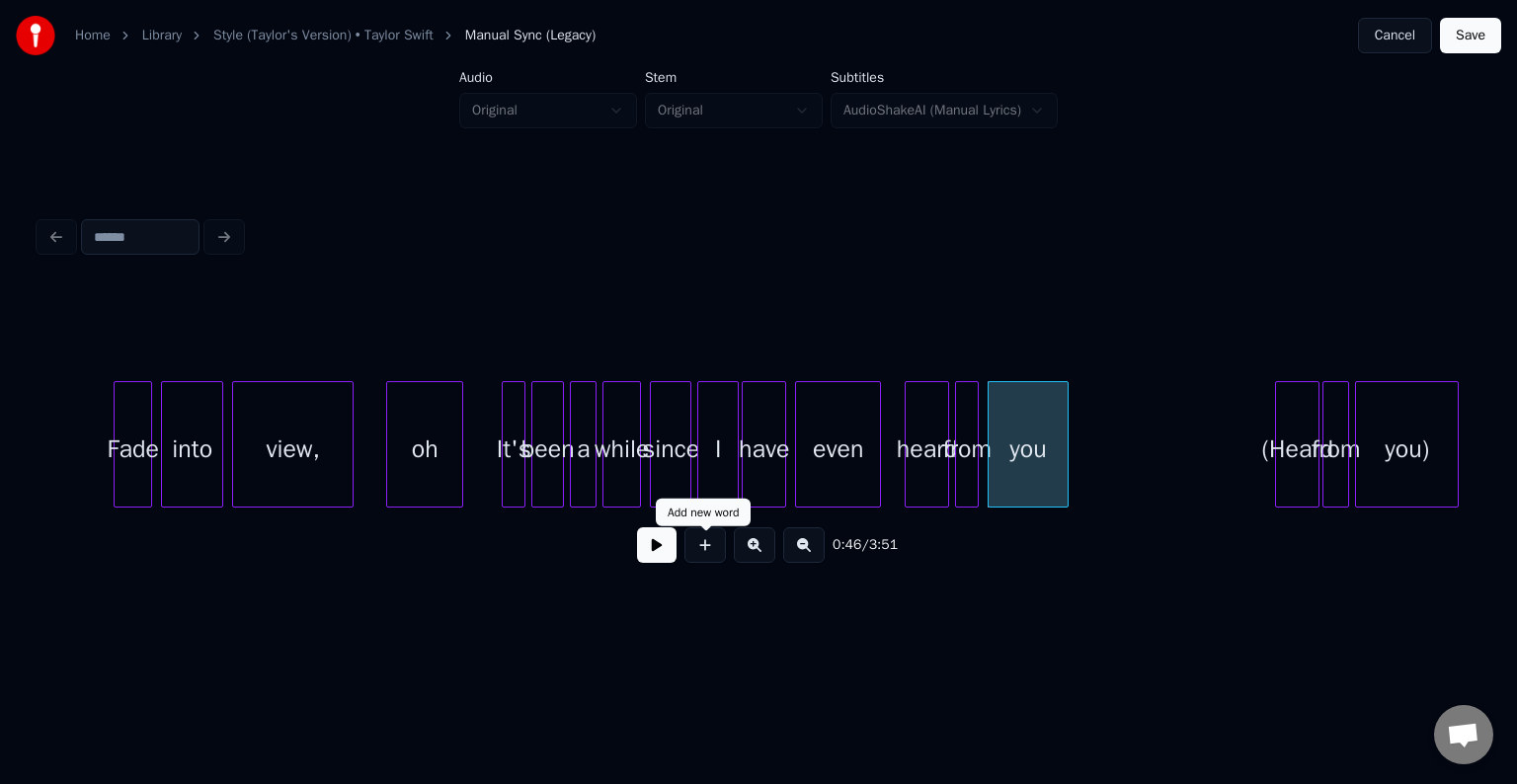 click on "0:46  /  3:51" at bounding box center [758, 545] 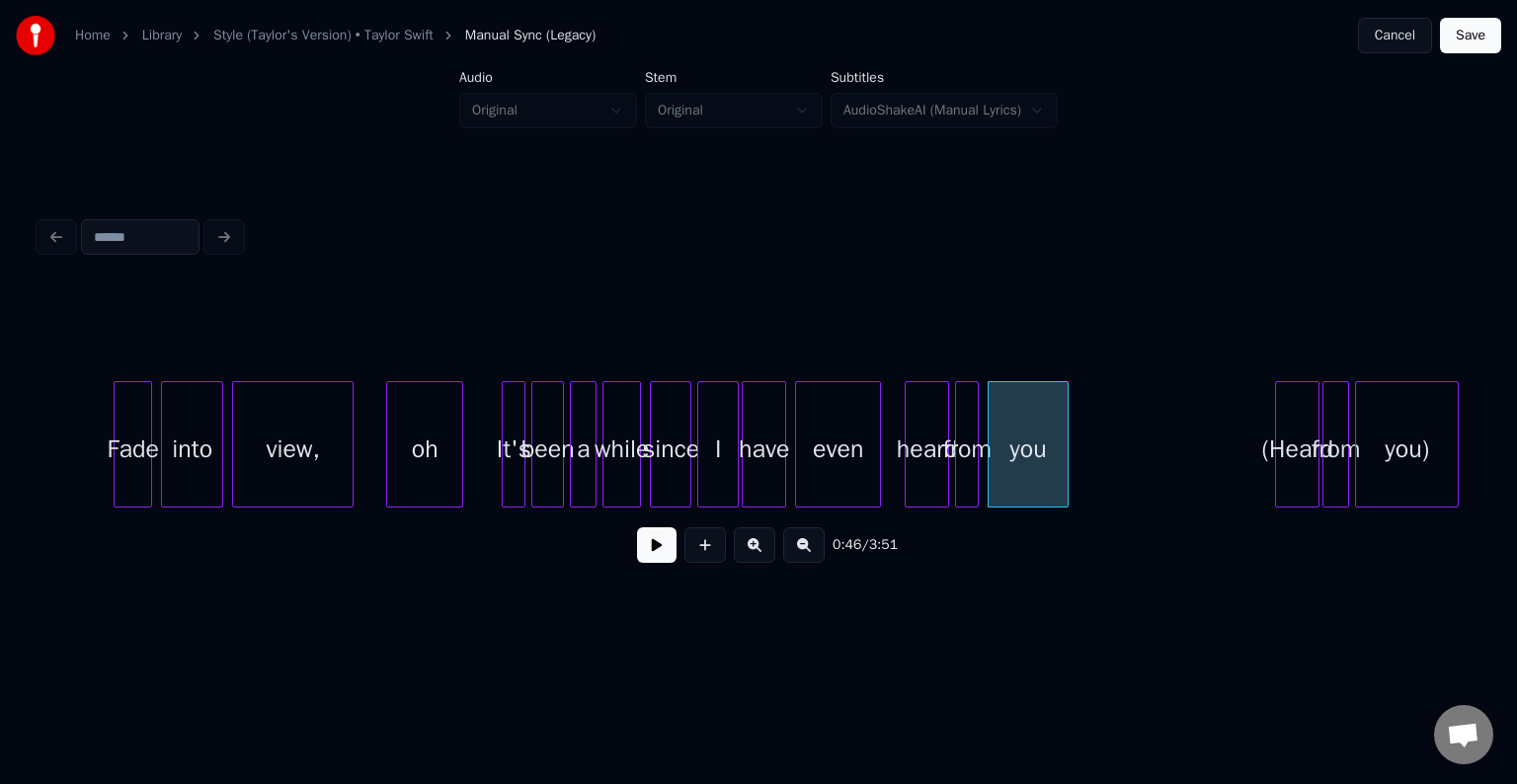 click at bounding box center (657, 545) 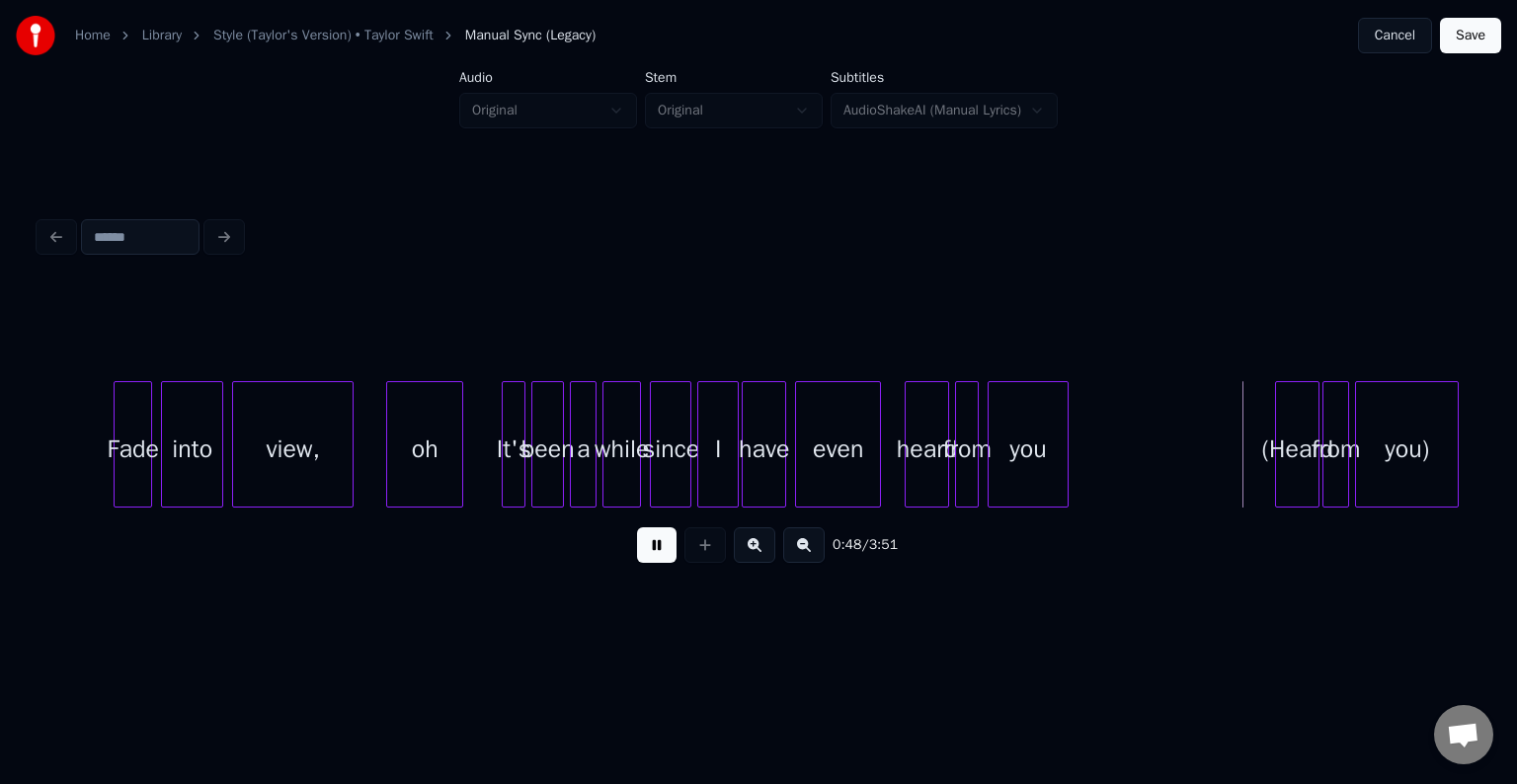 click at bounding box center (657, 545) 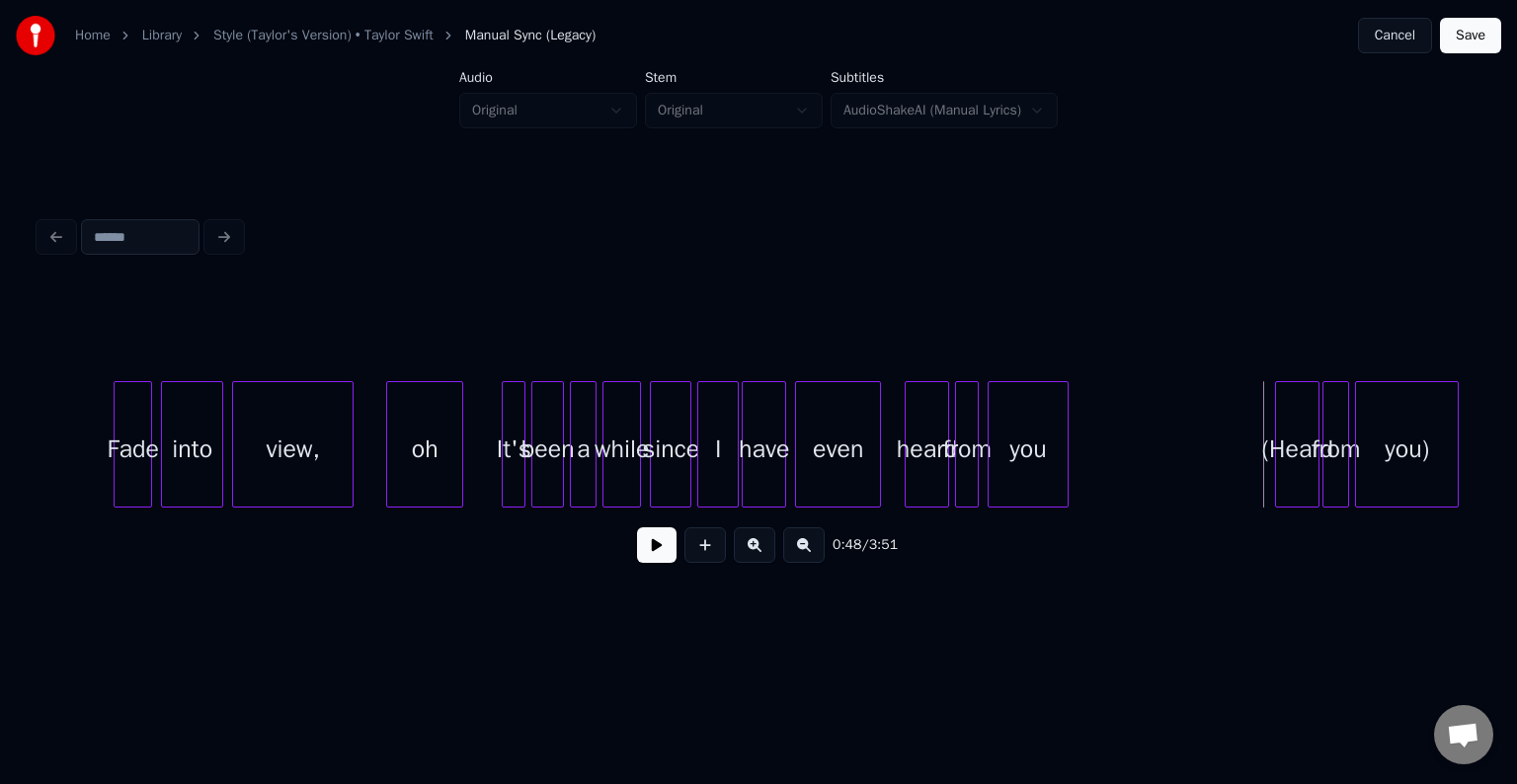 click on "(Heard" at bounding box center [1297, 449] 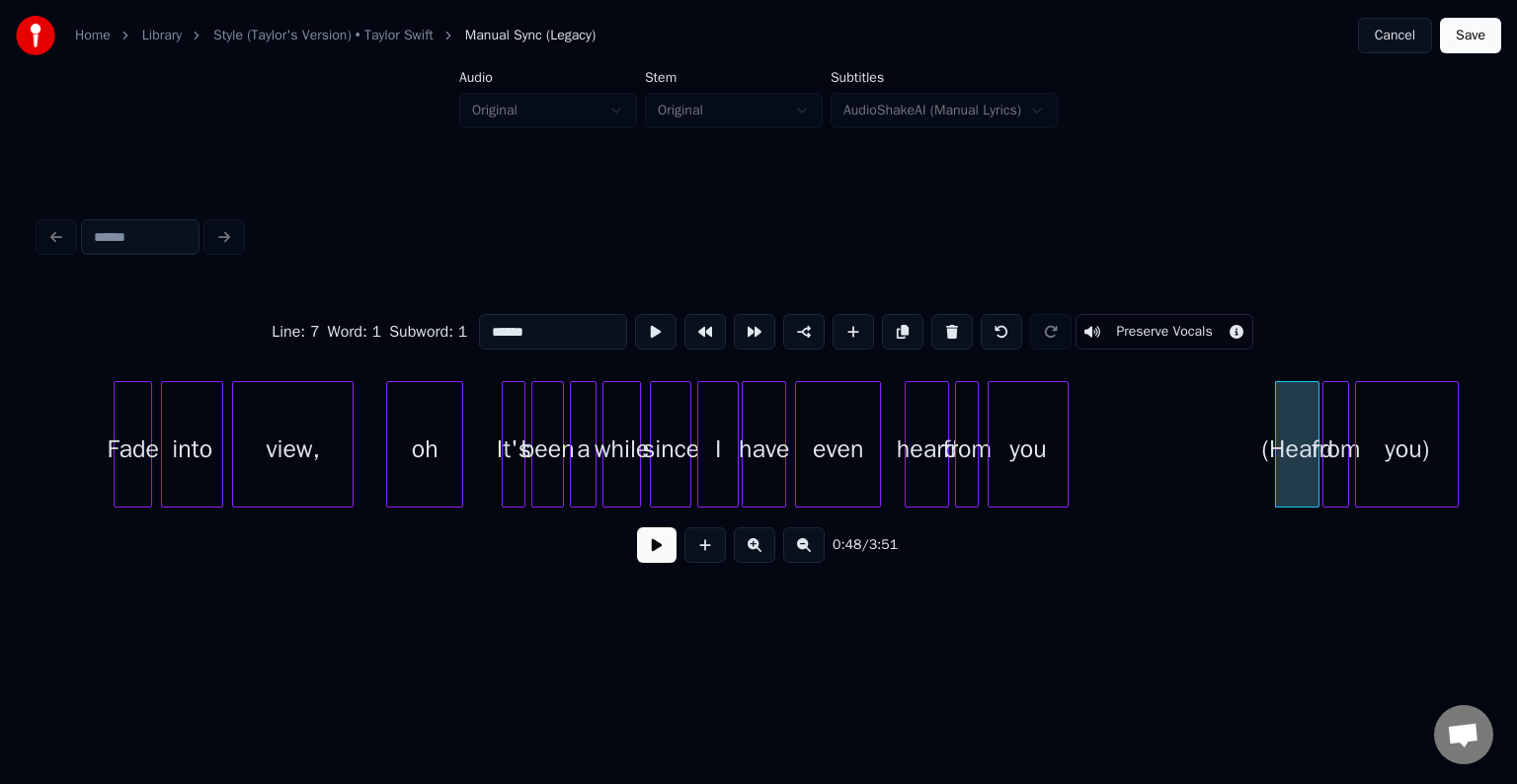 click on "you)" at bounding box center [1406, 449] 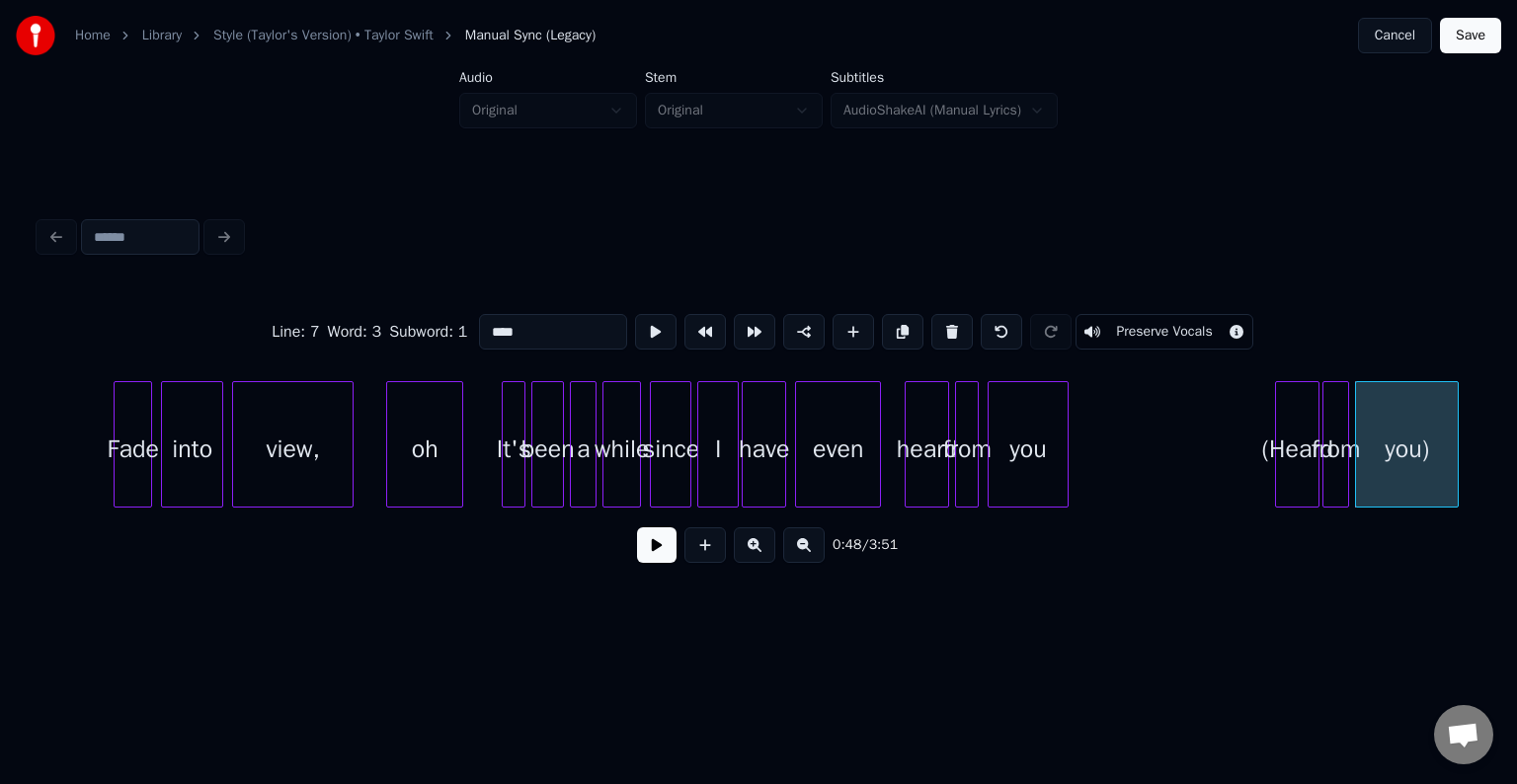 click on "Preserve Vocals" at bounding box center [1163, 332] 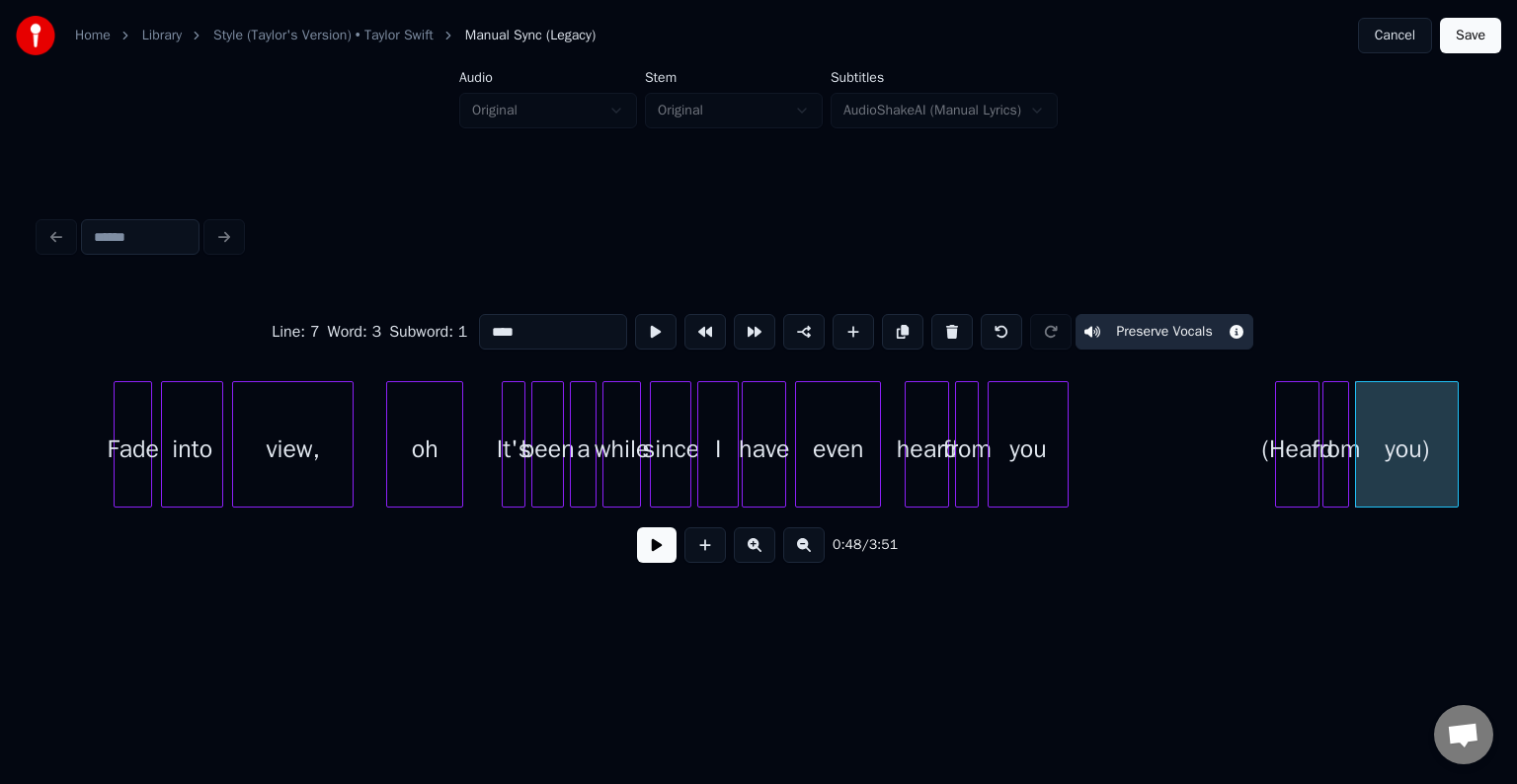 click on "from" at bounding box center (1335, 449) 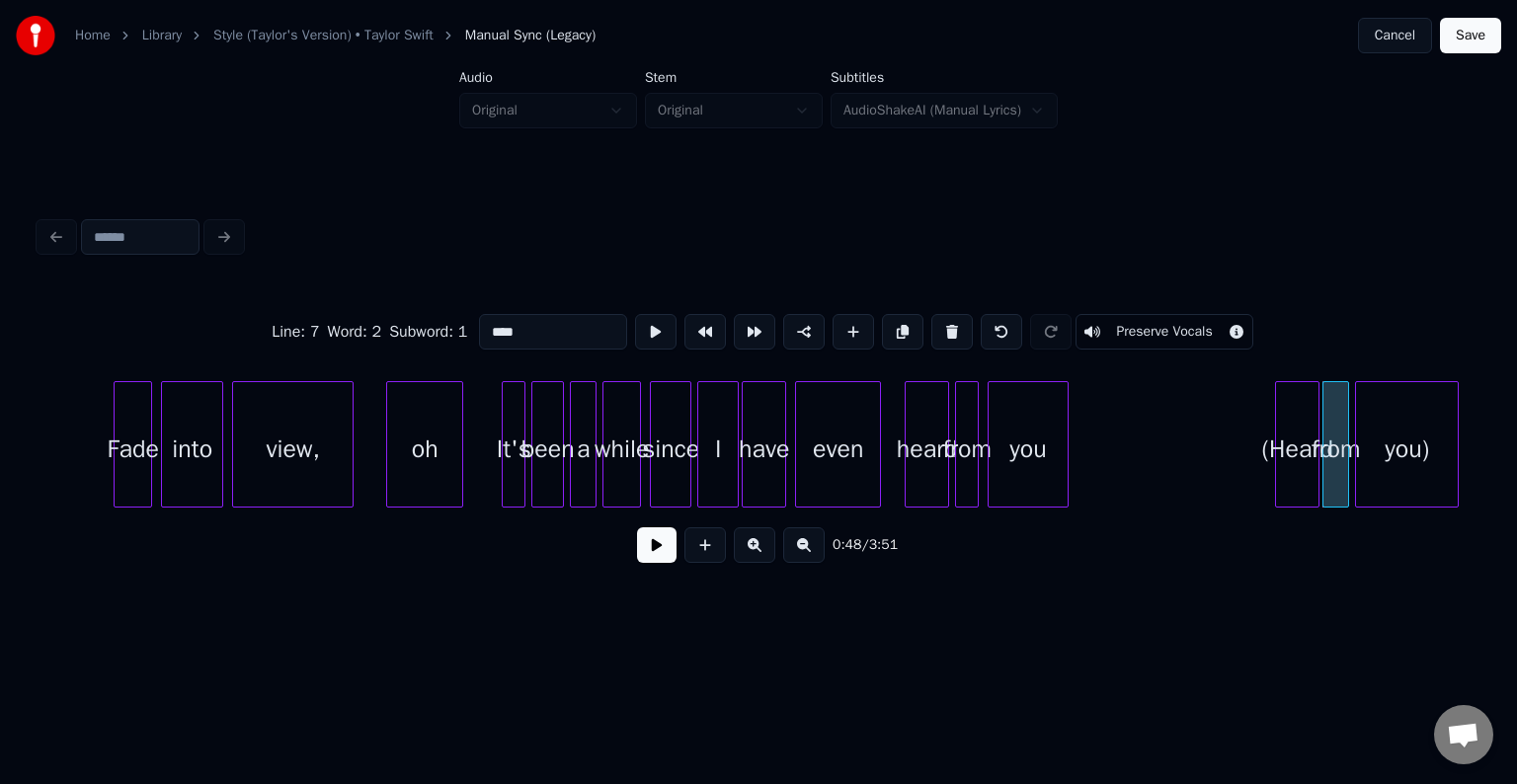 click on "Preserve Vocals" at bounding box center [1163, 332] 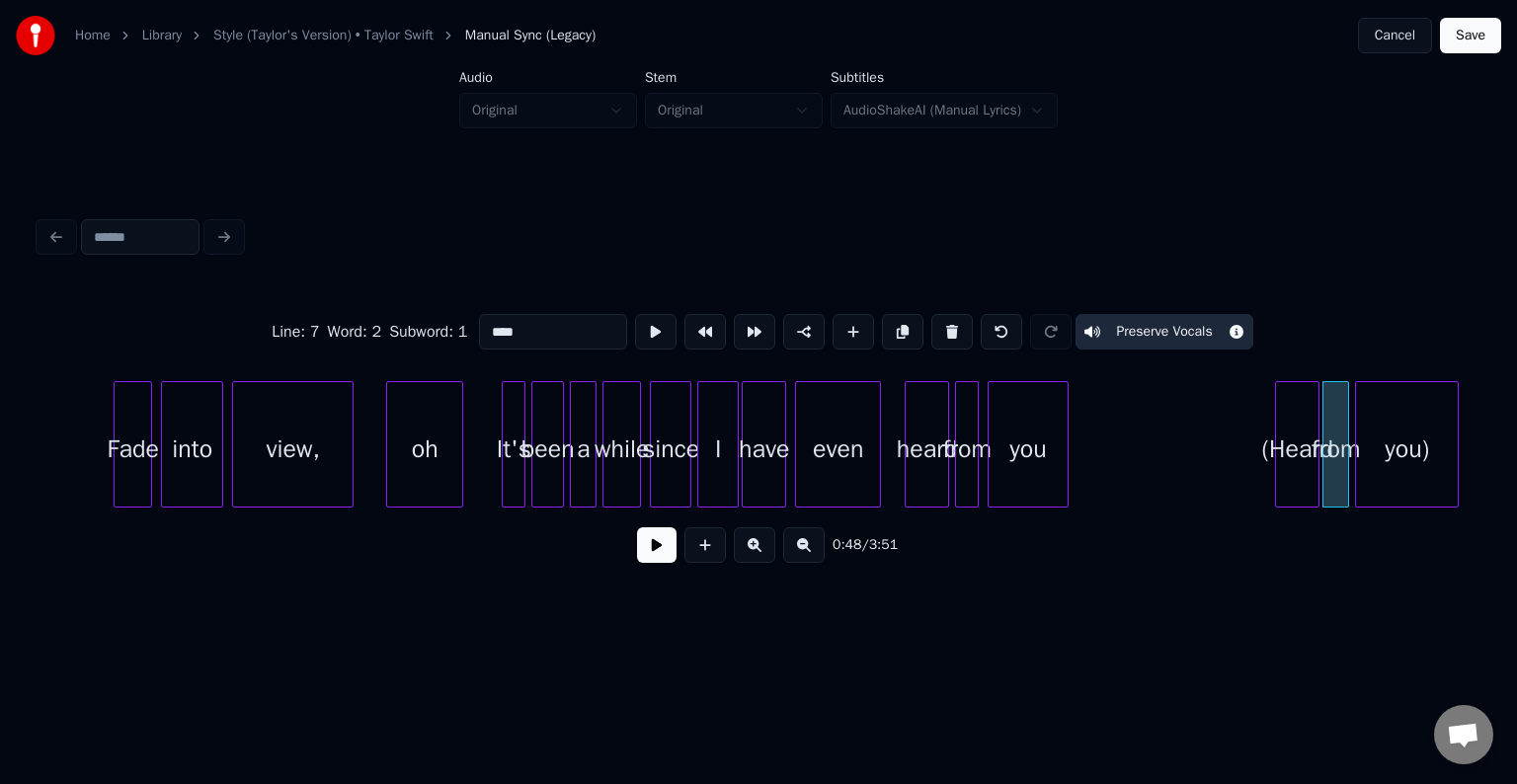 click on "(Heard" at bounding box center [1297, 449] 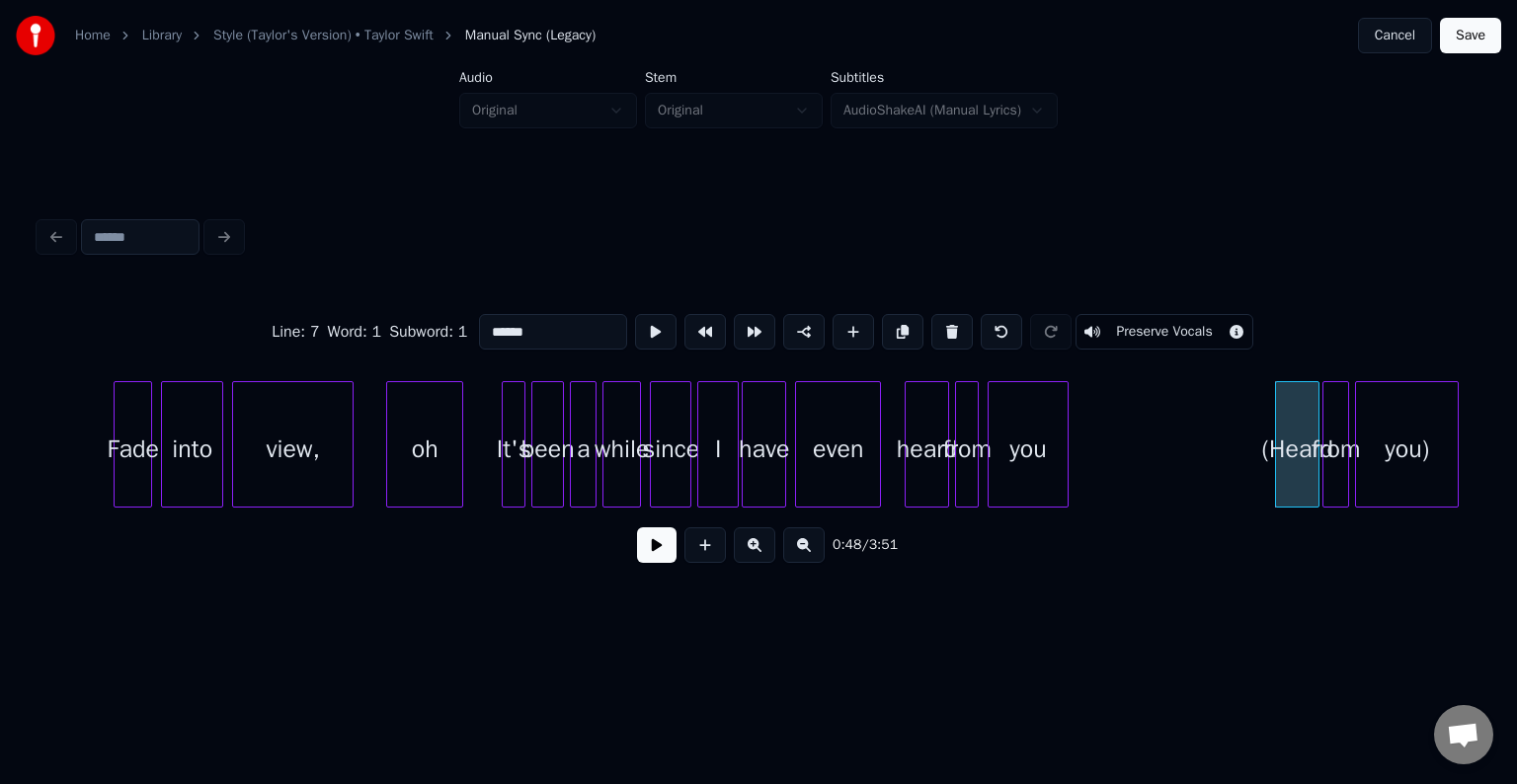 click on "Preserve Vocals" at bounding box center (1163, 332) 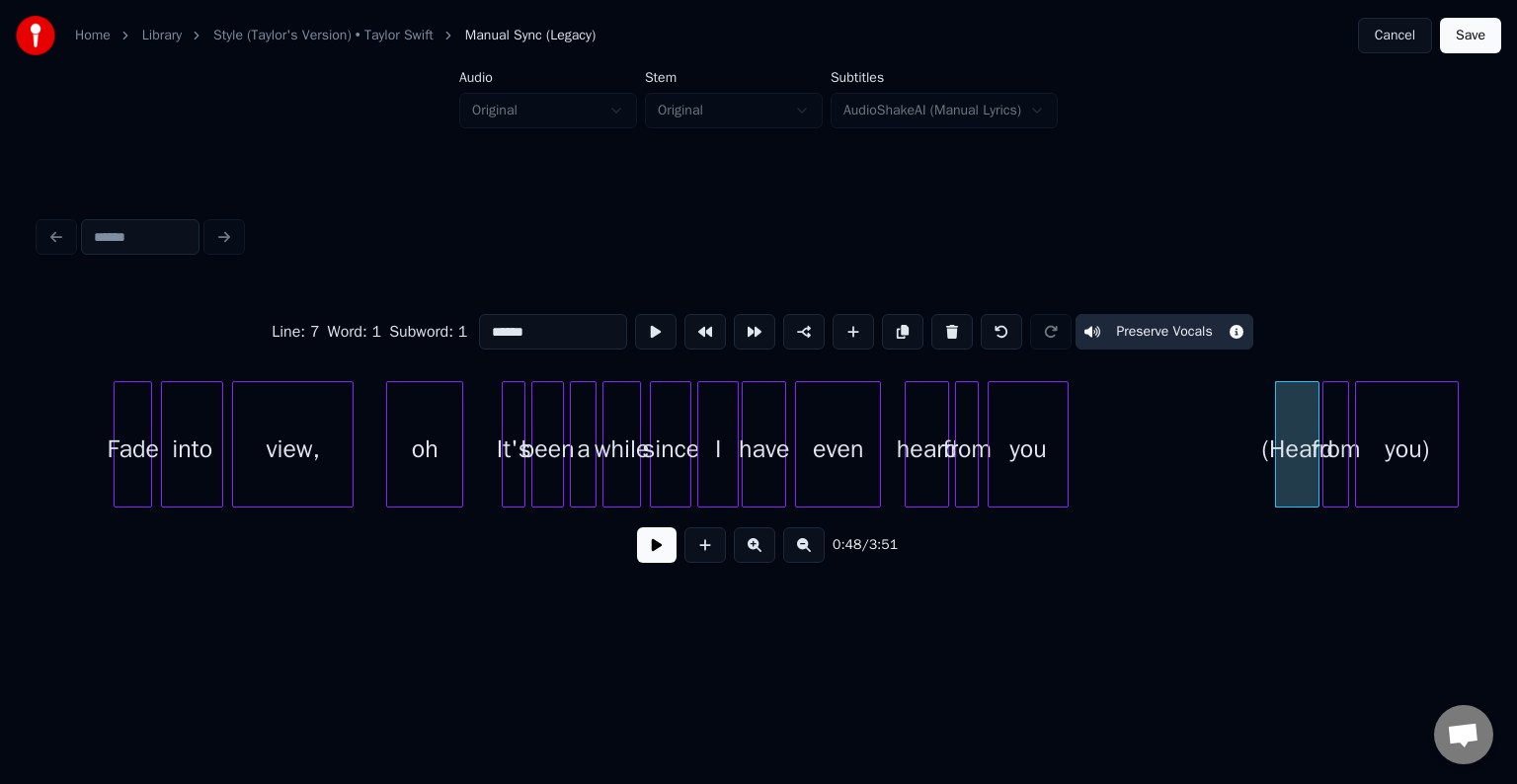 click at bounding box center [657, 545] 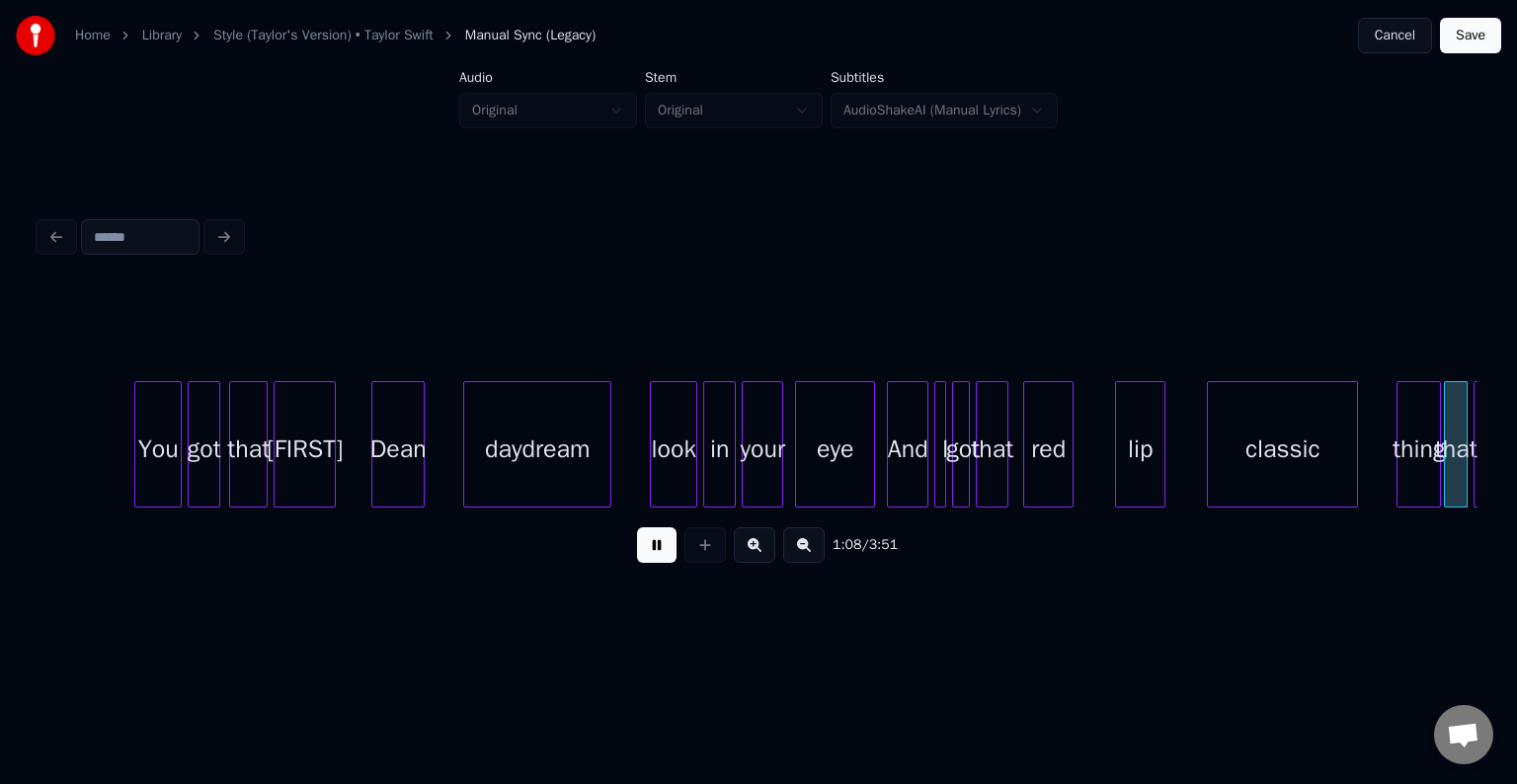scroll, scrollTop: 0, scrollLeft: 10233, axis: horizontal 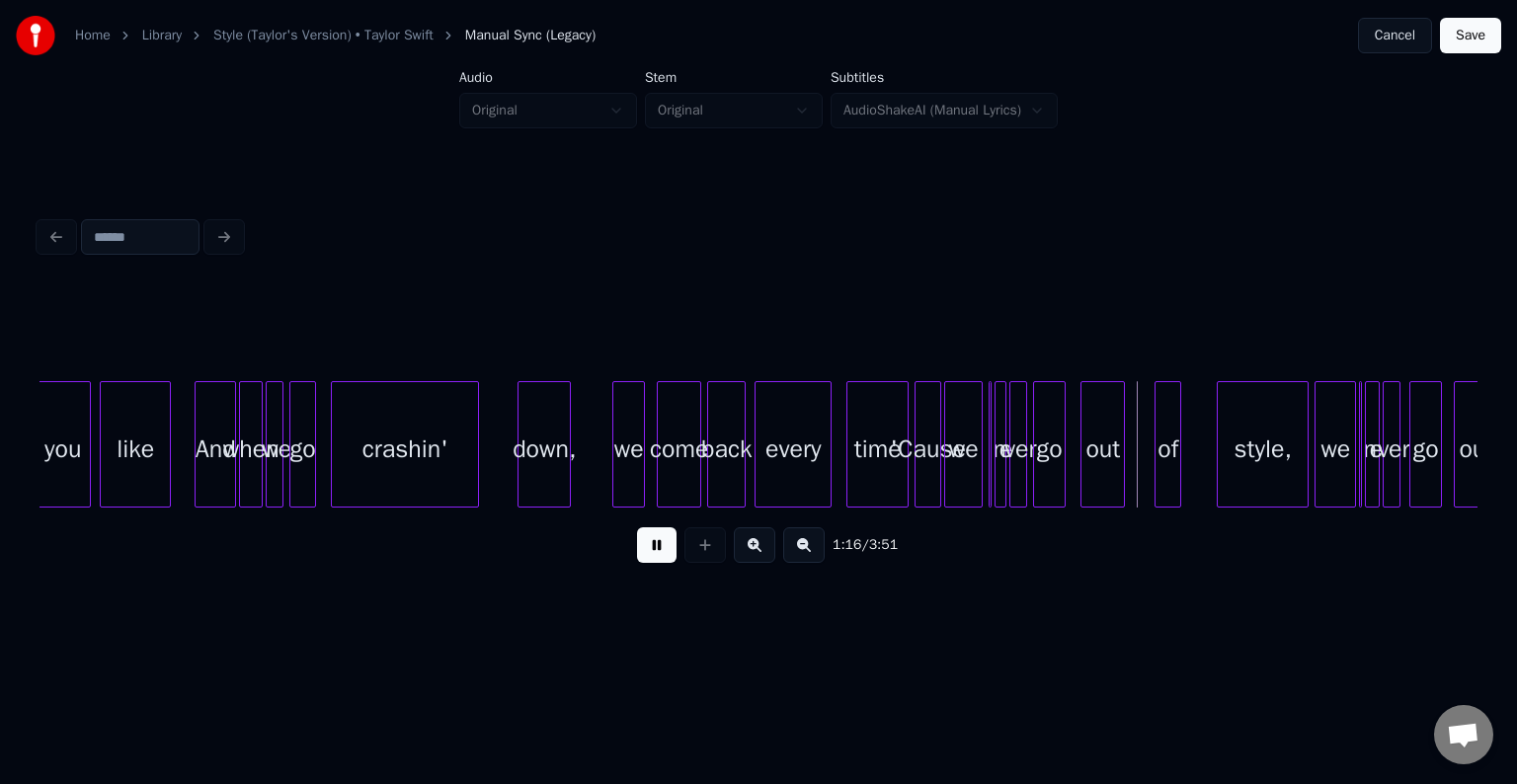 click at bounding box center (657, 545) 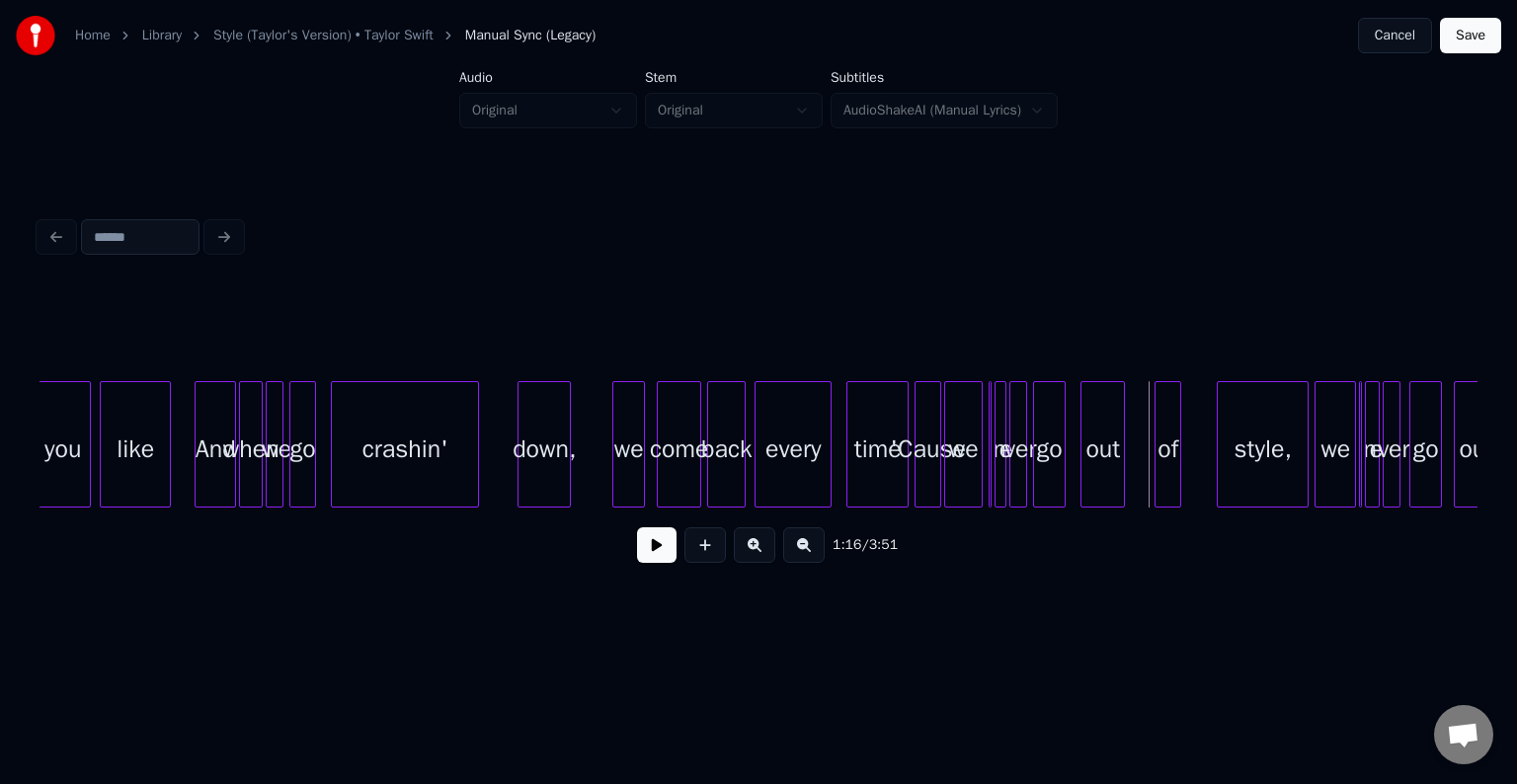 click at bounding box center [988, 444] 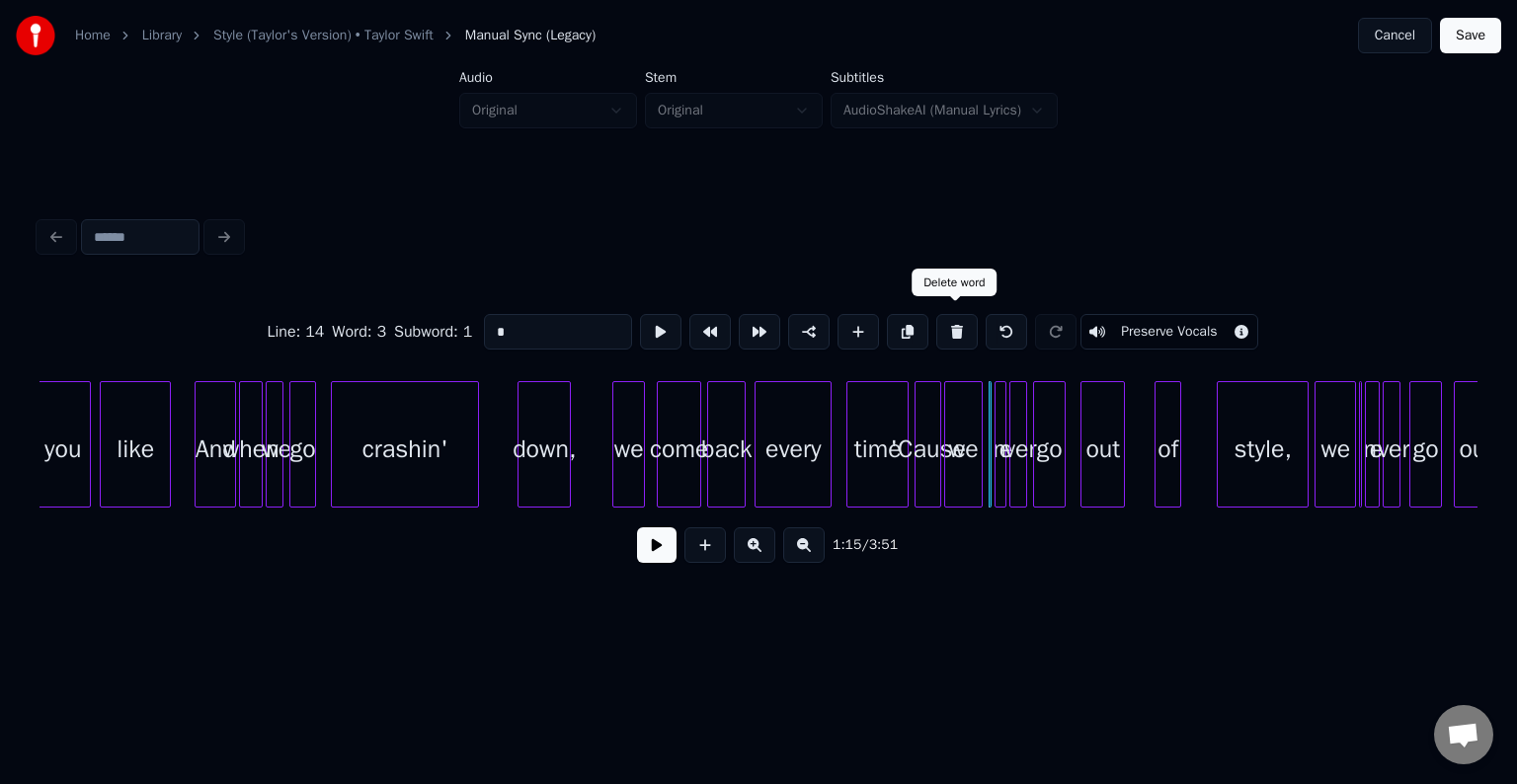 click at bounding box center [957, 332] 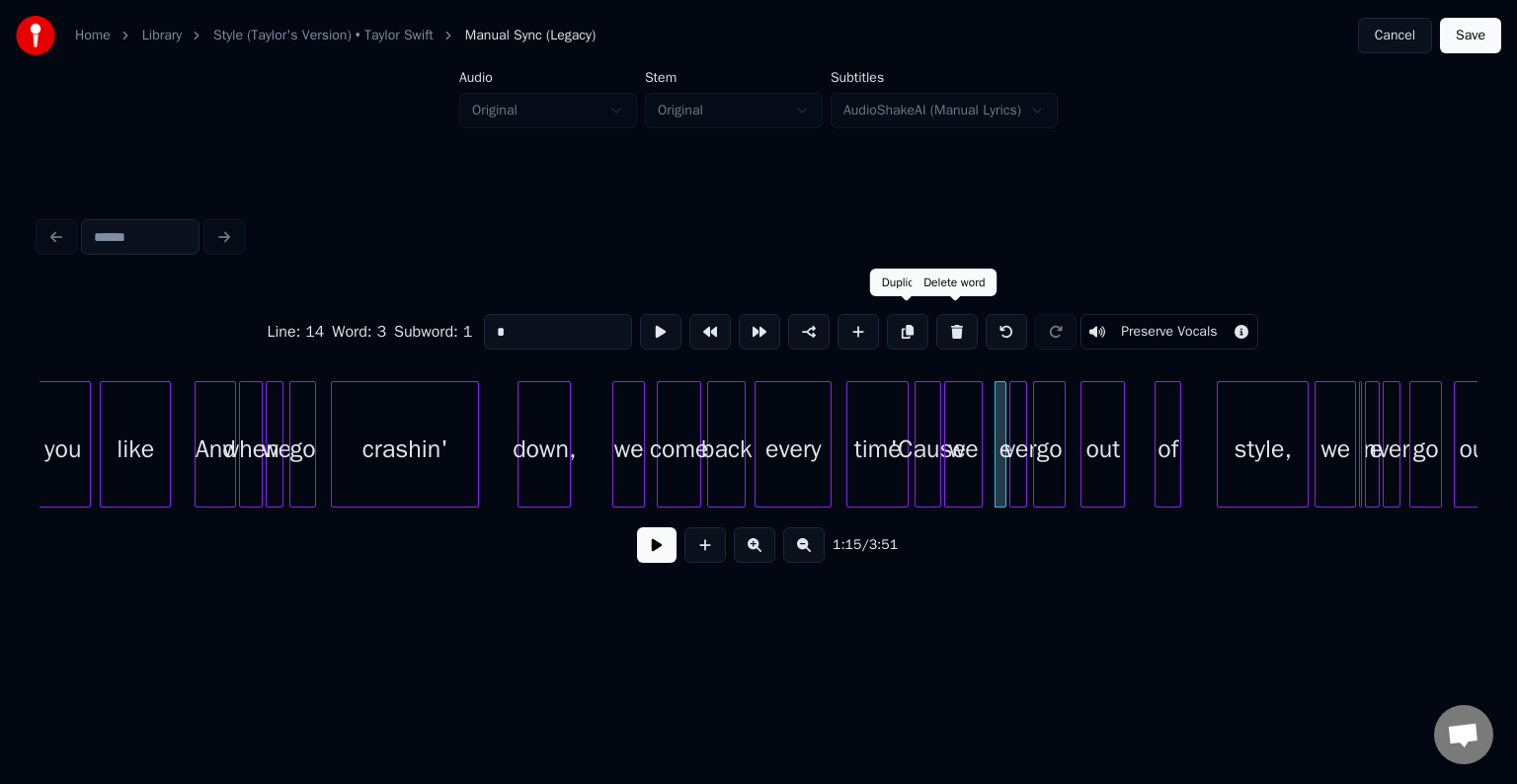 click at bounding box center (957, 332) 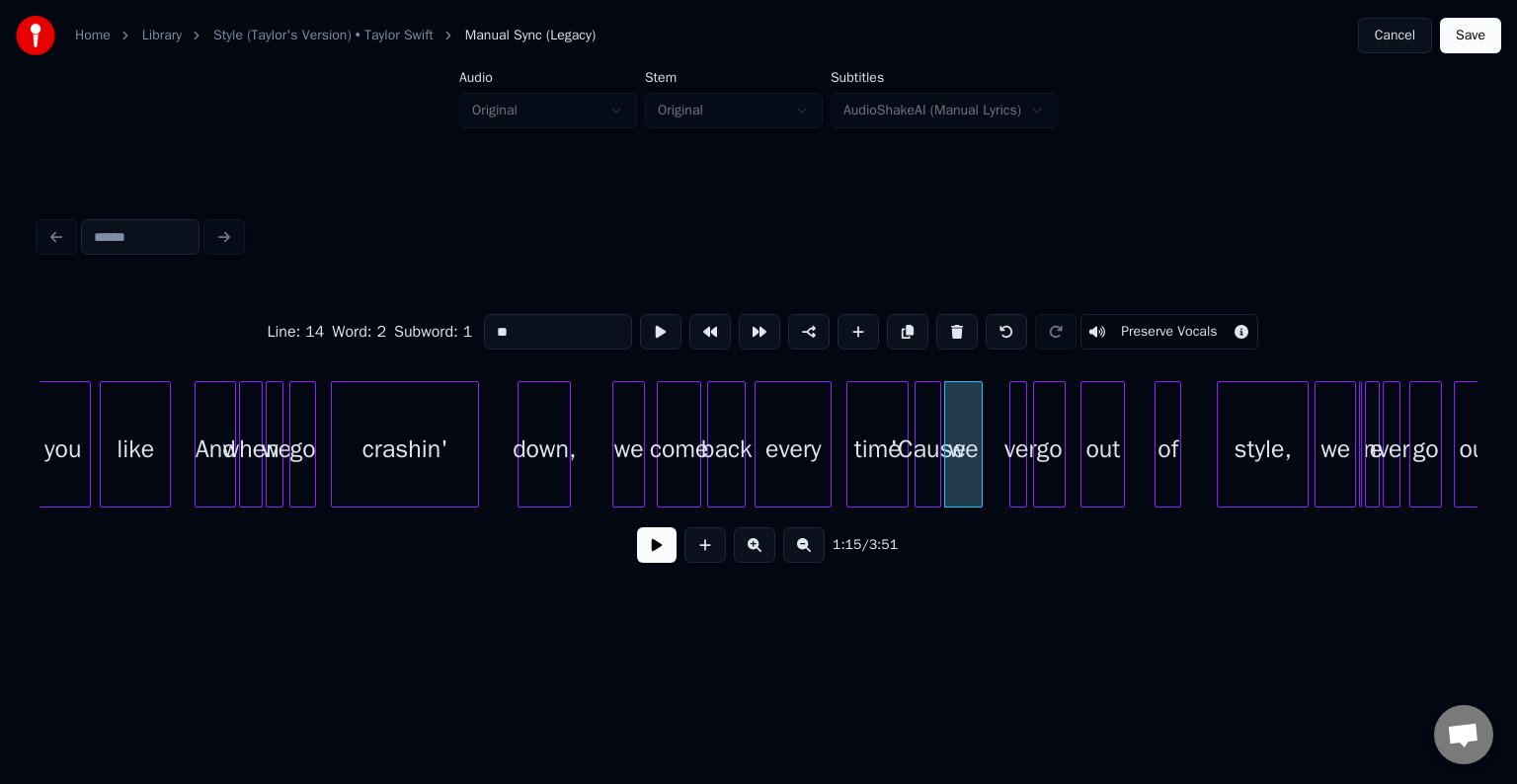 click on "ver" at bounding box center (1020, 449) 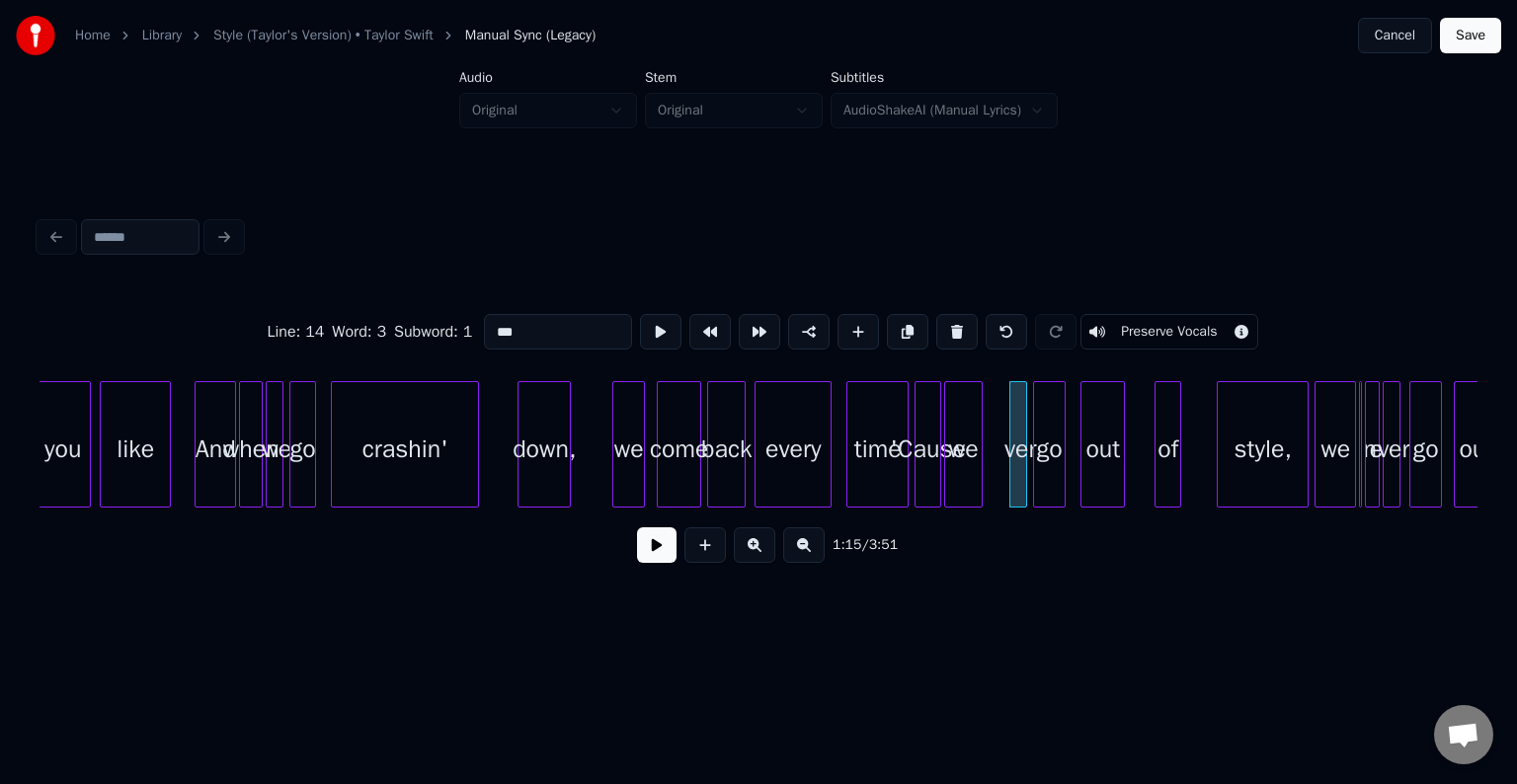 click on "***" at bounding box center (558, 332) 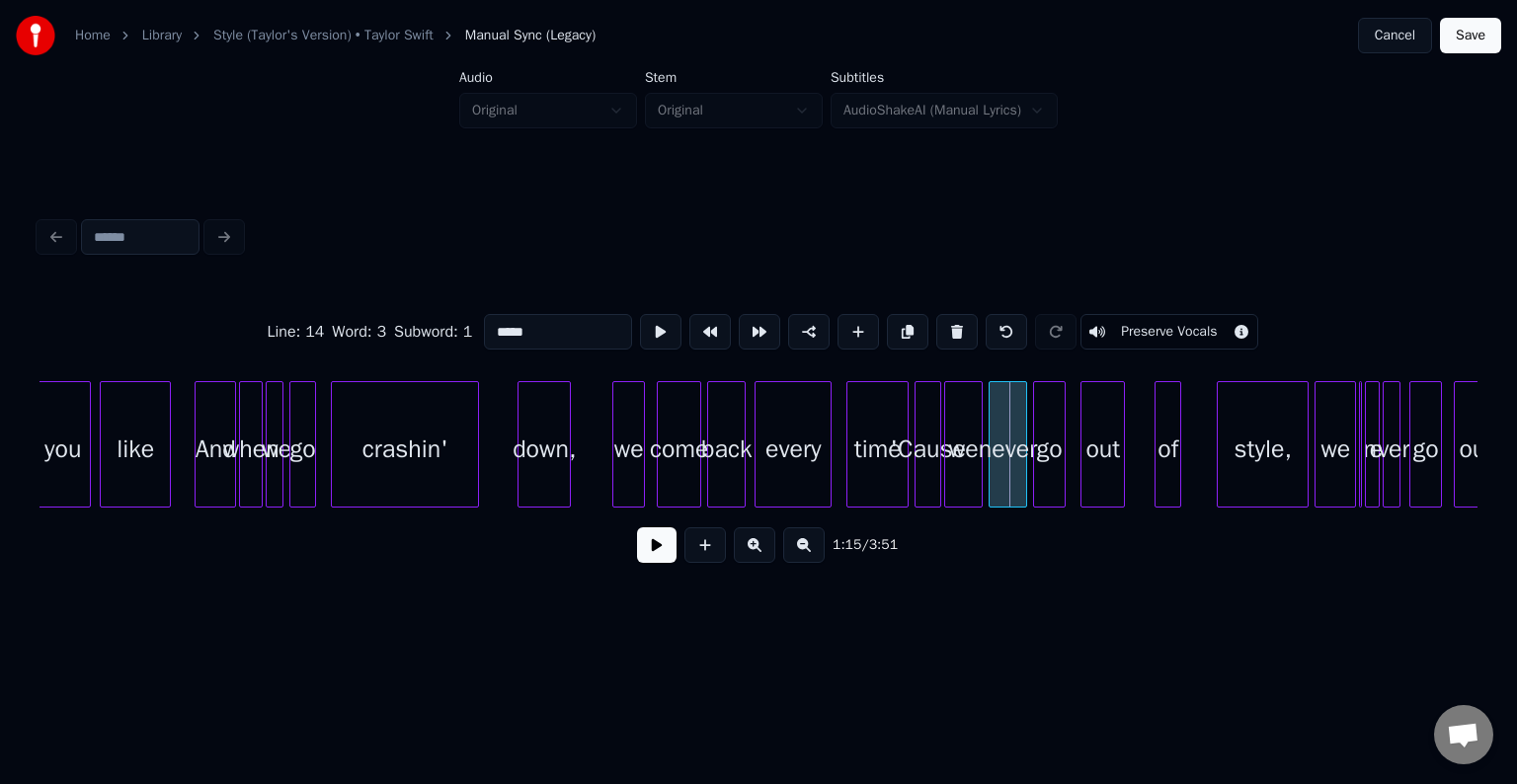 click at bounding box center (993, 444) 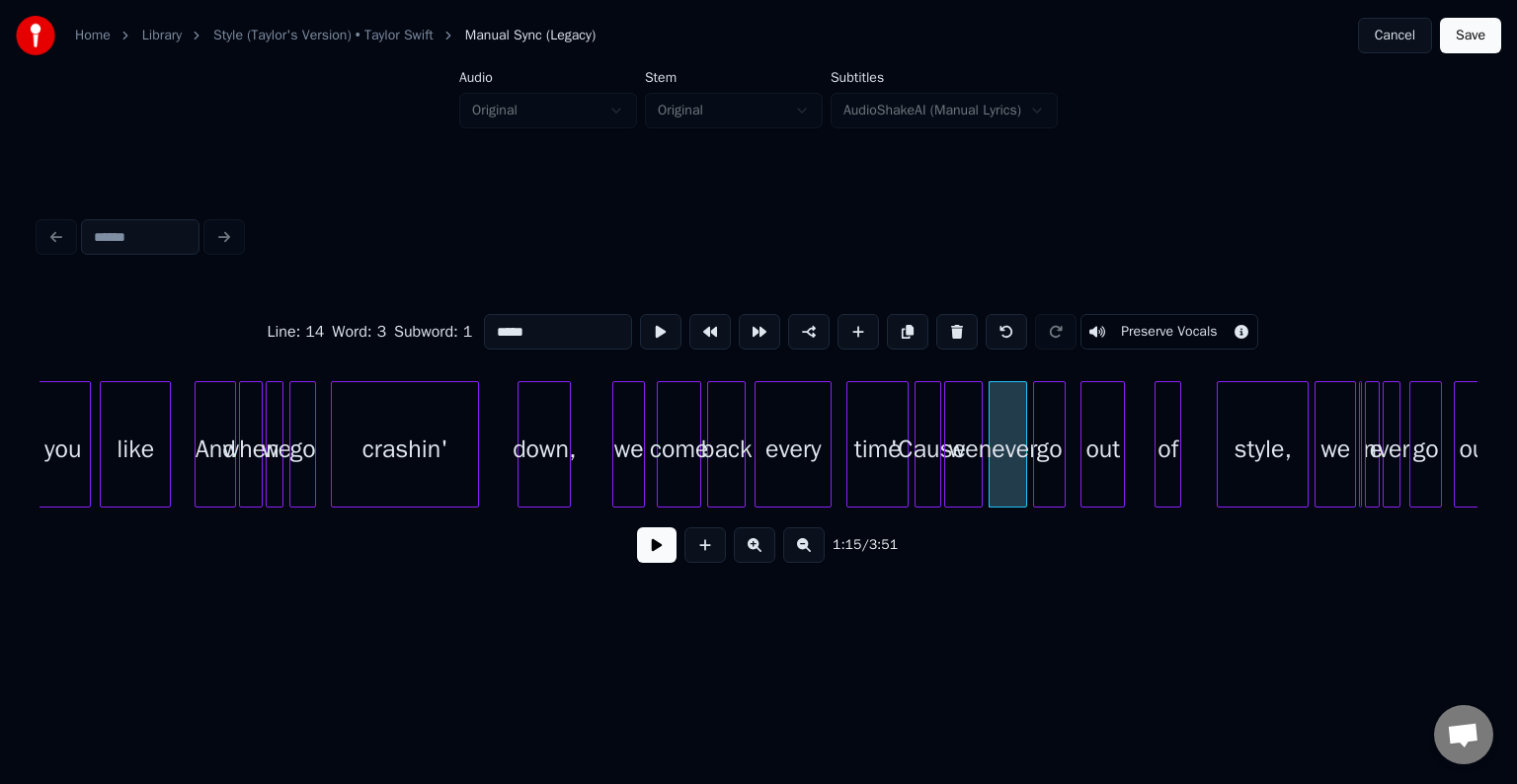 type on "*****" 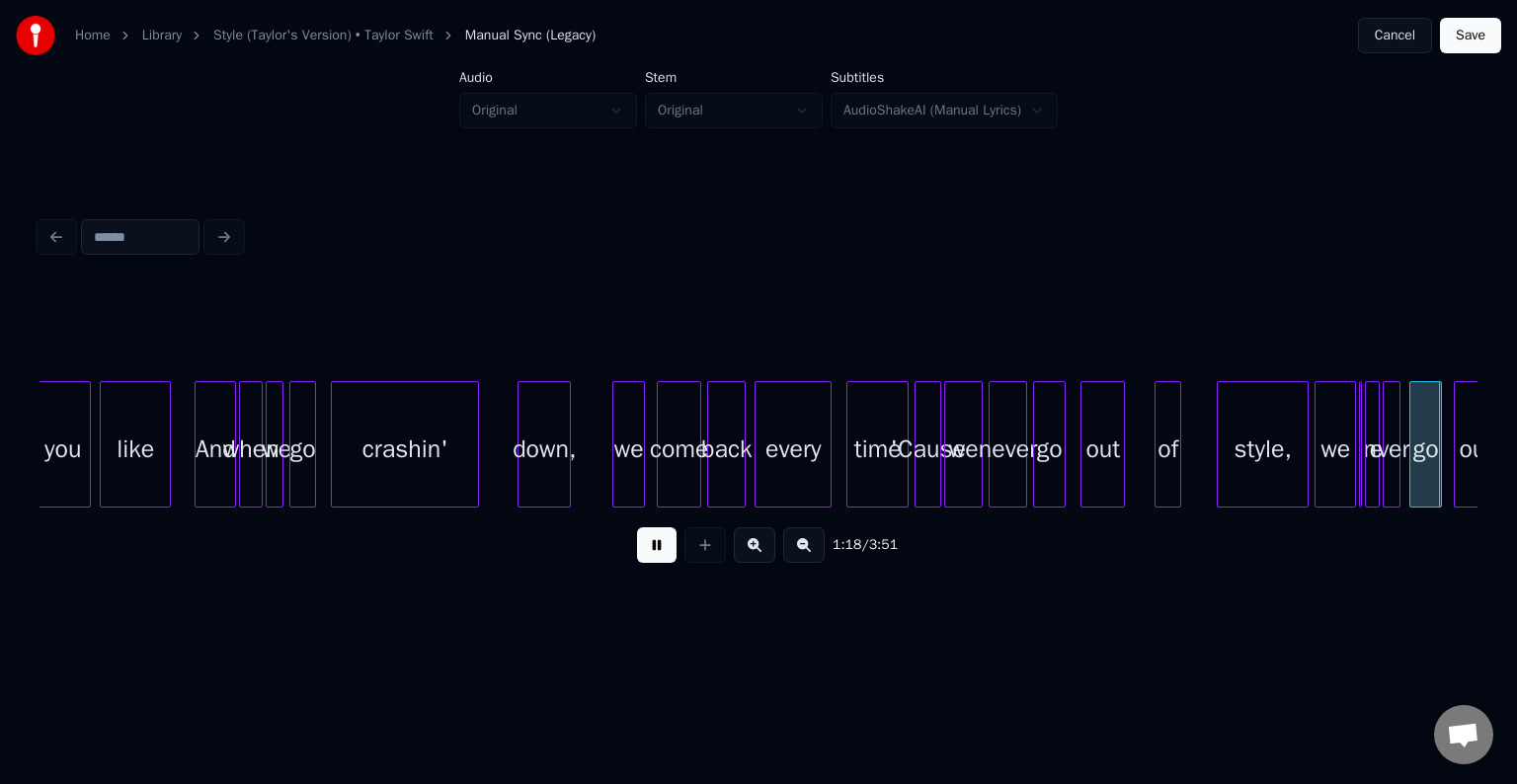 click at bounding box center (657, 545) 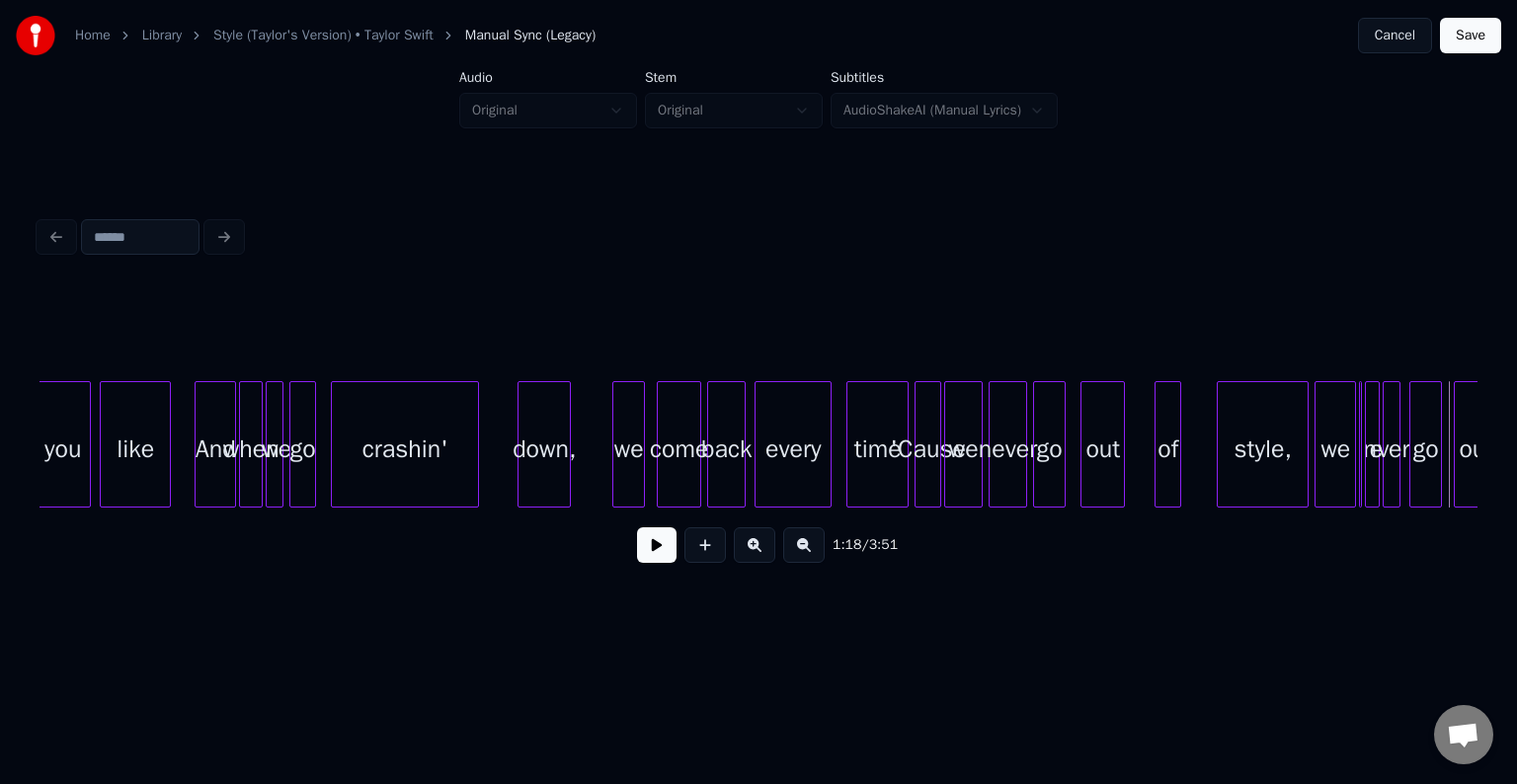 click at bounding box center [1358, 444] 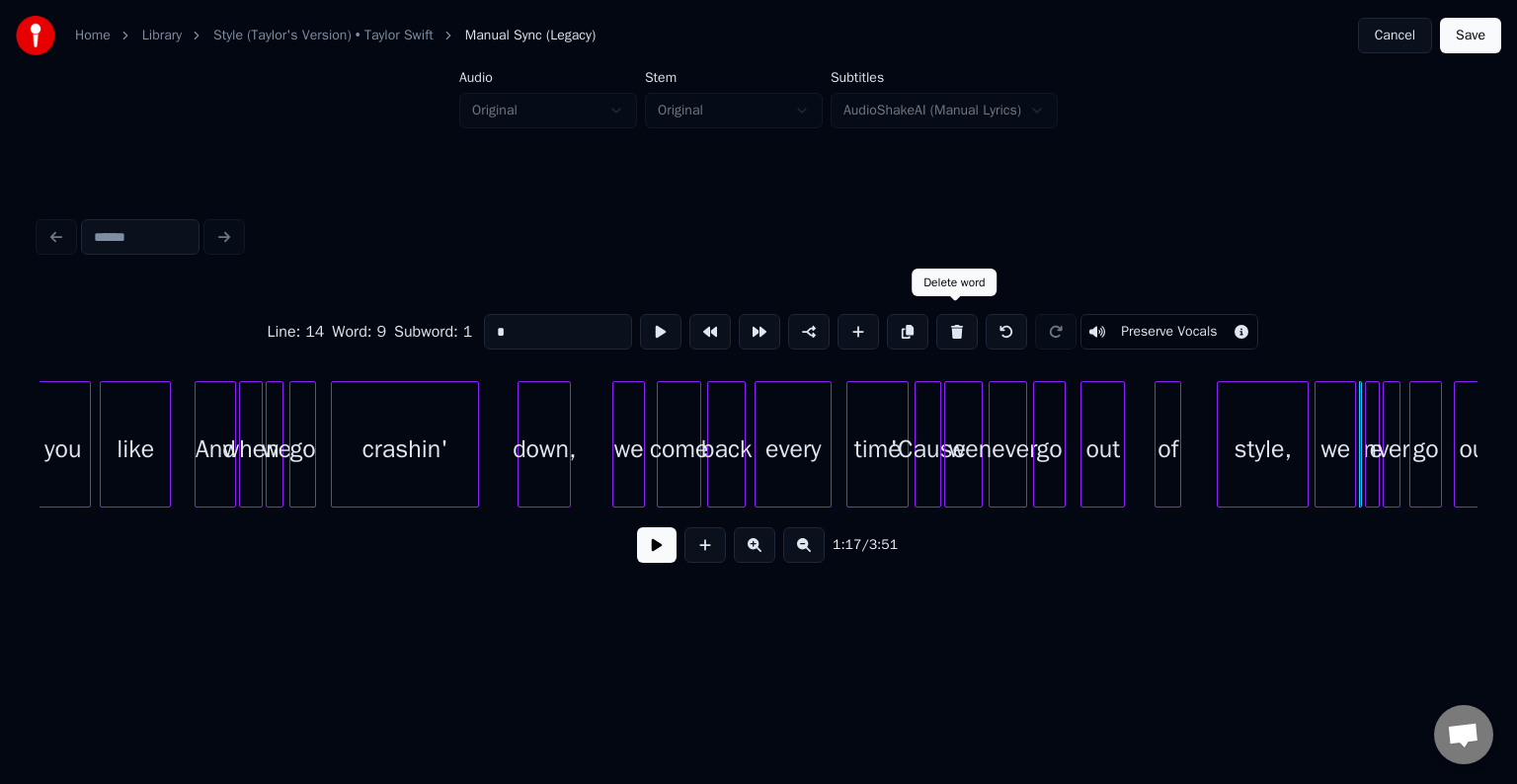 click at bounding box center (957, 332) 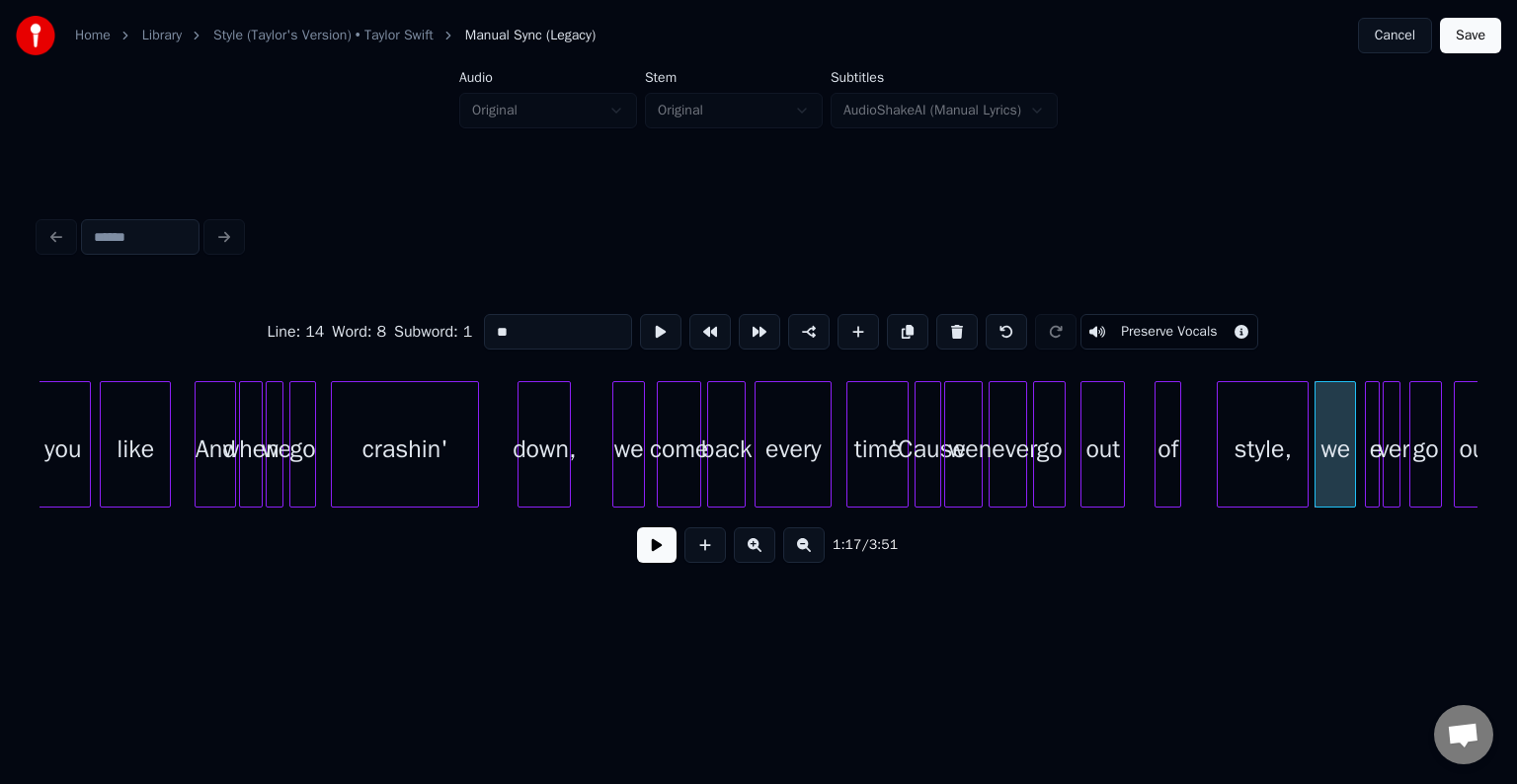 click at bounding box center [1376, 444] 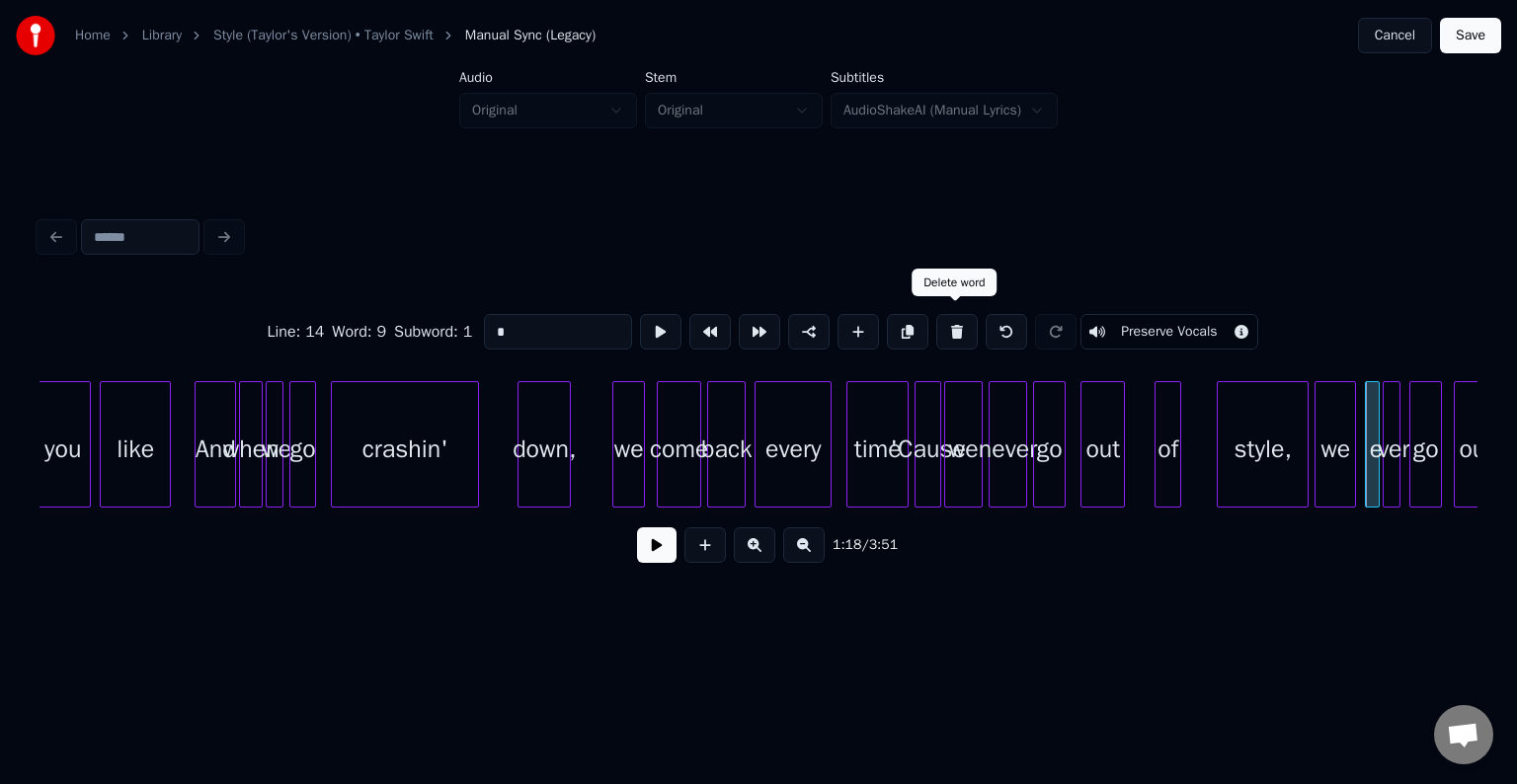 click at bounding box center (957, 332) 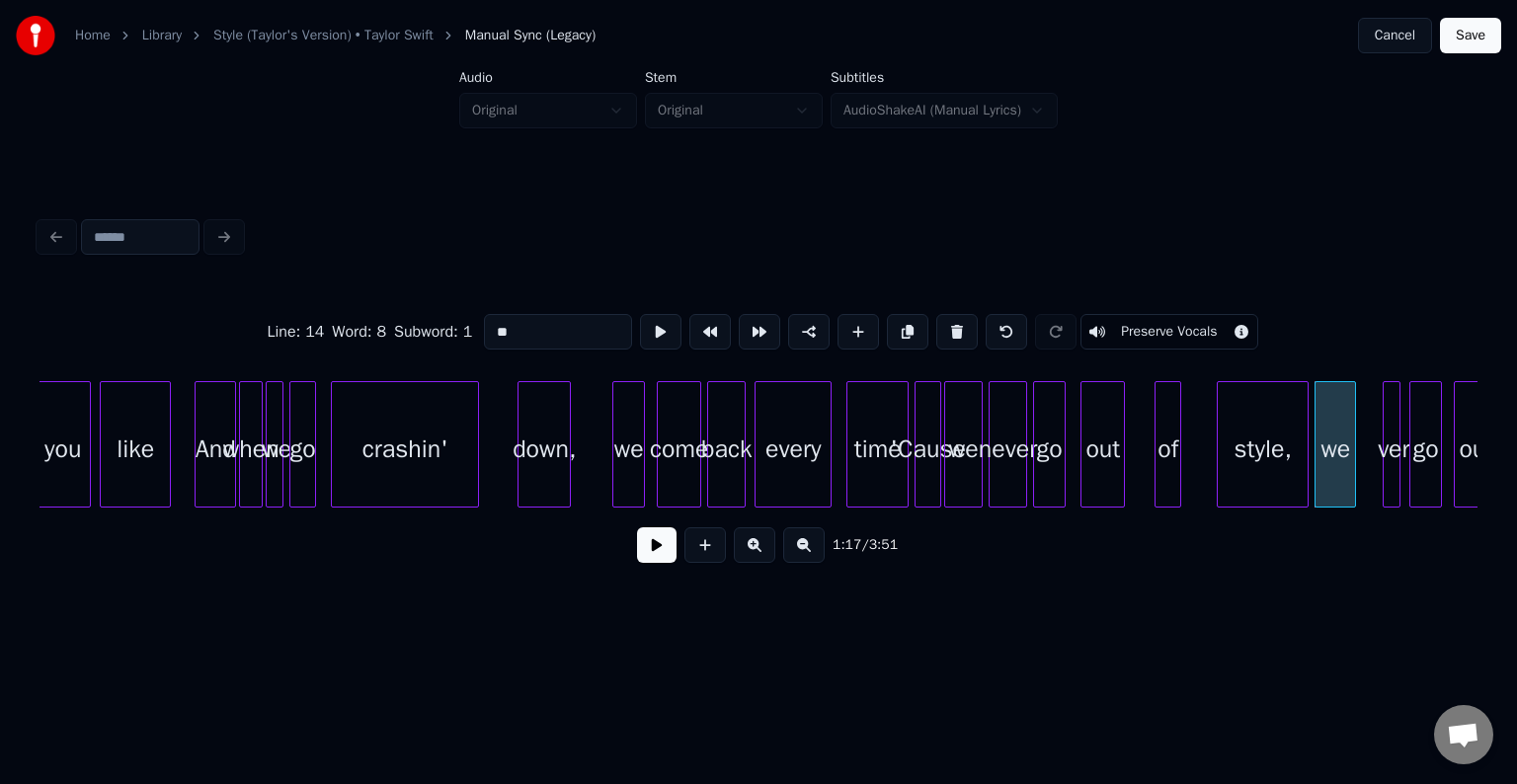 click at bounding box center [1387, 444] 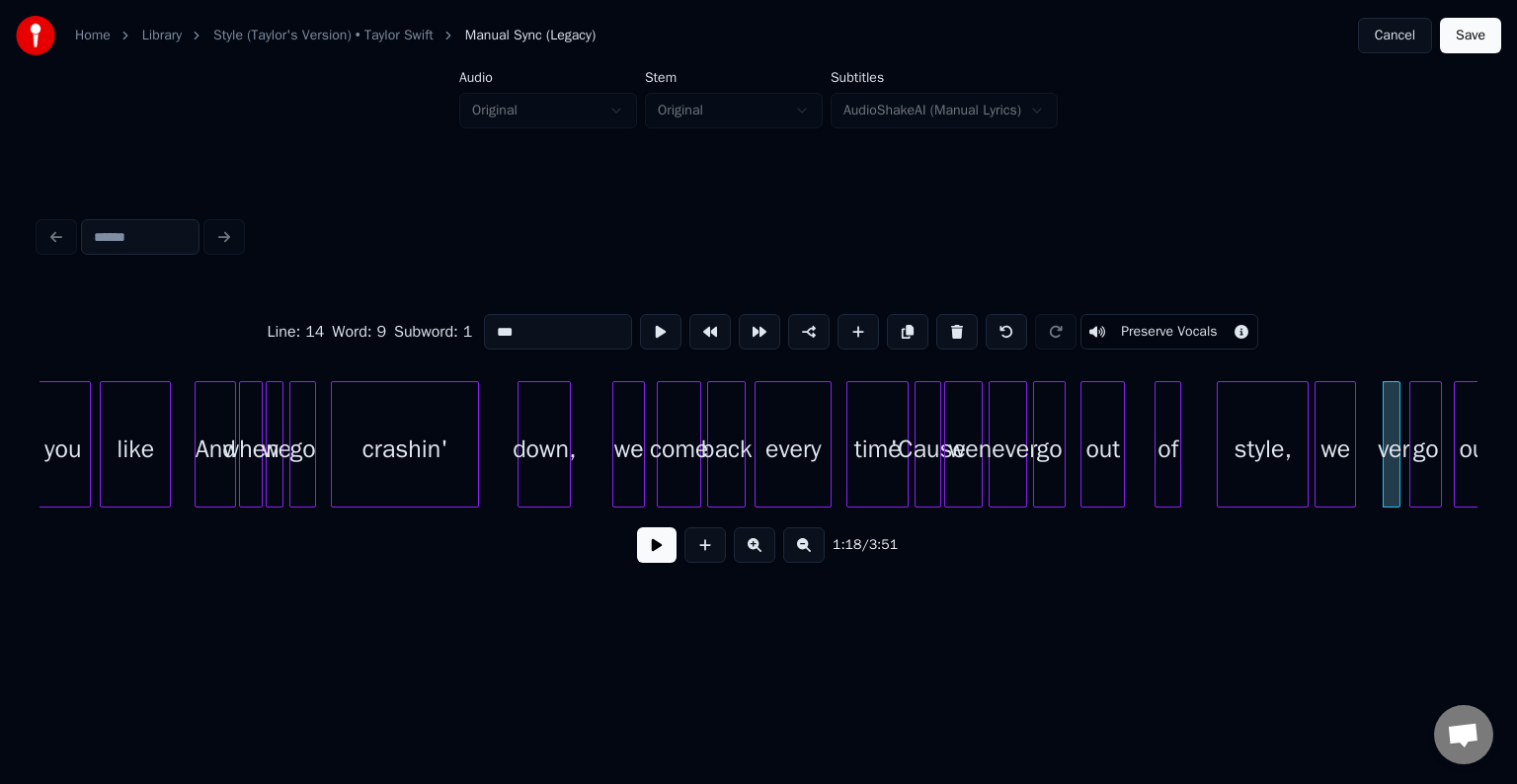 click on "***" at bounding box center (558, 332) 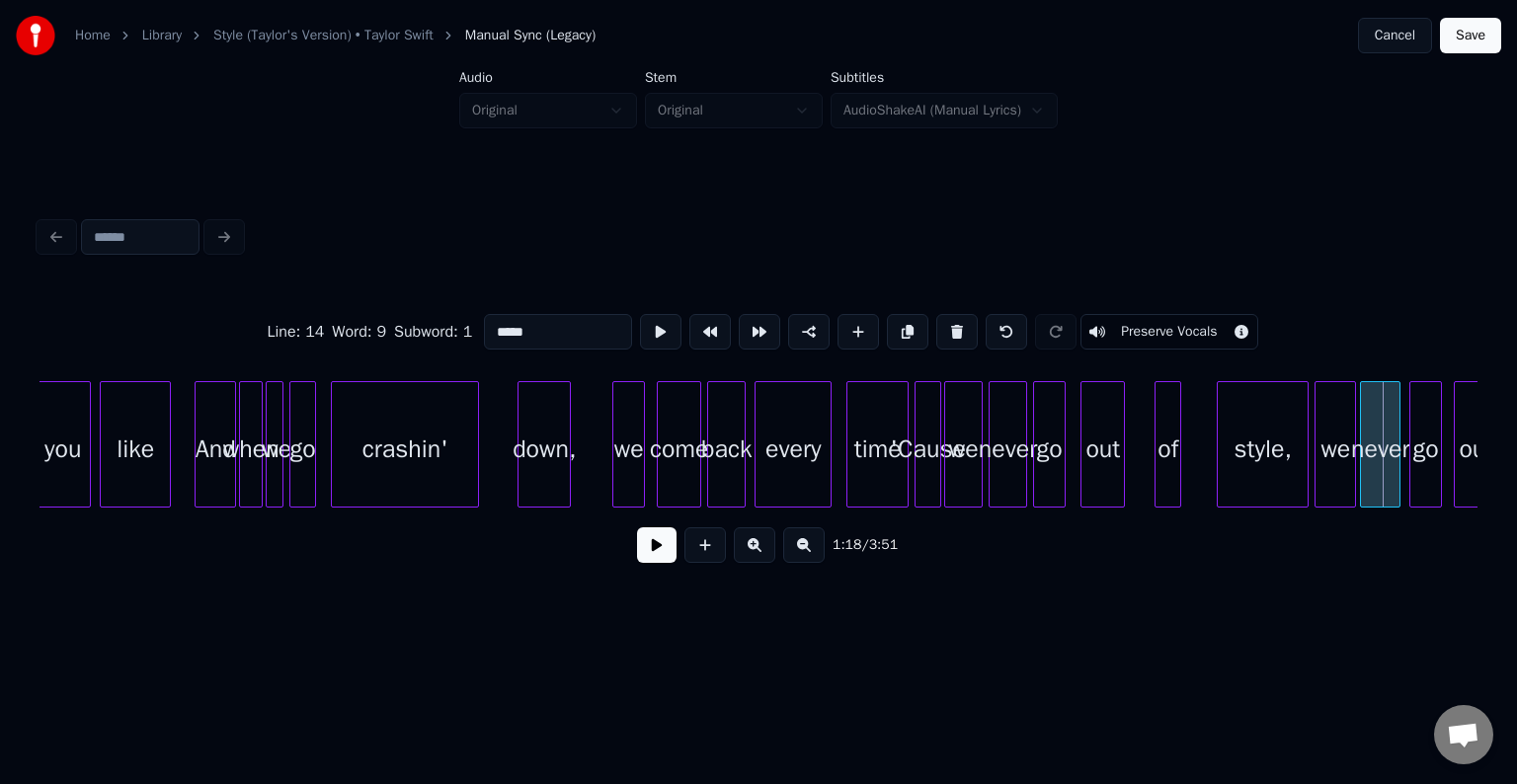 click at bounding box center [1364, 444] 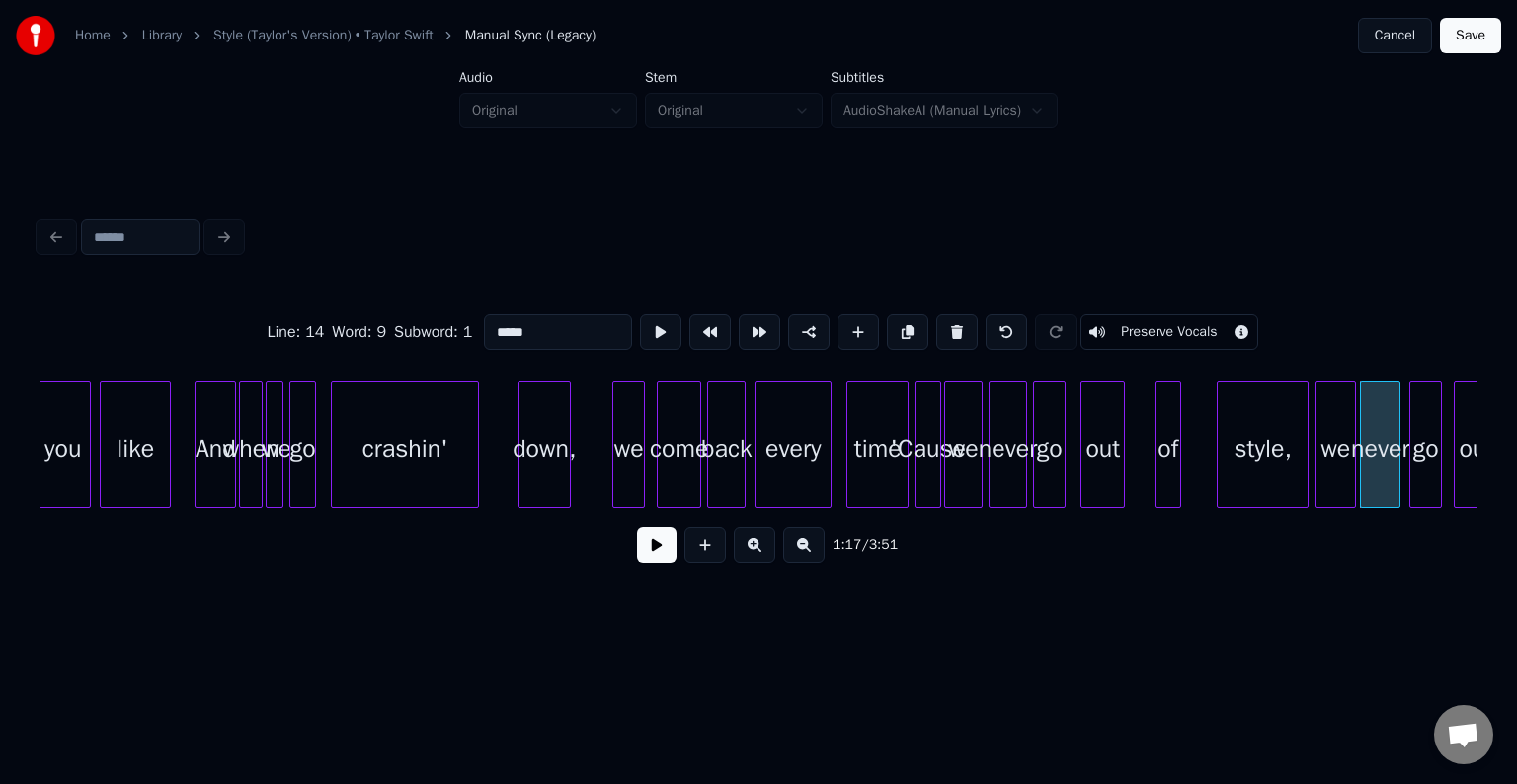 type on "*****" 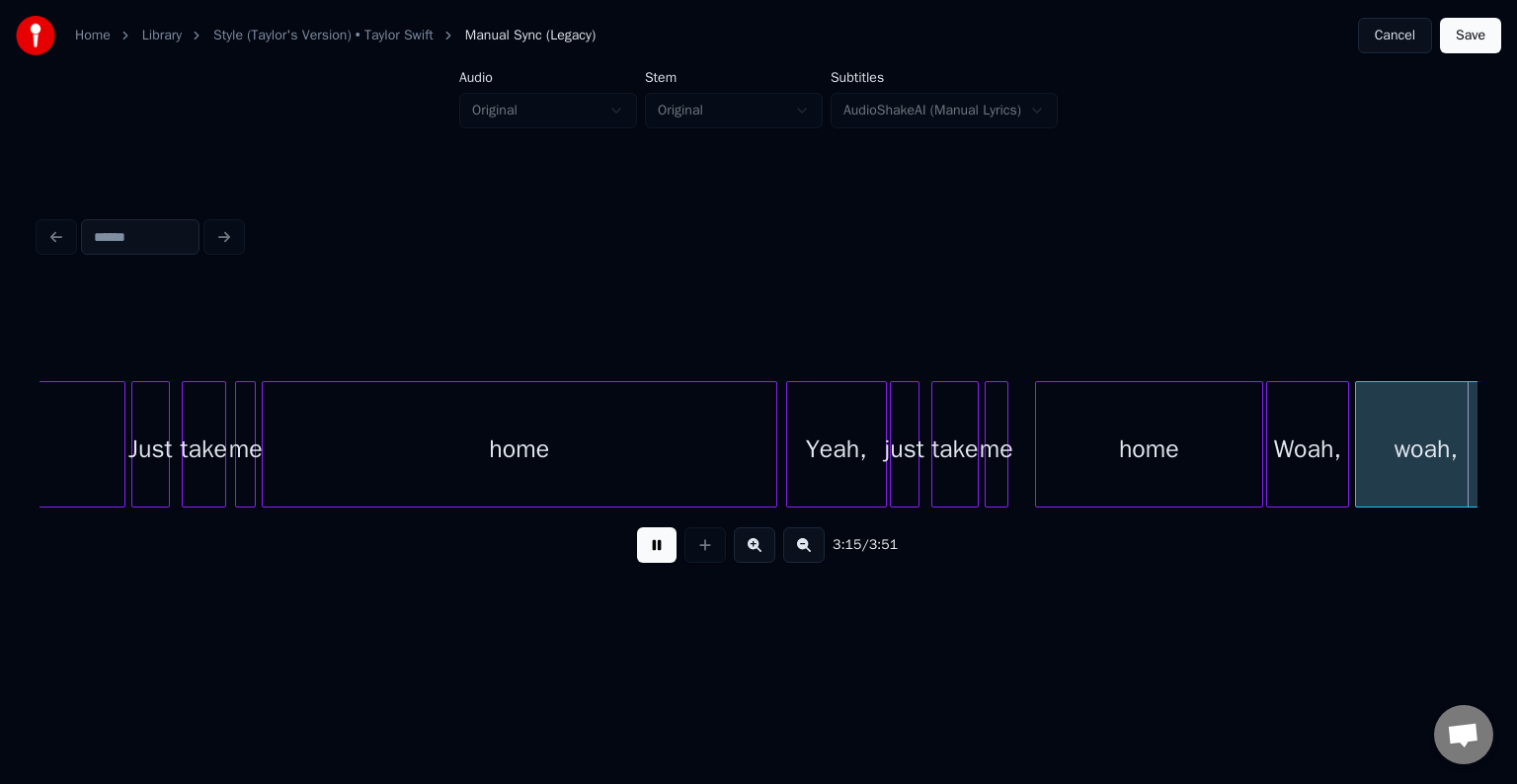 scroll, scrollTop: 0, scrollLeft: 28943, axis: horizontal 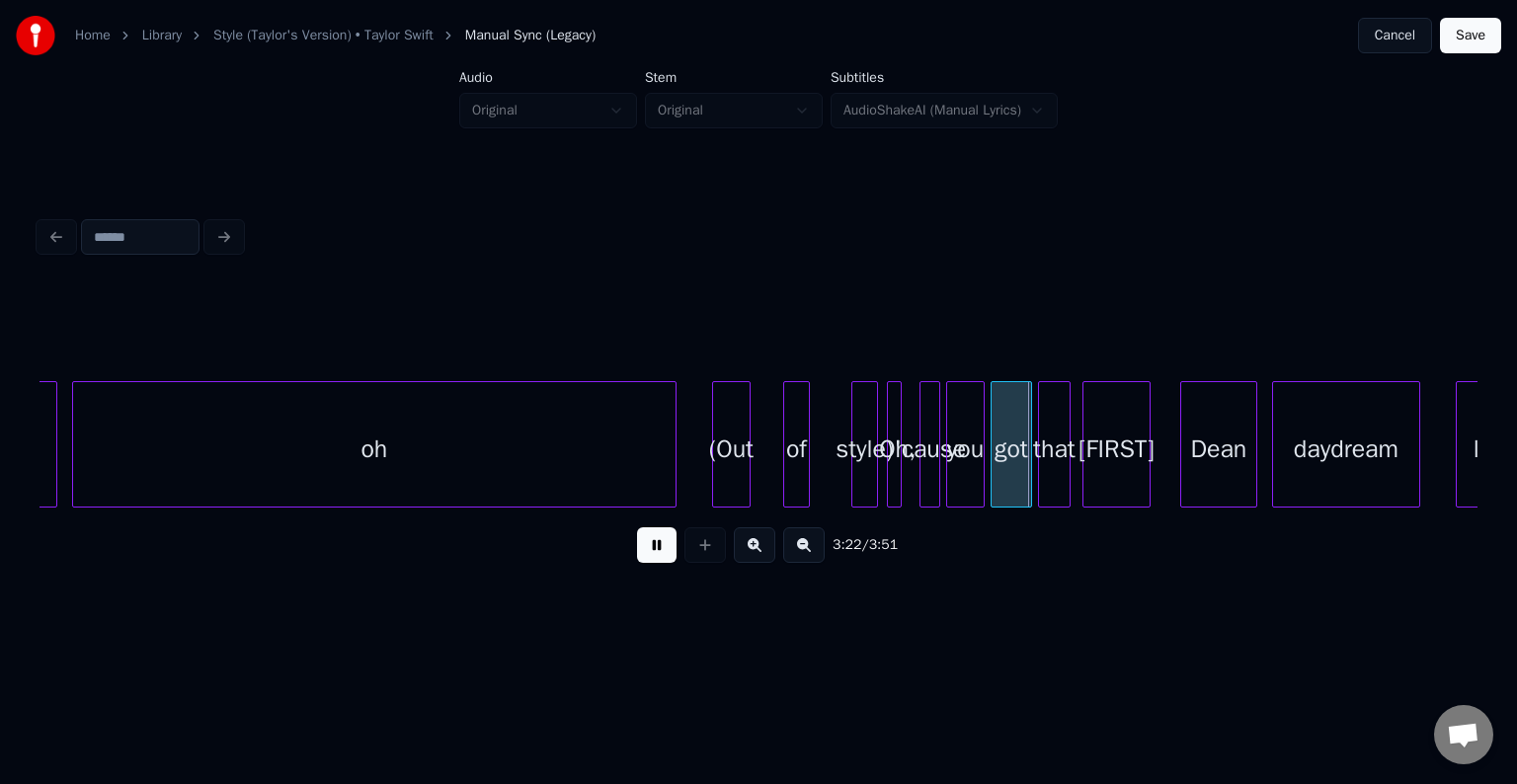 click at bounding box center [657, 545] 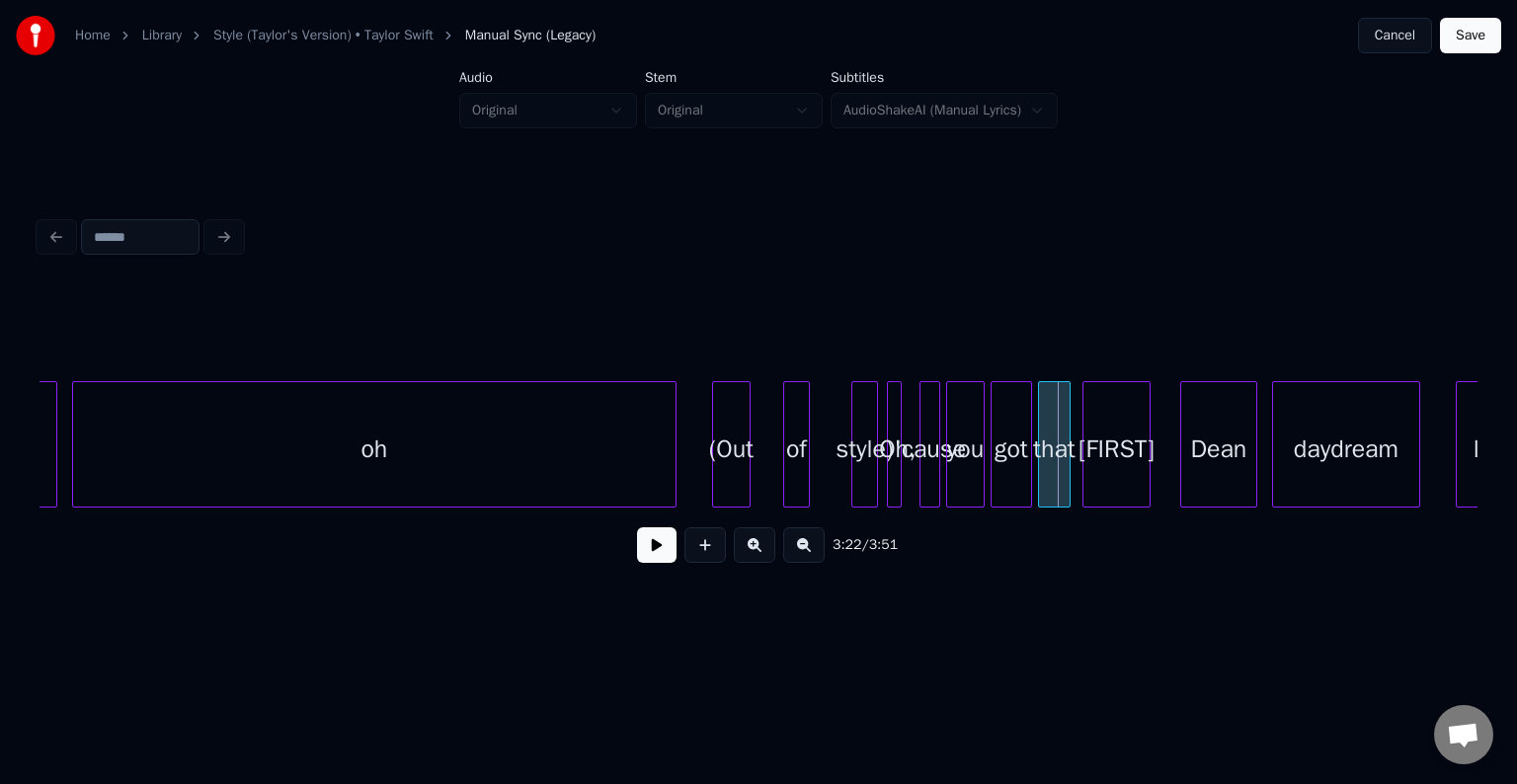click on "(Out" at bounding box center [731, 449] 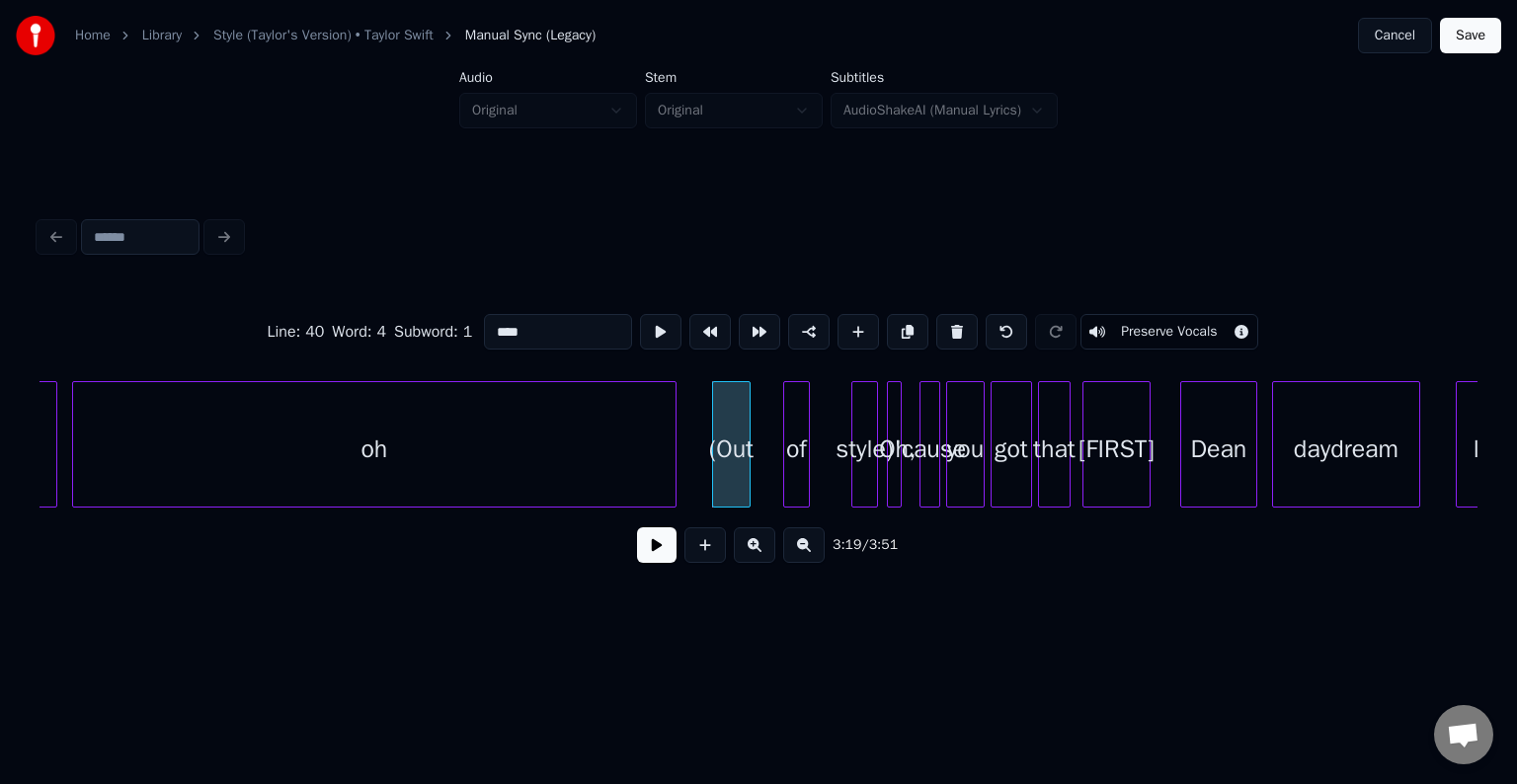 click on "Preserve Vocals" at bounding box center [1168, 332] 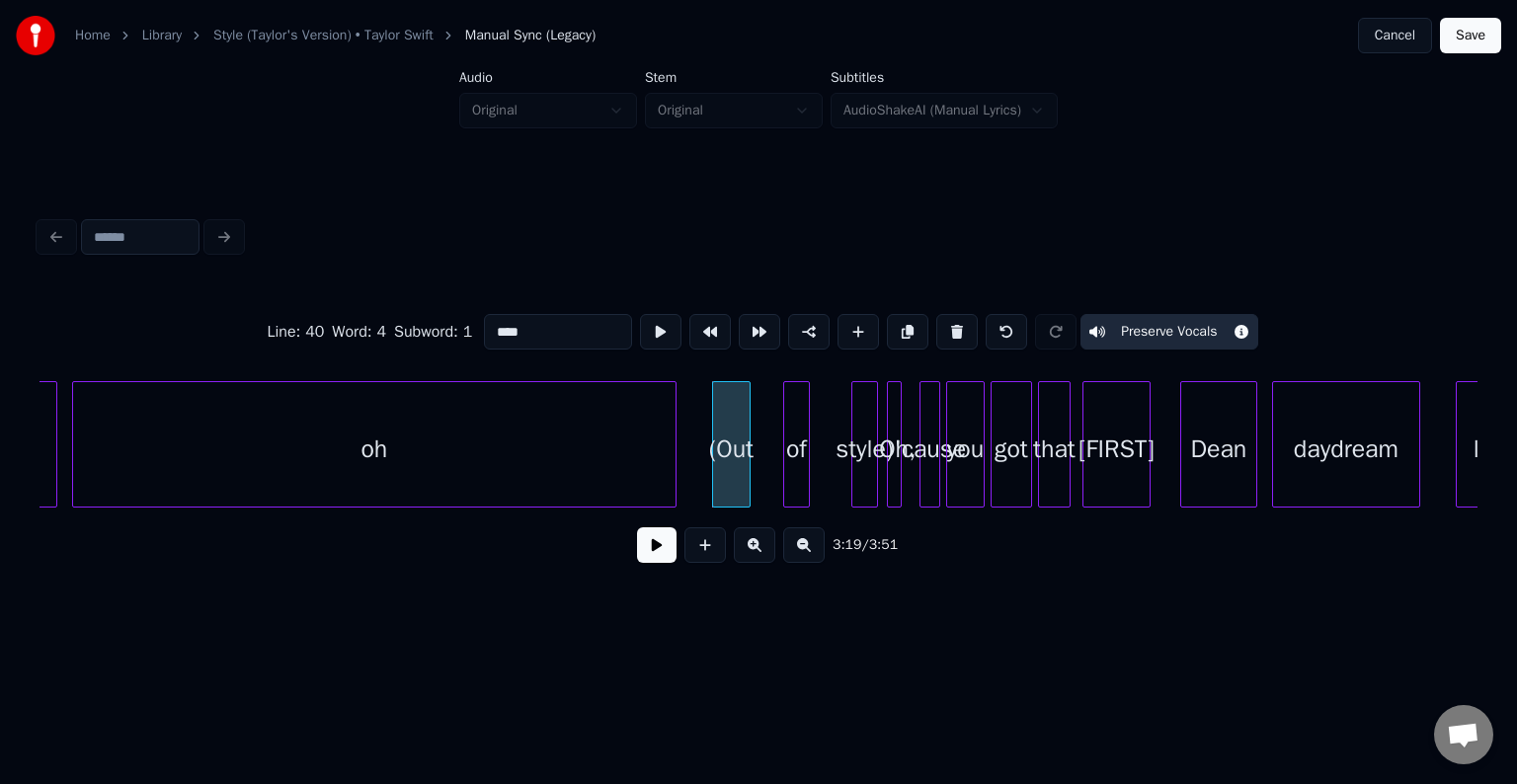 click at bounding box center (806, 444) 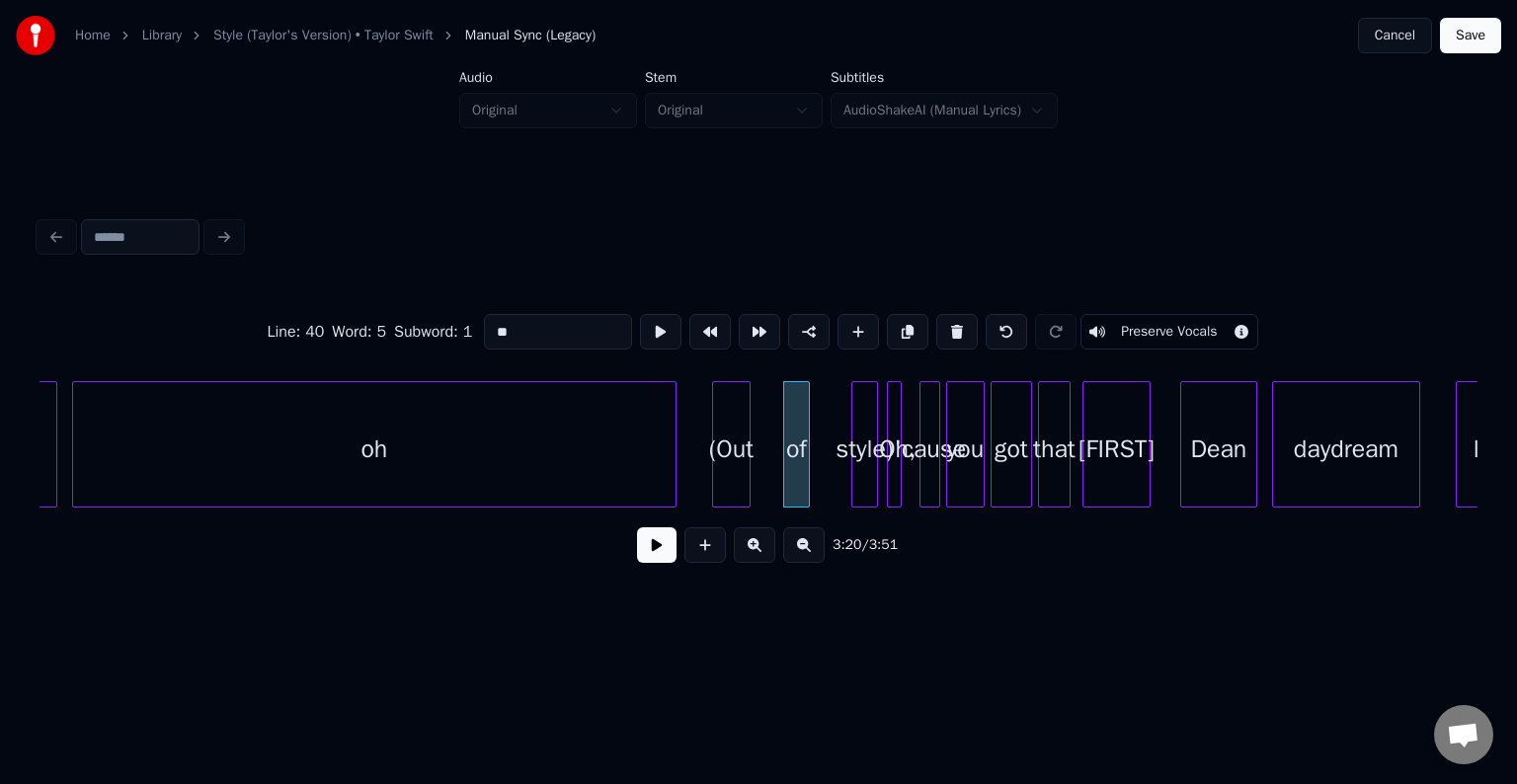 click on "Preserve Vocals" at bounding box center [1168, 332] 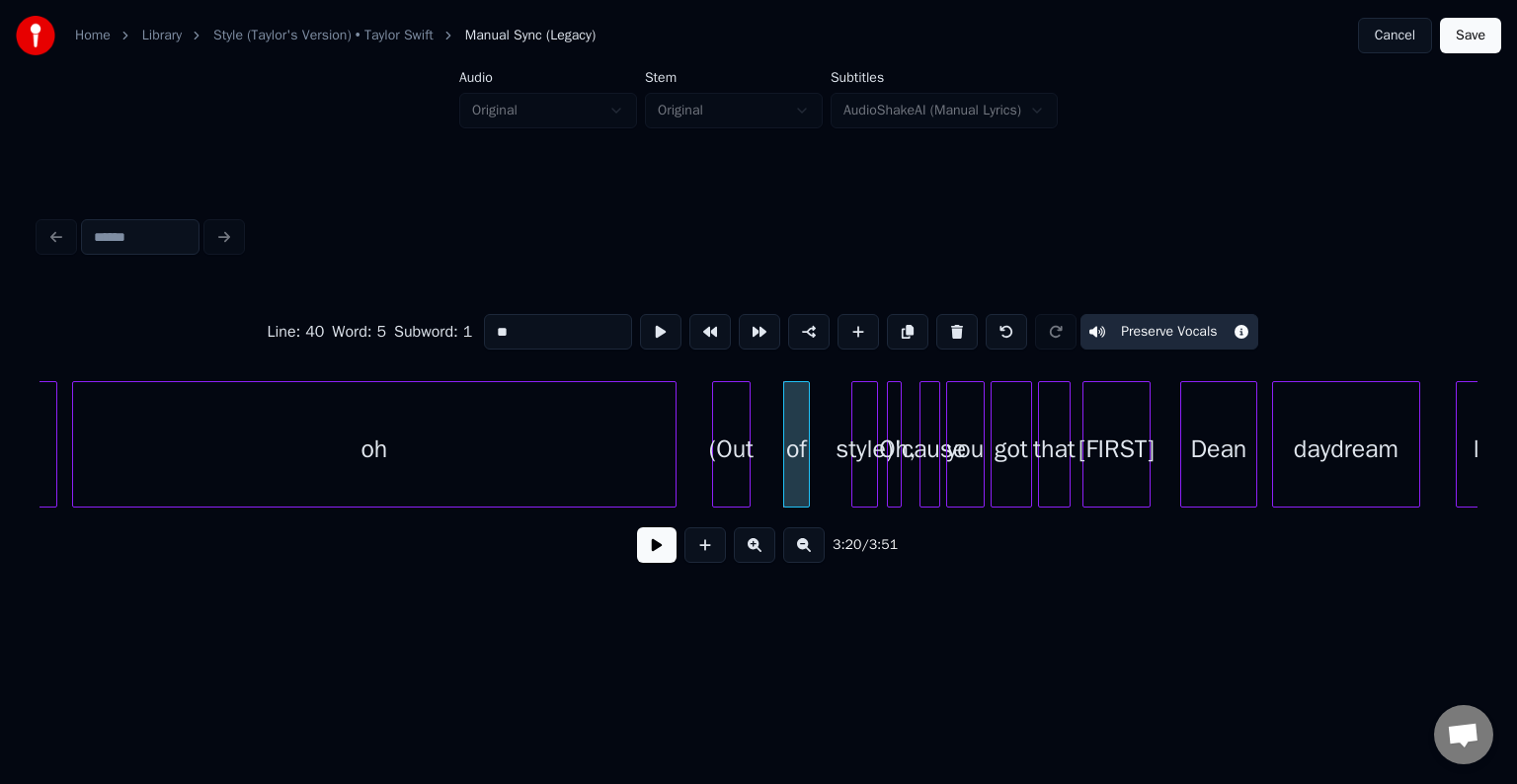 click on "style)" at bounding box center (864, 449) 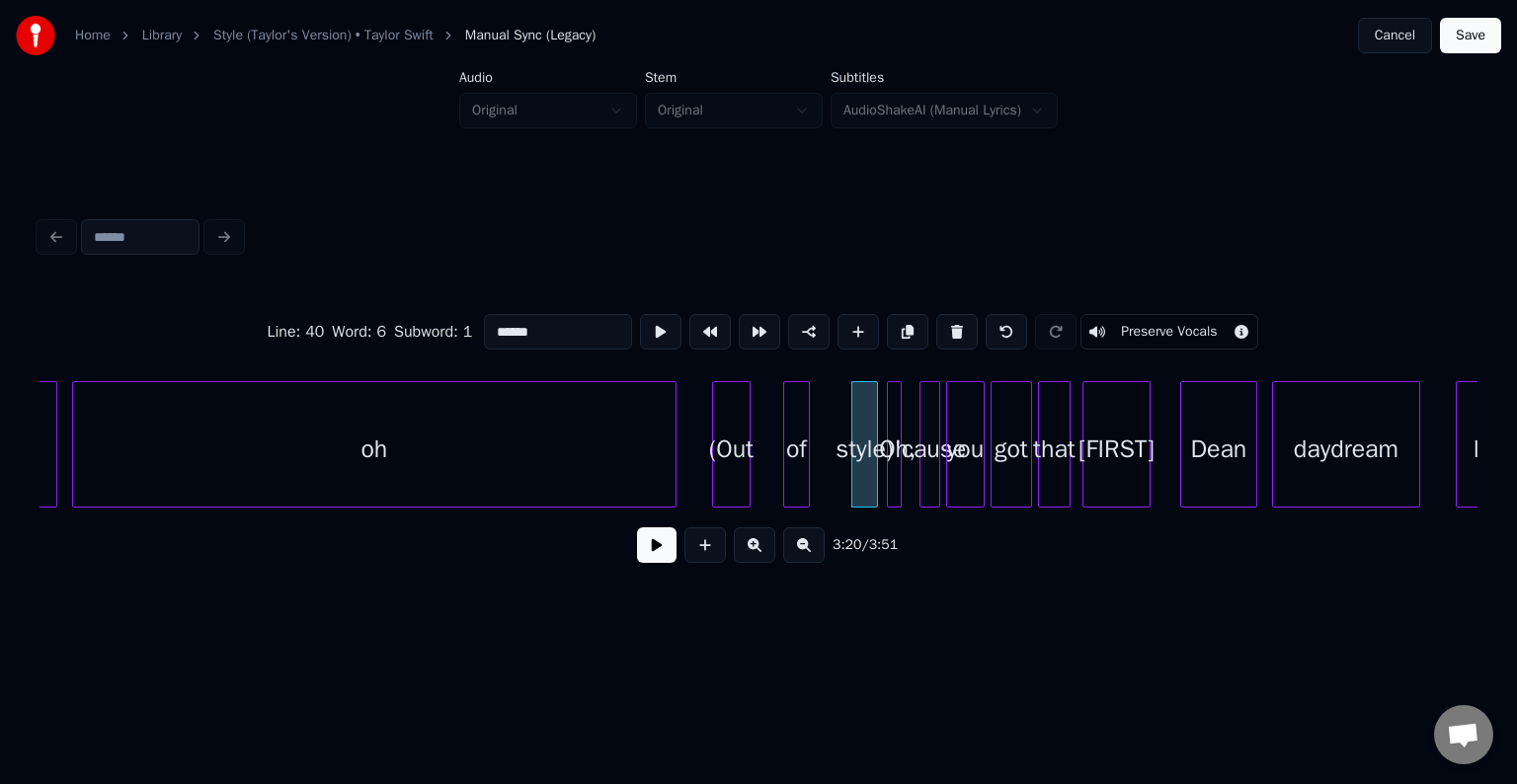 click on "Preserve Vocals" at bounding box center (1168, 332) 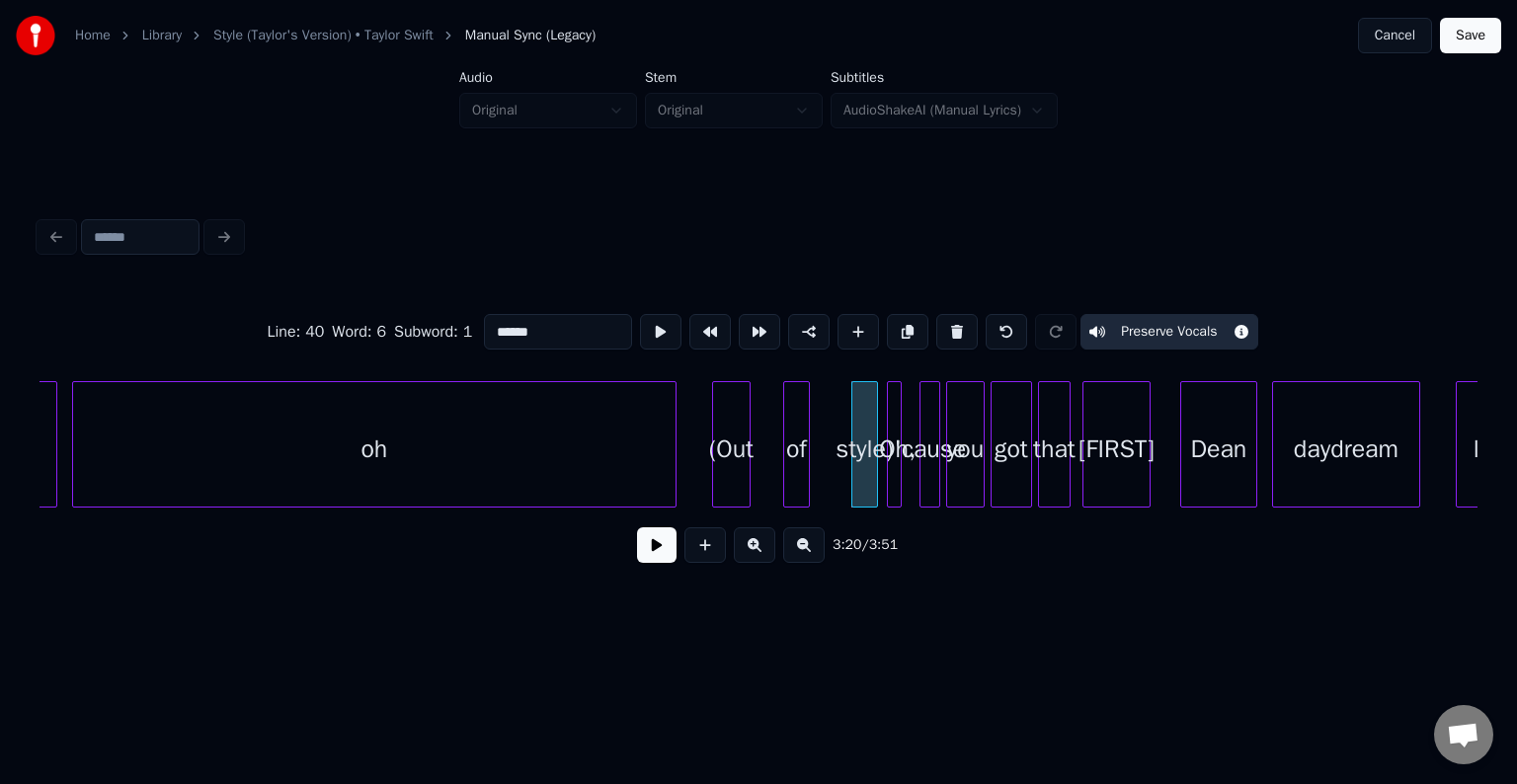 click at bounding box center (657, 545) 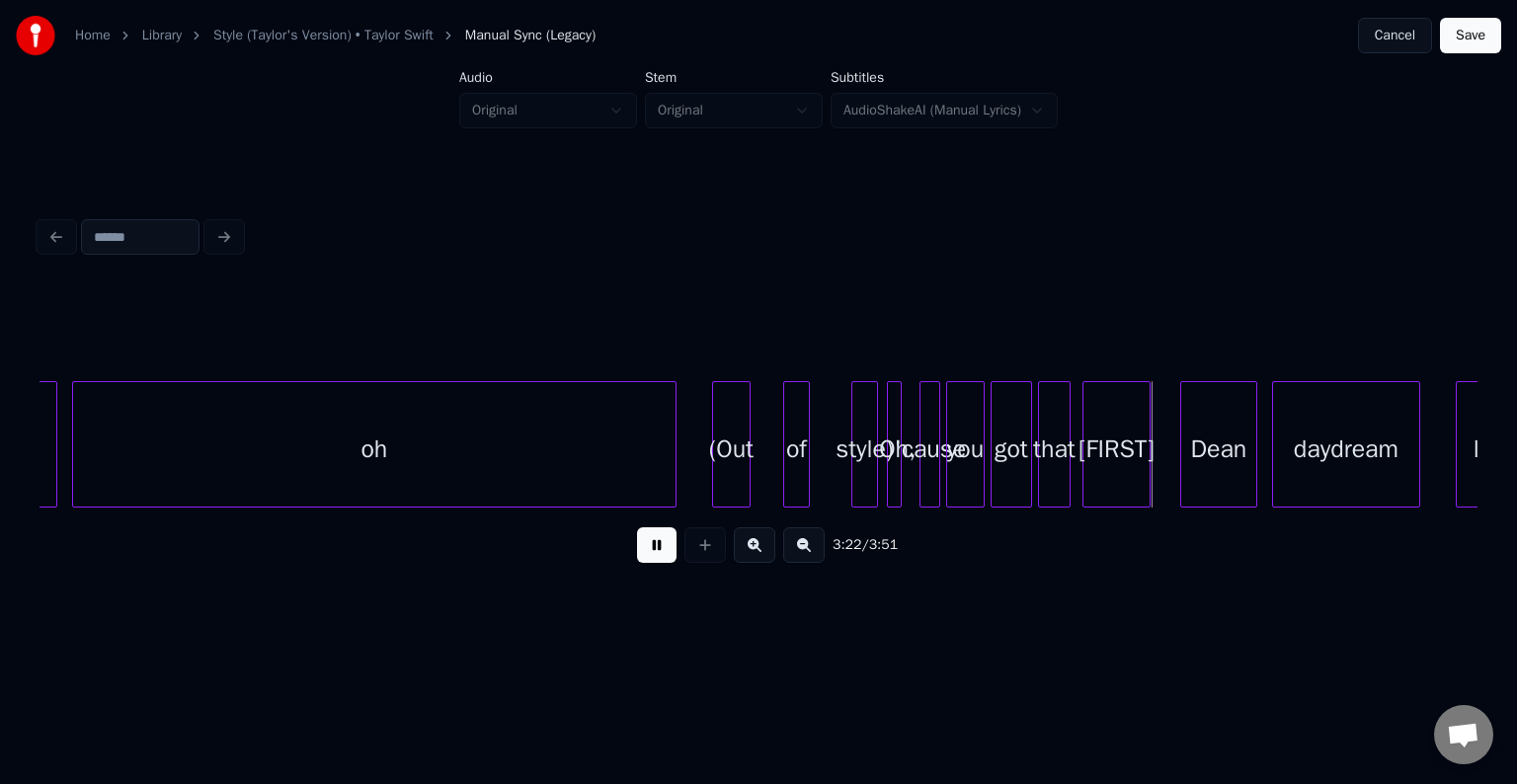 click at bounding box center [898, 444] 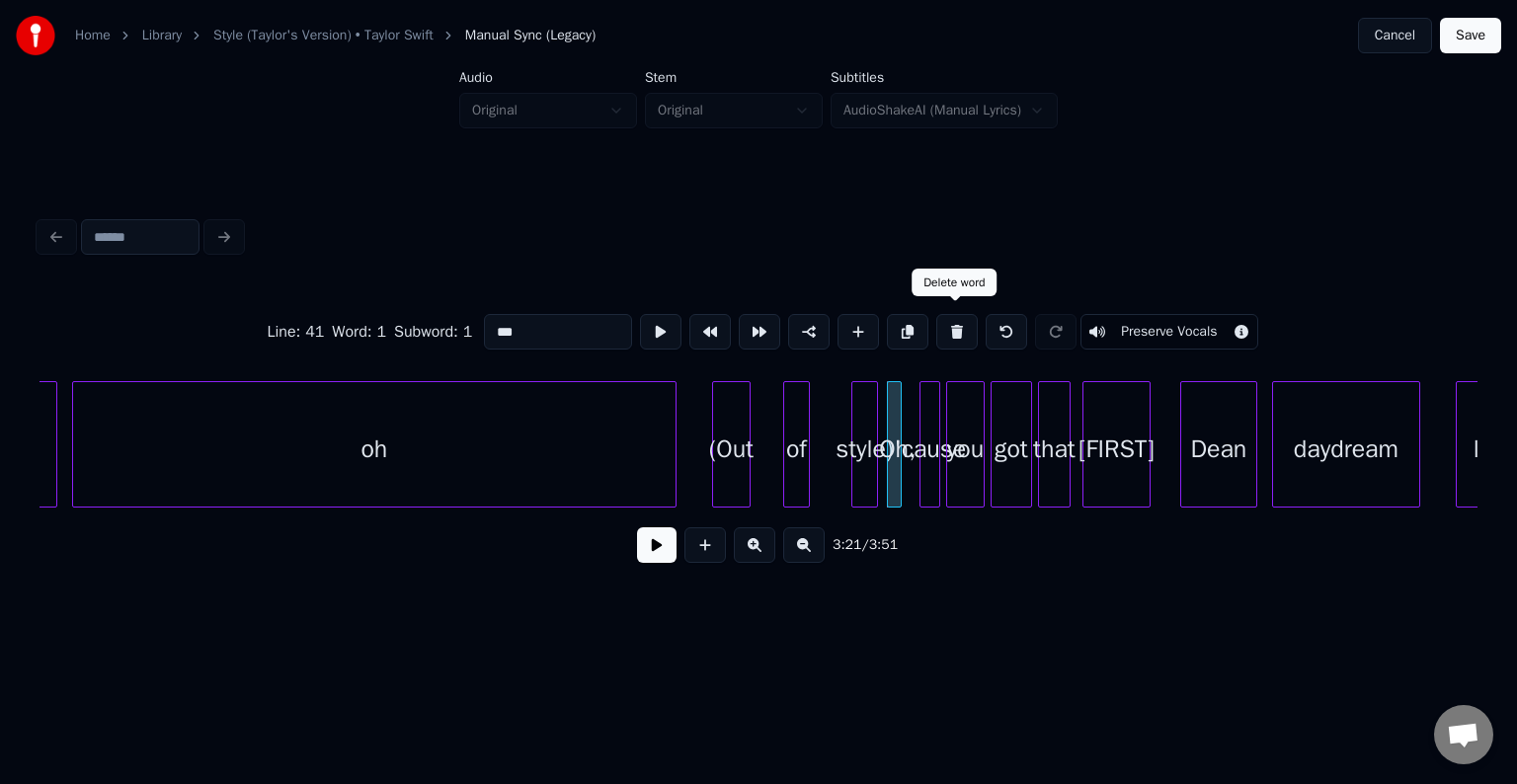 click at bounding box center [957, 332] 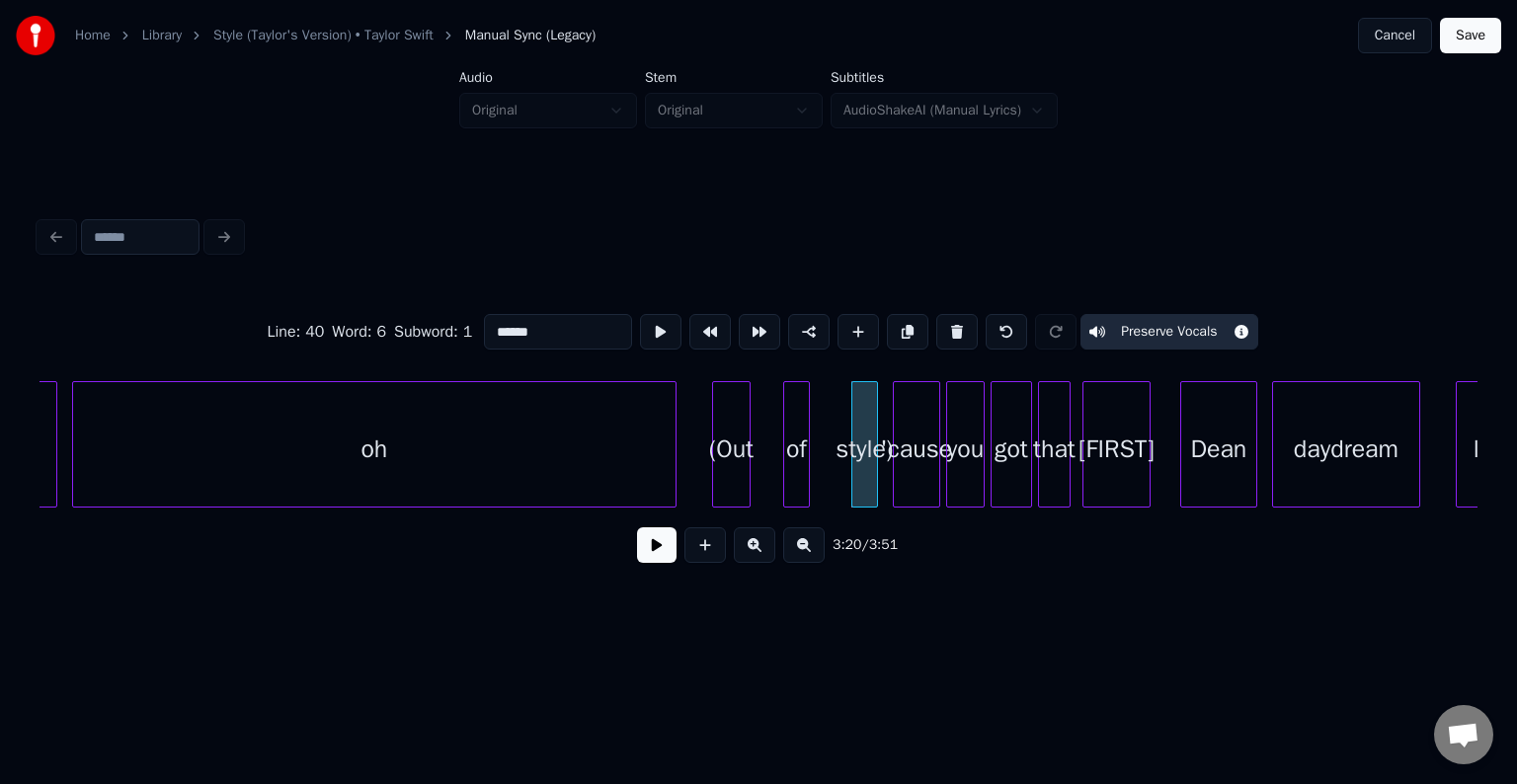click at bounding box center (897, 444) 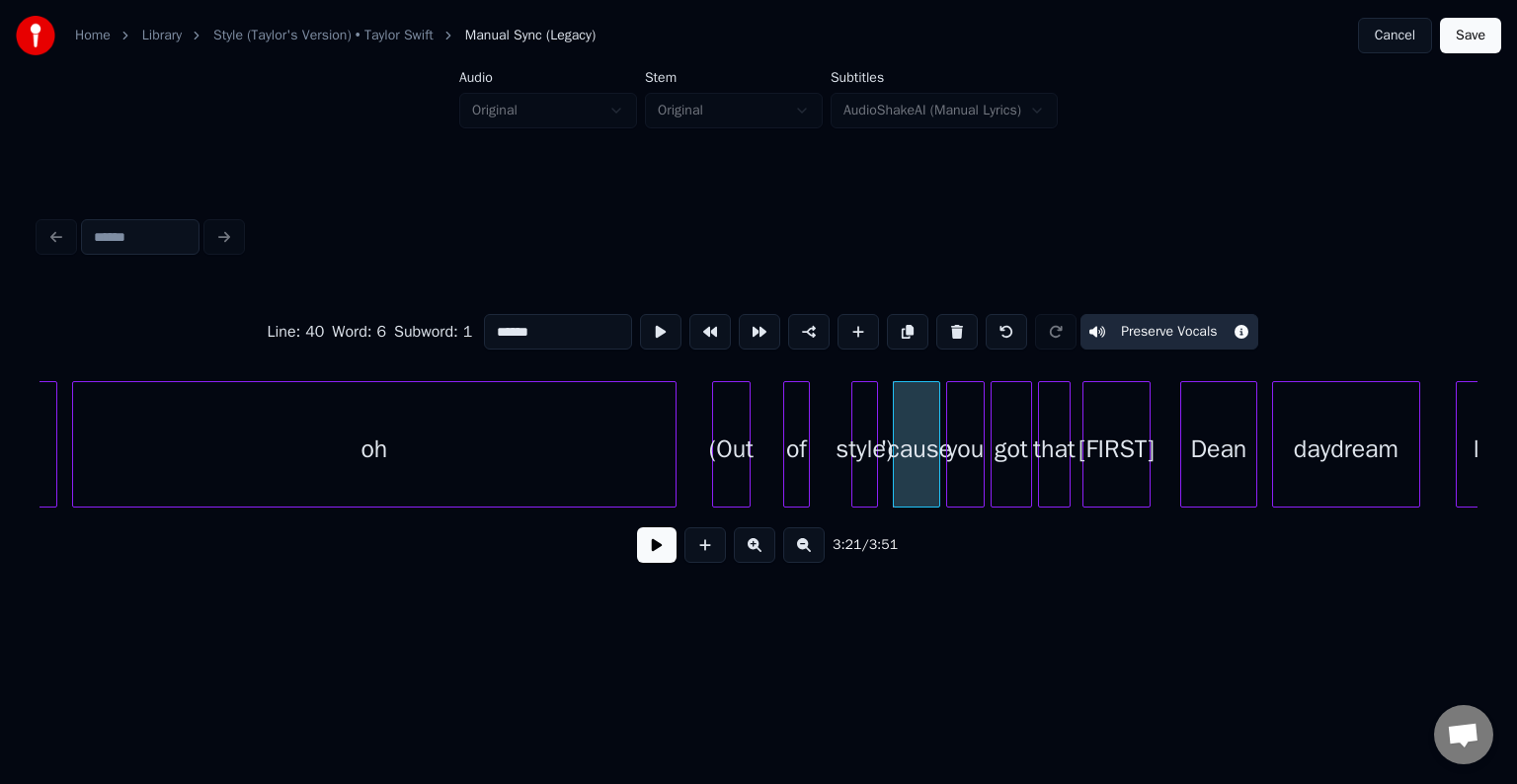 click at bounding box center (657, 545) 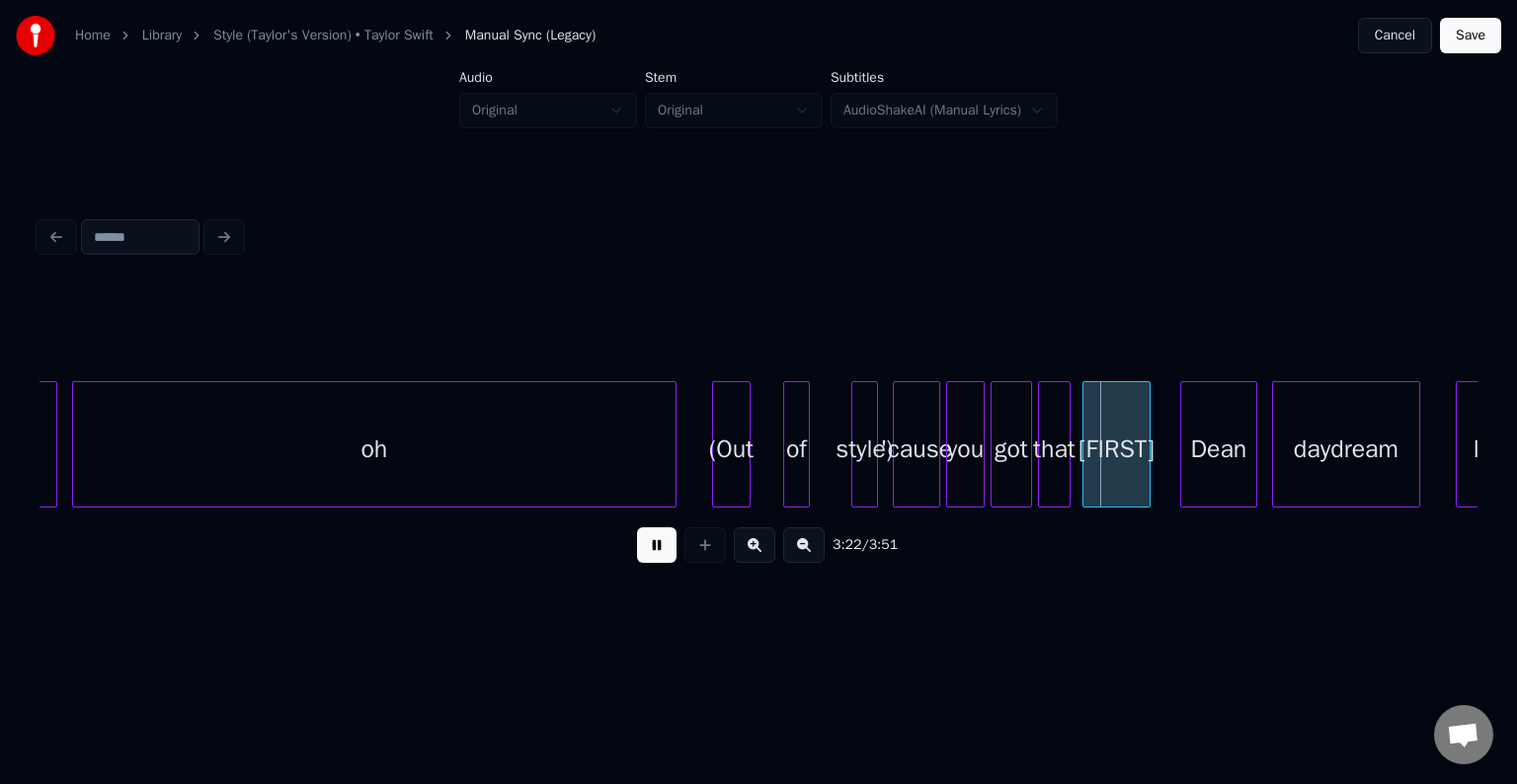 click at bounding box center (657, 545) 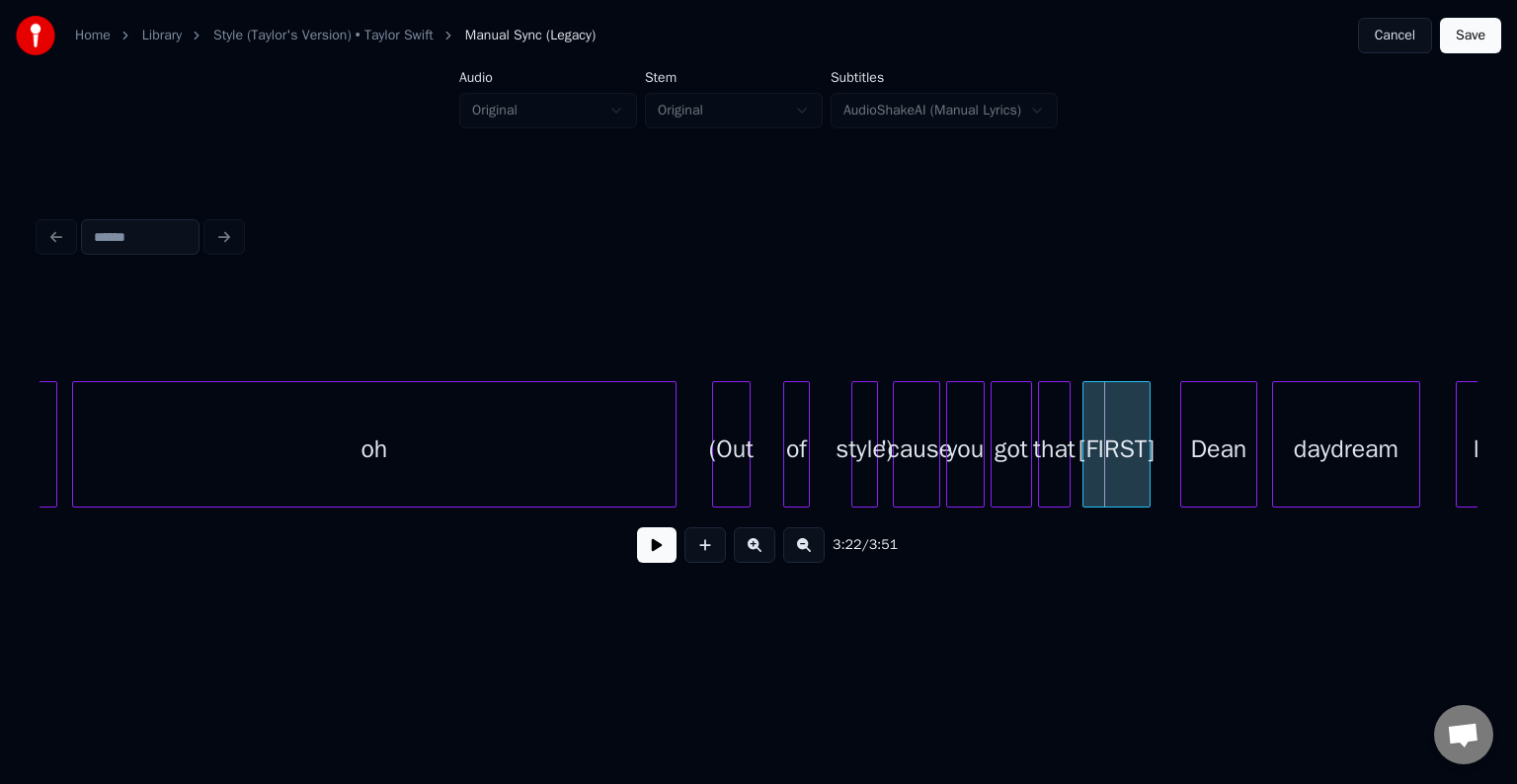 click on "woah, oh (Out of style) 'cause you got that James Dean daydream look" at bounding box center [-11787, 444] 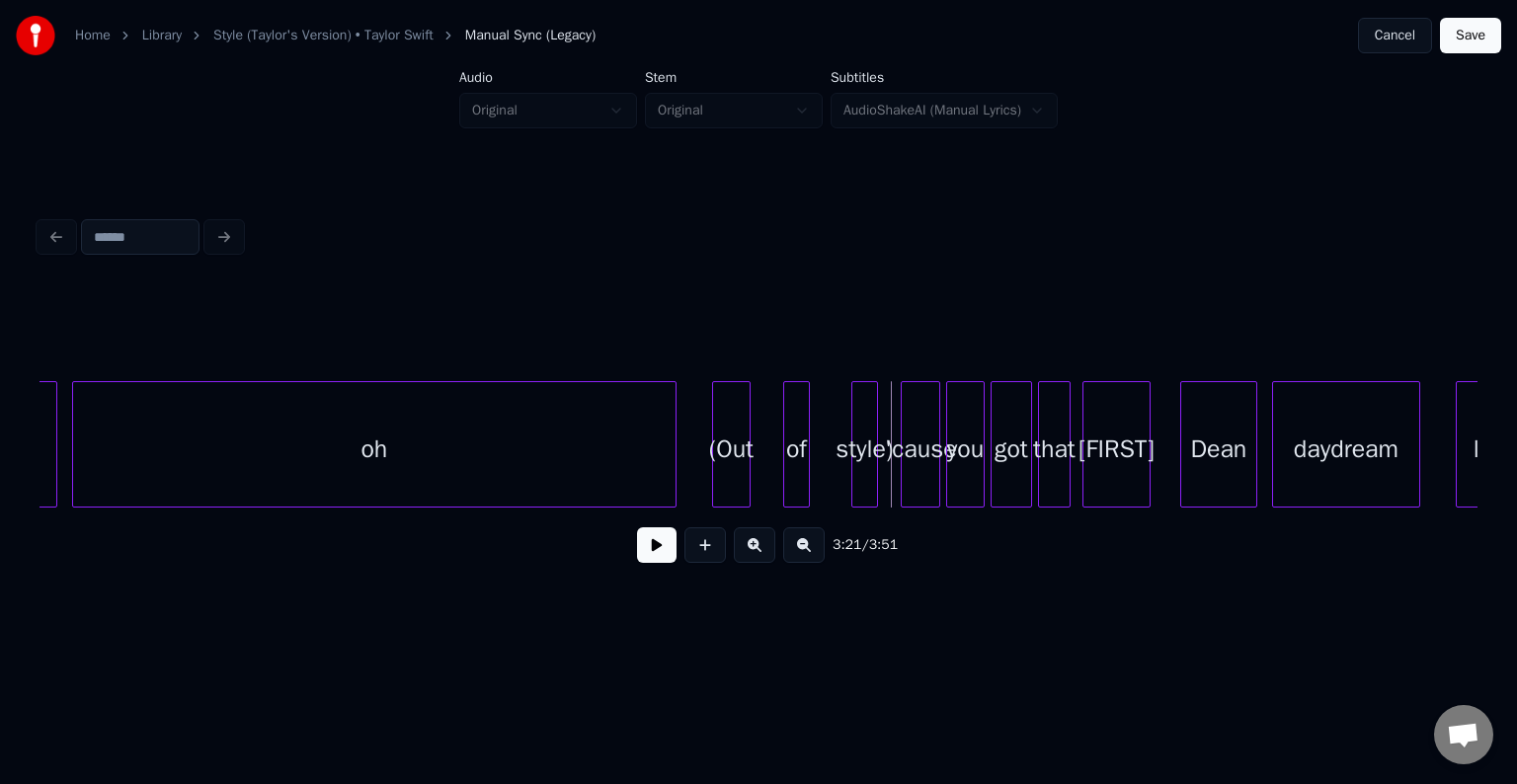 click at bounding box center (905, 444) 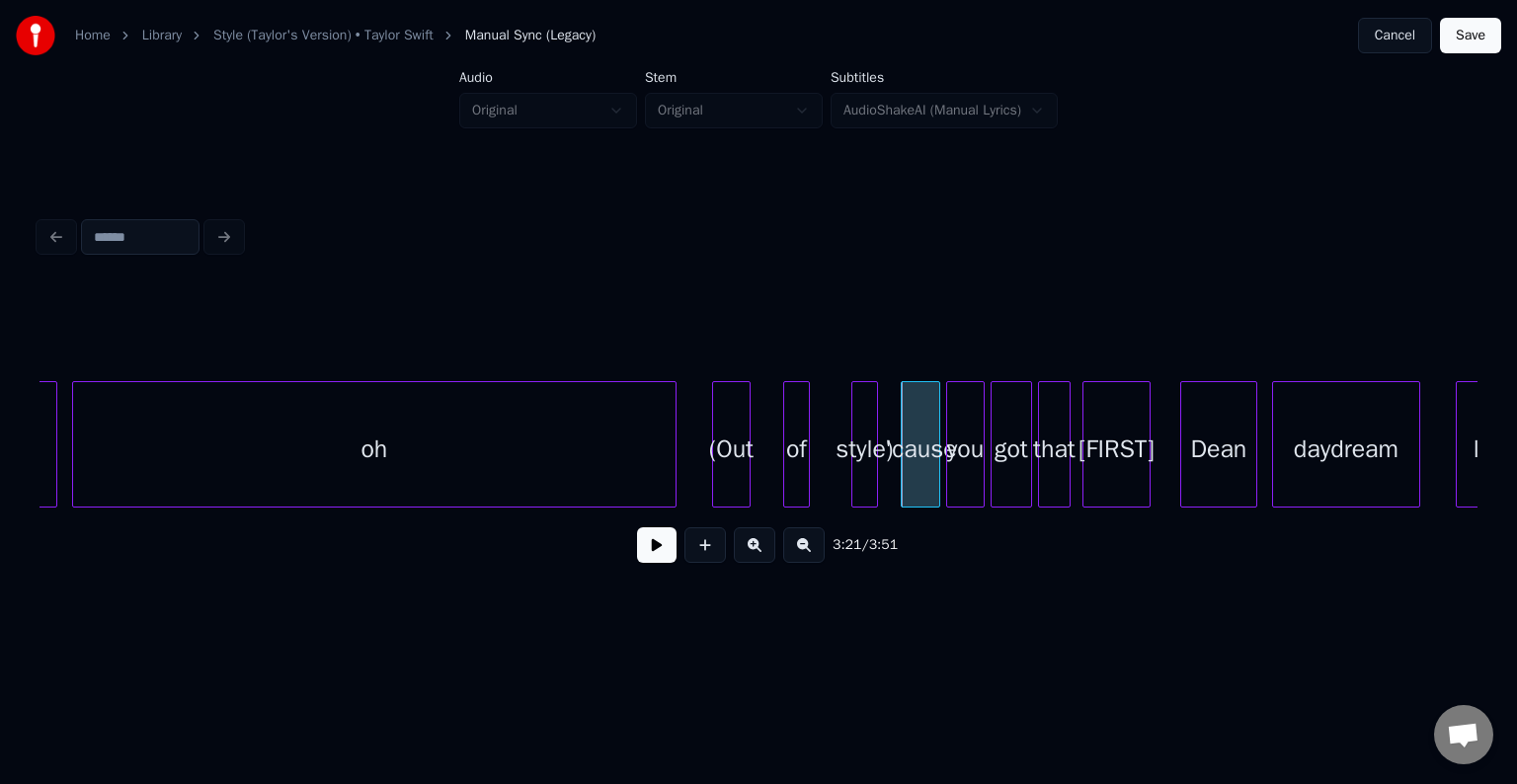 click at bounding box center [657, 545] 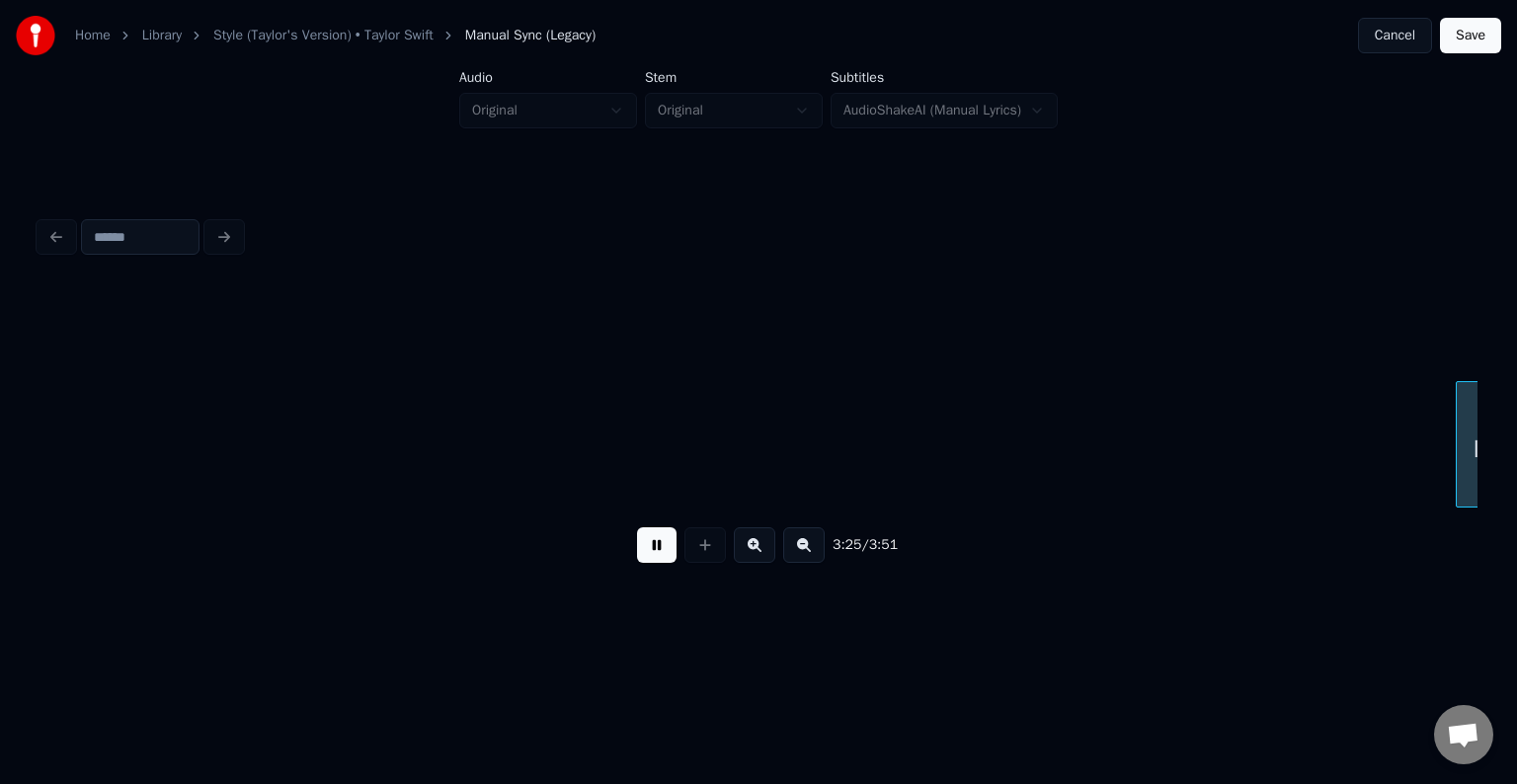 scroll, scrollTop: 0, scrollLeft: 30381, axis: horizontal 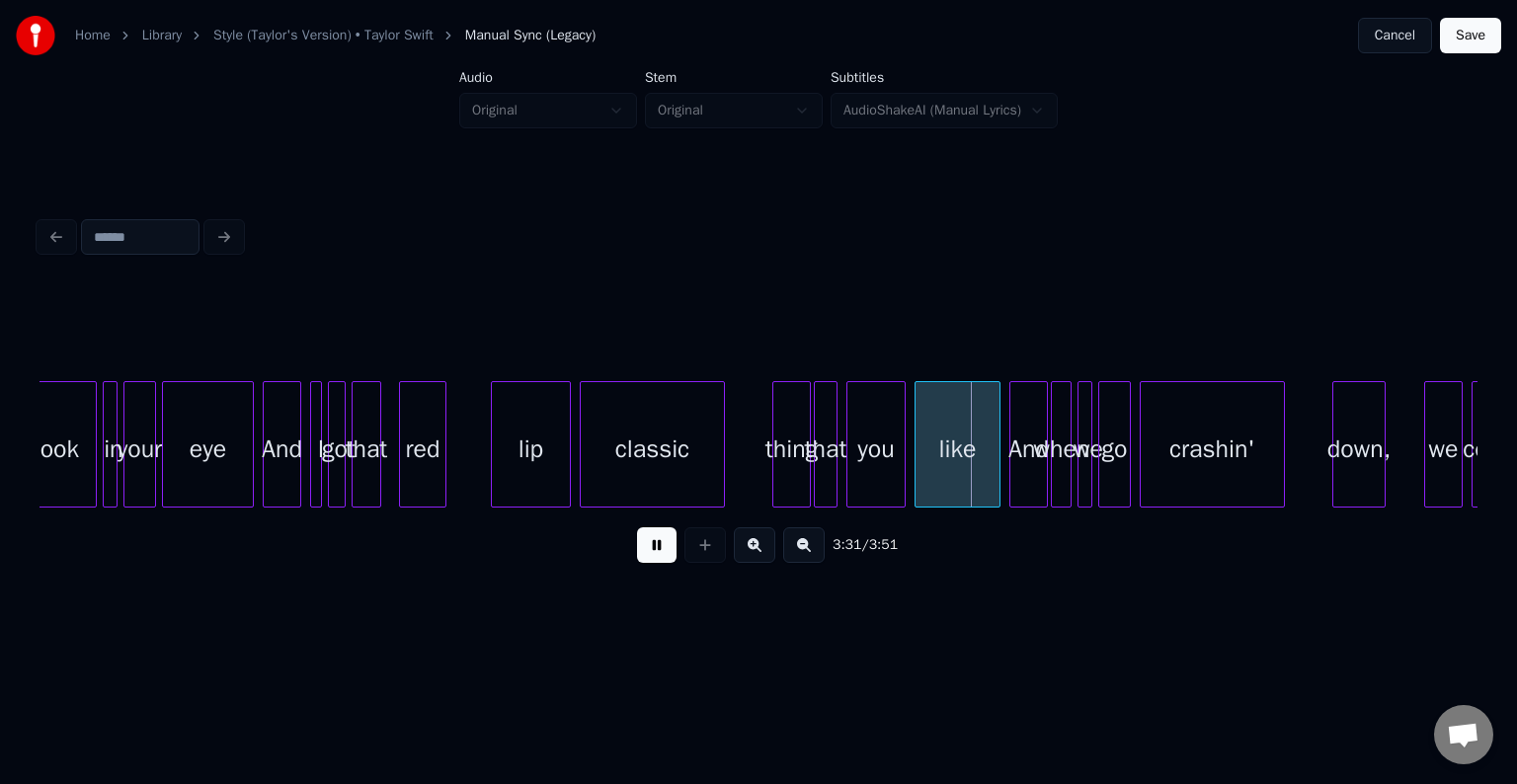 click at bounding box center [657, 545] 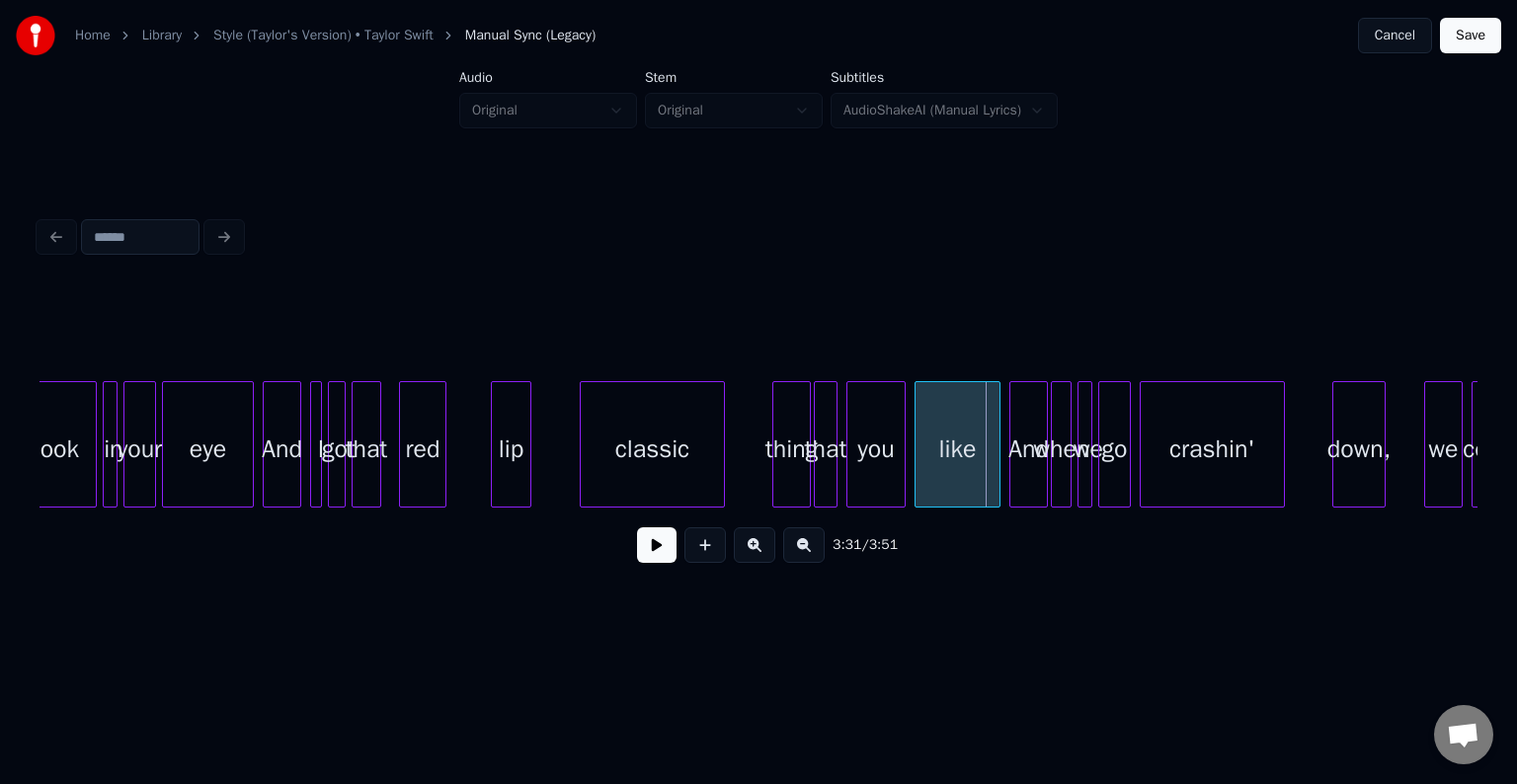 click at bounding box center (527, 444) 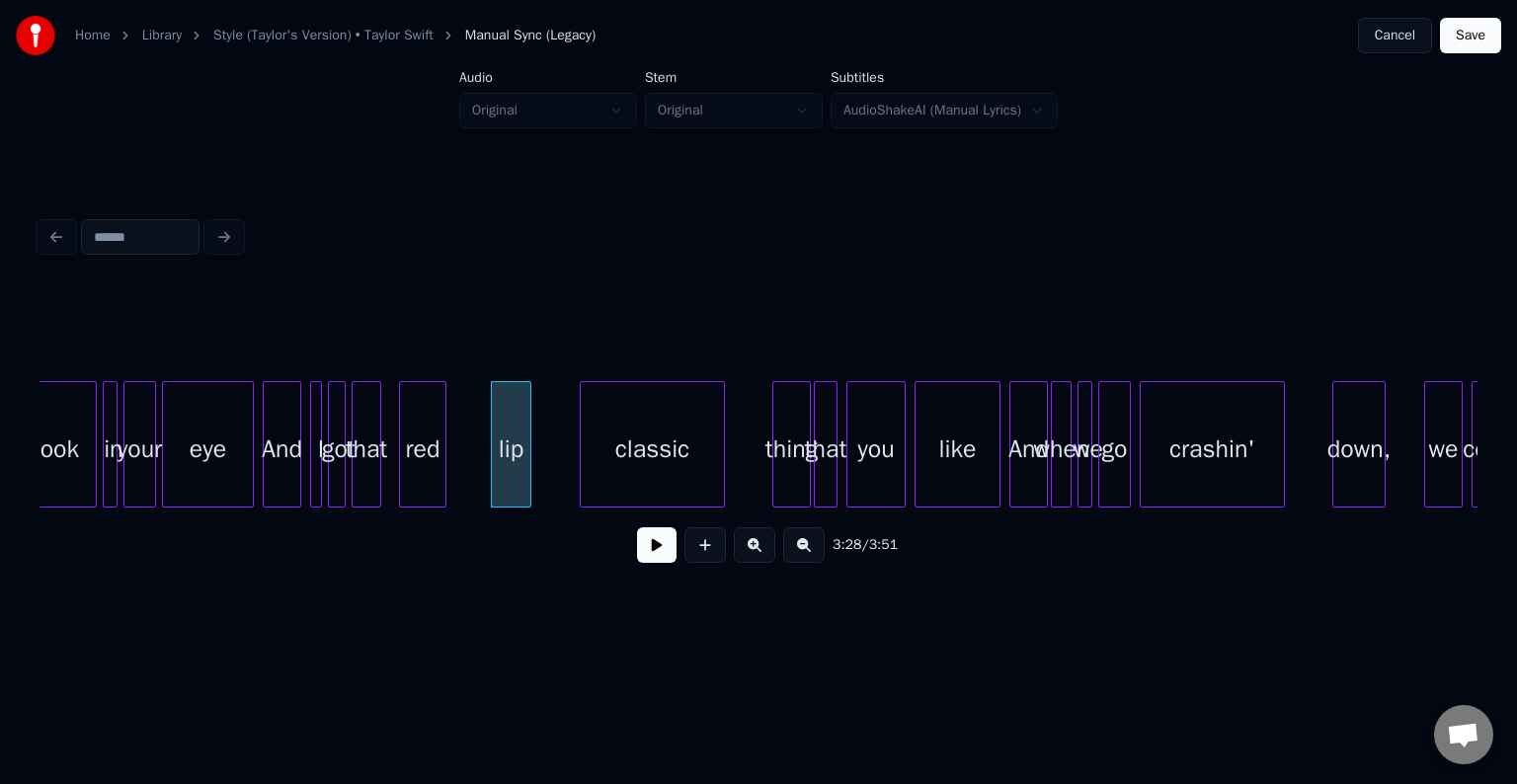 click at bounding box center [657, 545] 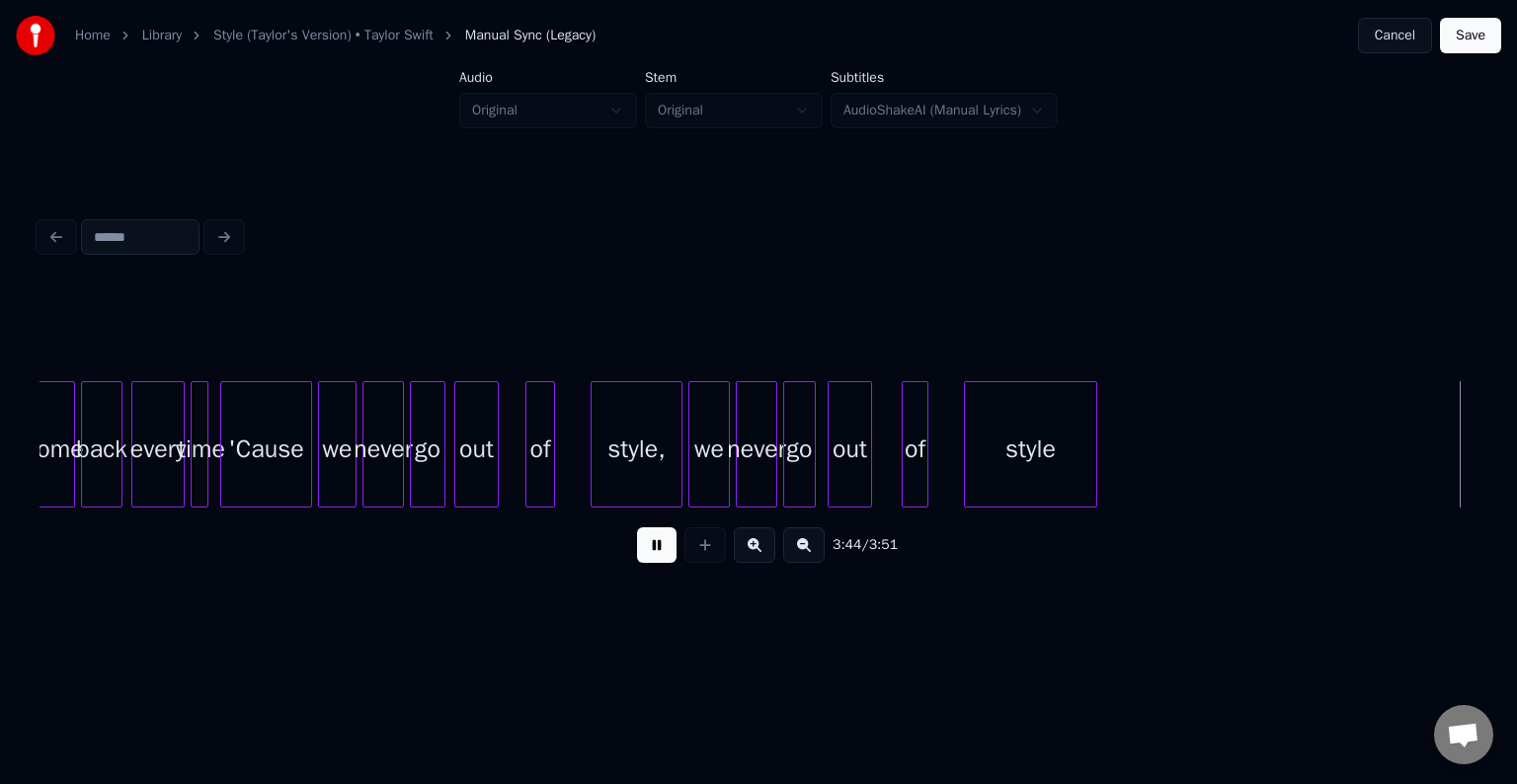 scroll, scrollTop: 0, scrollLeft: 32793, axis: horizontal 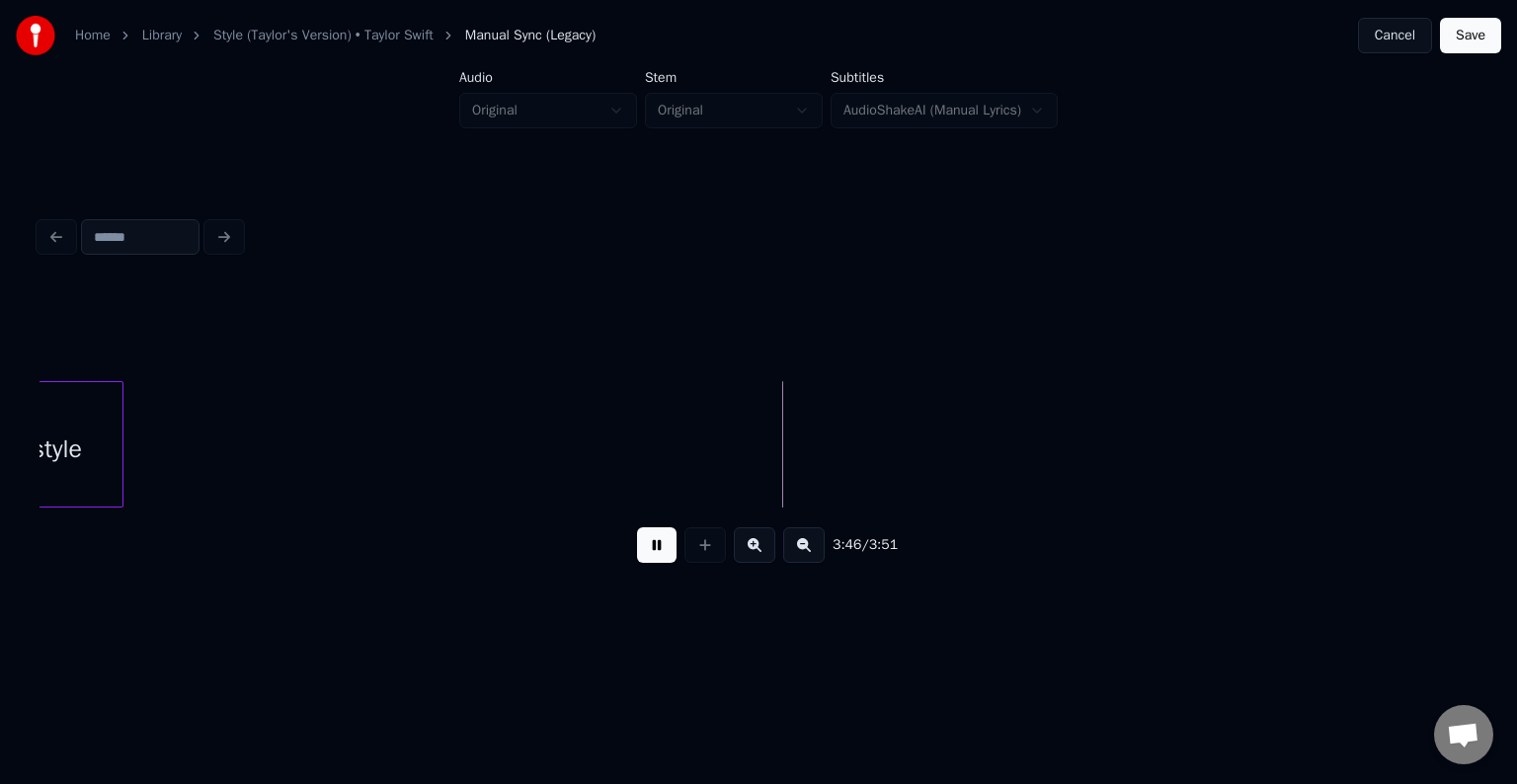 click on "Save" at bounding box center [1471, 36] 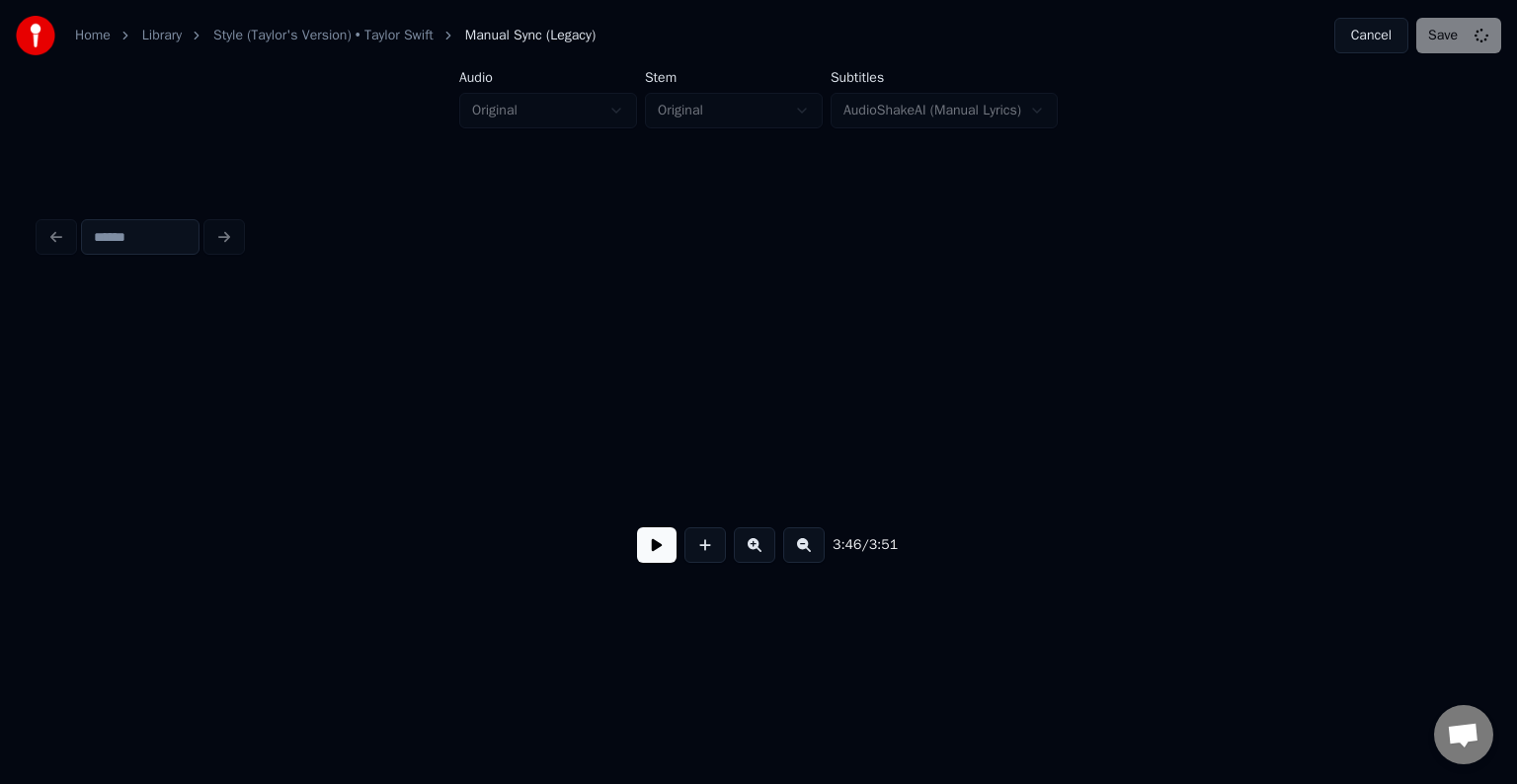scroll, scrollTop: 0, scrollLeft: 3036, axis: horizontal 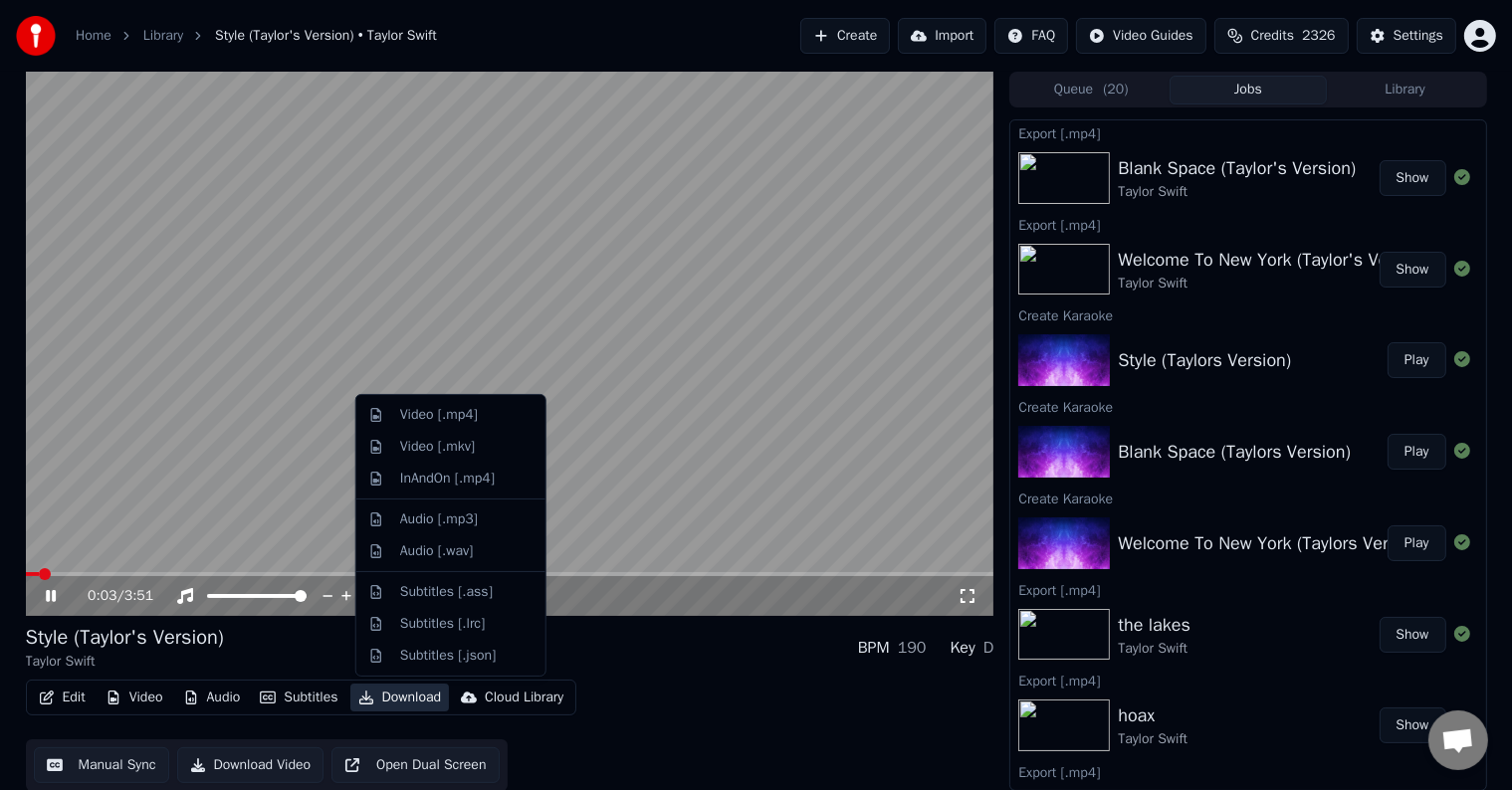click on "Download" at bounding box center [400, 697] 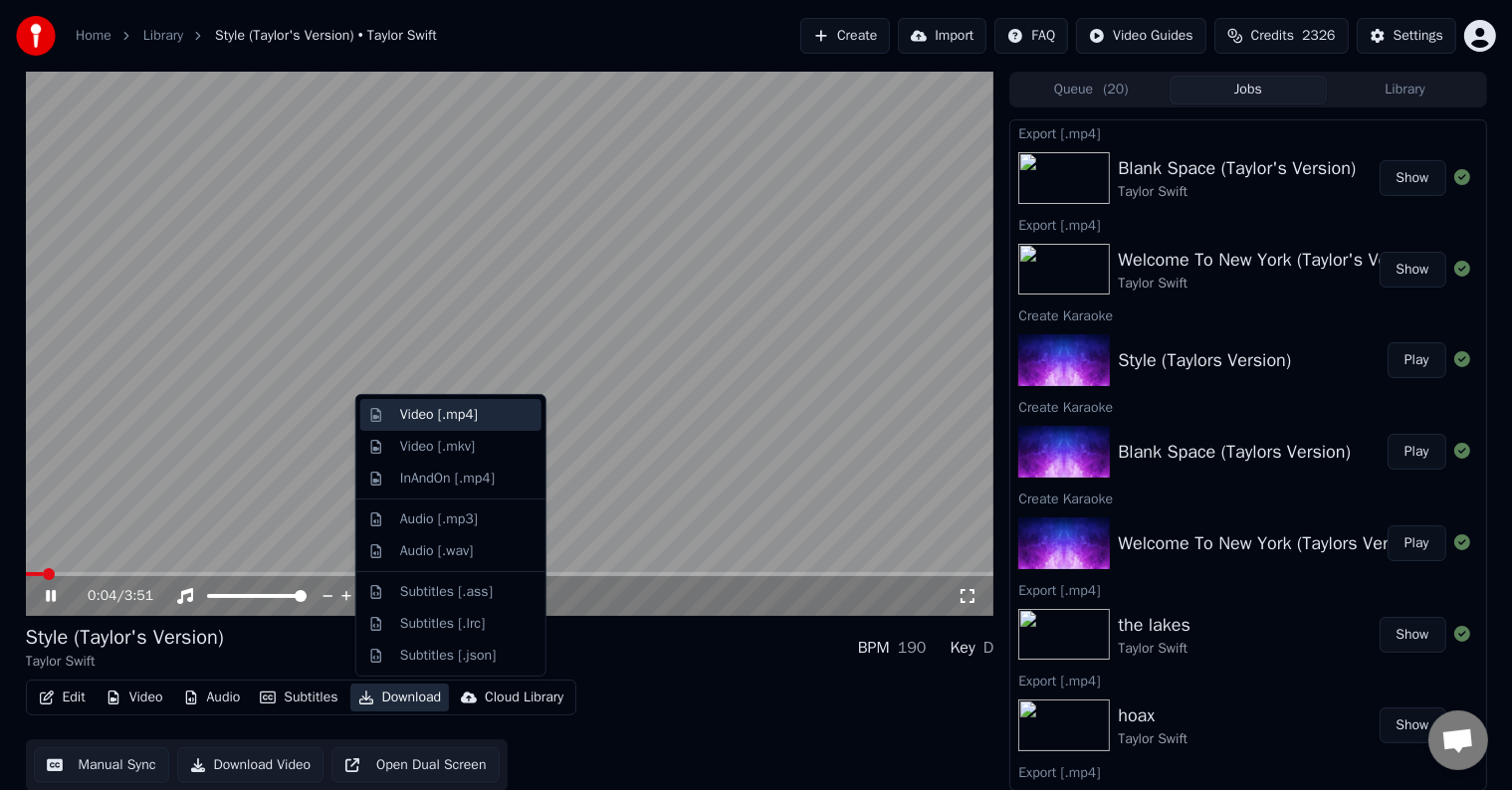 click on "Video [.mp4]" at bounding box center (439, 415) 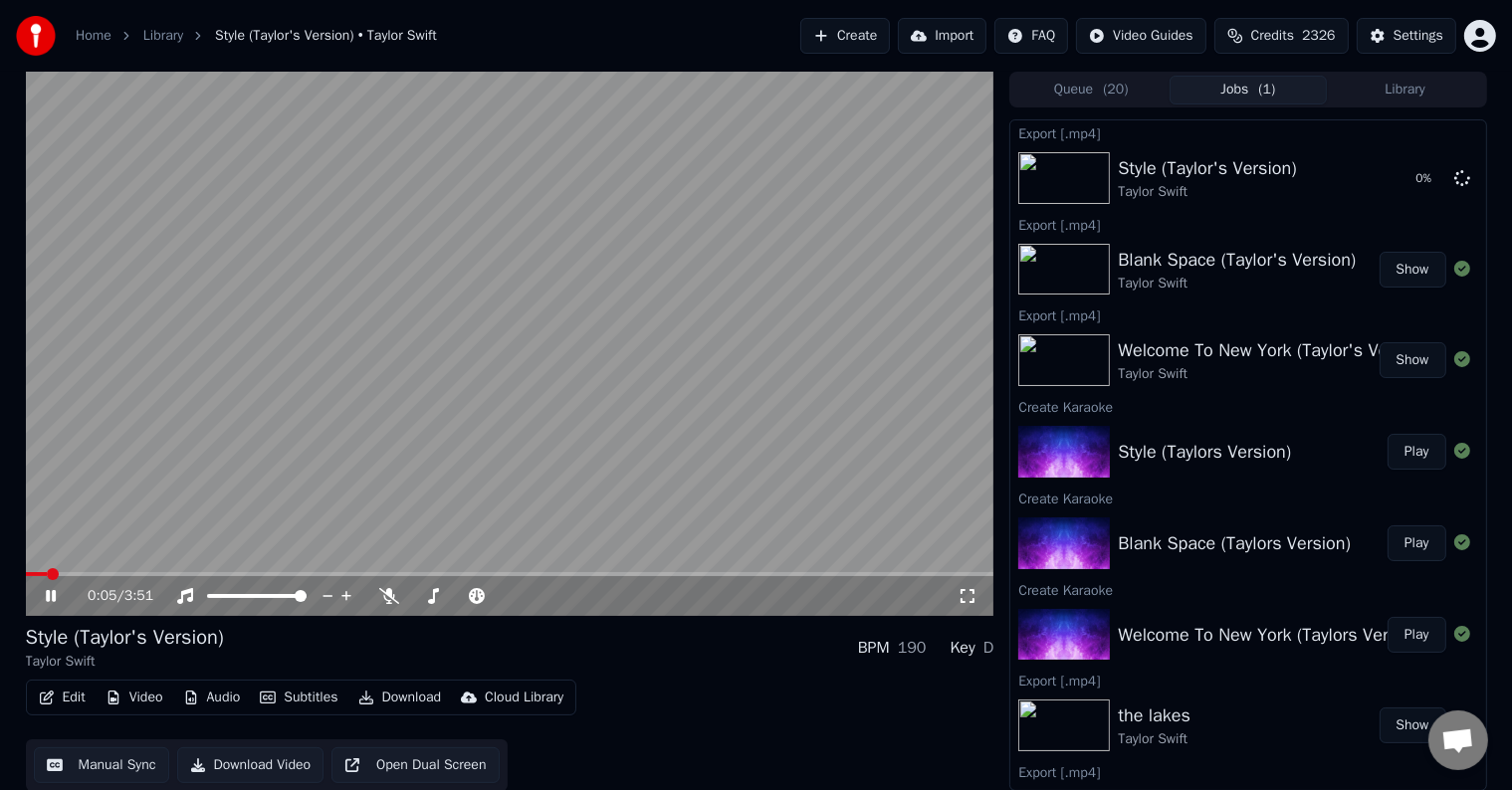 click 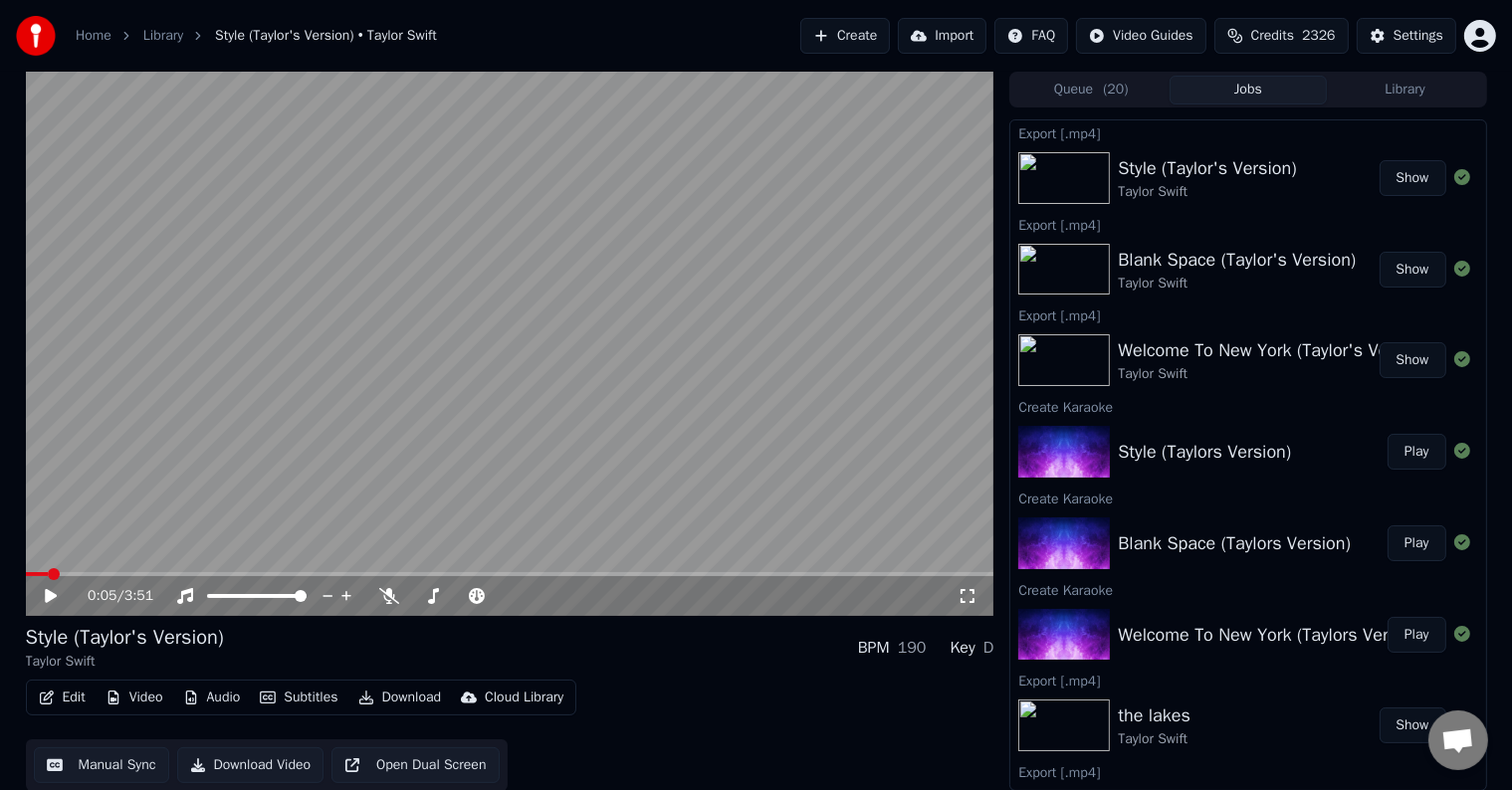 click on "Create" at bounding box center [845, 36] 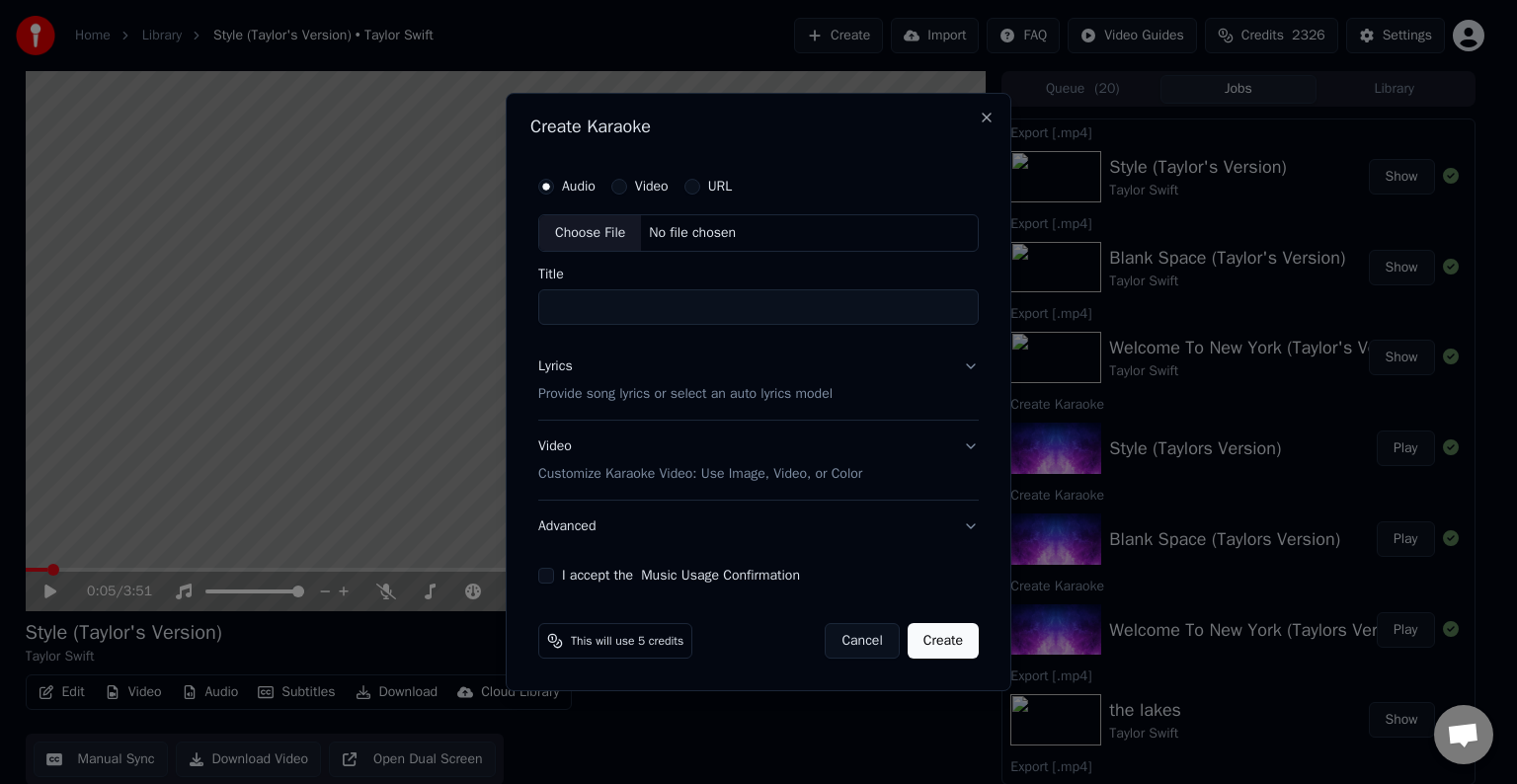 click on "Choose File" at bounding box center (590, 233) 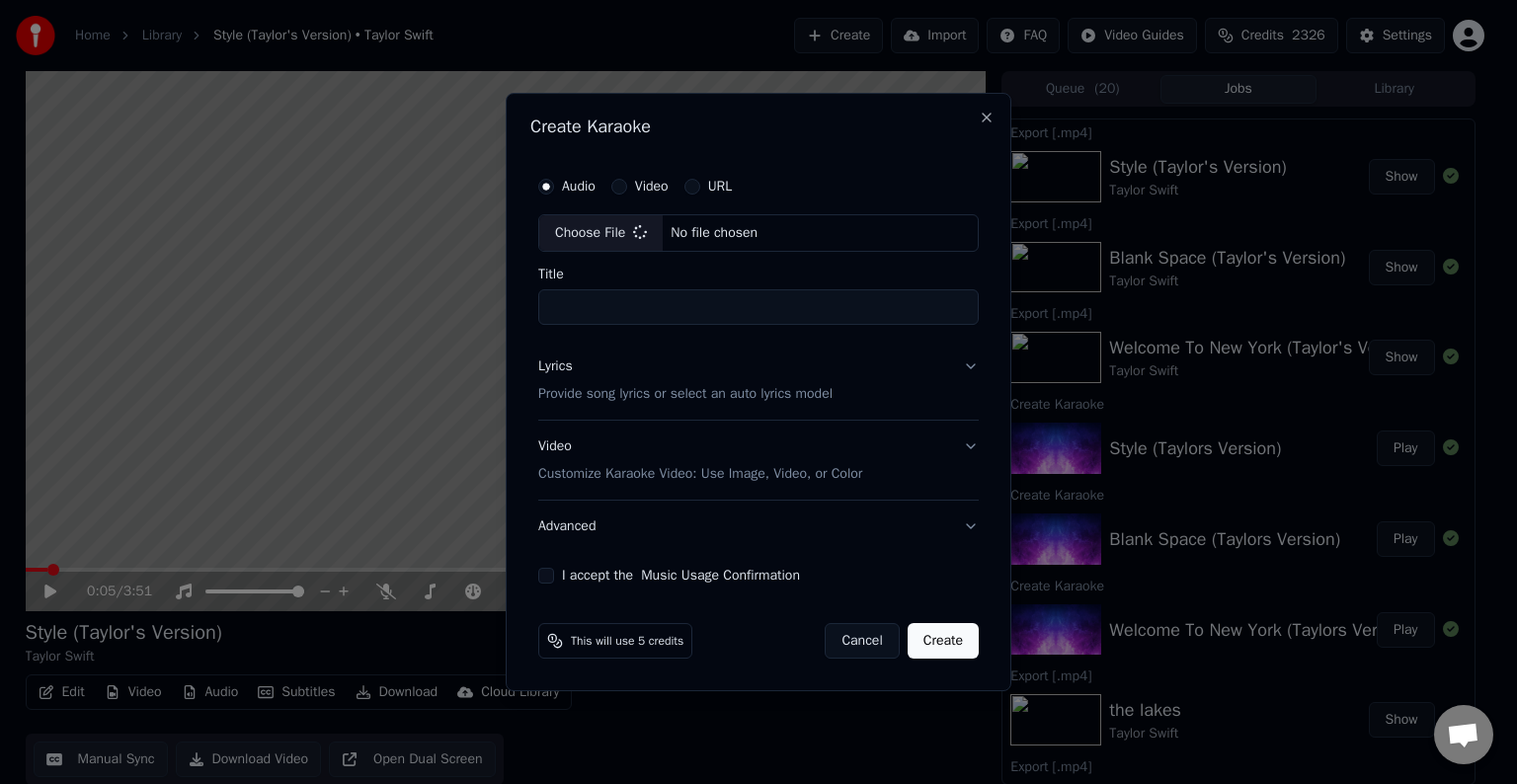 click on "Lyrics Provide song lyrics or select an auto lyrics model" at bounding box center [758, 380] 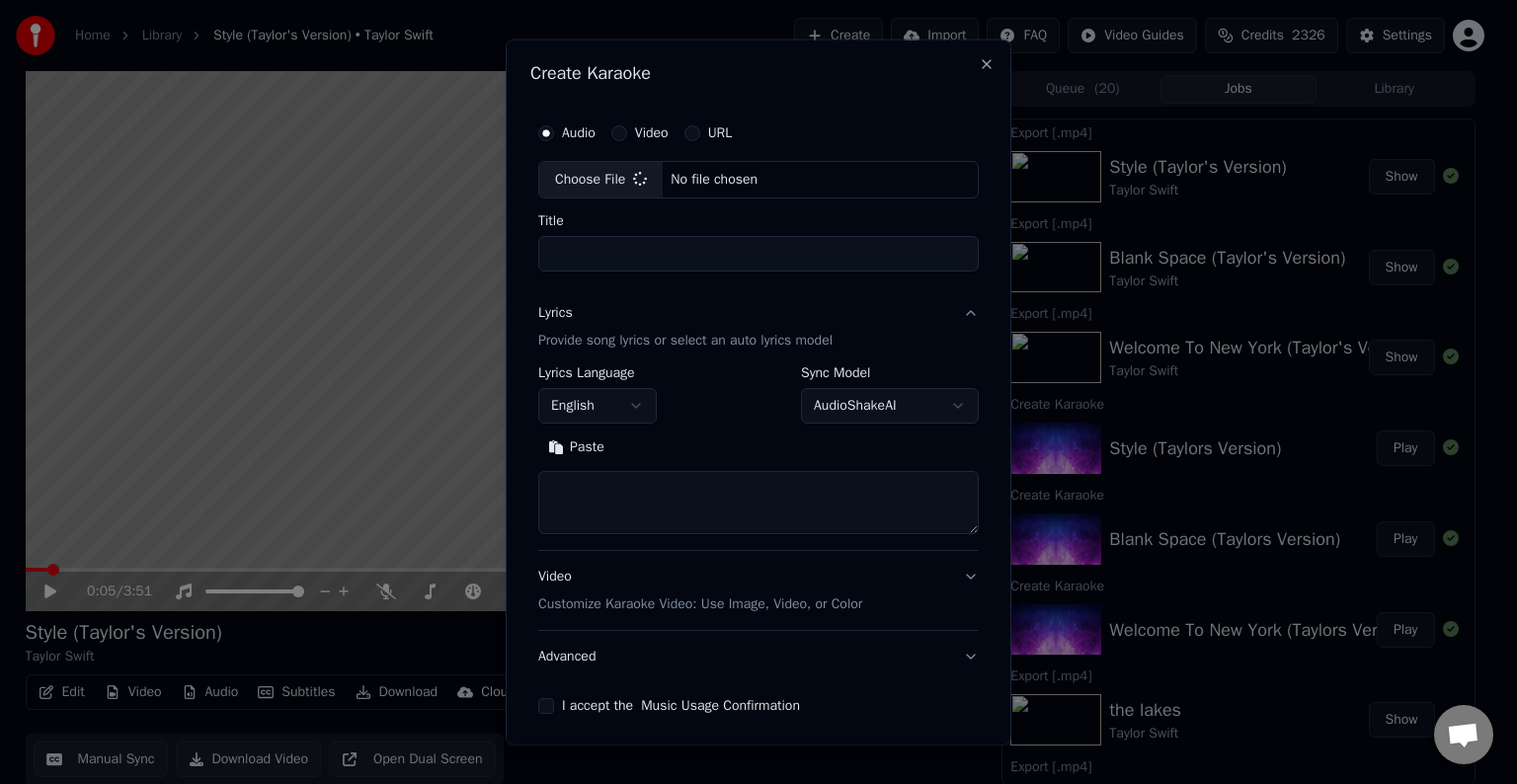 type on "**********" 